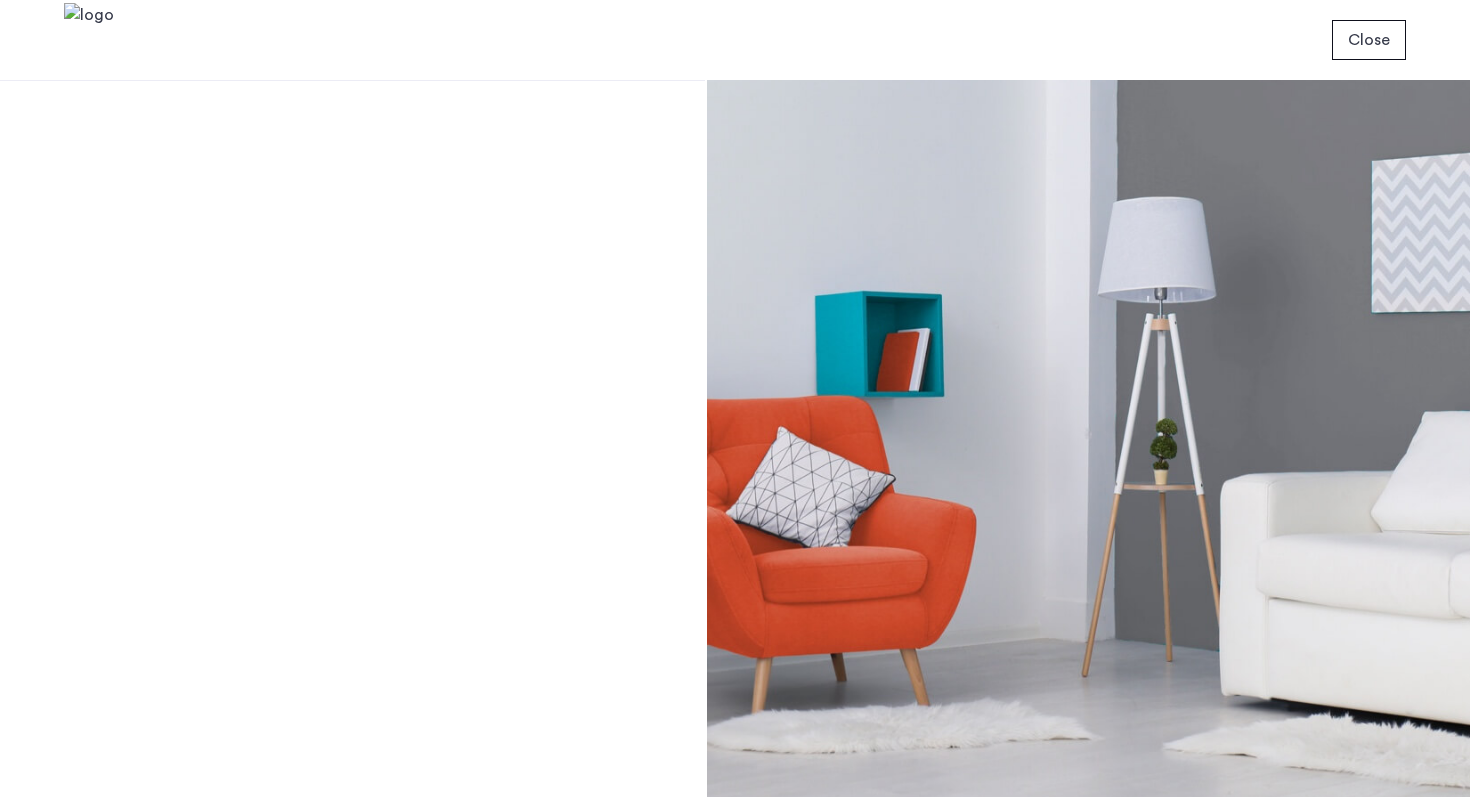 scroll, scrollTop: 0, scrollLeft: 0, axis: both 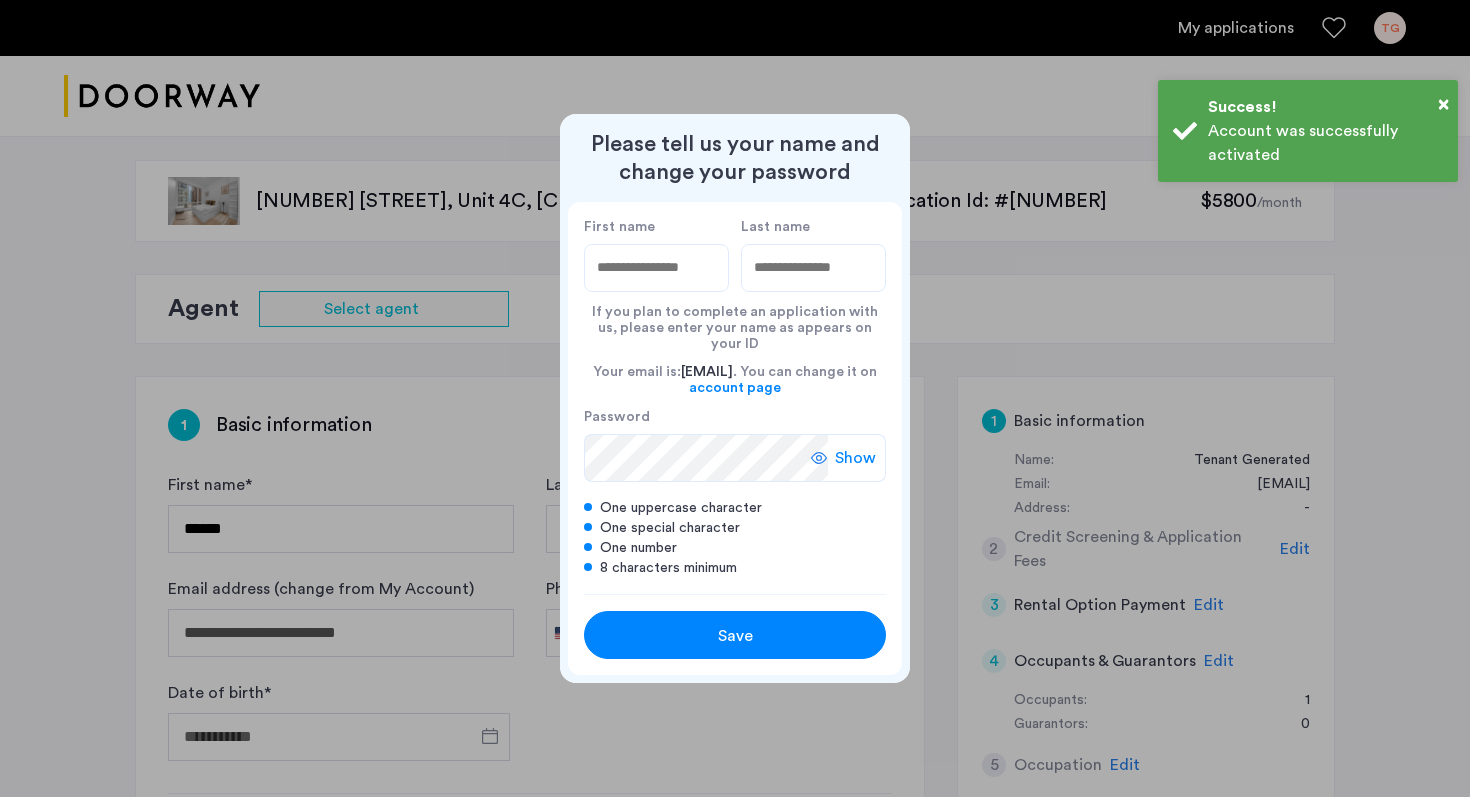click on "First name" at bounding box center [656, 268] 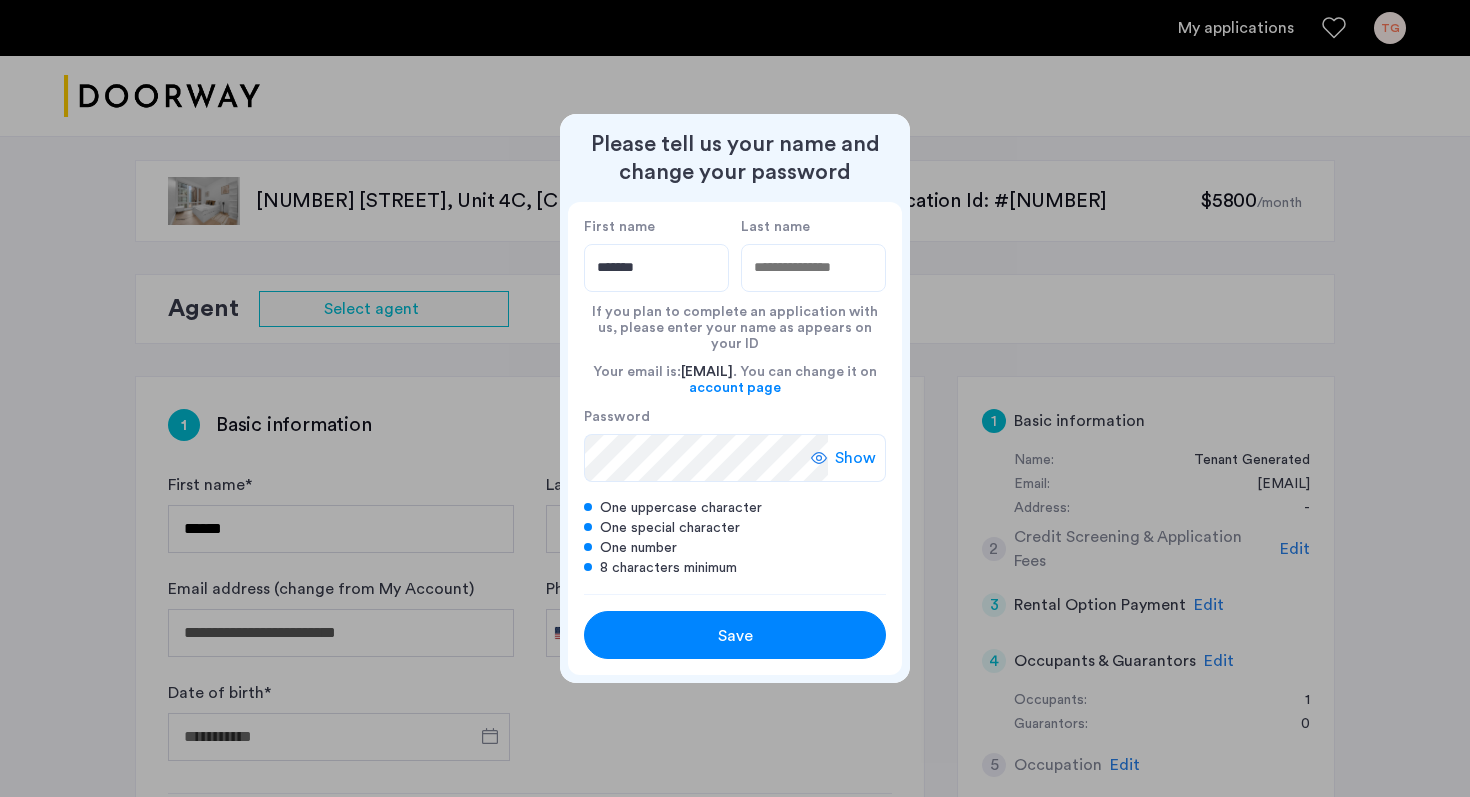 type on "*******" 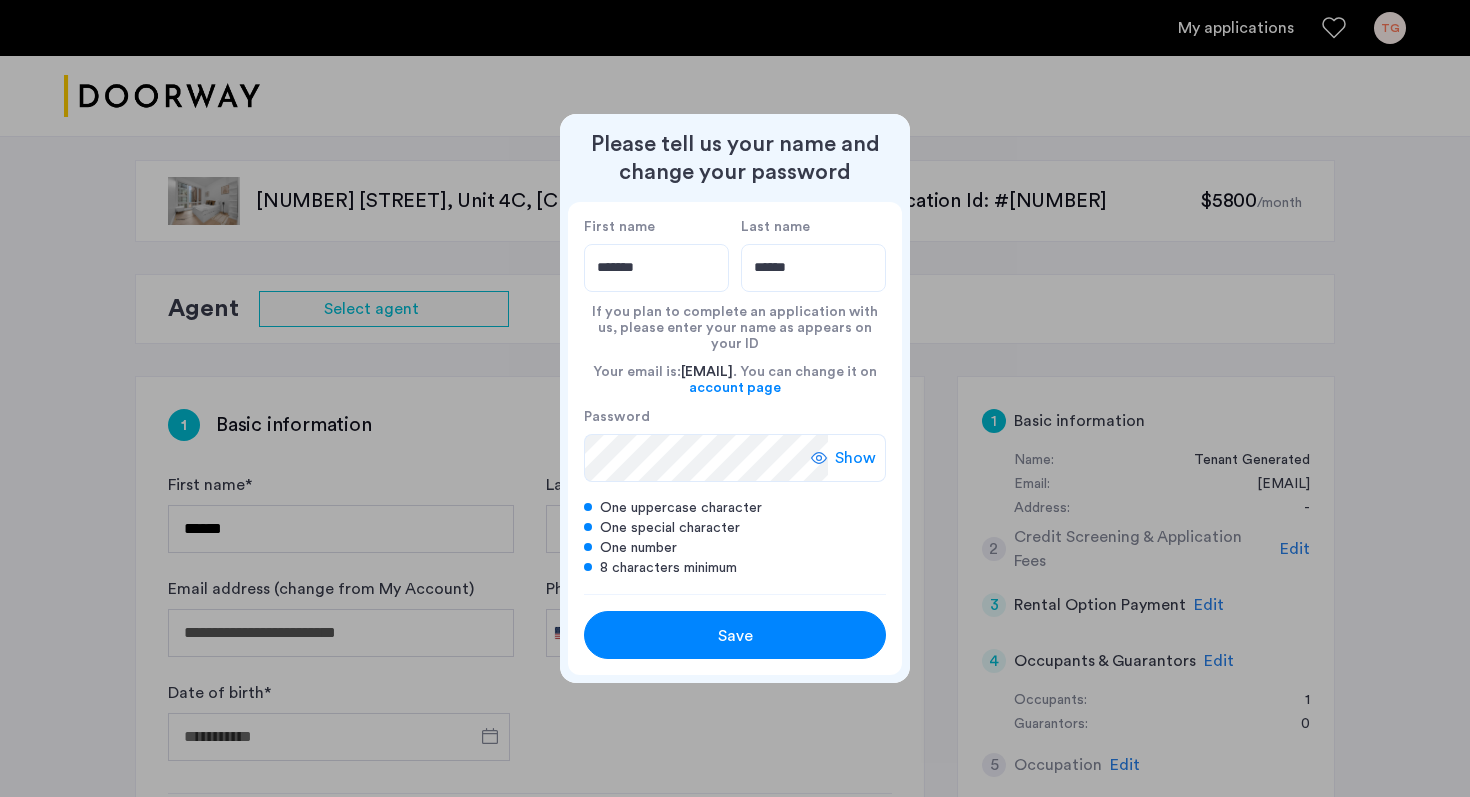 type on "******" 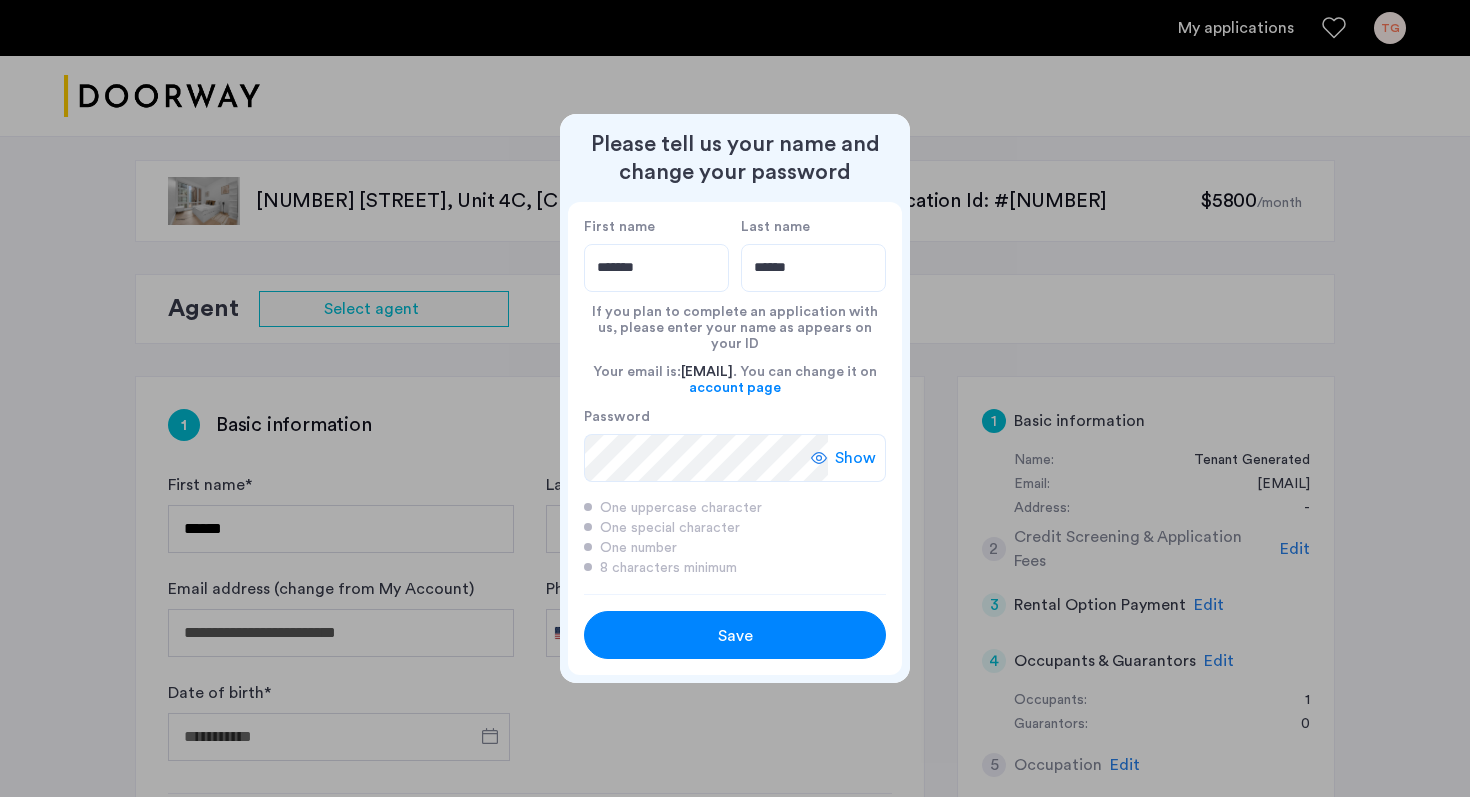 click on "Show" at bounding box center [848, 458] 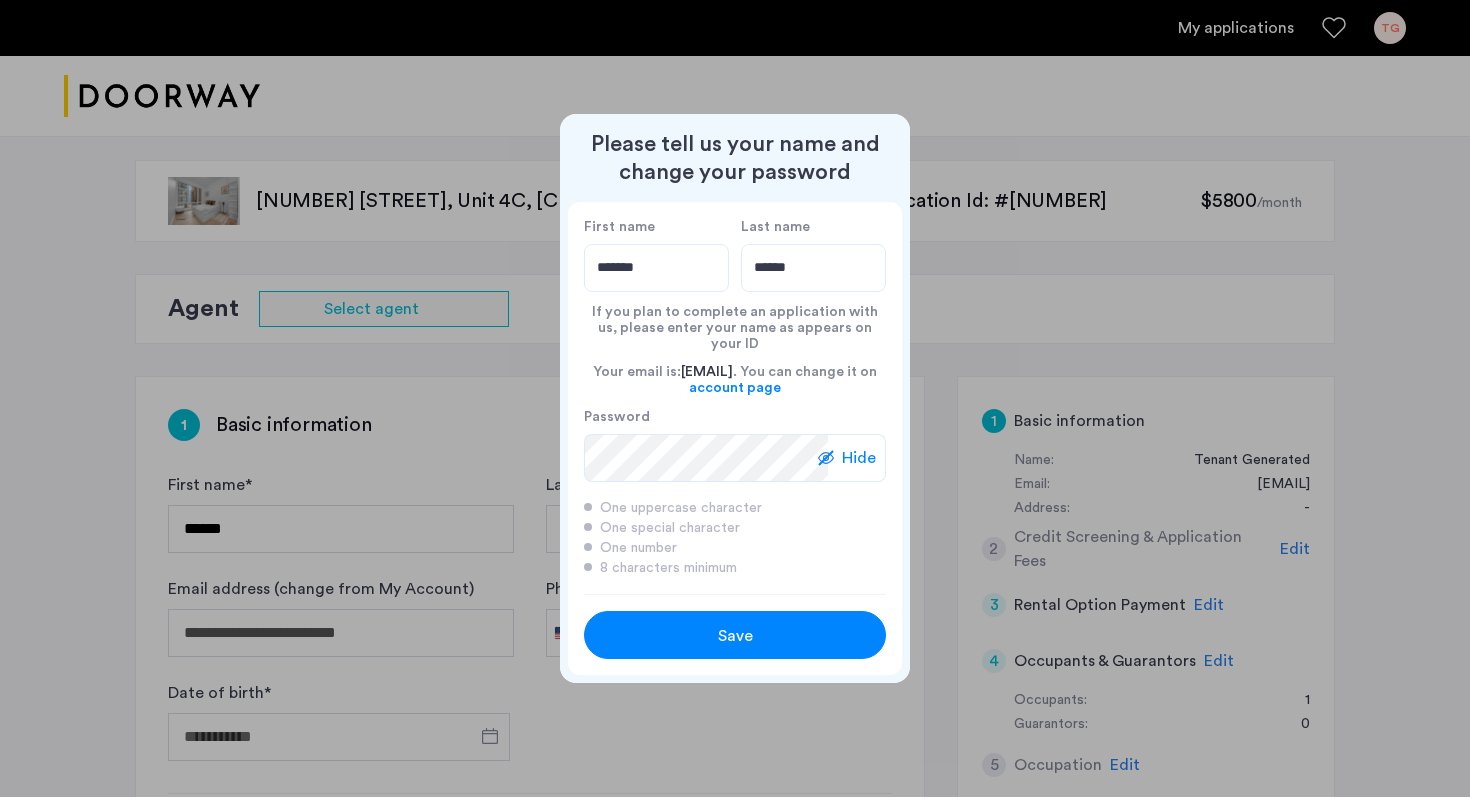 click on "Save" at bounding box center (735, 635) 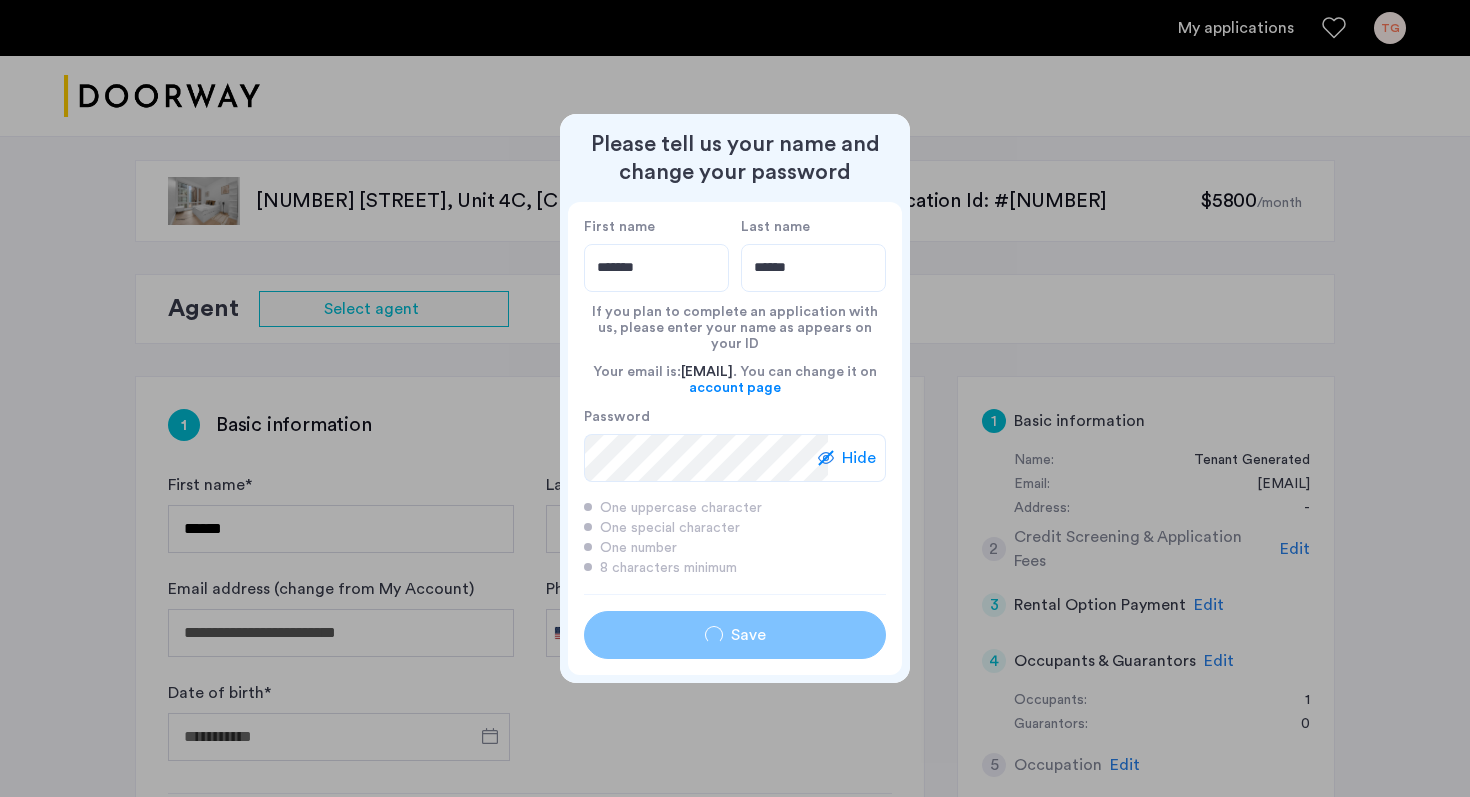 type on "*******" 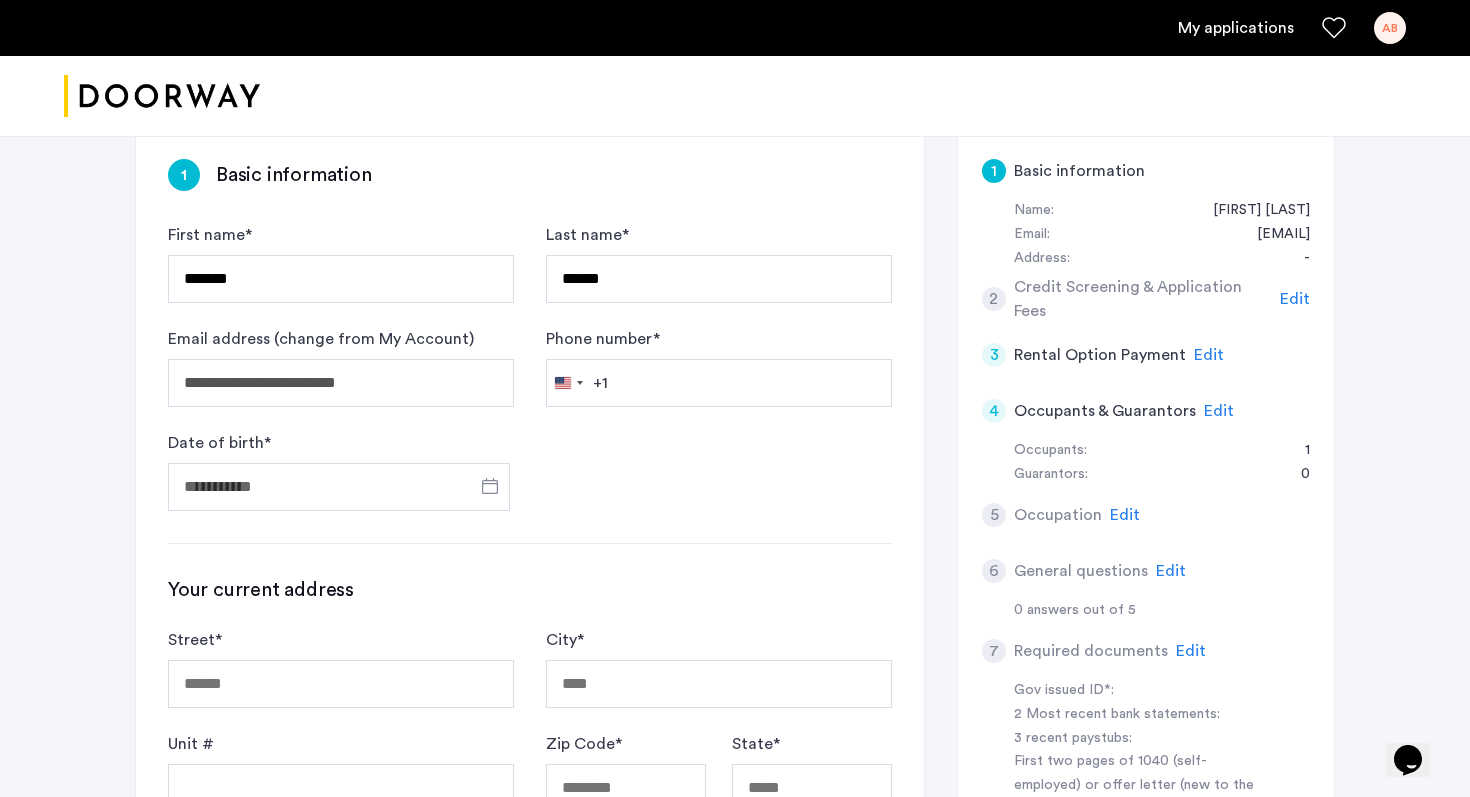 scroll, scrollTop: 294, scrollLeft: 0, axis: vertical 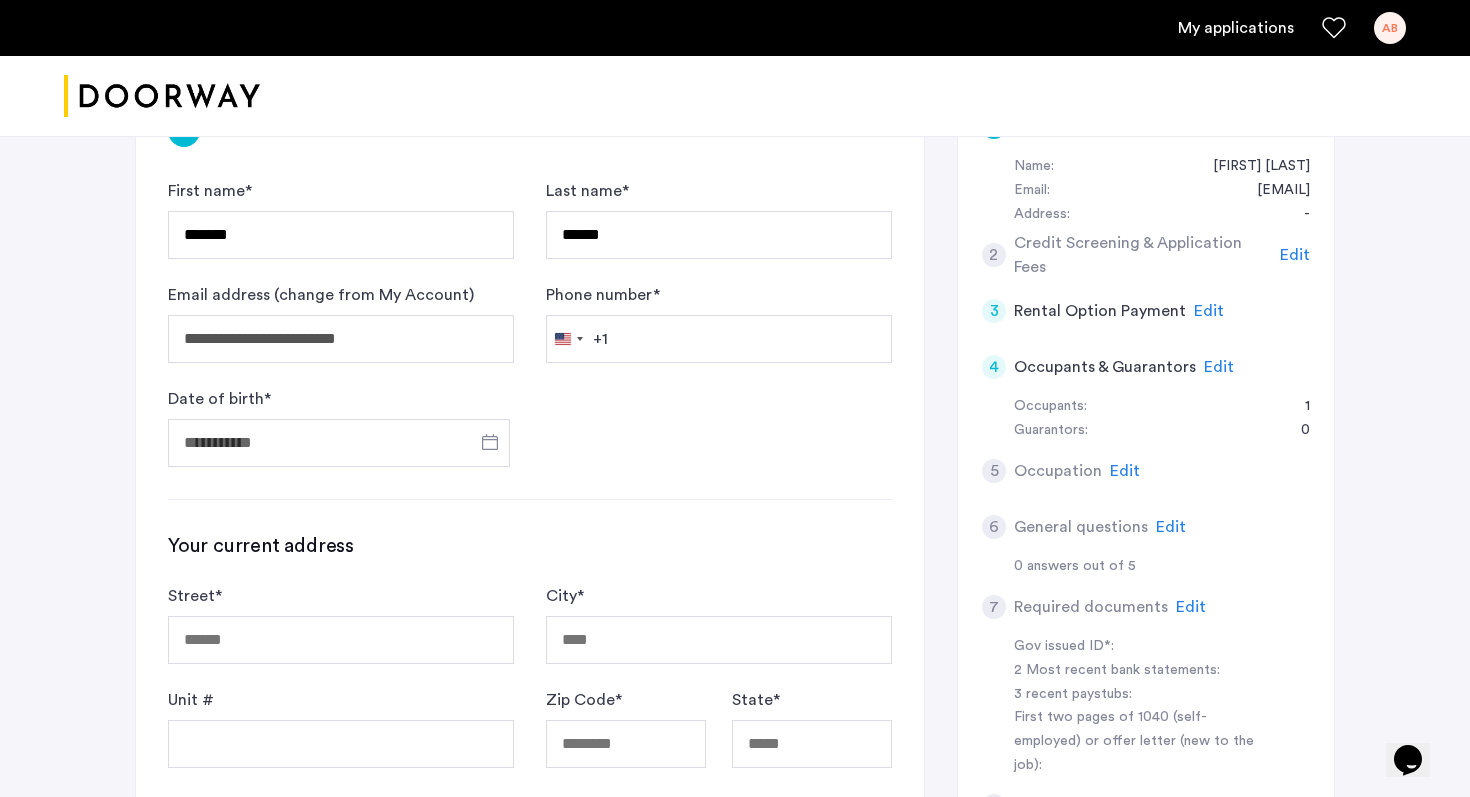 click on "Edit" 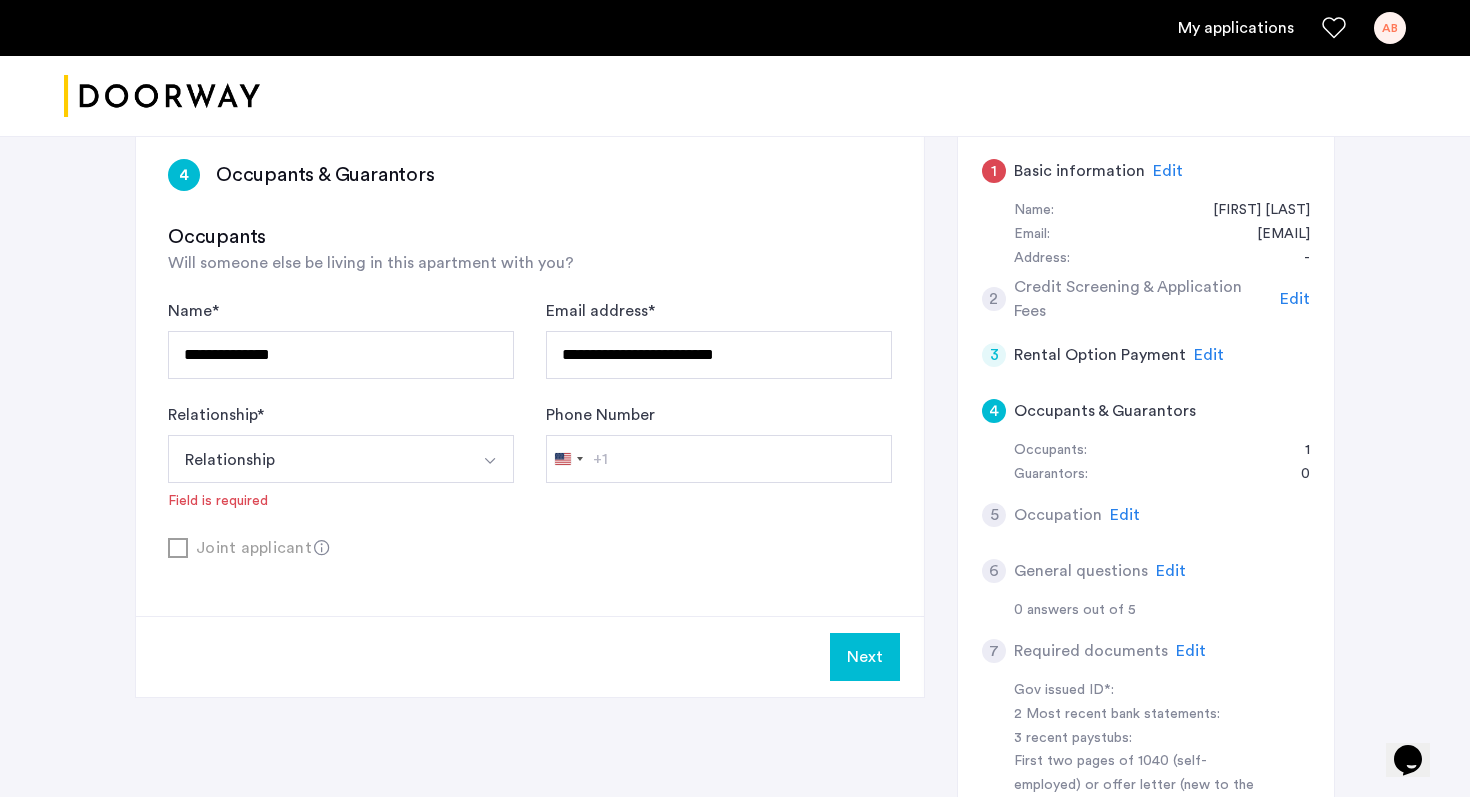 scroll, scrollTop: 195, scrollLeft: 0, axis: vertical 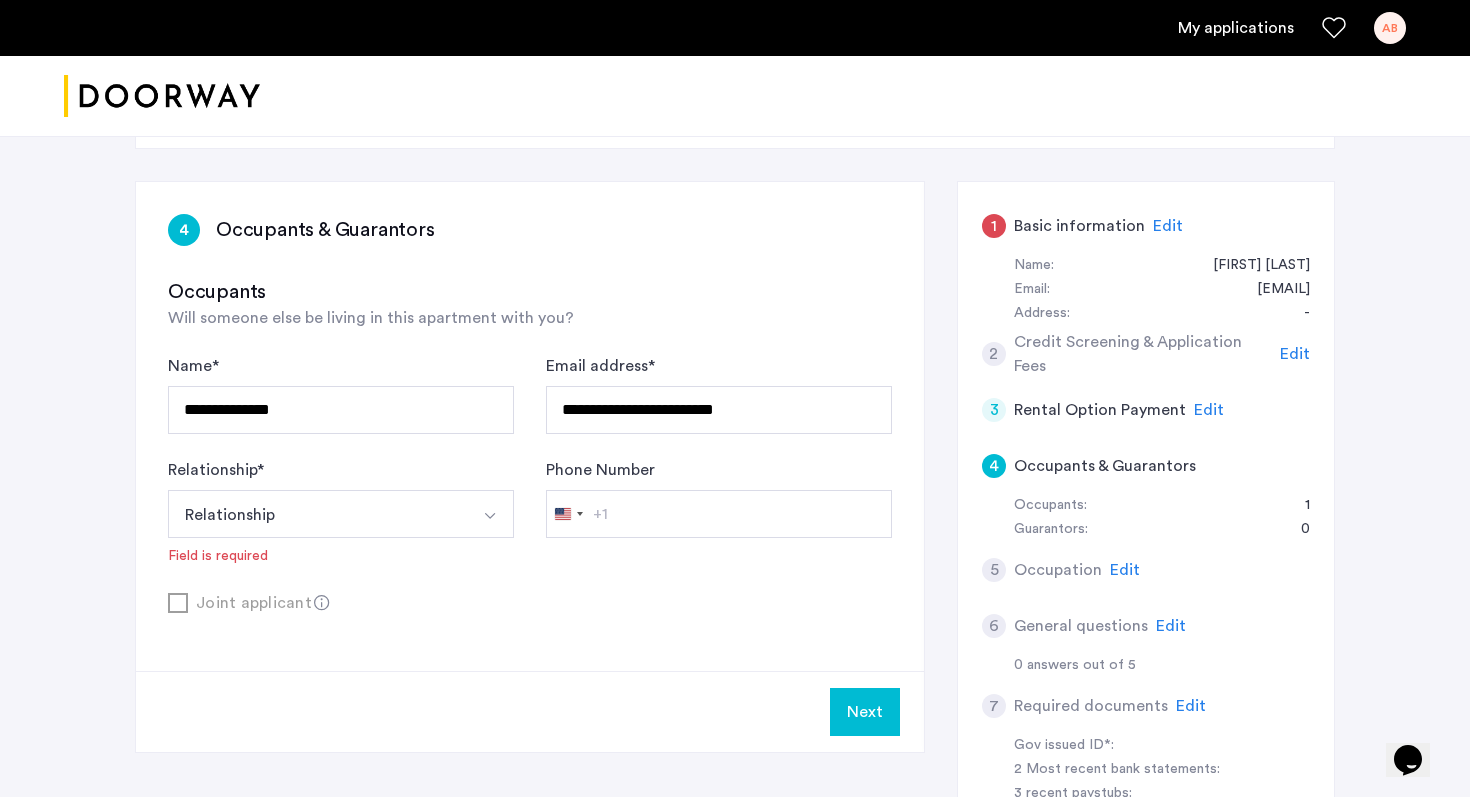 click on "Joint applicant" 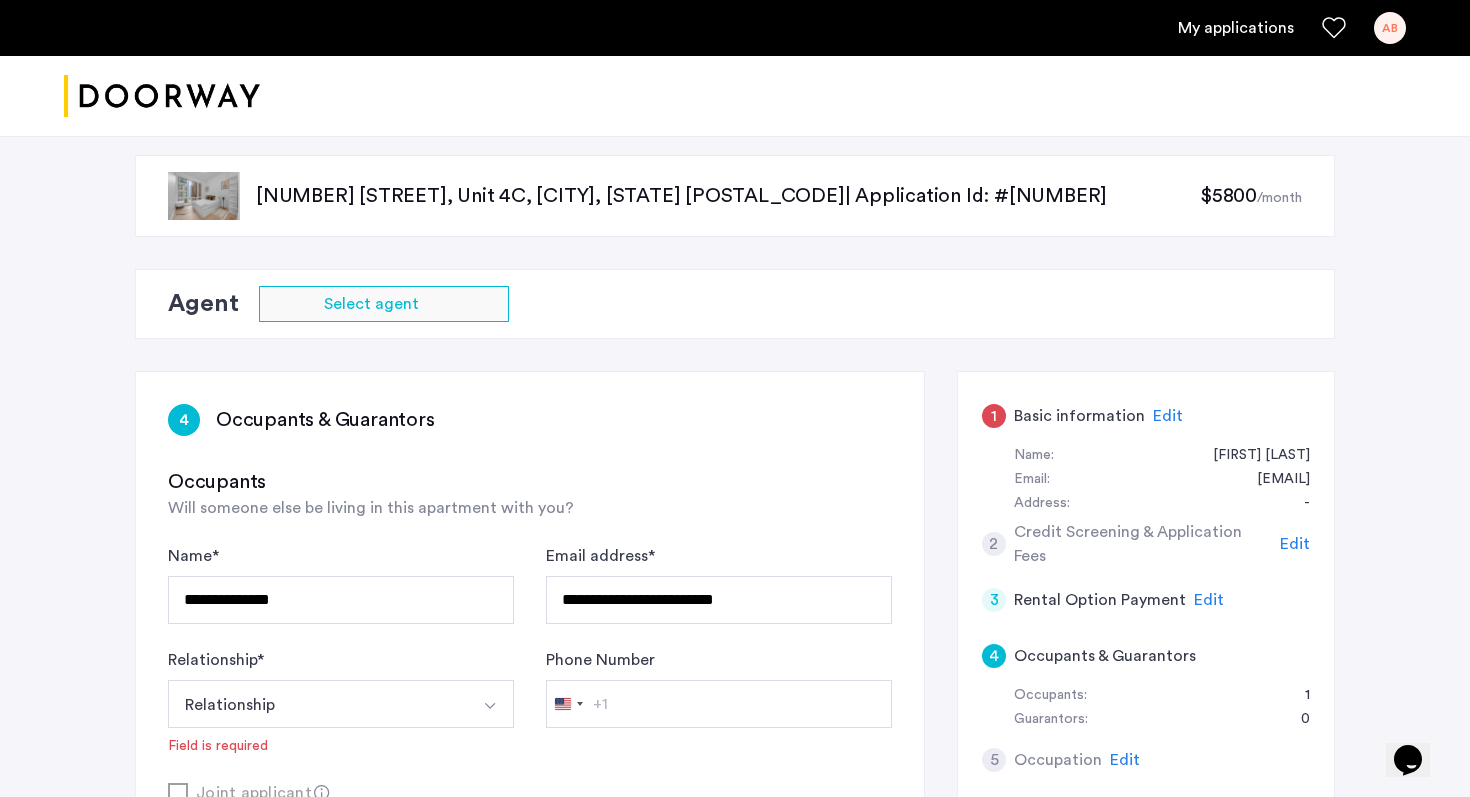 scroll, scrollTop: 183, scrollLeft: 0, axis: vertical 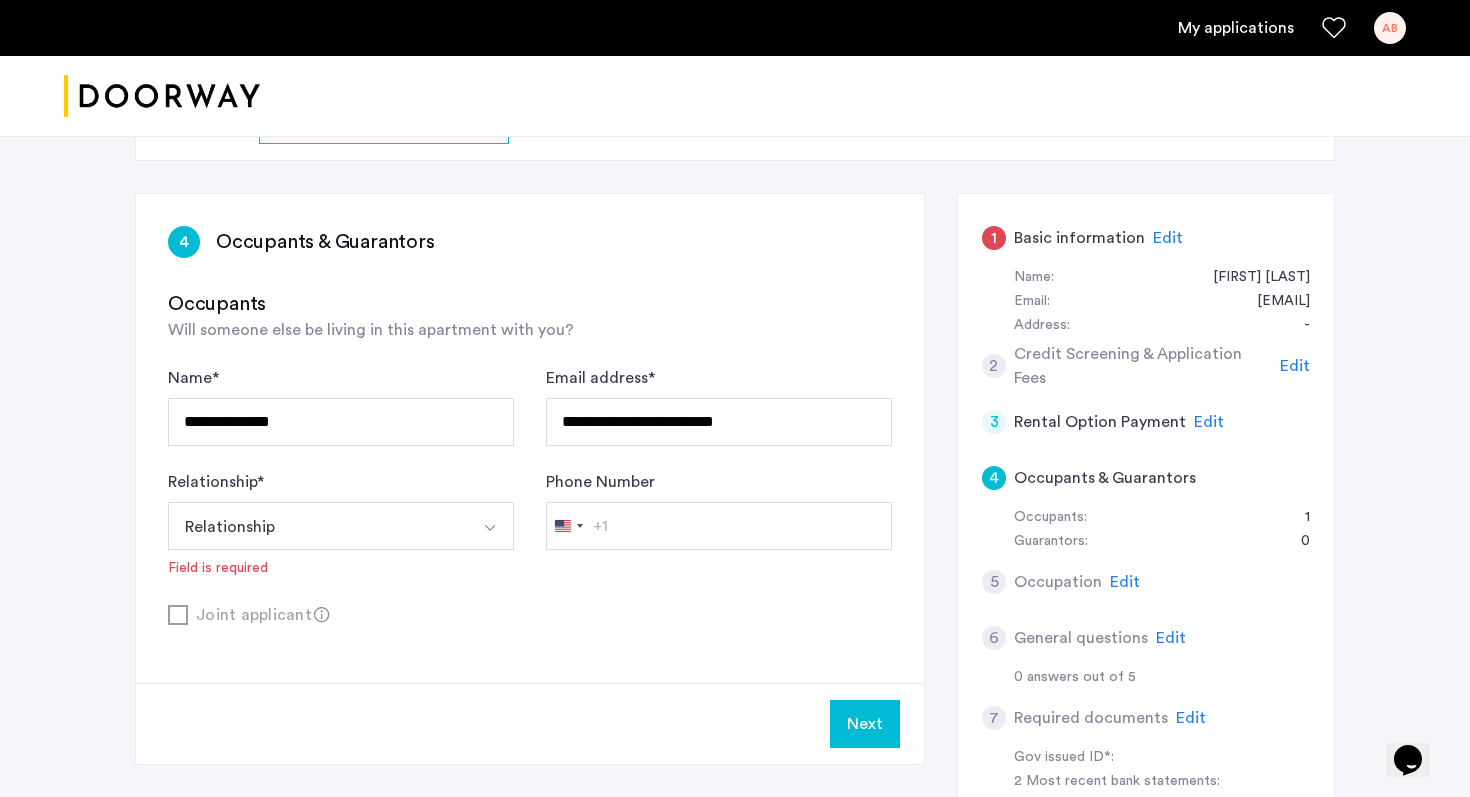 click on "Next" 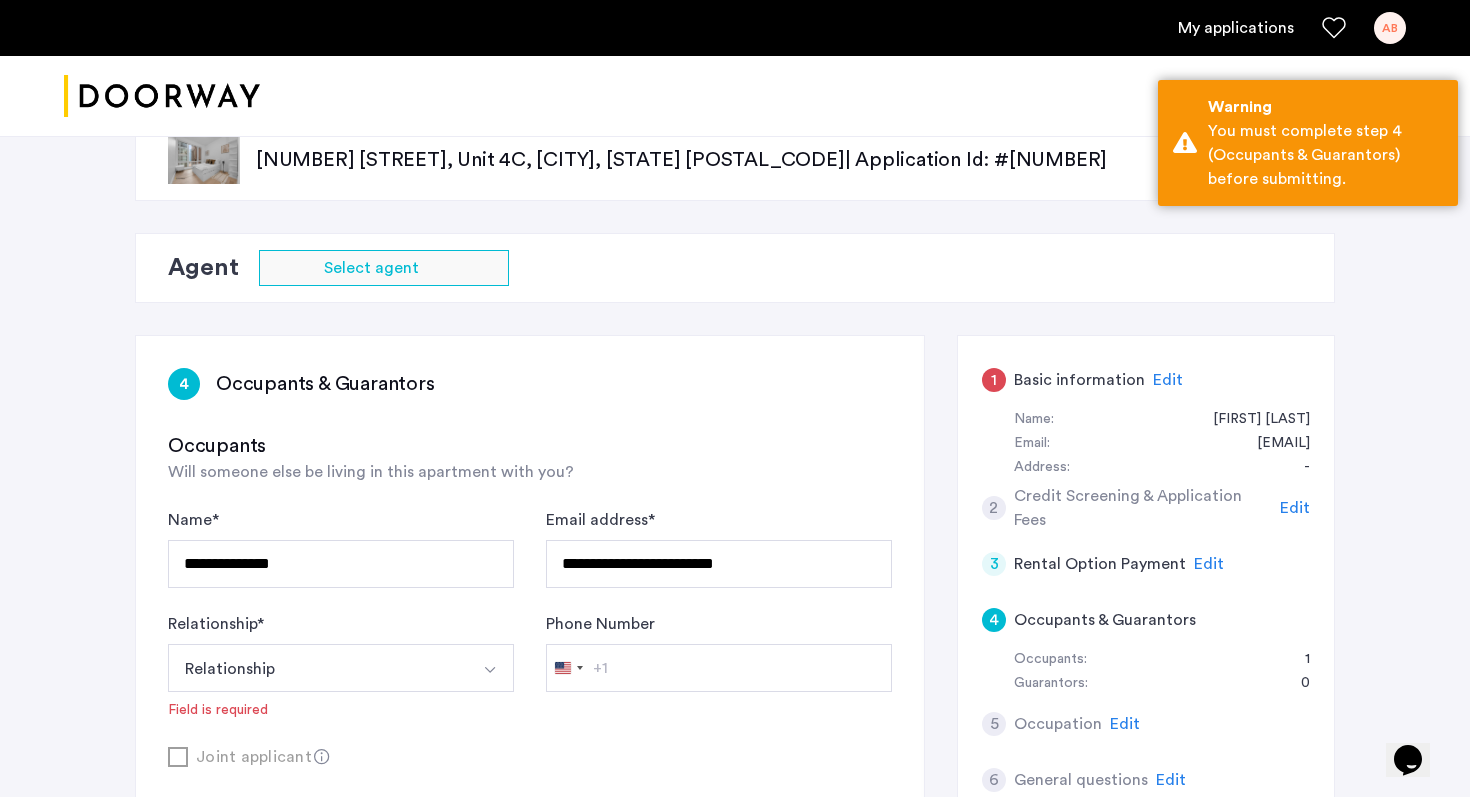 scroll, scrollTop: 71, scrollLeft: 0, axis: vertical 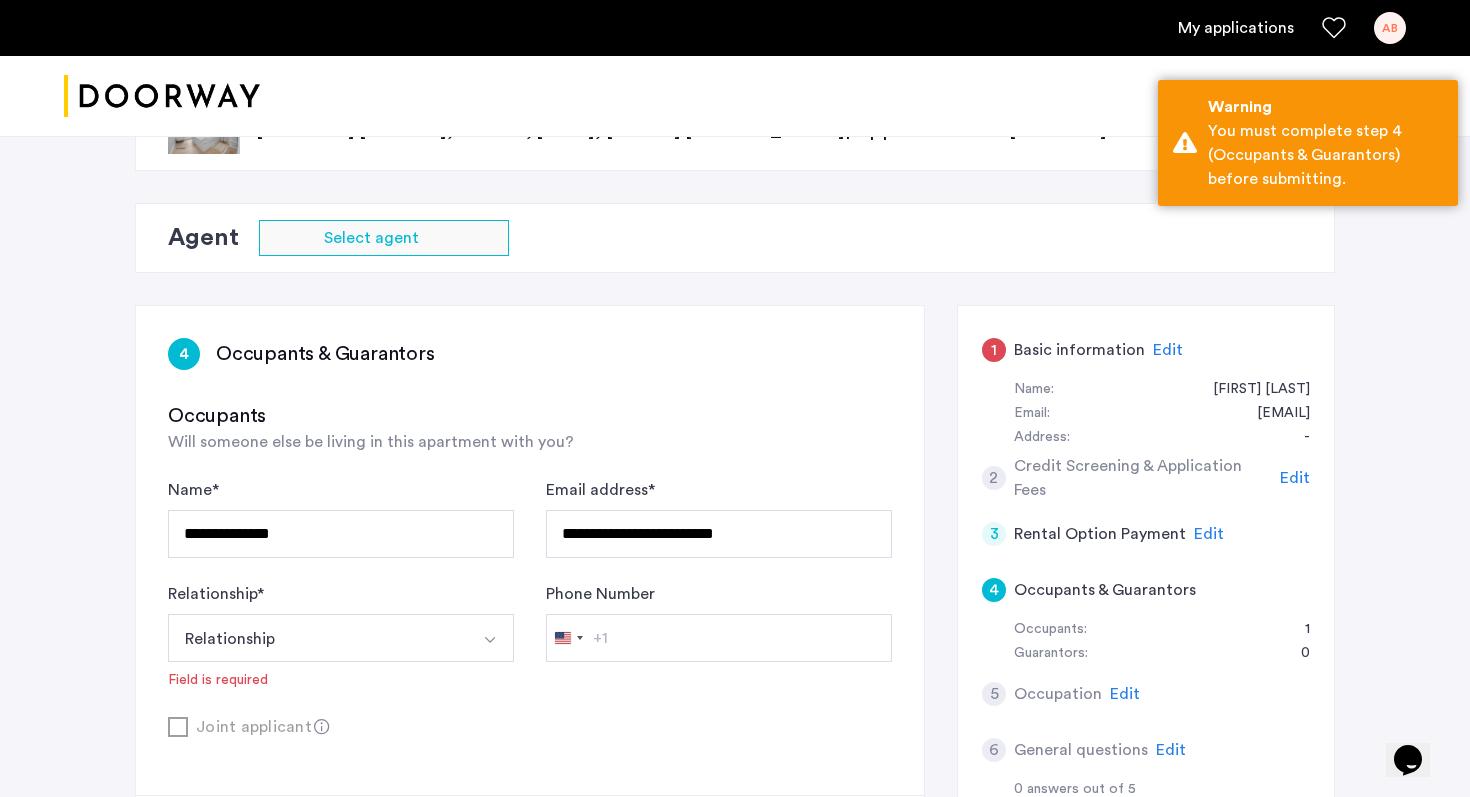 click on "2" 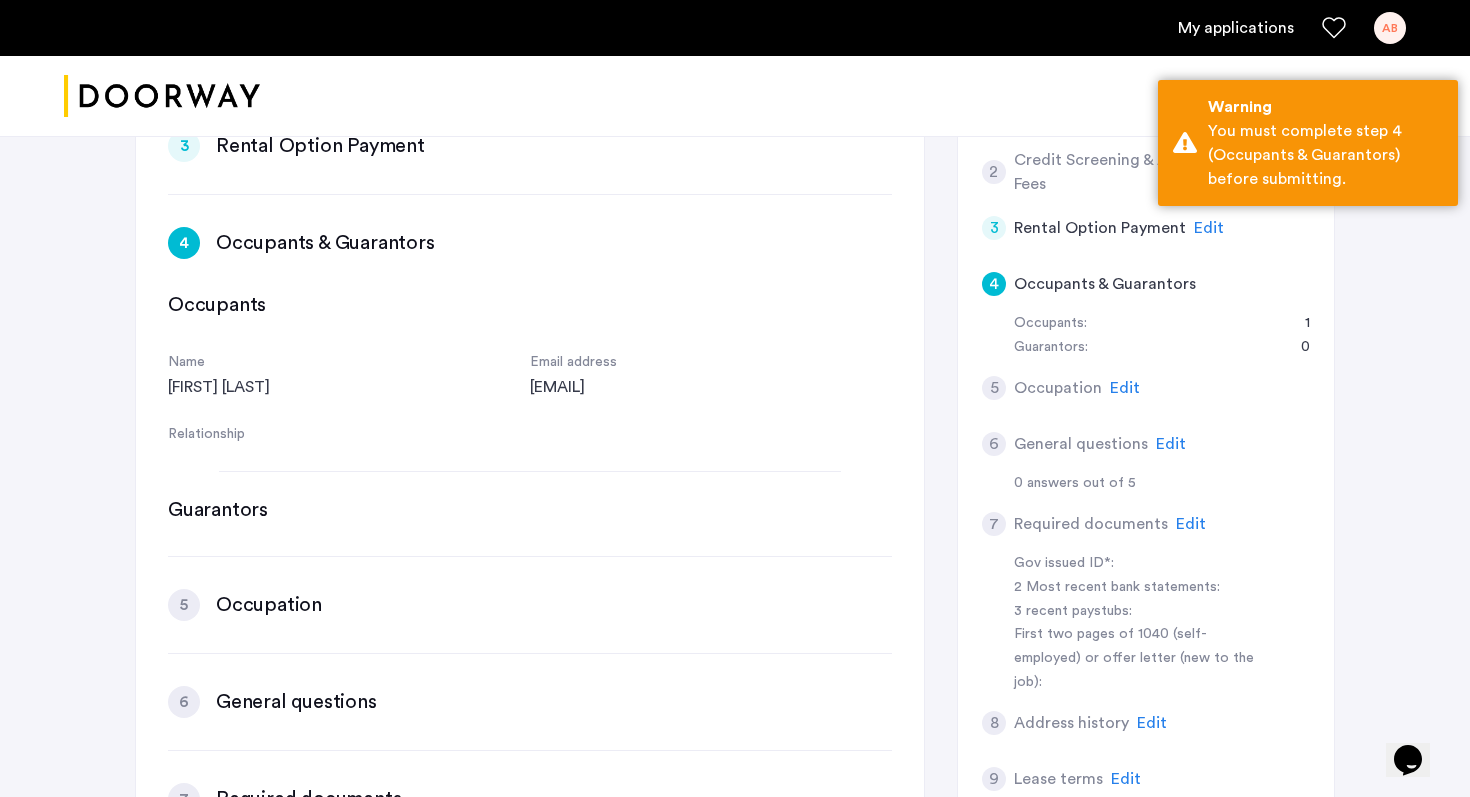 scroll, scrollTop: 0, scrollLeft: 0, axis: both 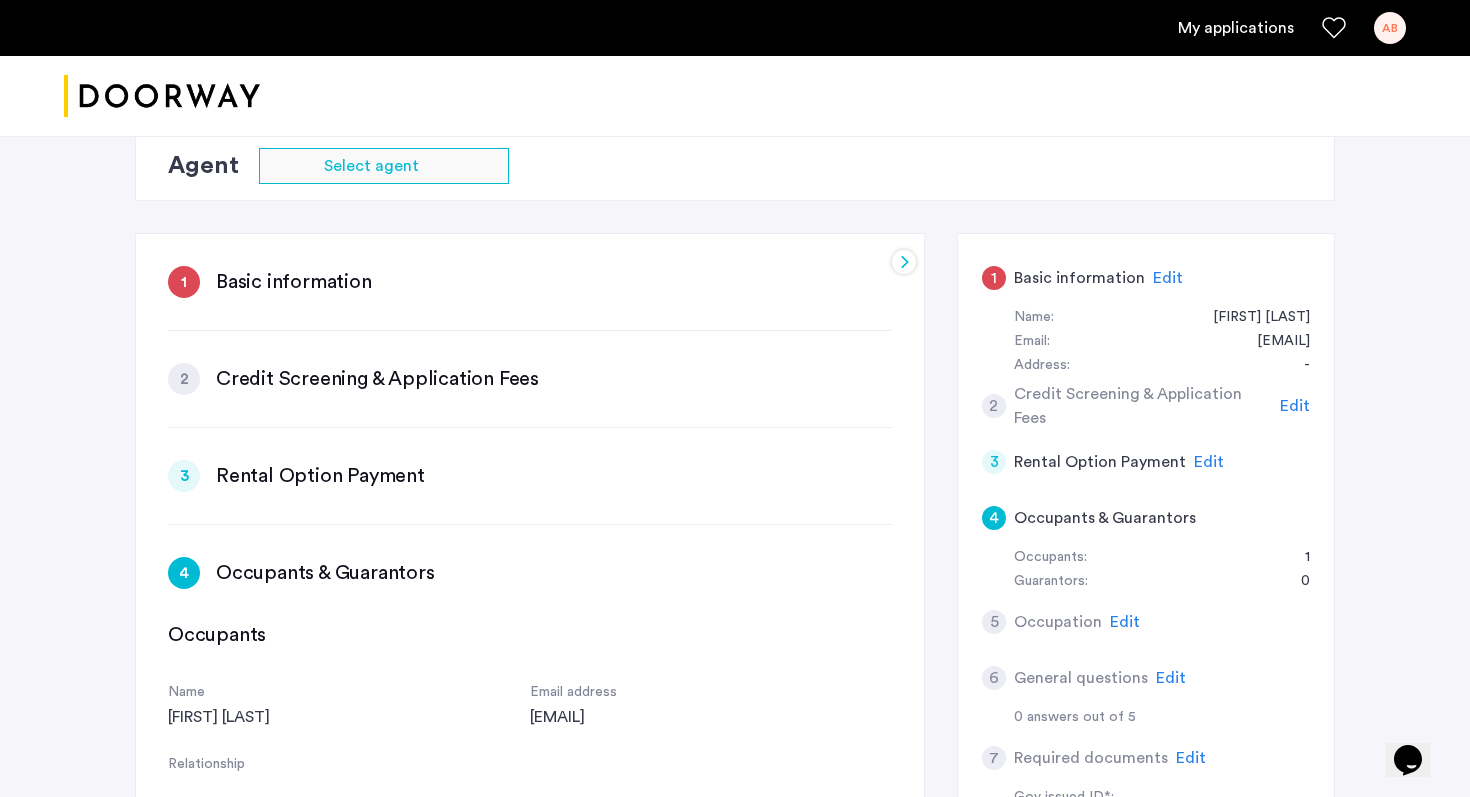 click on "Credit Screening & Application Fees" at bounding box center [377, 379] 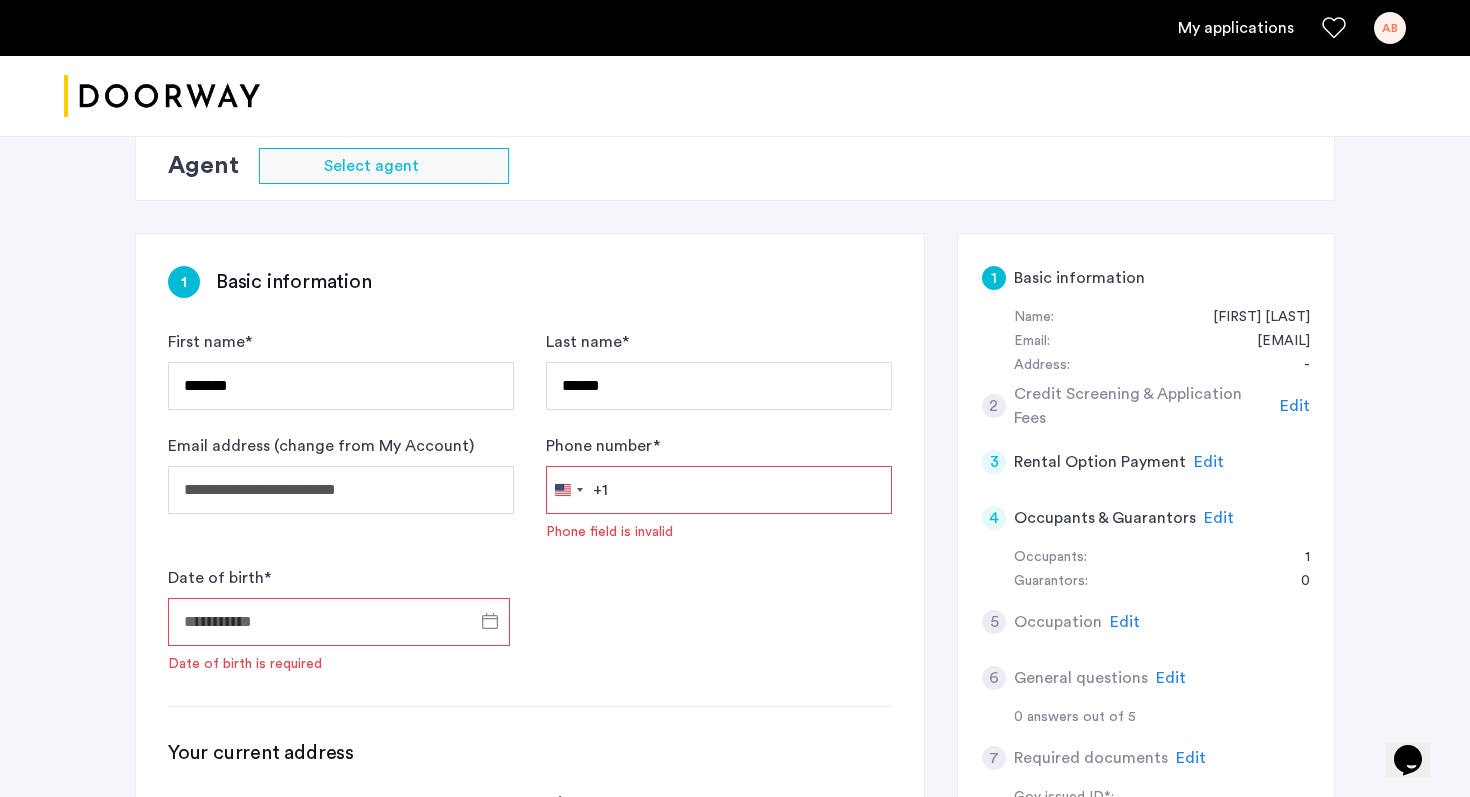 click on "Phone number  *" at bounding box center (719, 490) 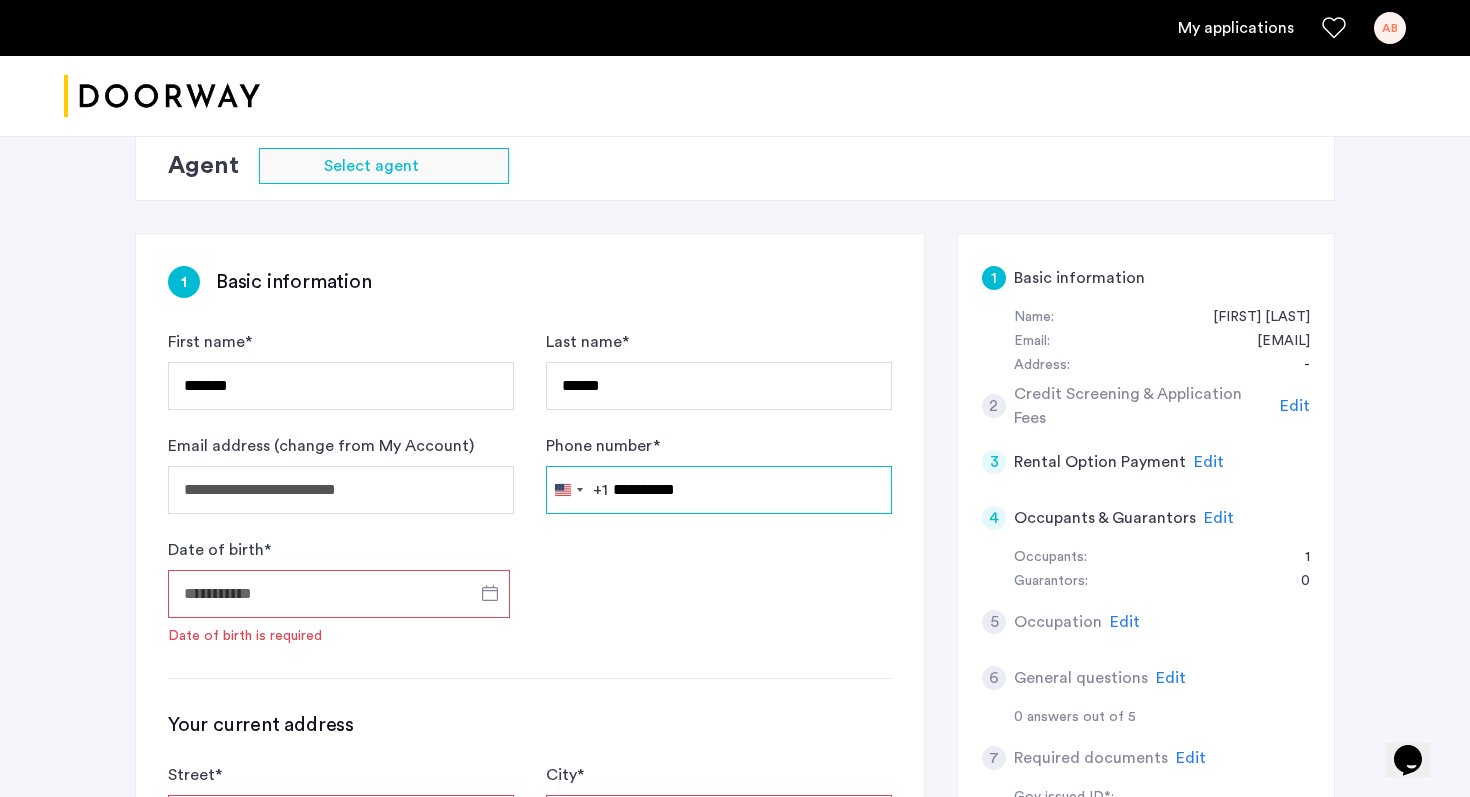 type on "**********" 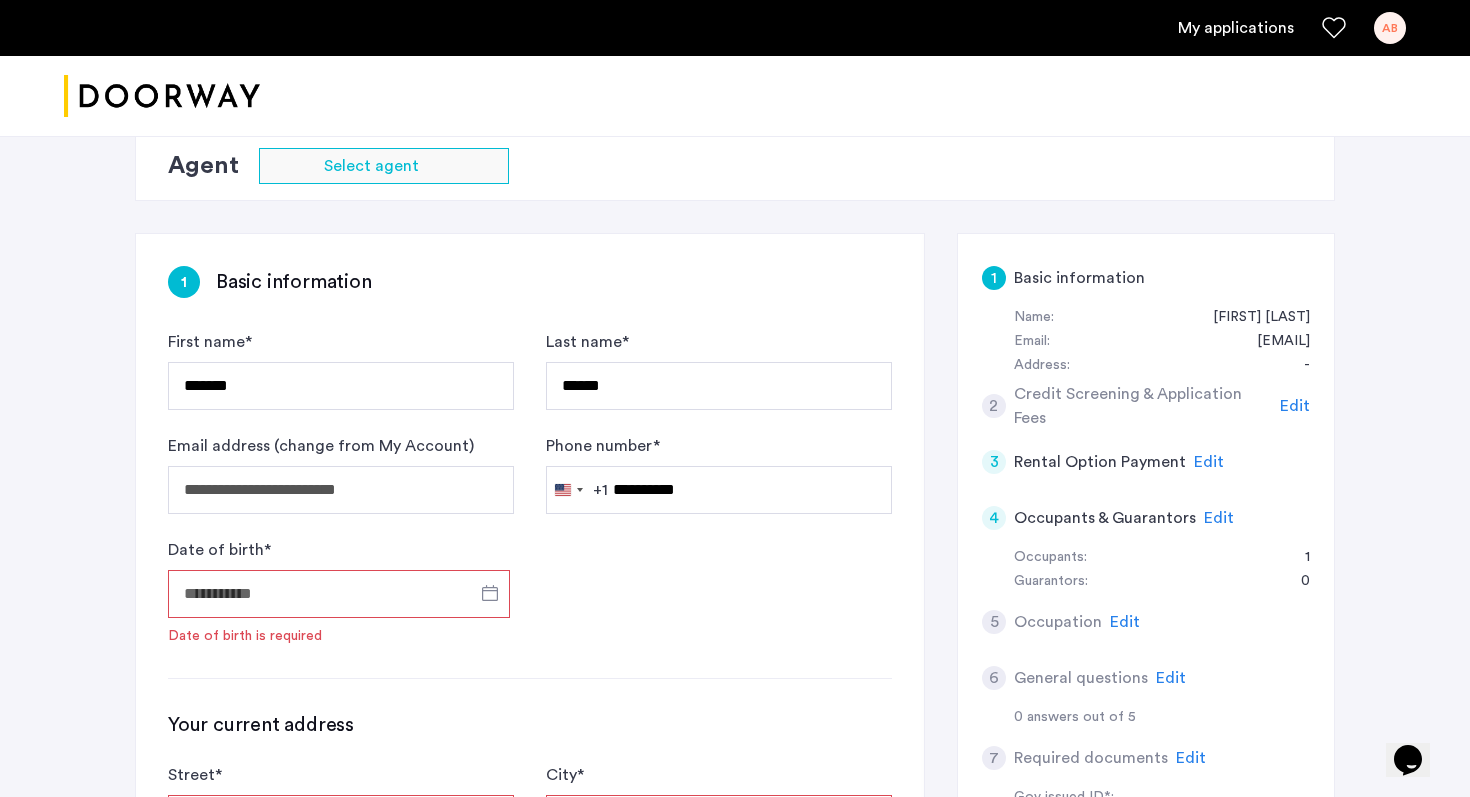 click on "Date of birth  *" at bounding box center [339, 594] 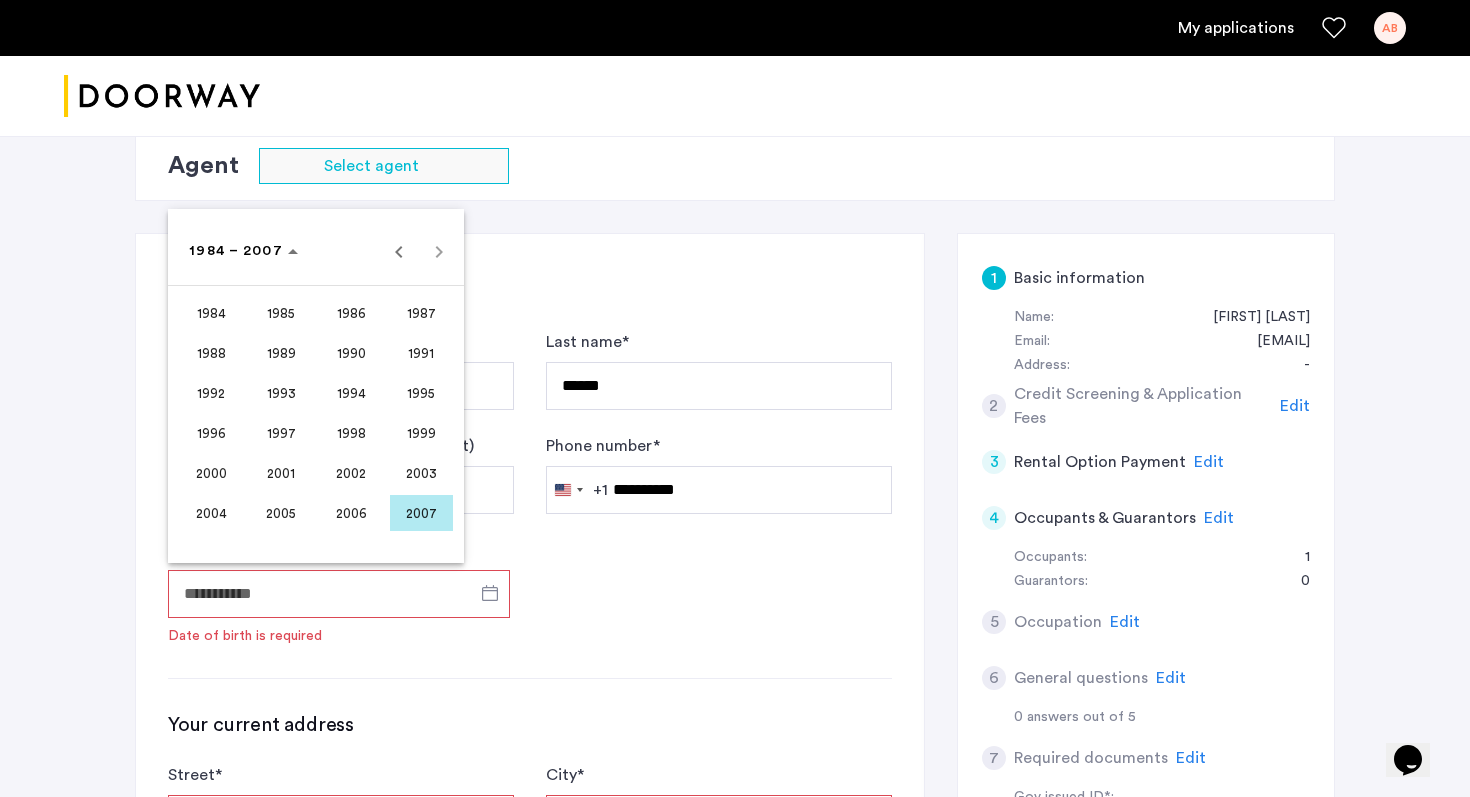 click on "2001" at bounding box center (281, 473) 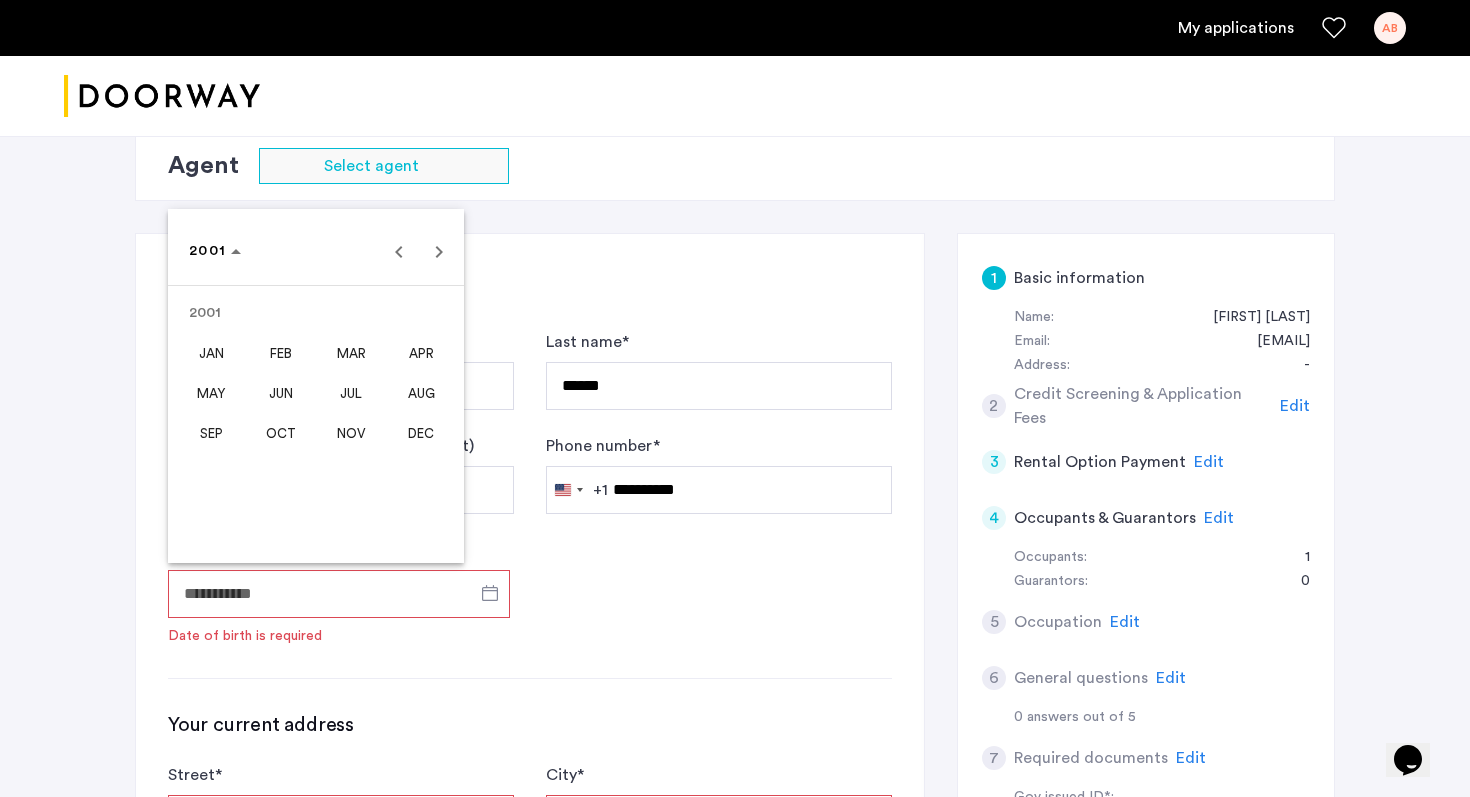 click on "JAN" at bounding box center [211, 353] 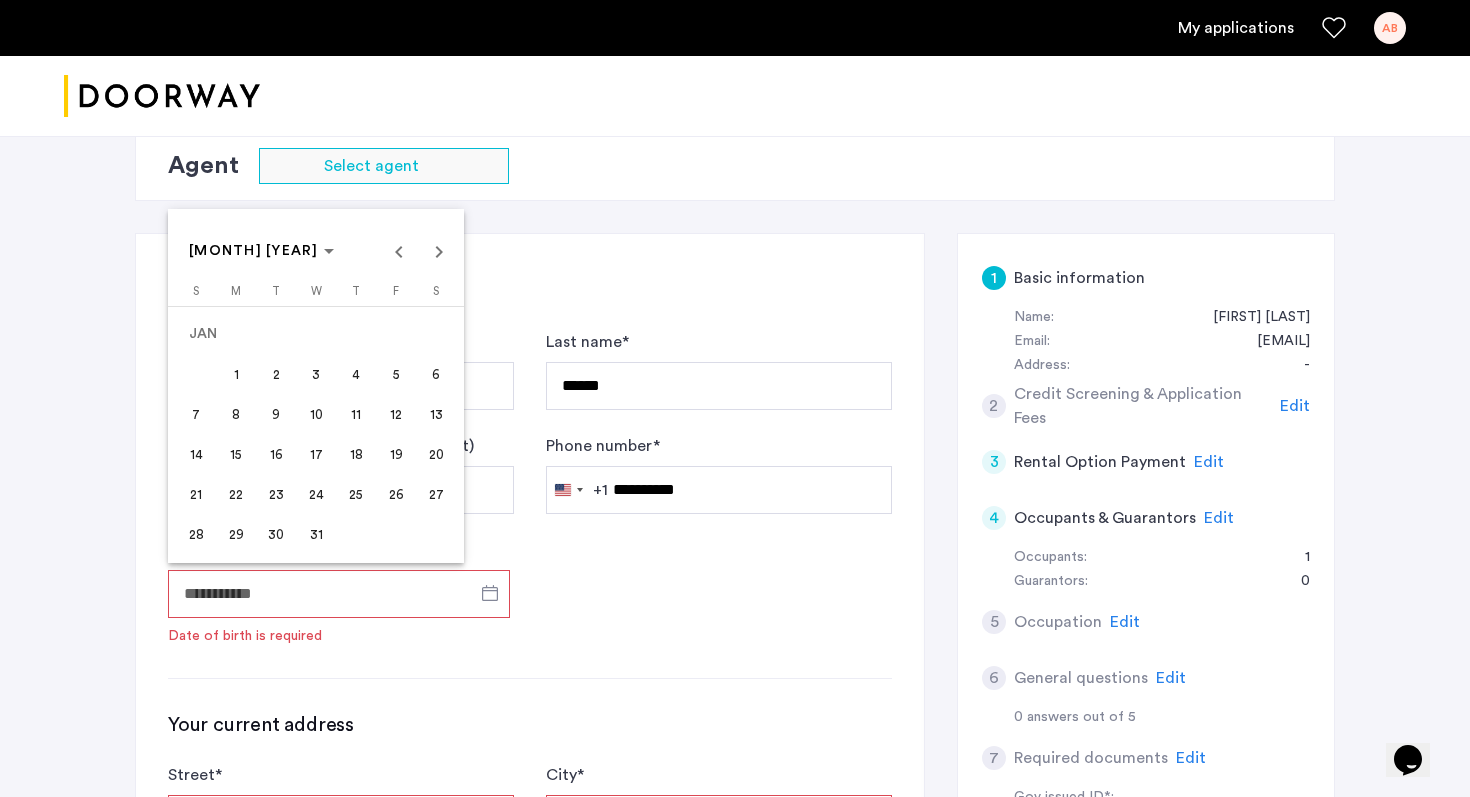 click on "13" at bounding box center (436, 414) 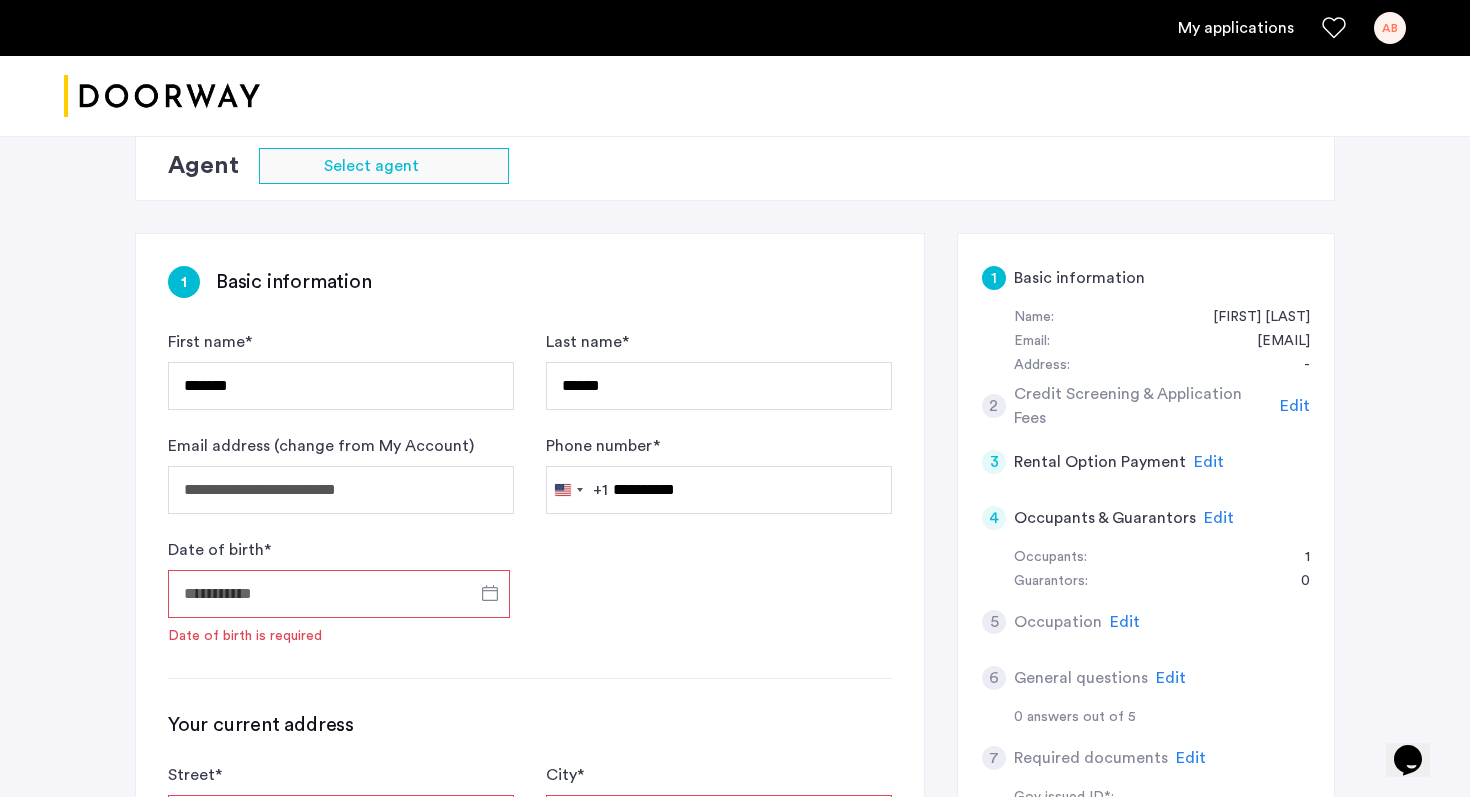 type on "**********" 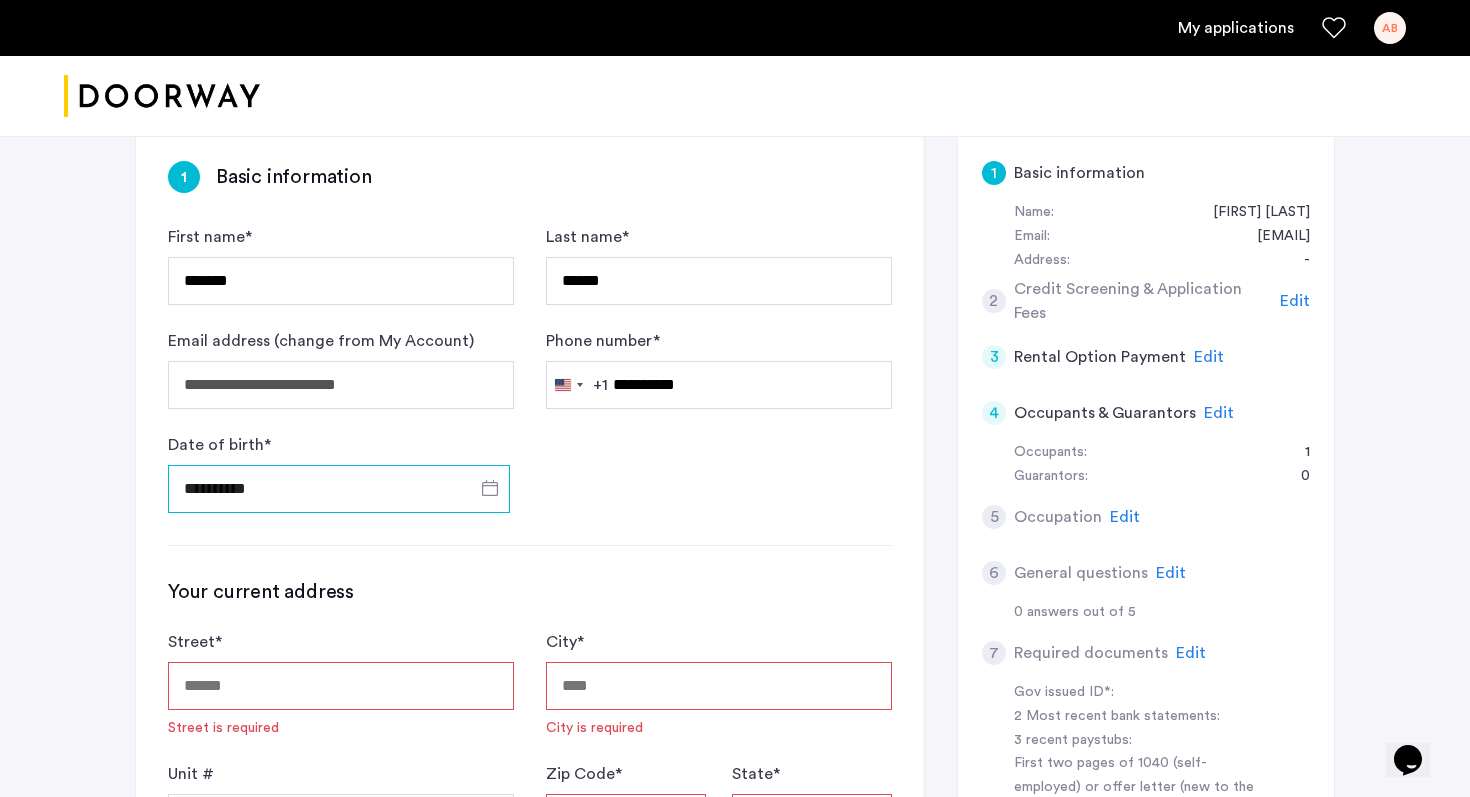 scroll, scrollTop: 375, scrollLeft: 0, axis: vertical 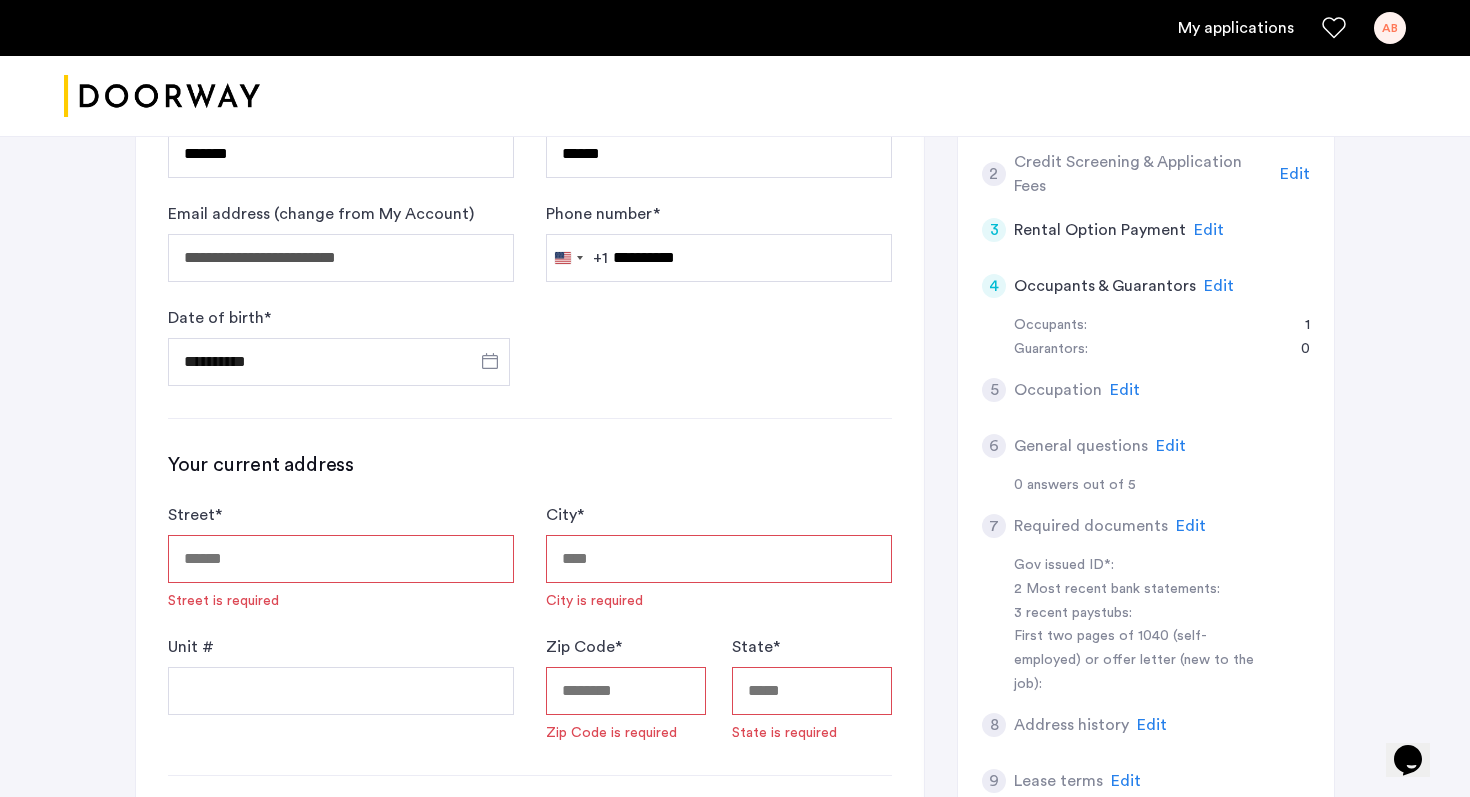 click on "Street  *" at bounding box center [341, 559] 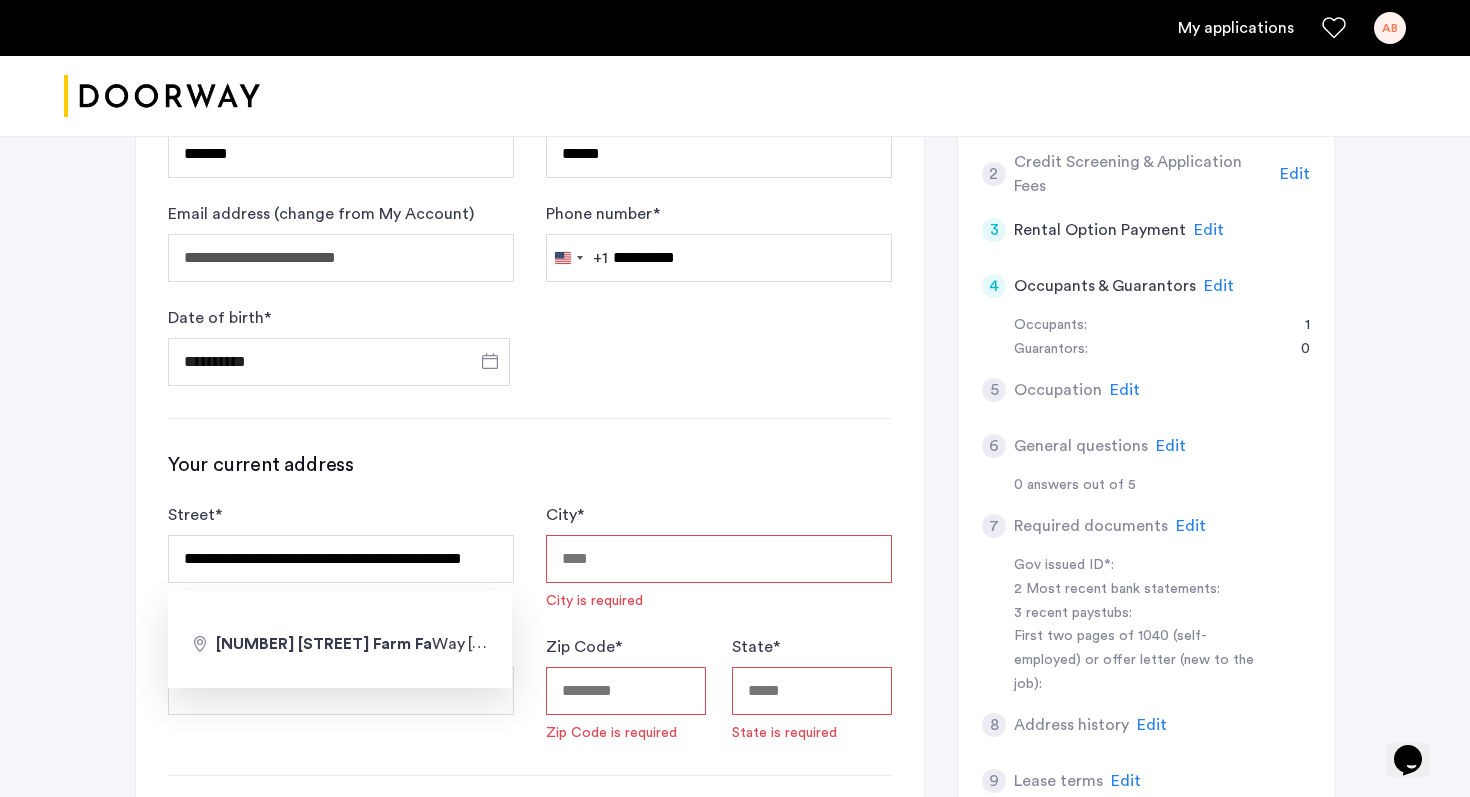 type on "**********" 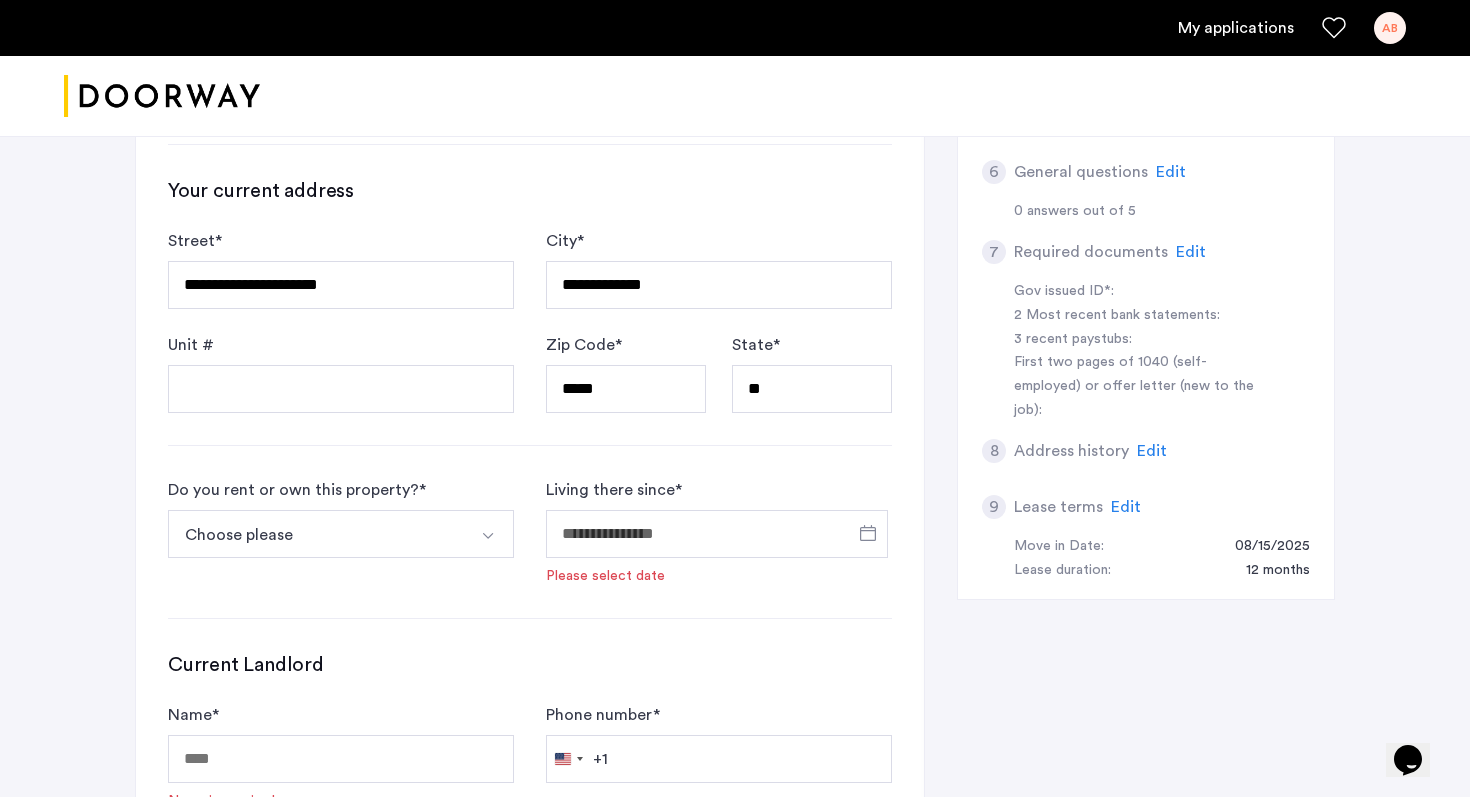 scroll, scrollTop: 677, scrollLeft: 0, axis: vertical 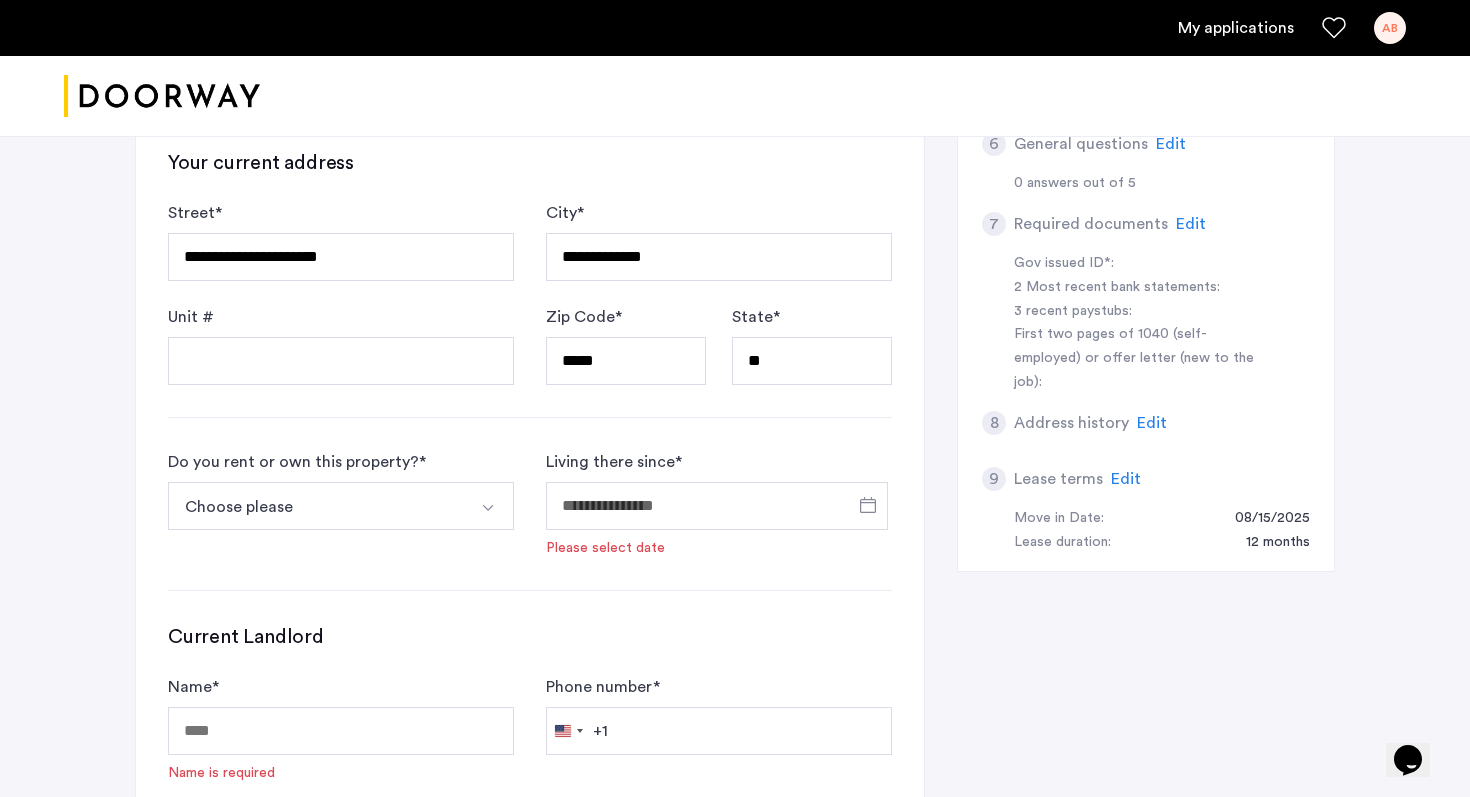click on "Choose please" at bounding box center [317, 506] 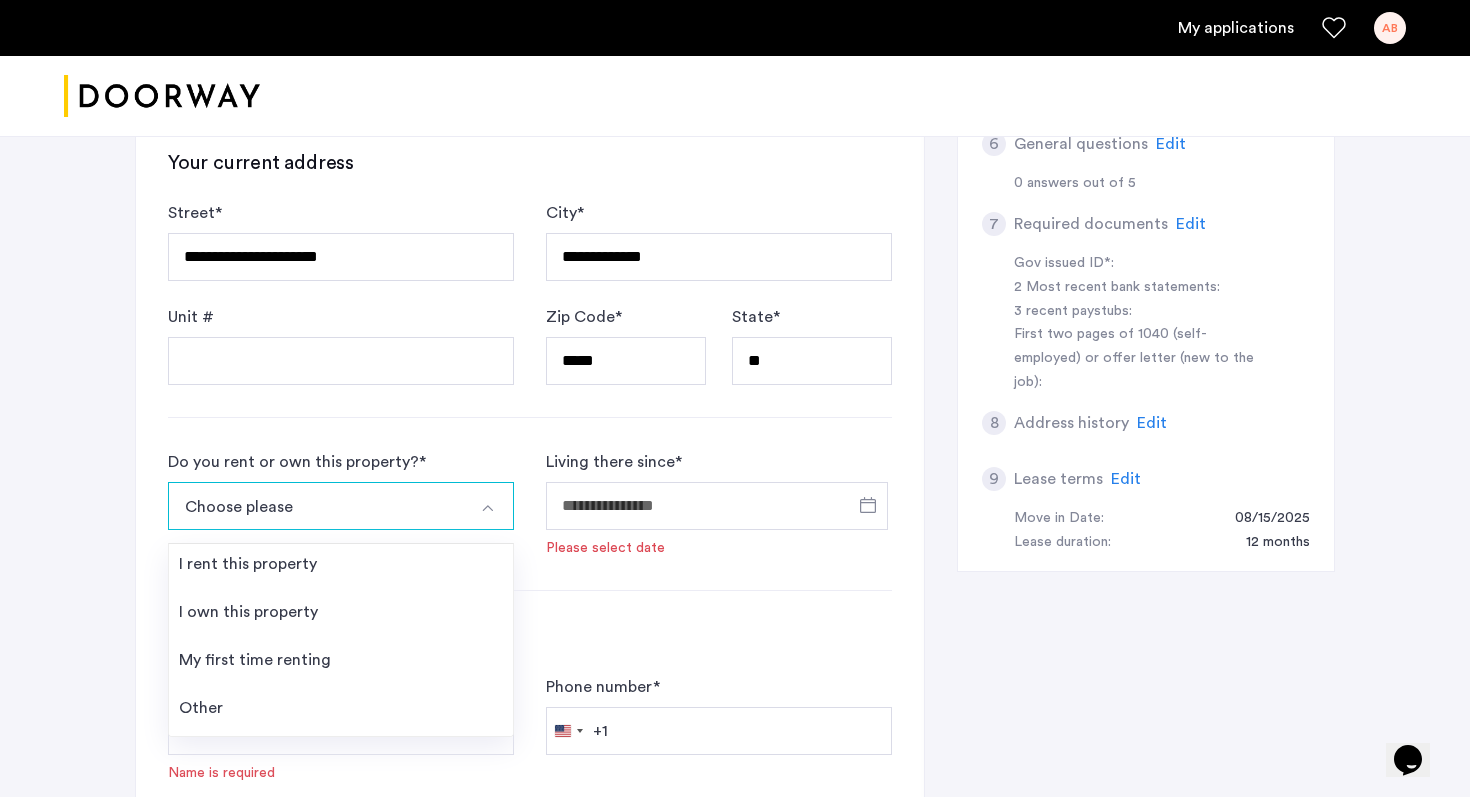 click on "Do you rent or own this property?  * Choose please I rent this property I own this property My first time renting Other" 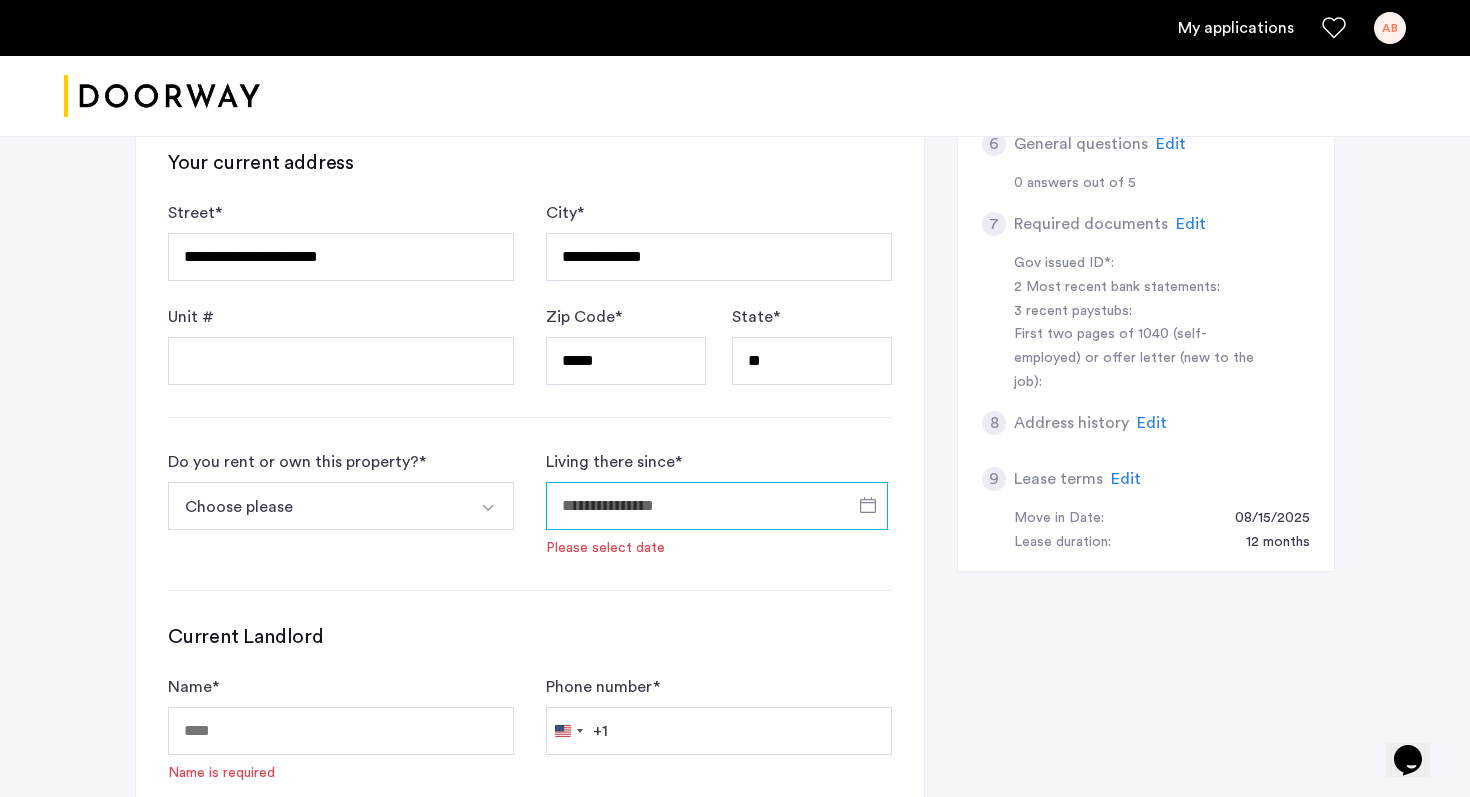 click on "Living there since  *" at bounding box center (717, 506) 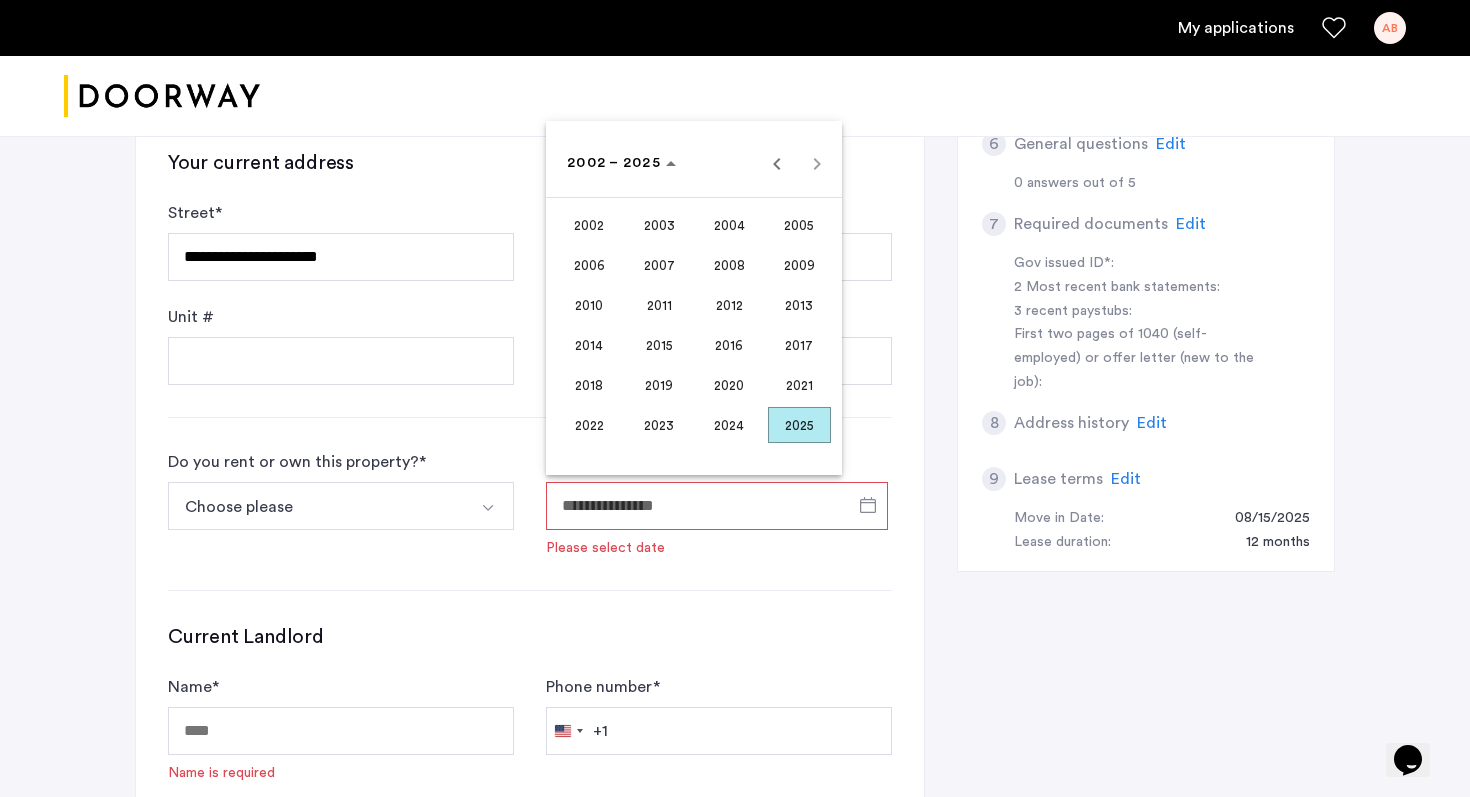 click on "2016" at bounding box center [729, 345] 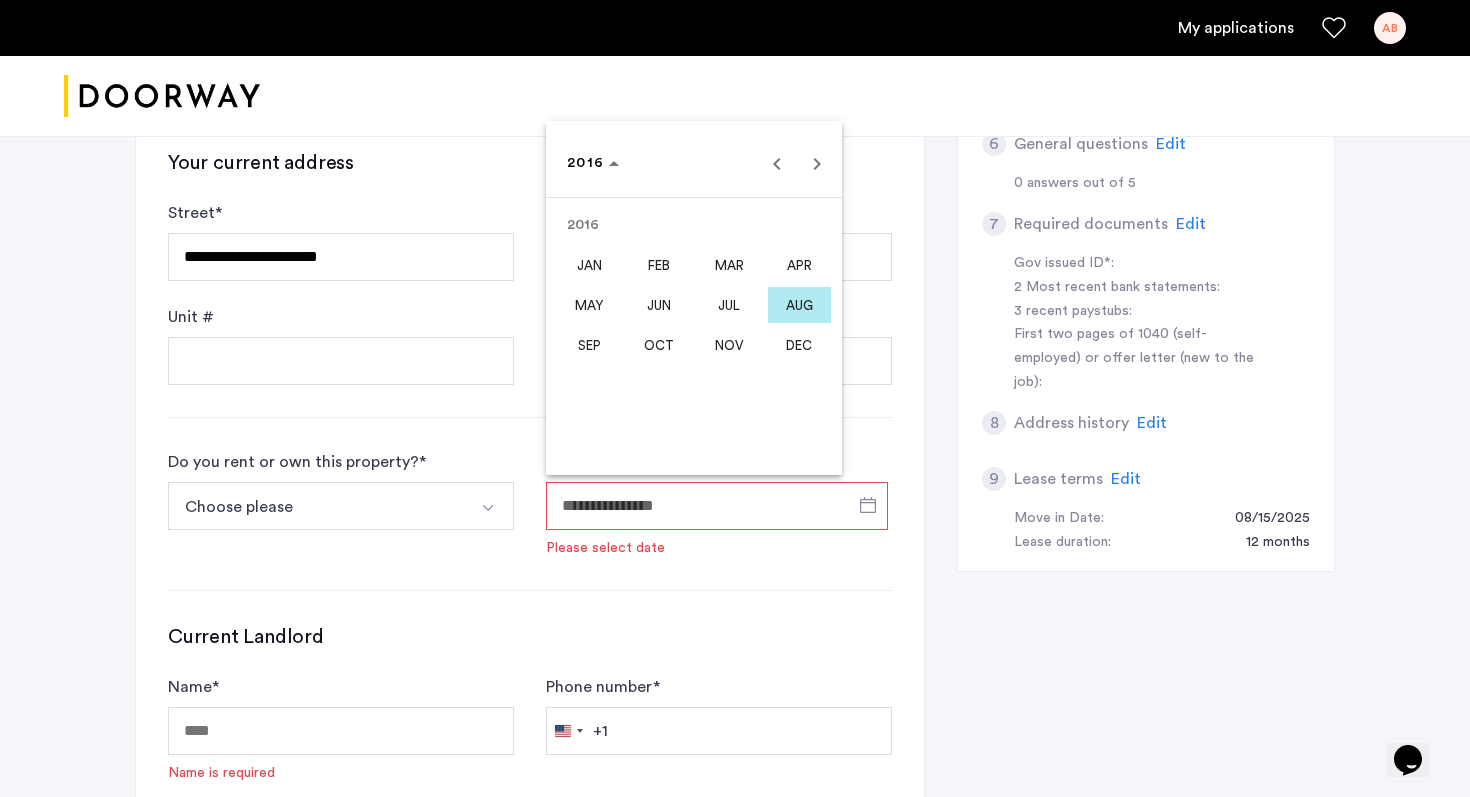 click on "AUG" at bounding box center (799, 305) 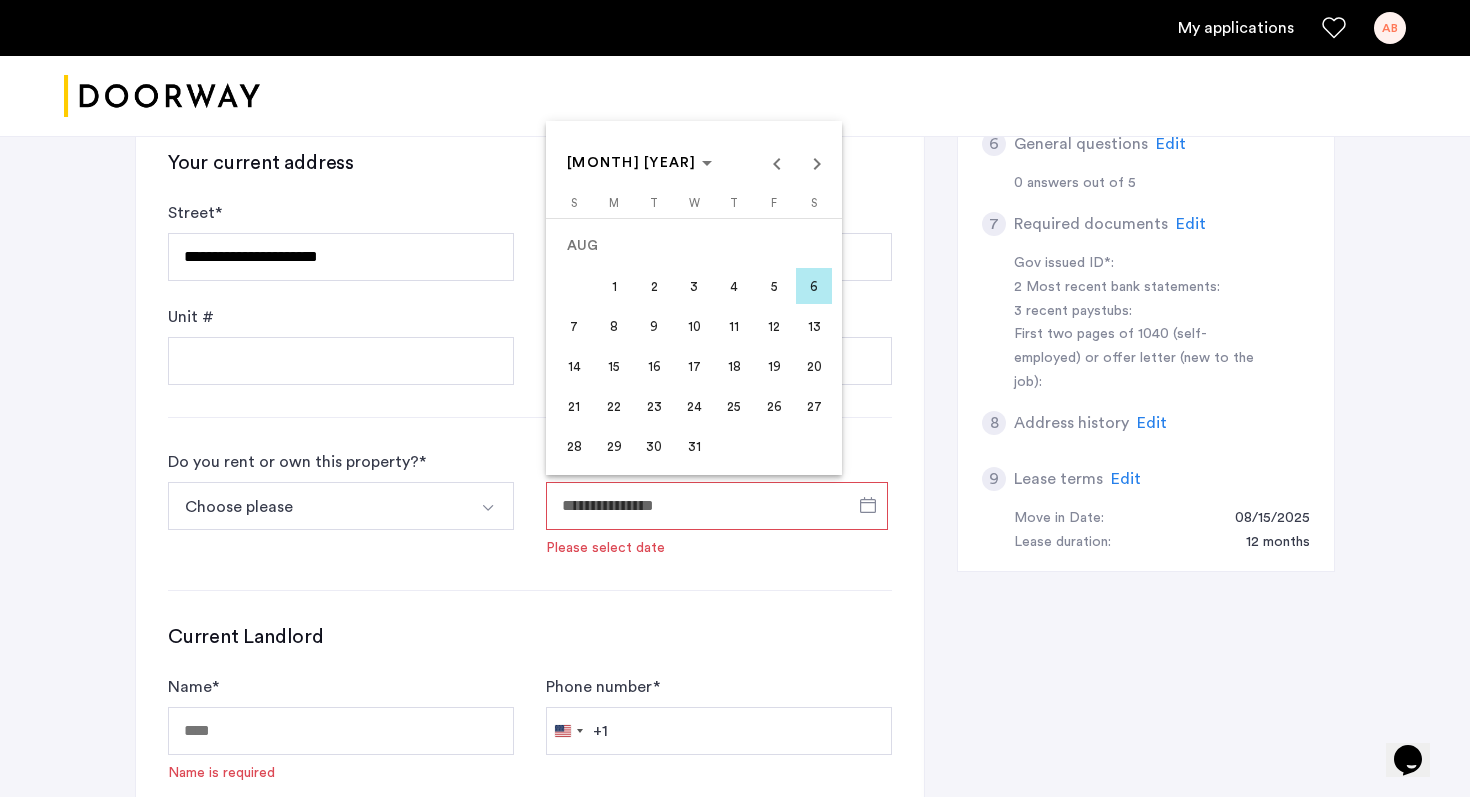 click on "1" at bounding box center (614, 286) 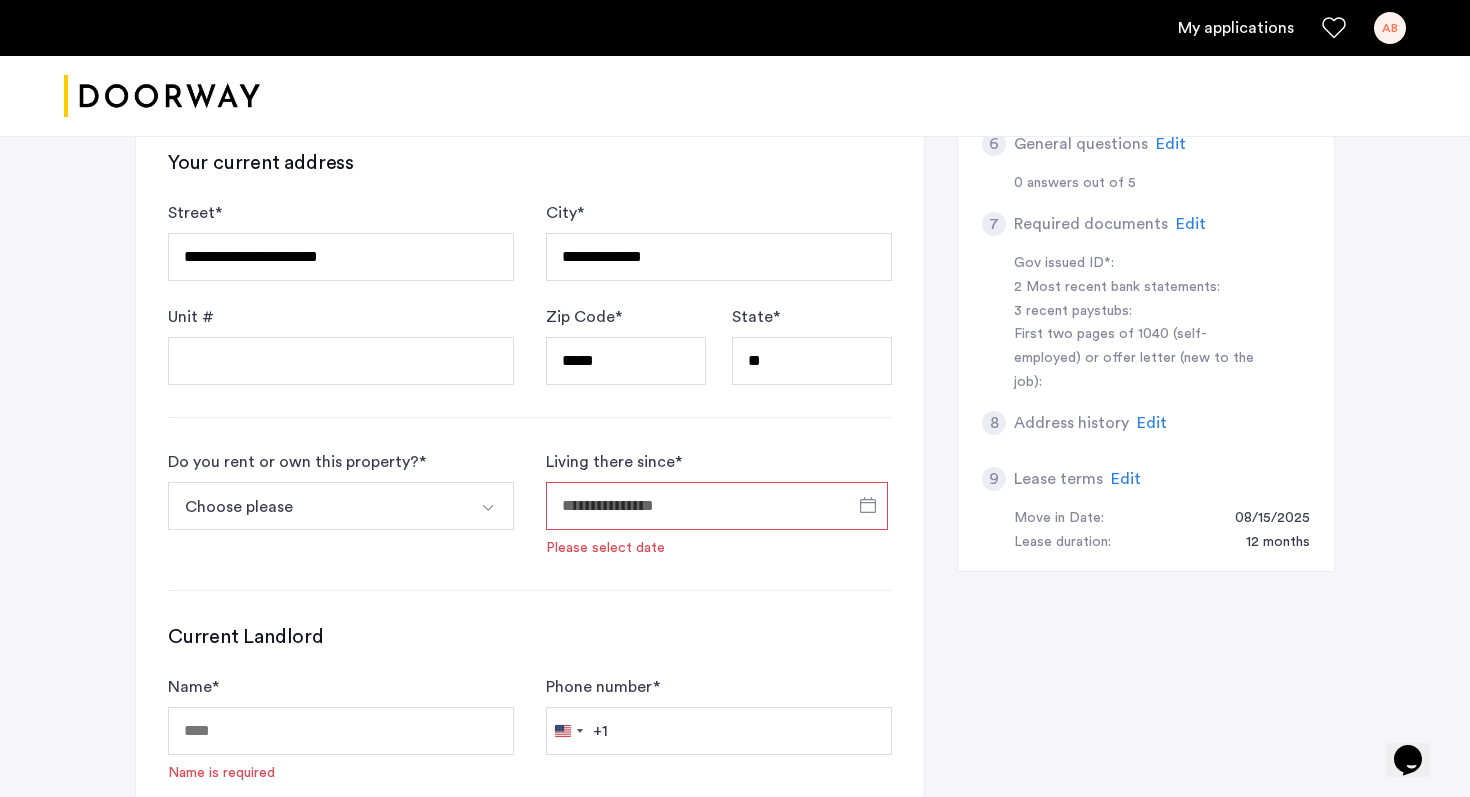 type on "**********" 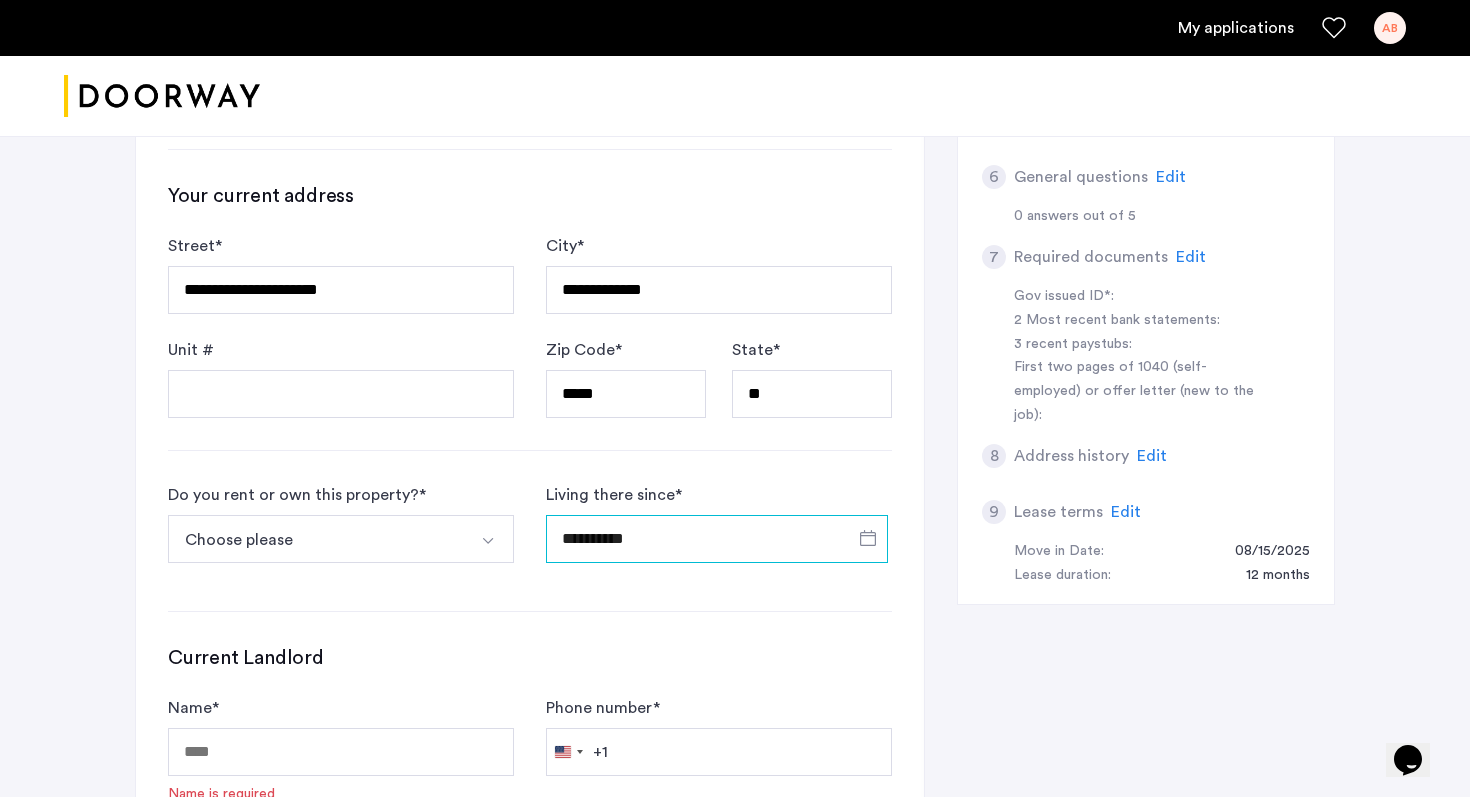 scroll, scrollTop: 639, scrollLeft: 0, axis: vertical 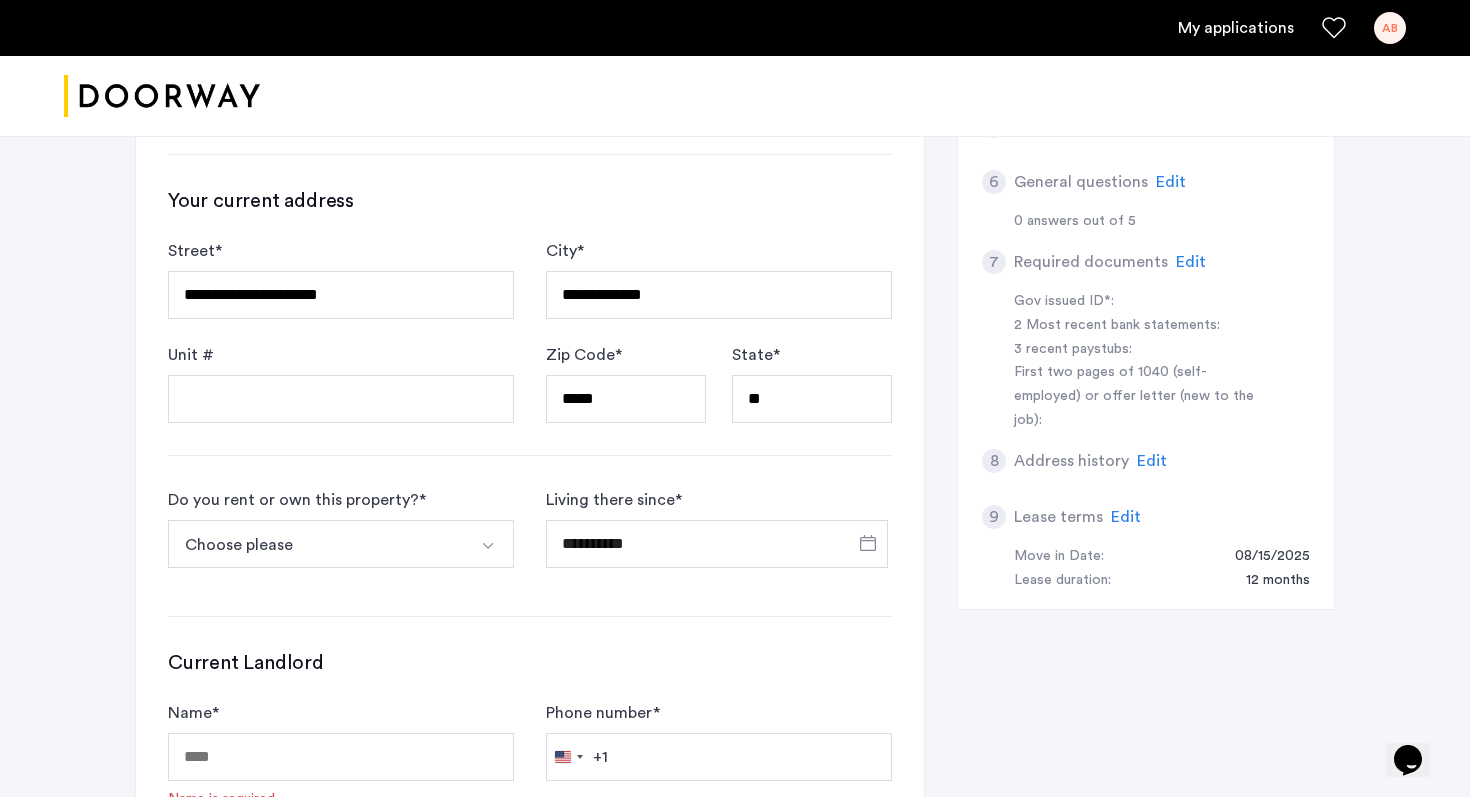 click on "Choose please" at bounding box center [317, 544] 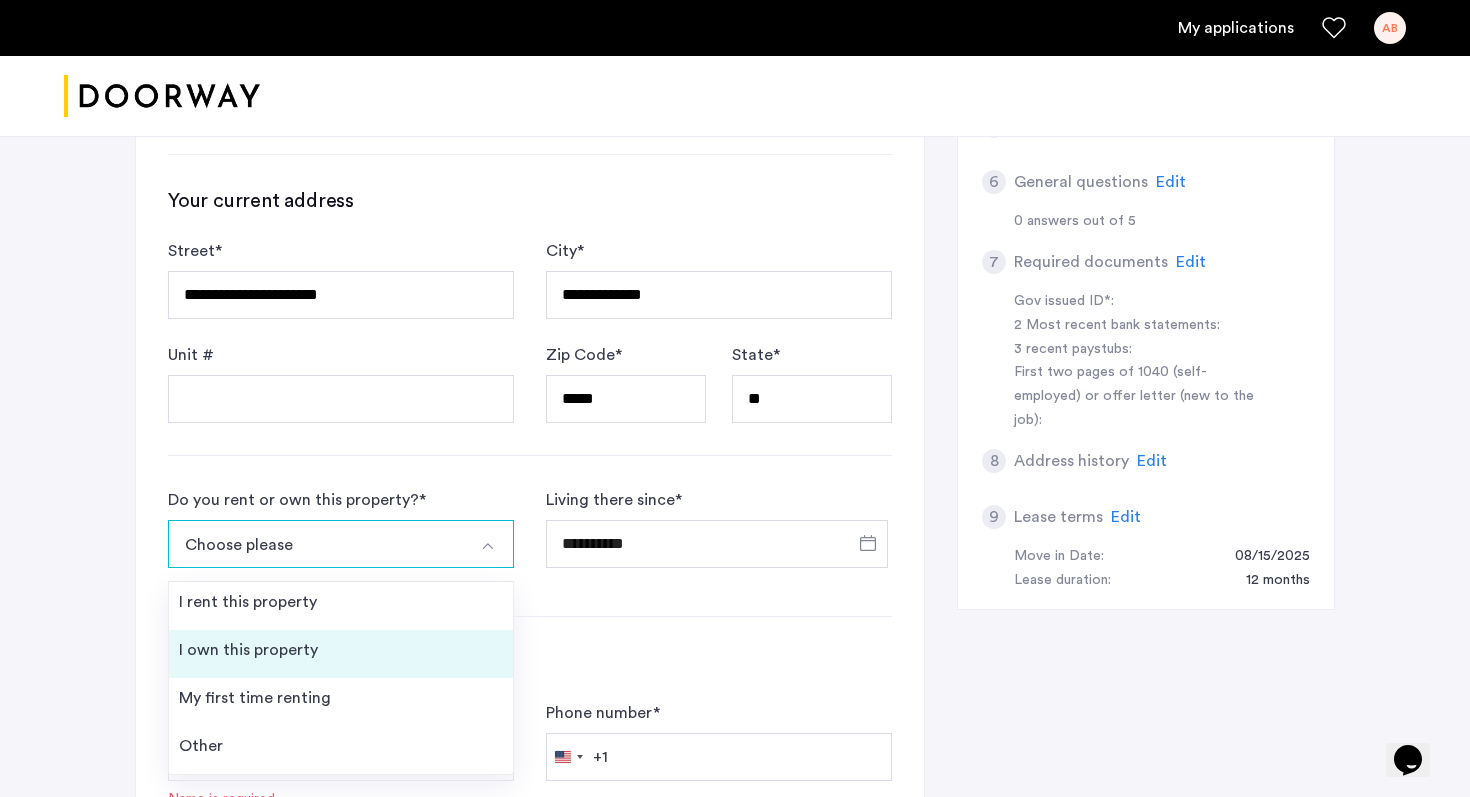 click on "I own this property" at bounding box center [341, 654] 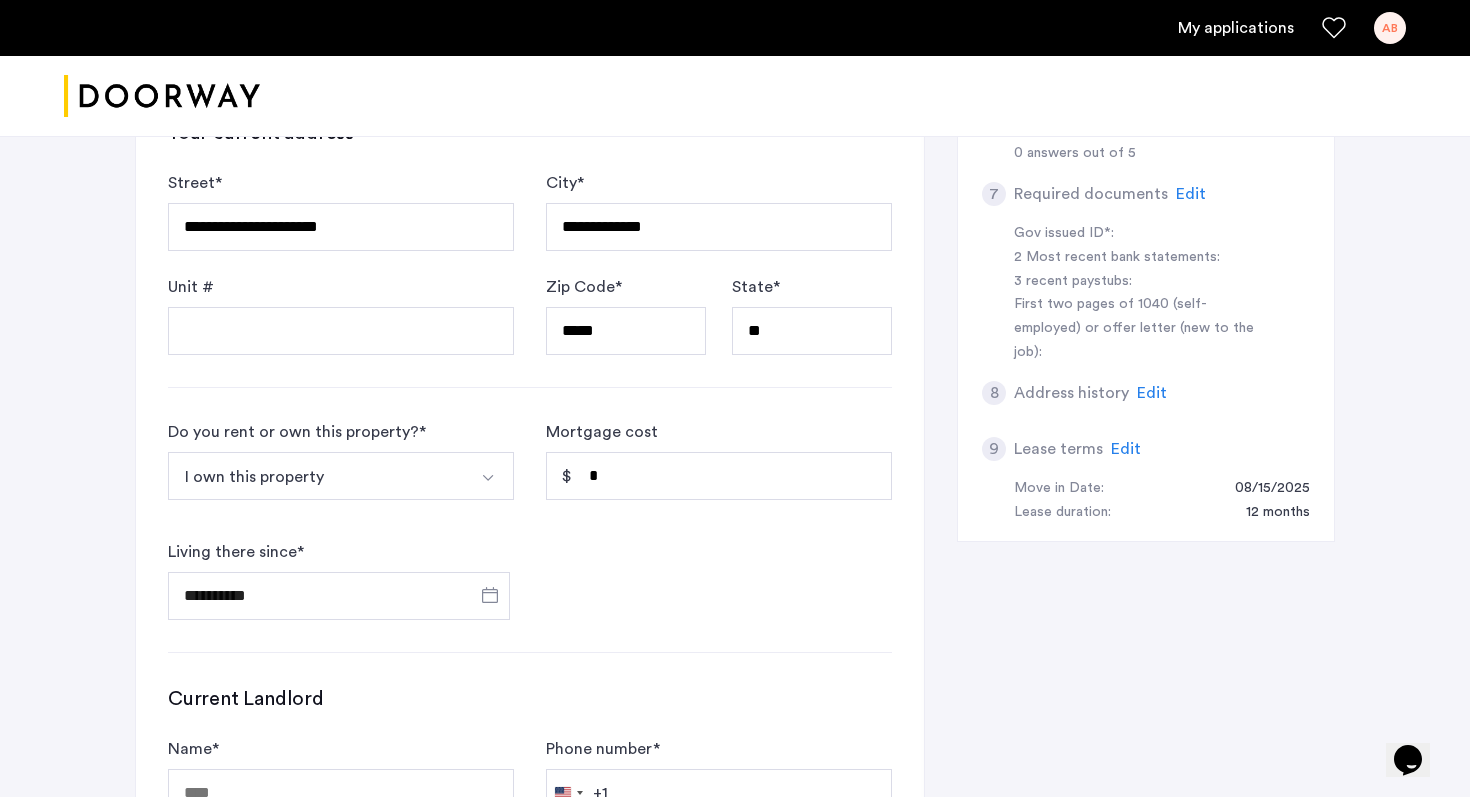 scroll, scrollTop: 708, scrollLeft: 0, axis: vertical 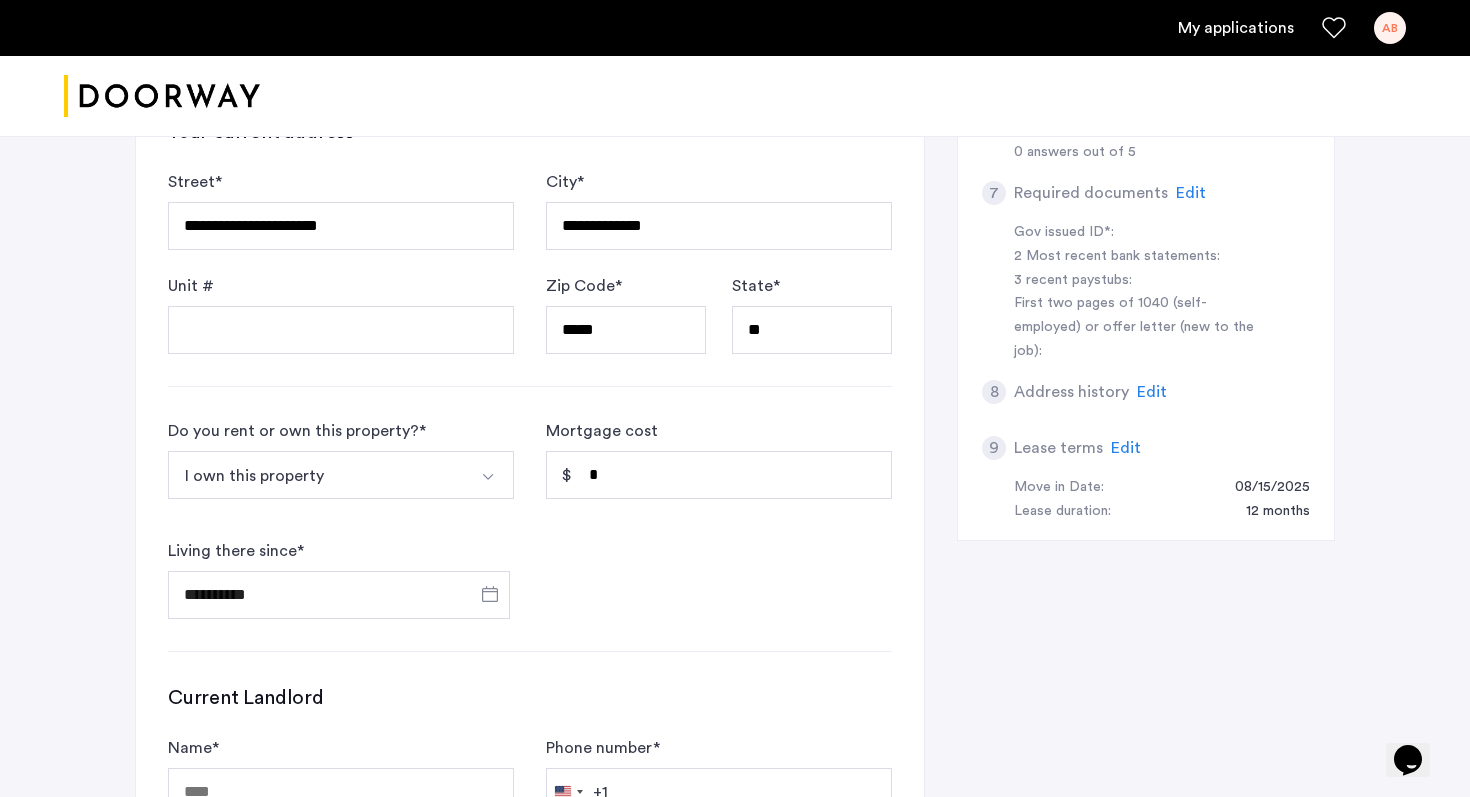 click on "Do you rent or own this property?  * I own this property I rent this property I own this property My first time renting Other" 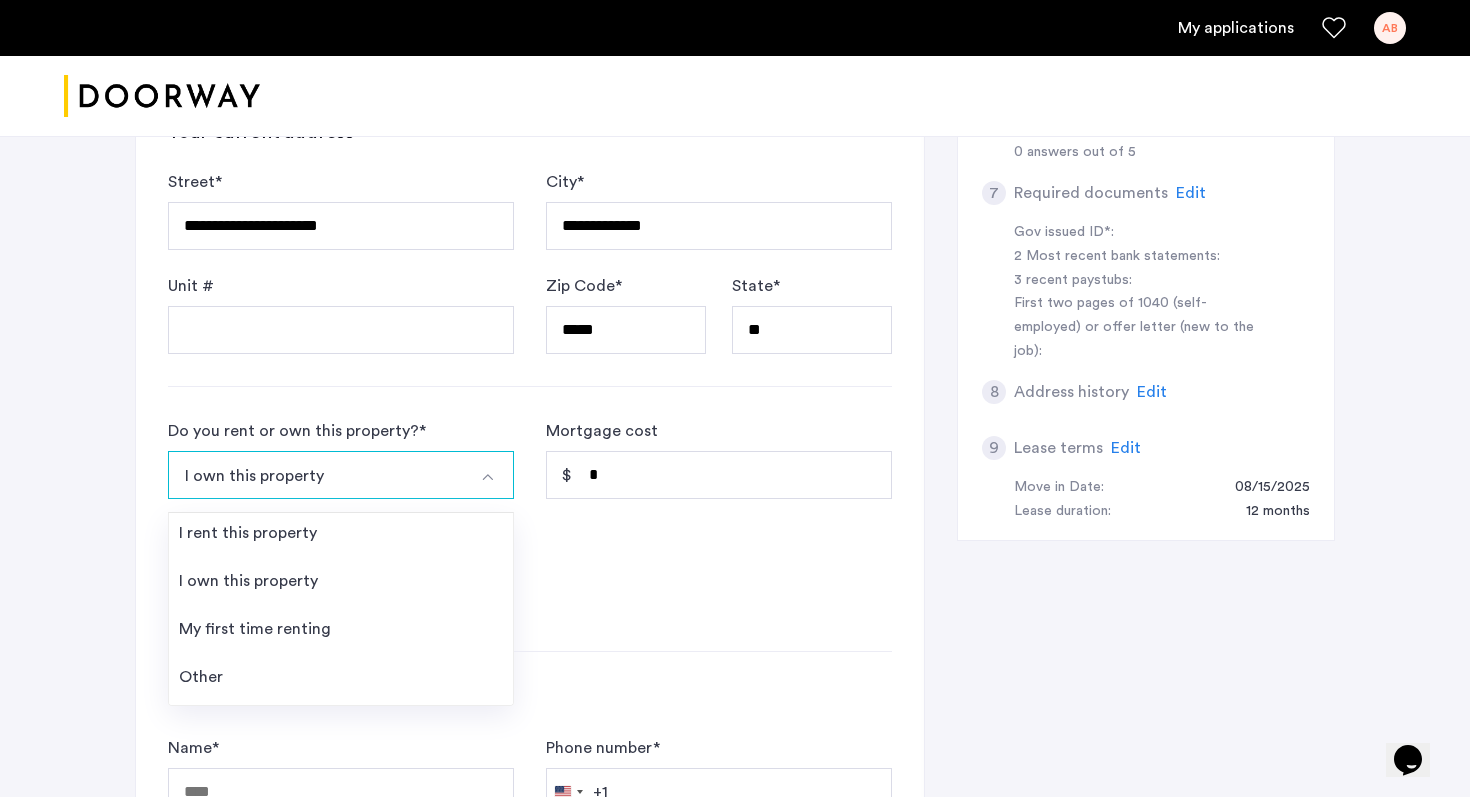 click on "**********" 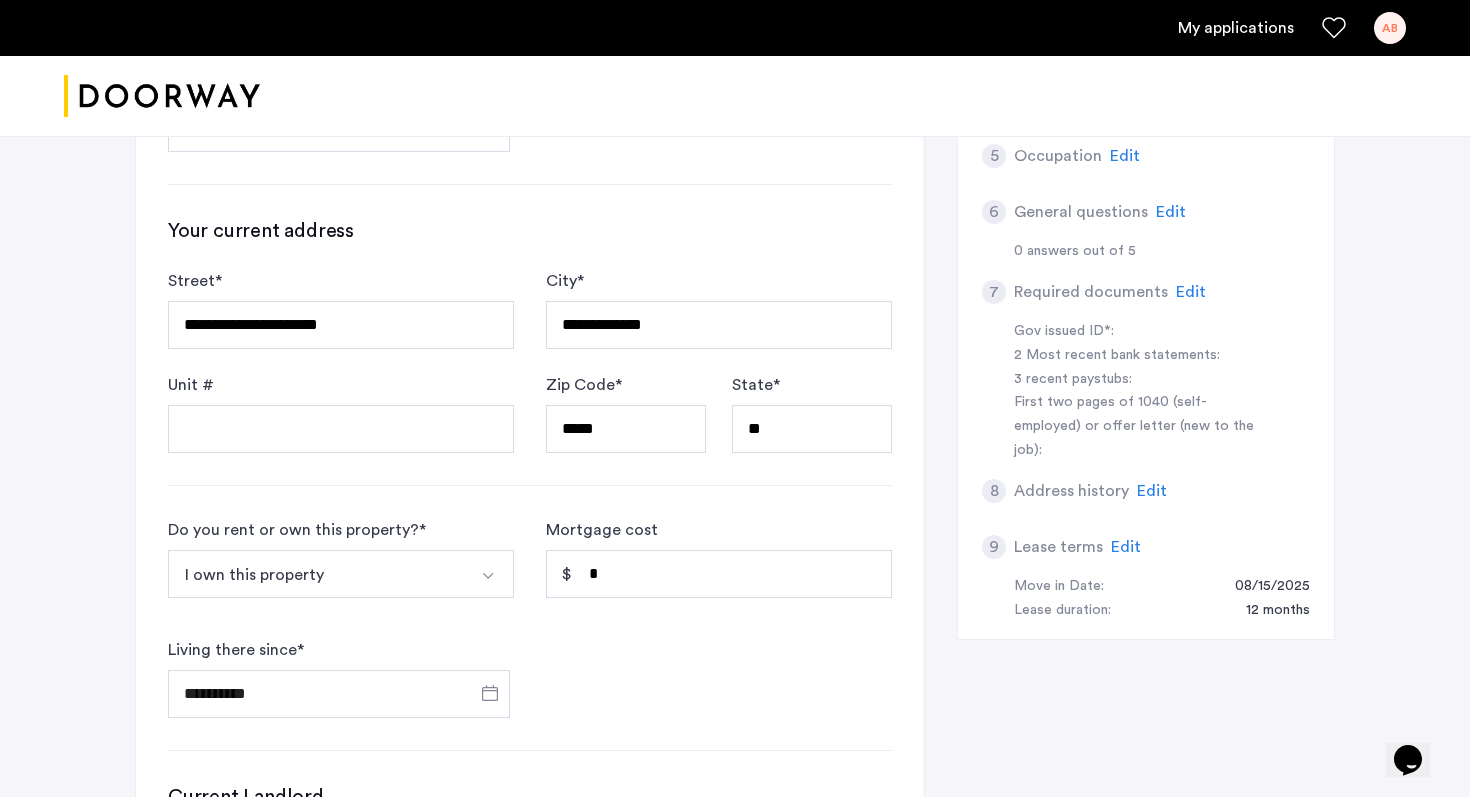 scroll, scrollTop: 625, scrollLeft: 0, axis: vertical 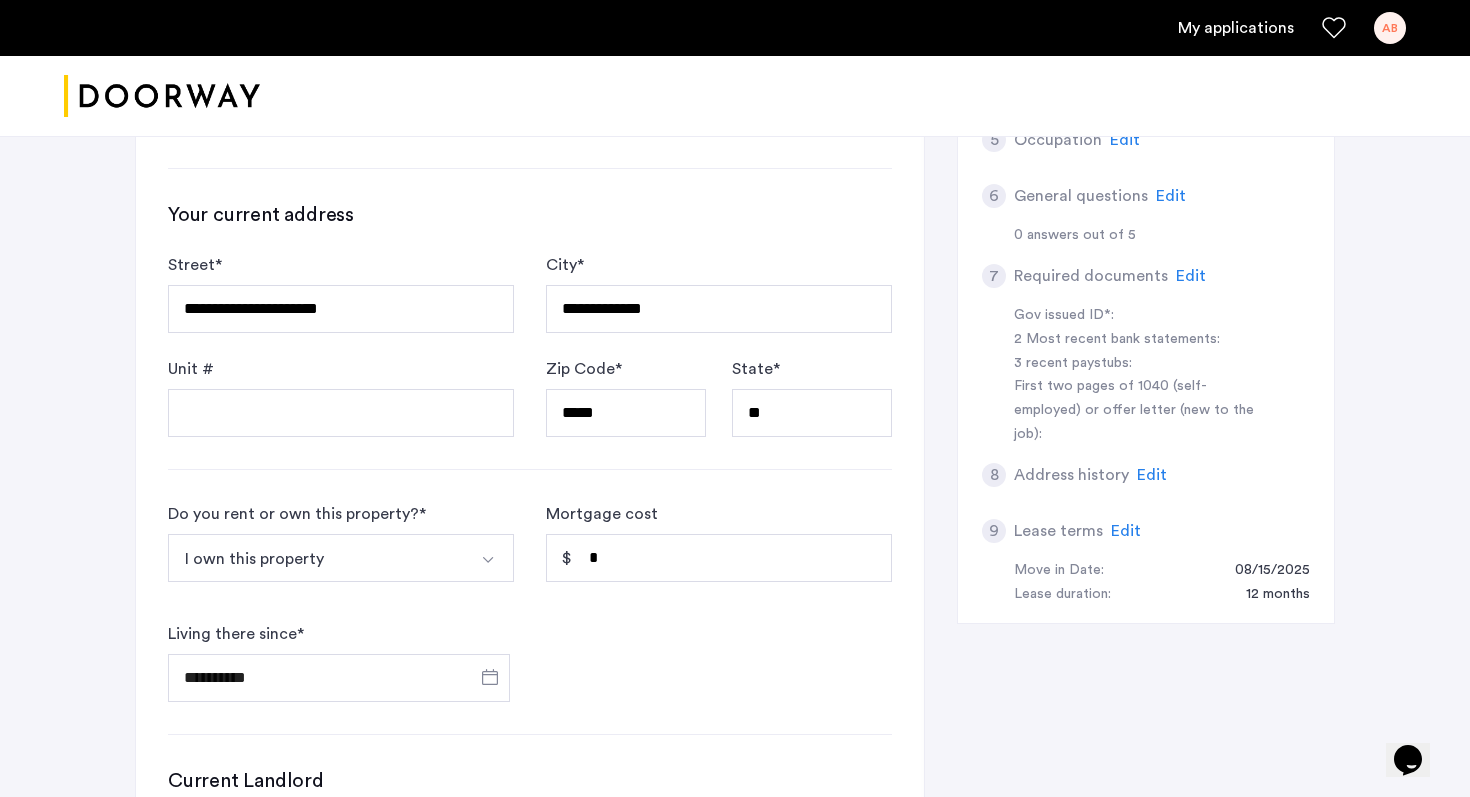 click at bounding box center [490, 558] 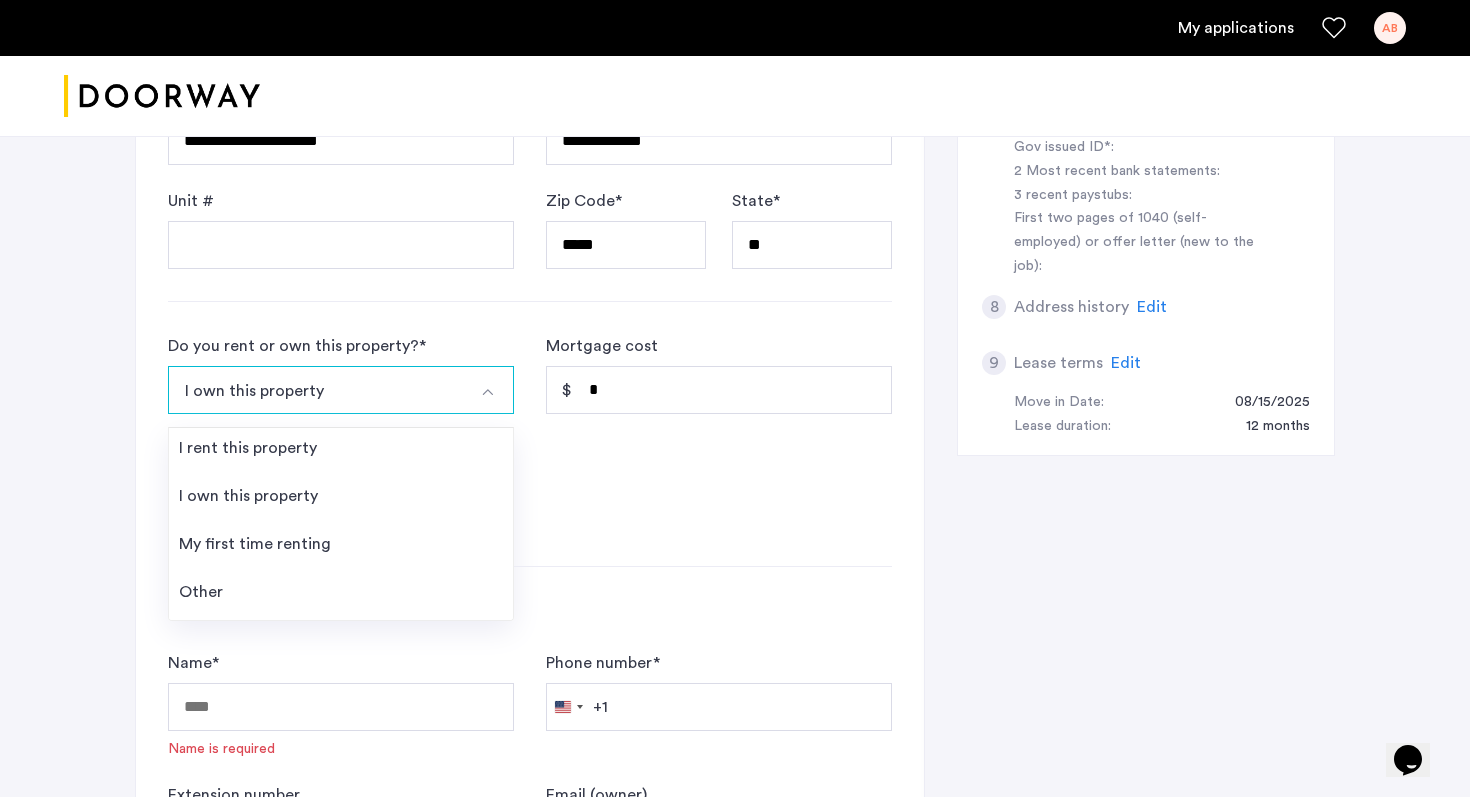scroll, scrollTop: 827, scrollLeft: 0, axis: vertical 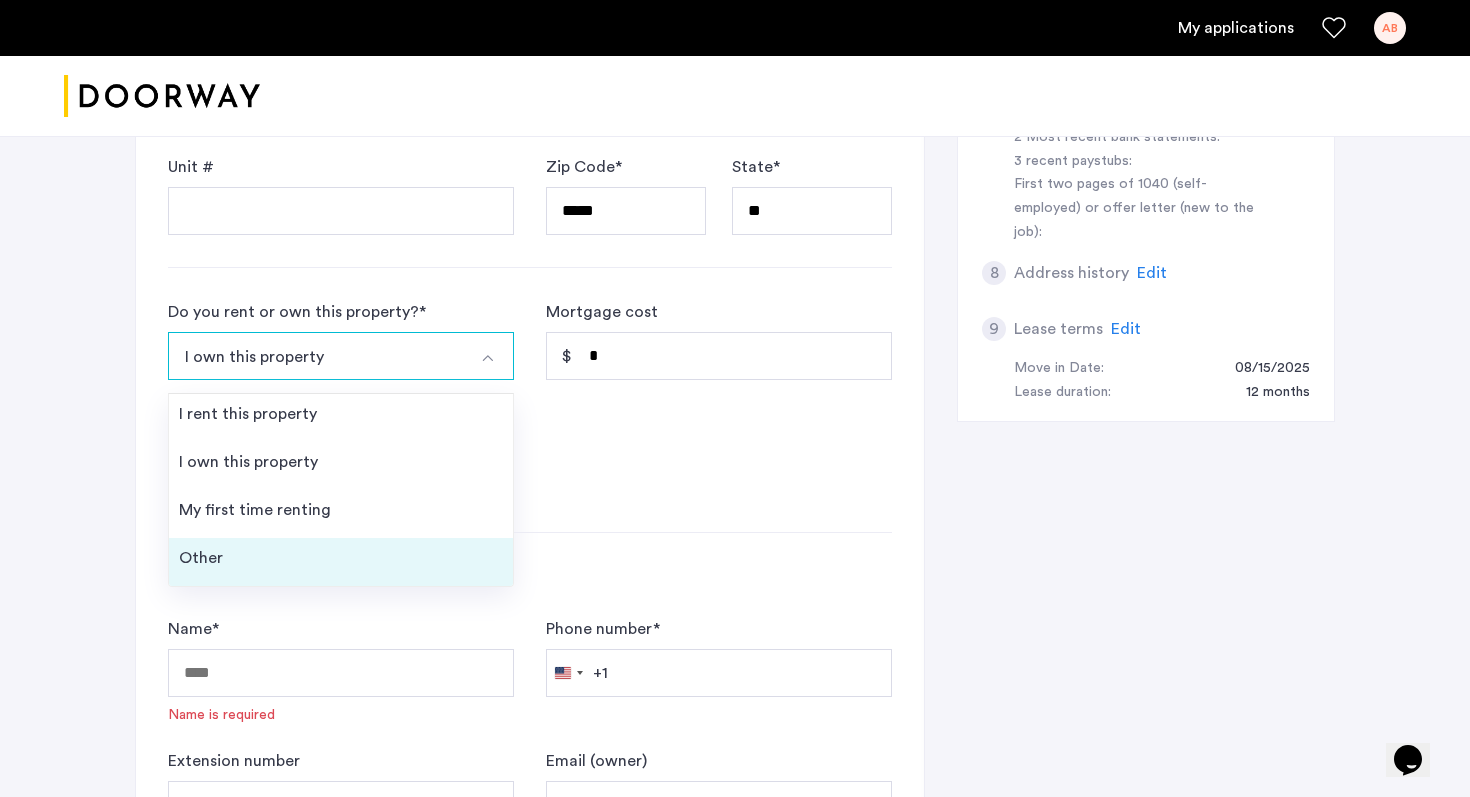 click on "Other" at bounding box center [341, 562] 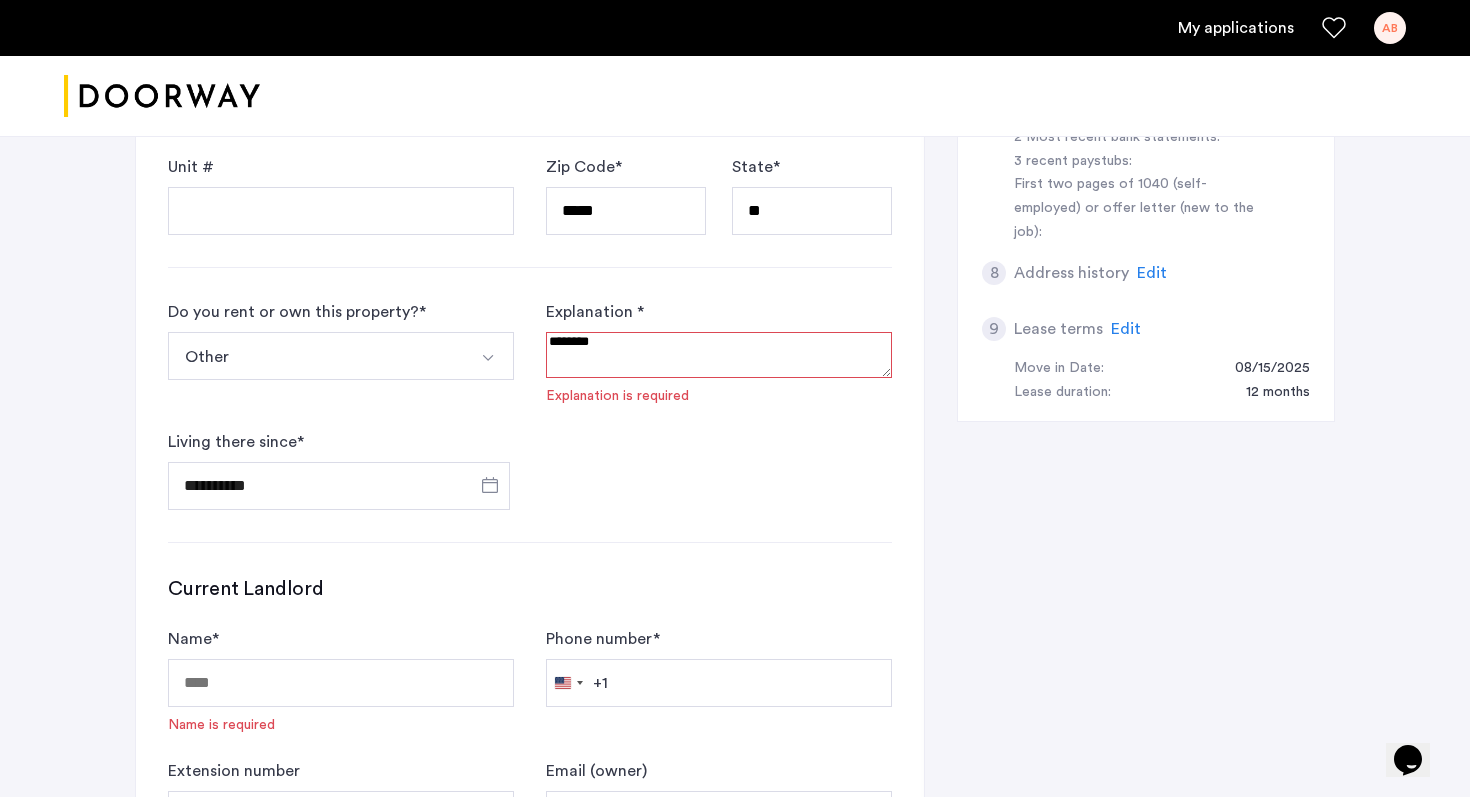 click at bounding box center (719, 355) 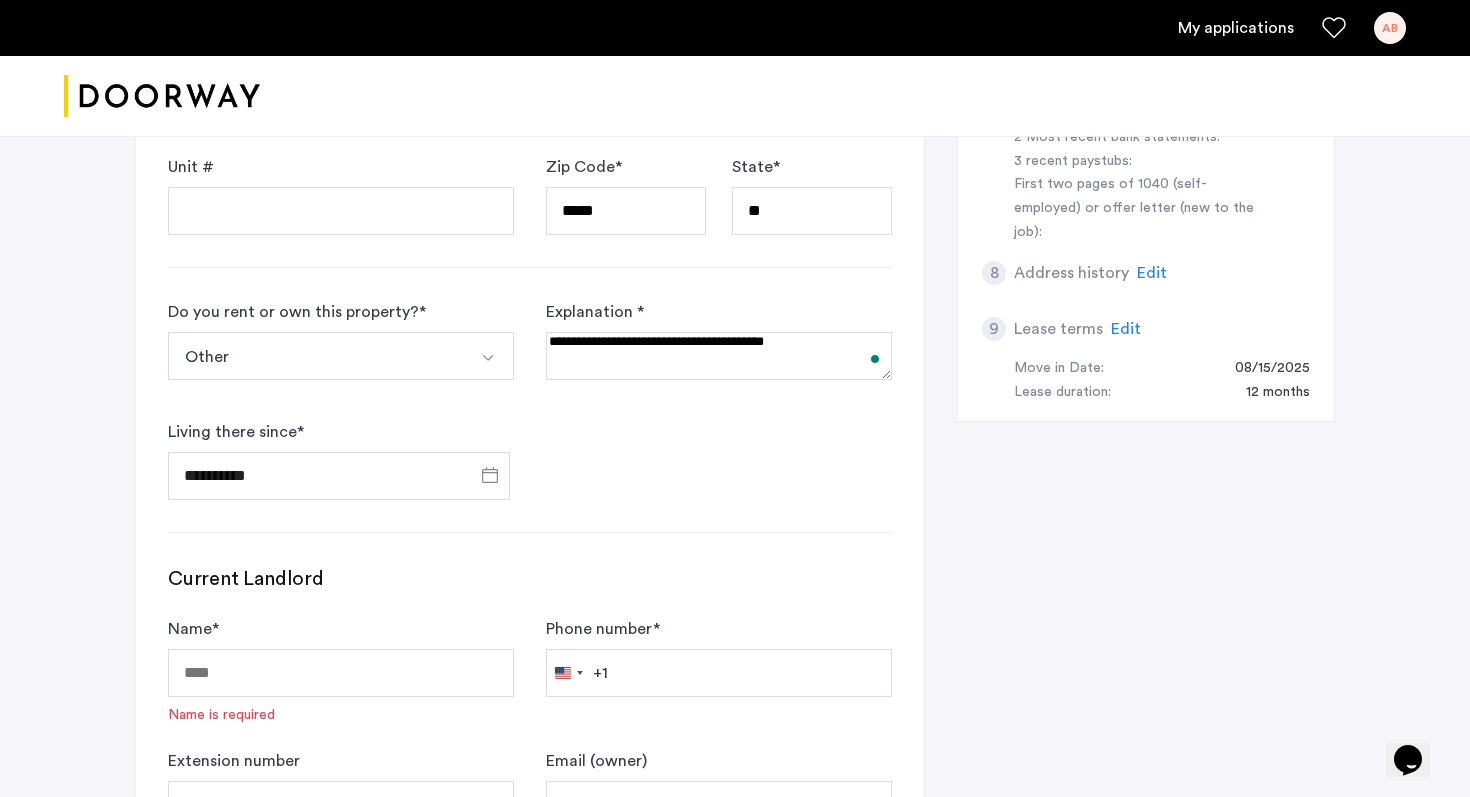 type on "**********" 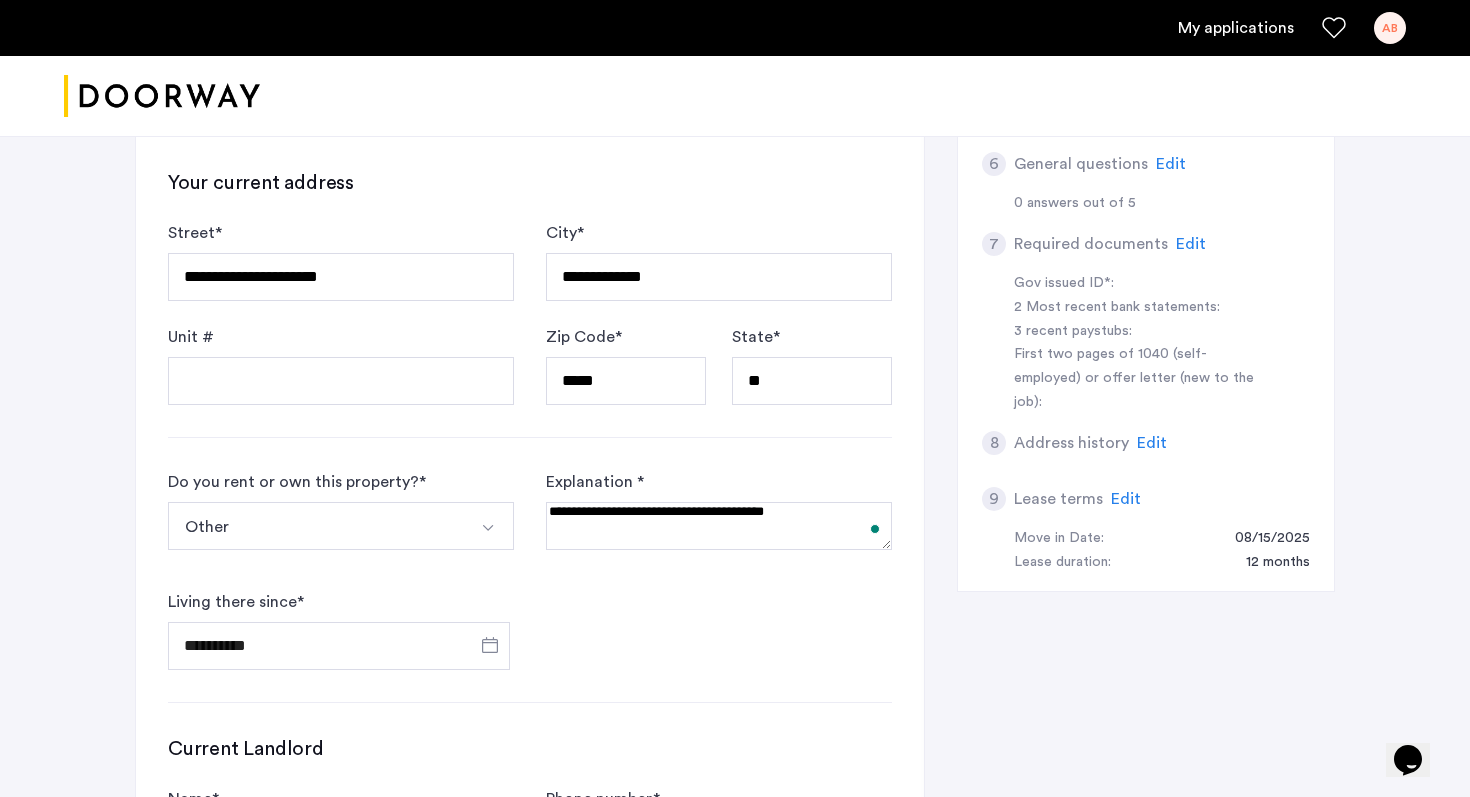 scroll, scrollTop: 943, scrollLeft: 0, axis: vertical 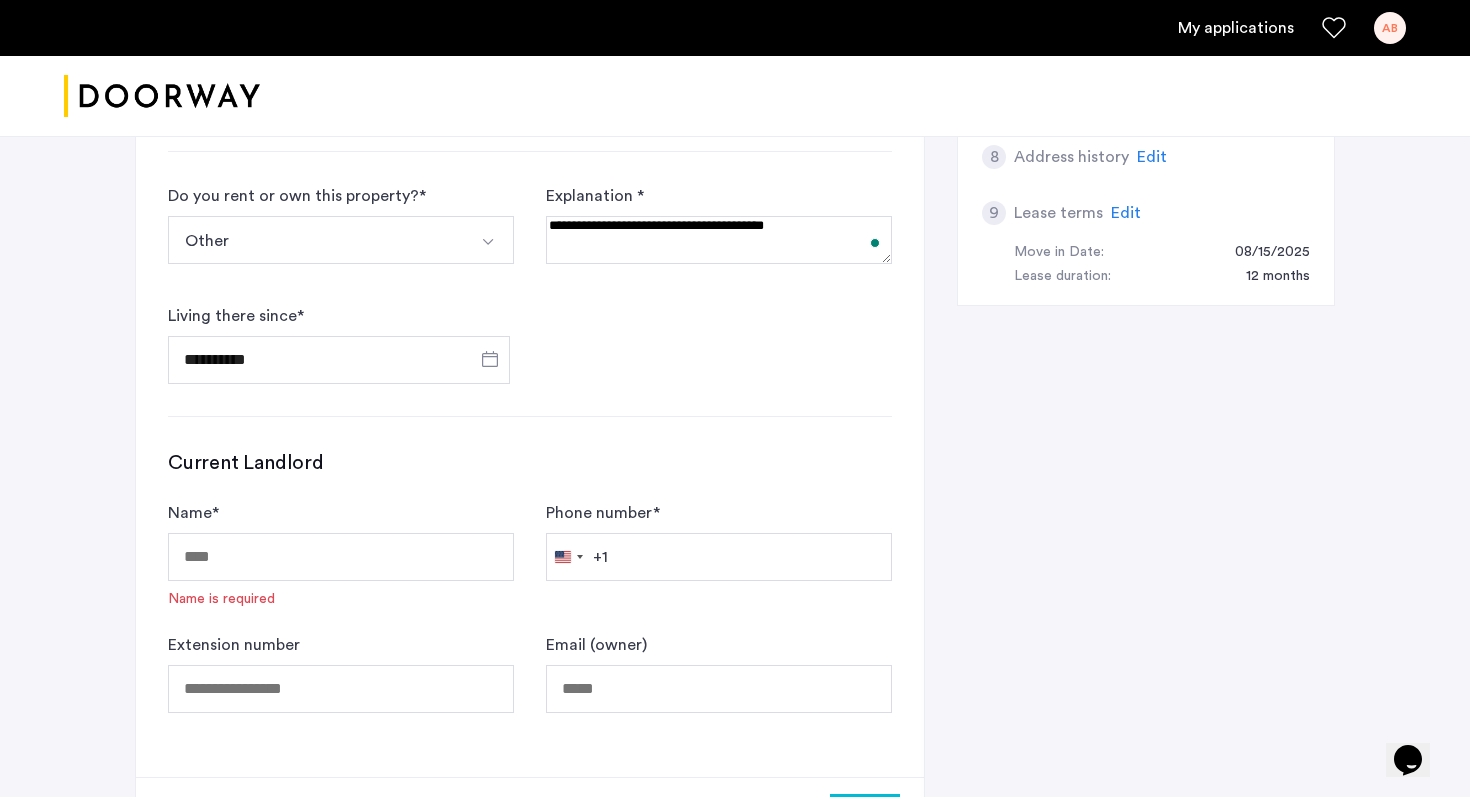 click on "Name  * Name is required" 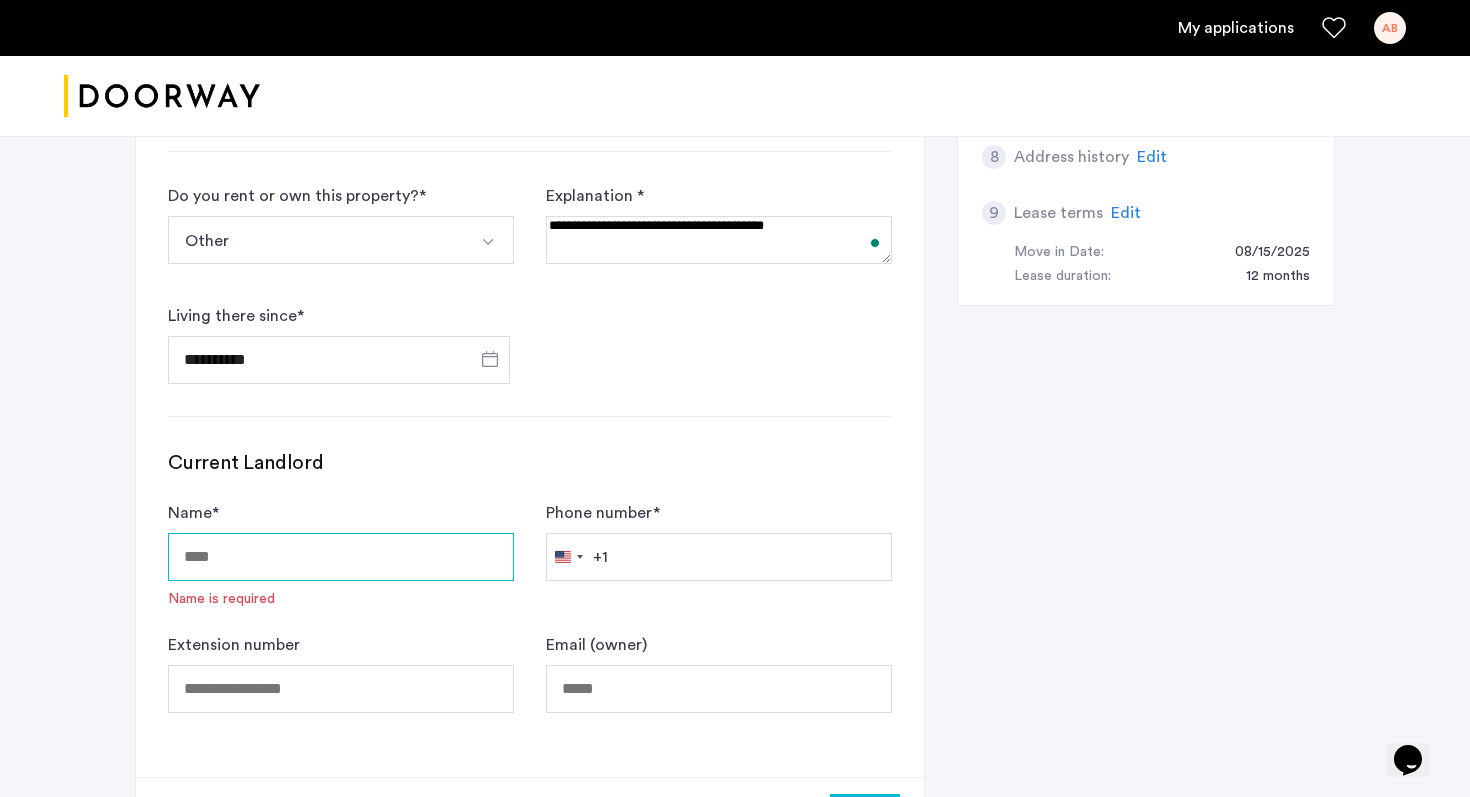 click on "Name  *" at bounding box center [341, 557] 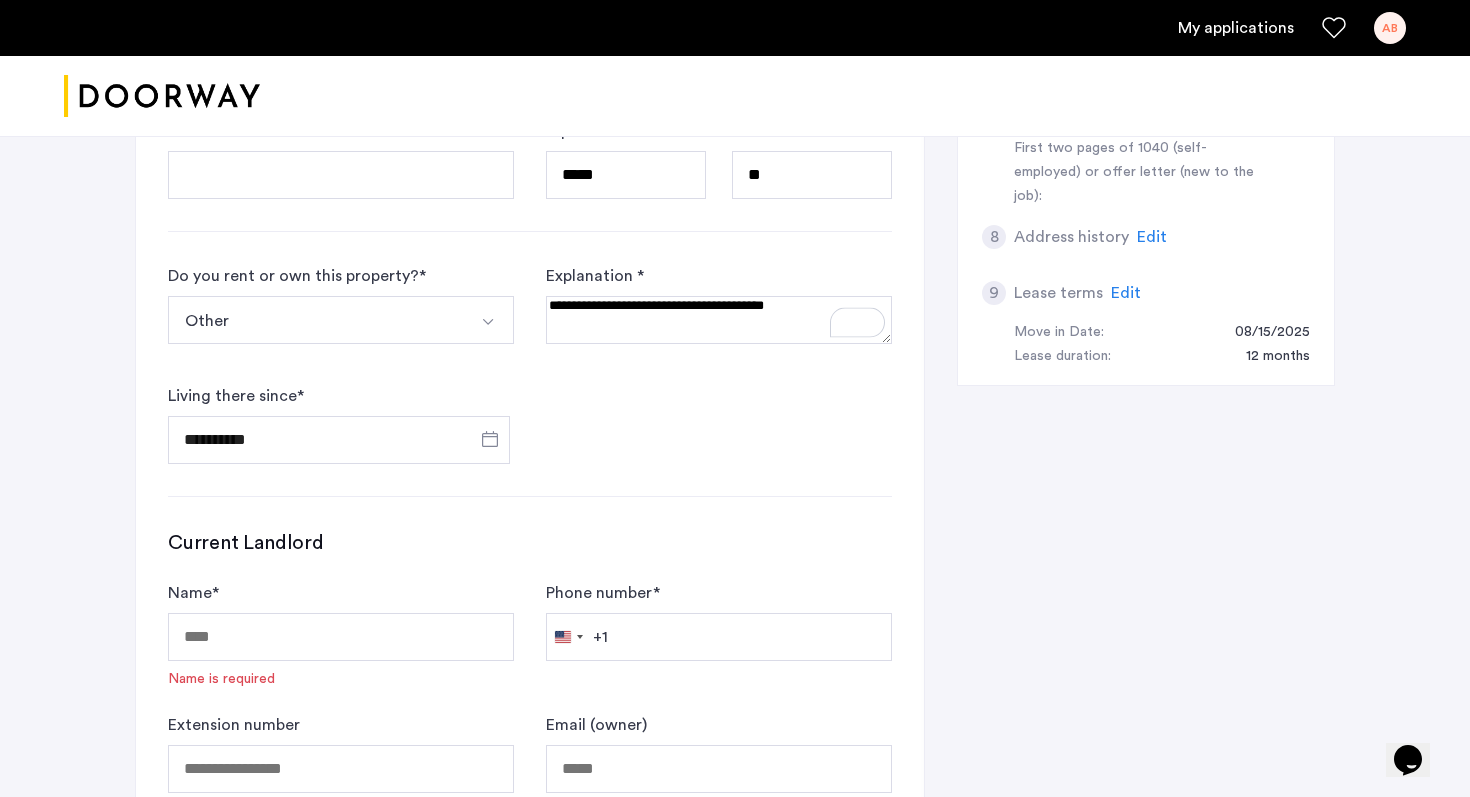 click on "**********" 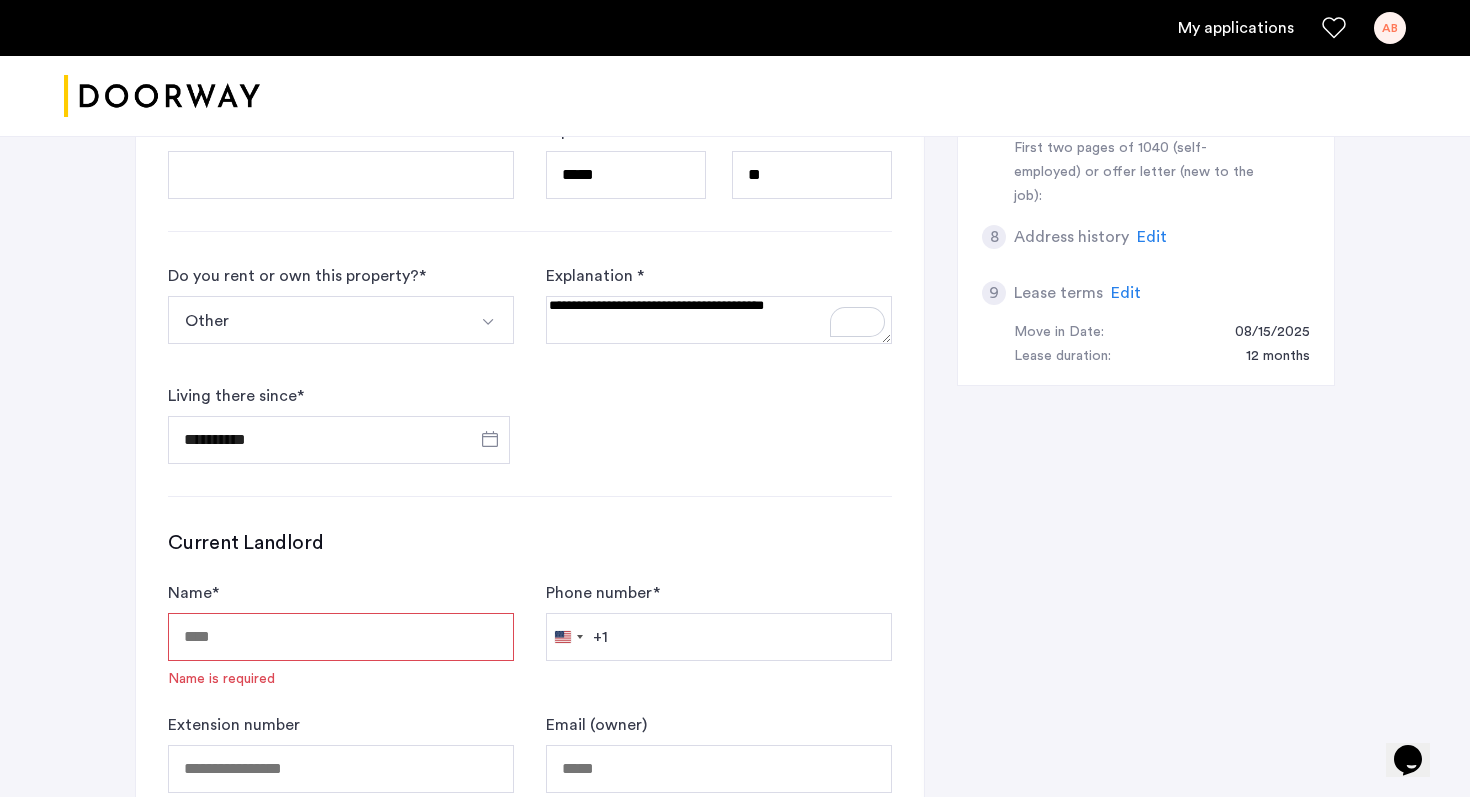 click on "Other" at bounding box center (317, 320) 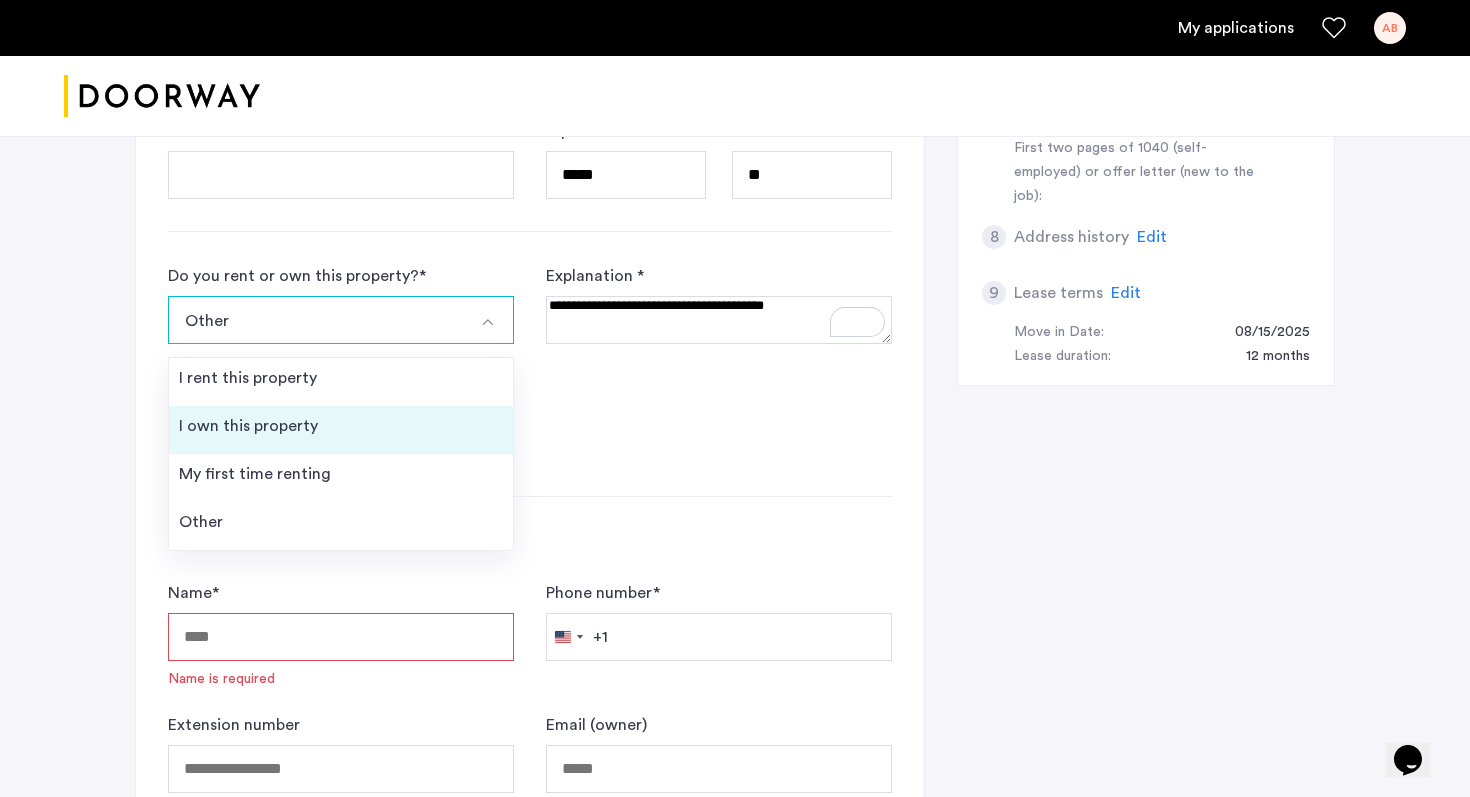 click on "I own this property" at bounding box center (341, 430) 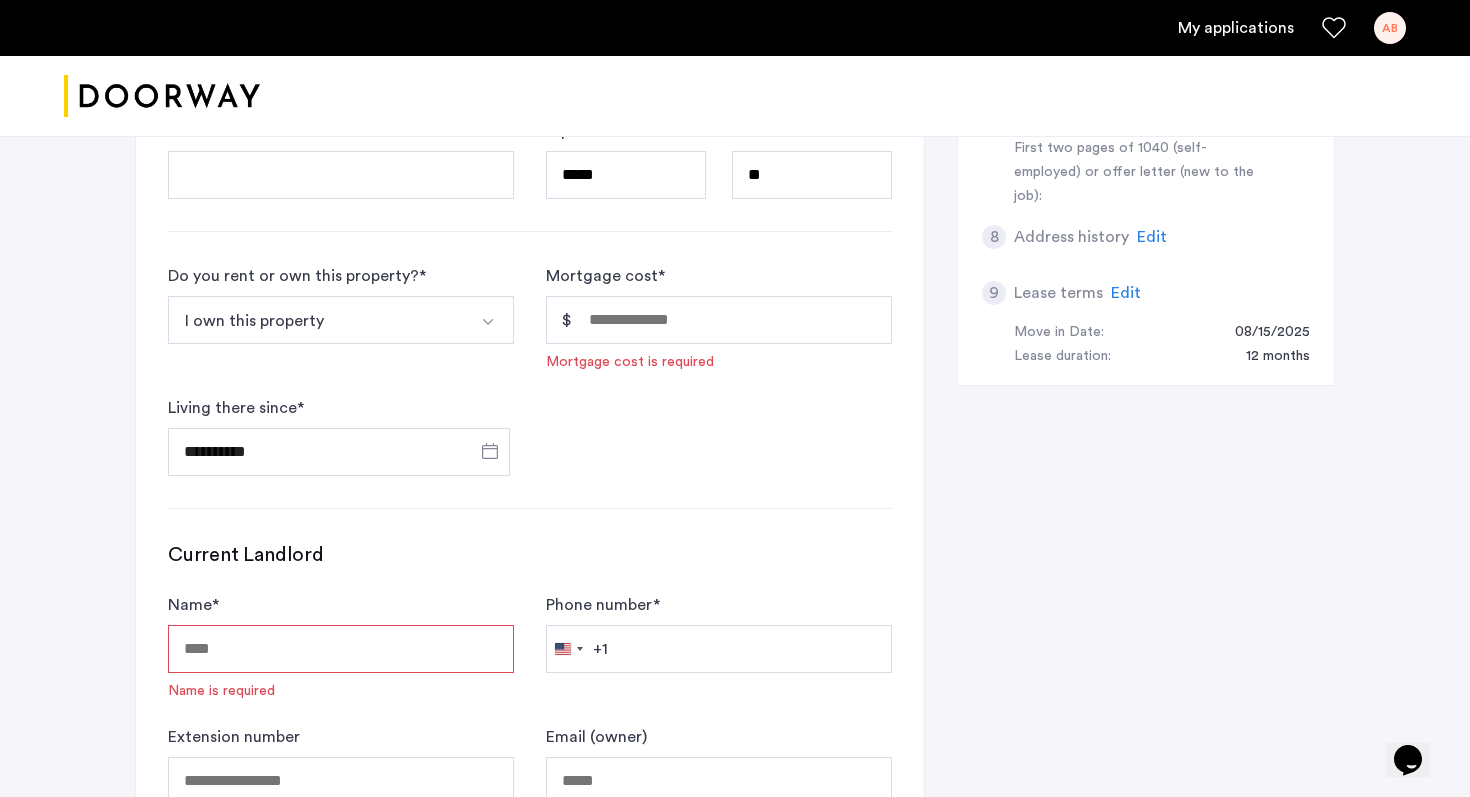 click on "I own this property" at bounding box center (317, 320) 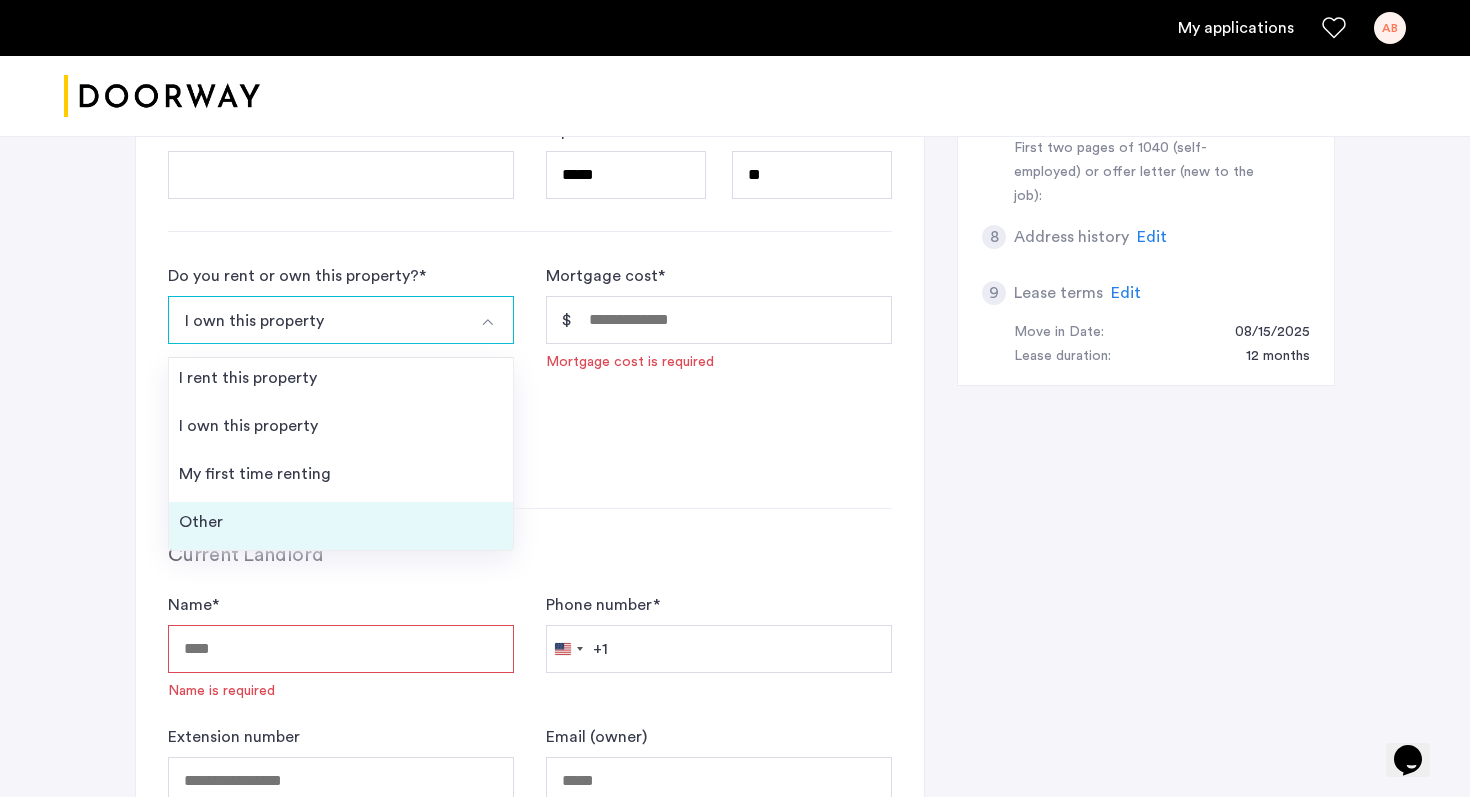 click on "Other" at bounding box center (341, 526) 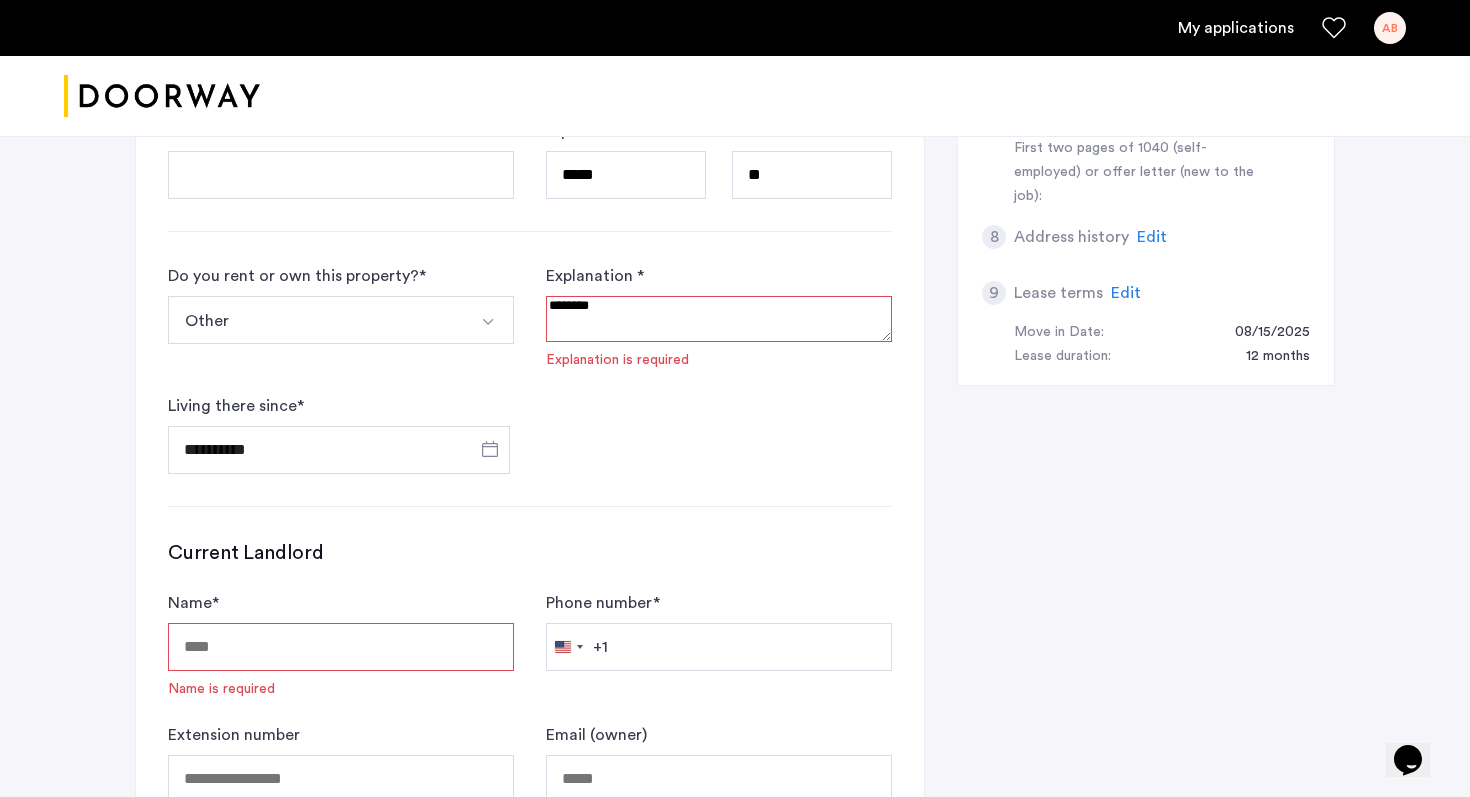 click at bounding box center [719, 319] 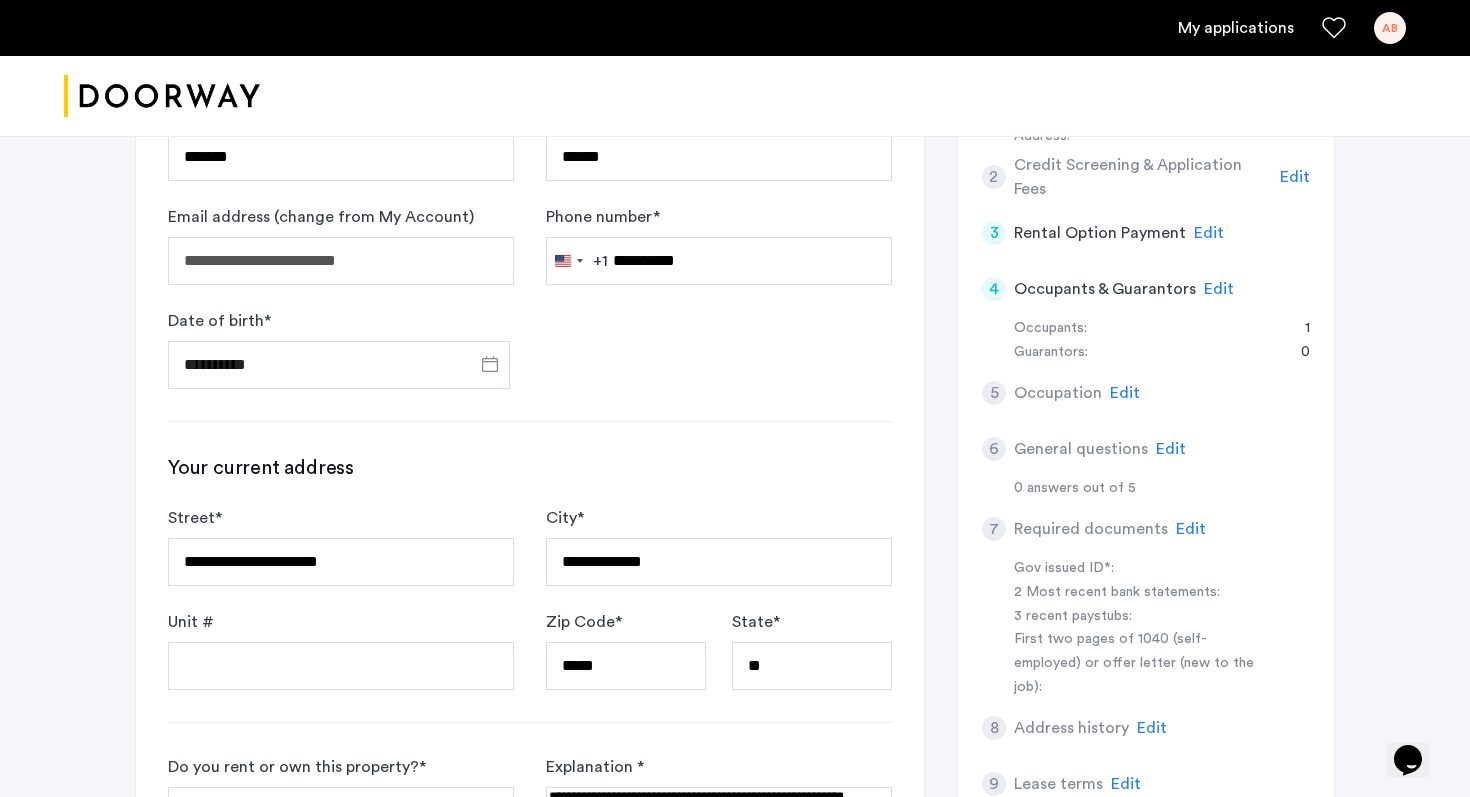 type on "**********" 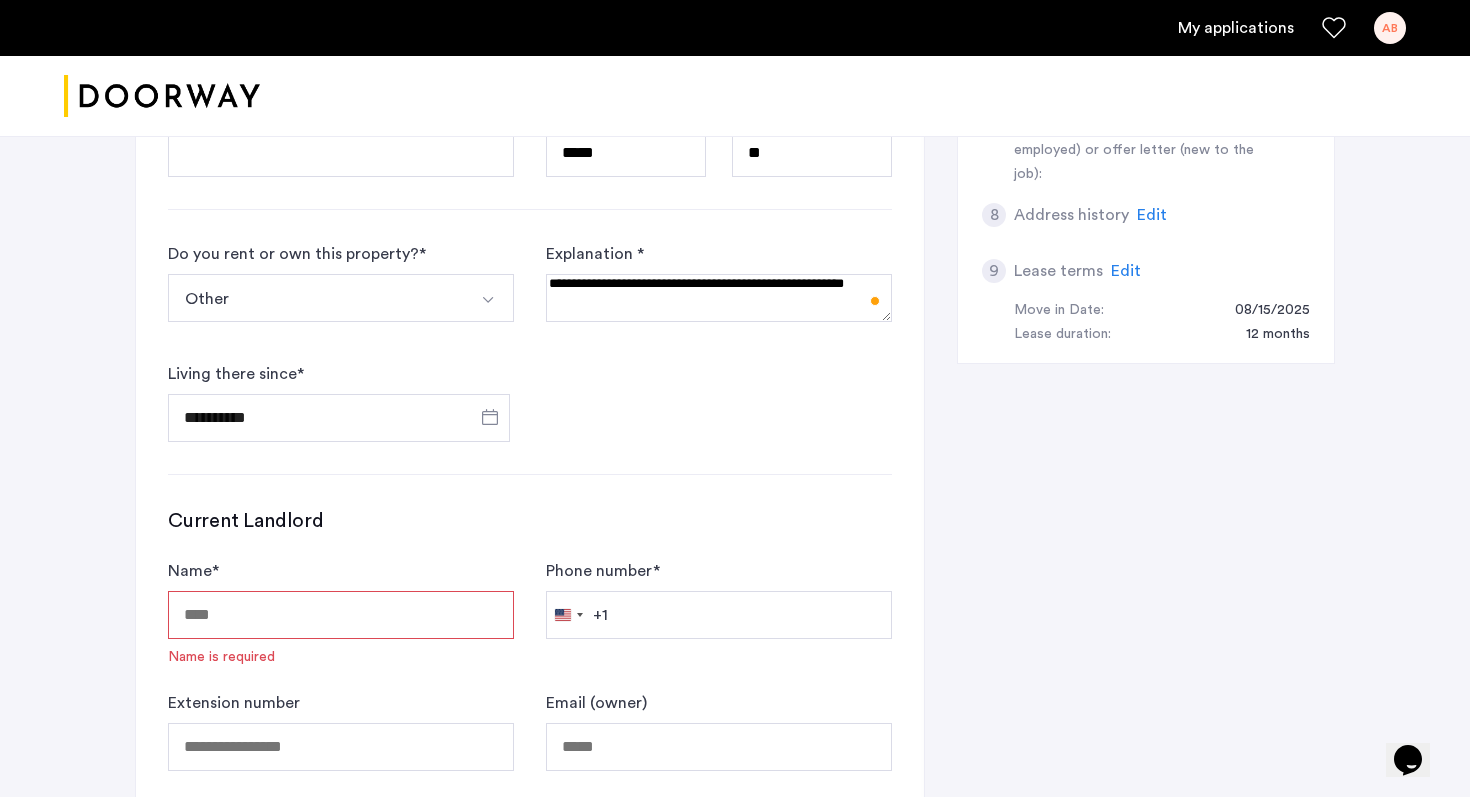 scroll, scrollTop: 886, scrollLeft: 0, axis: vertical 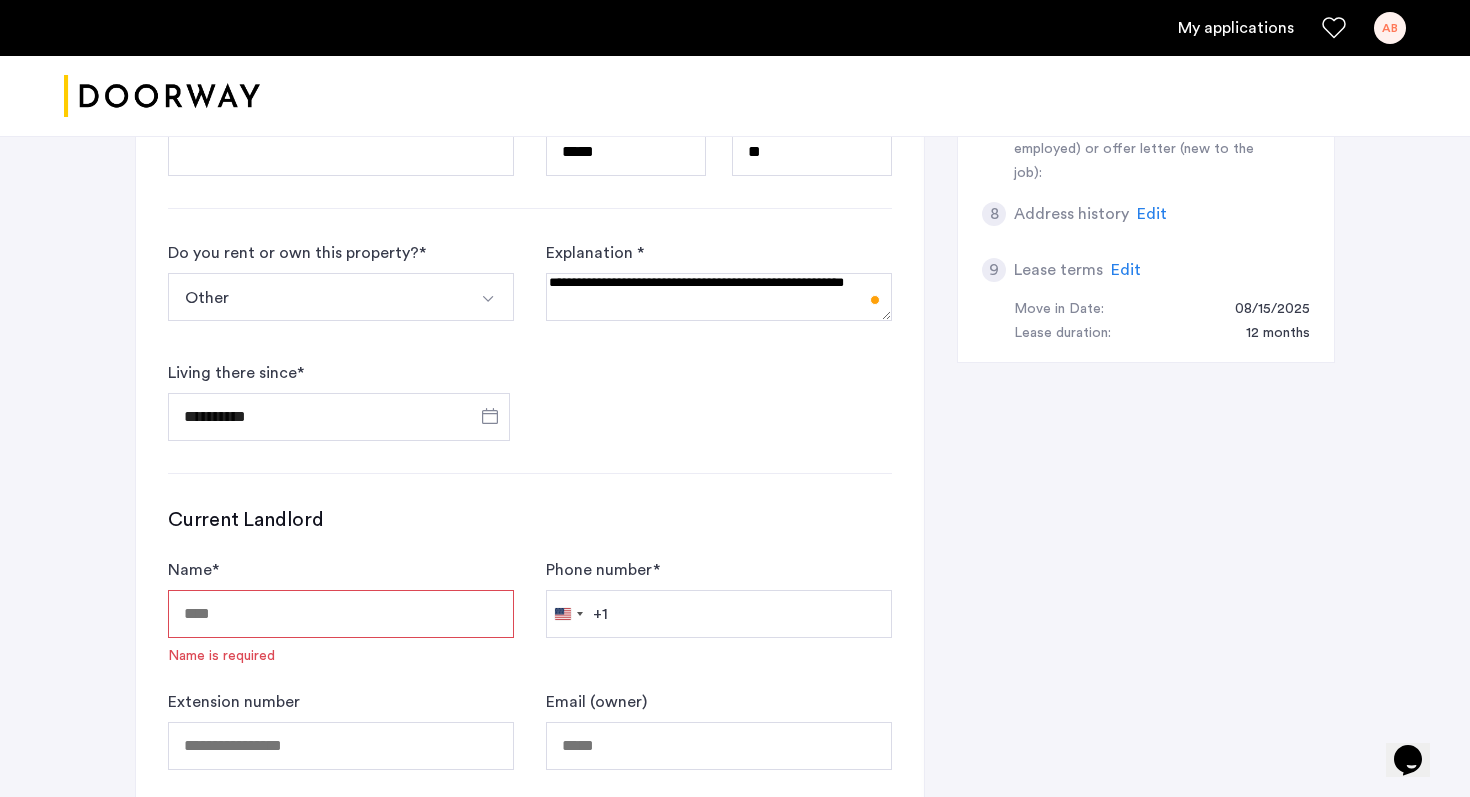 click on "Name  *" at bounding box center (341, 614) 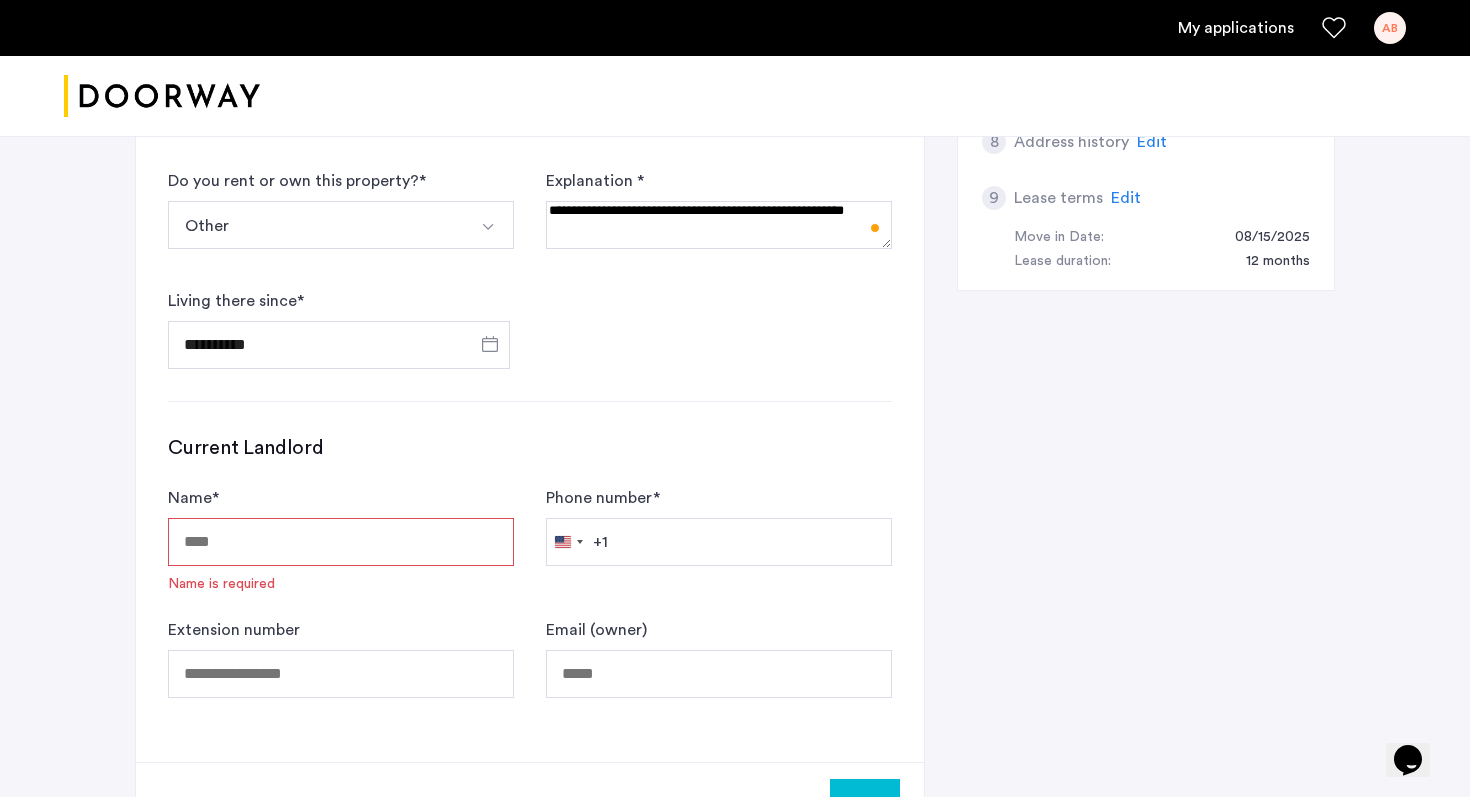 scroll, scrollTop: 988, scrollLeft: 0, axis: vertical 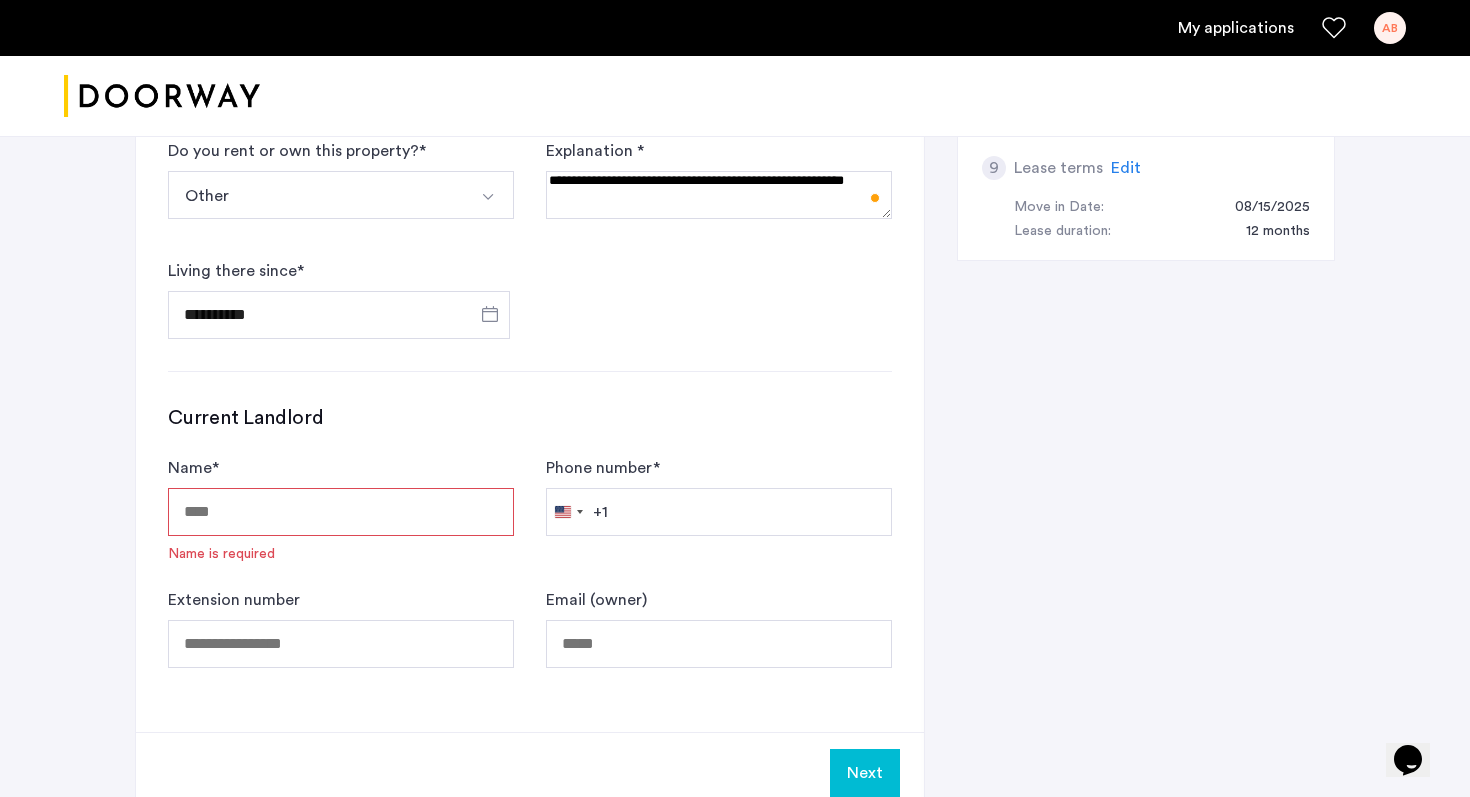 type on "*" 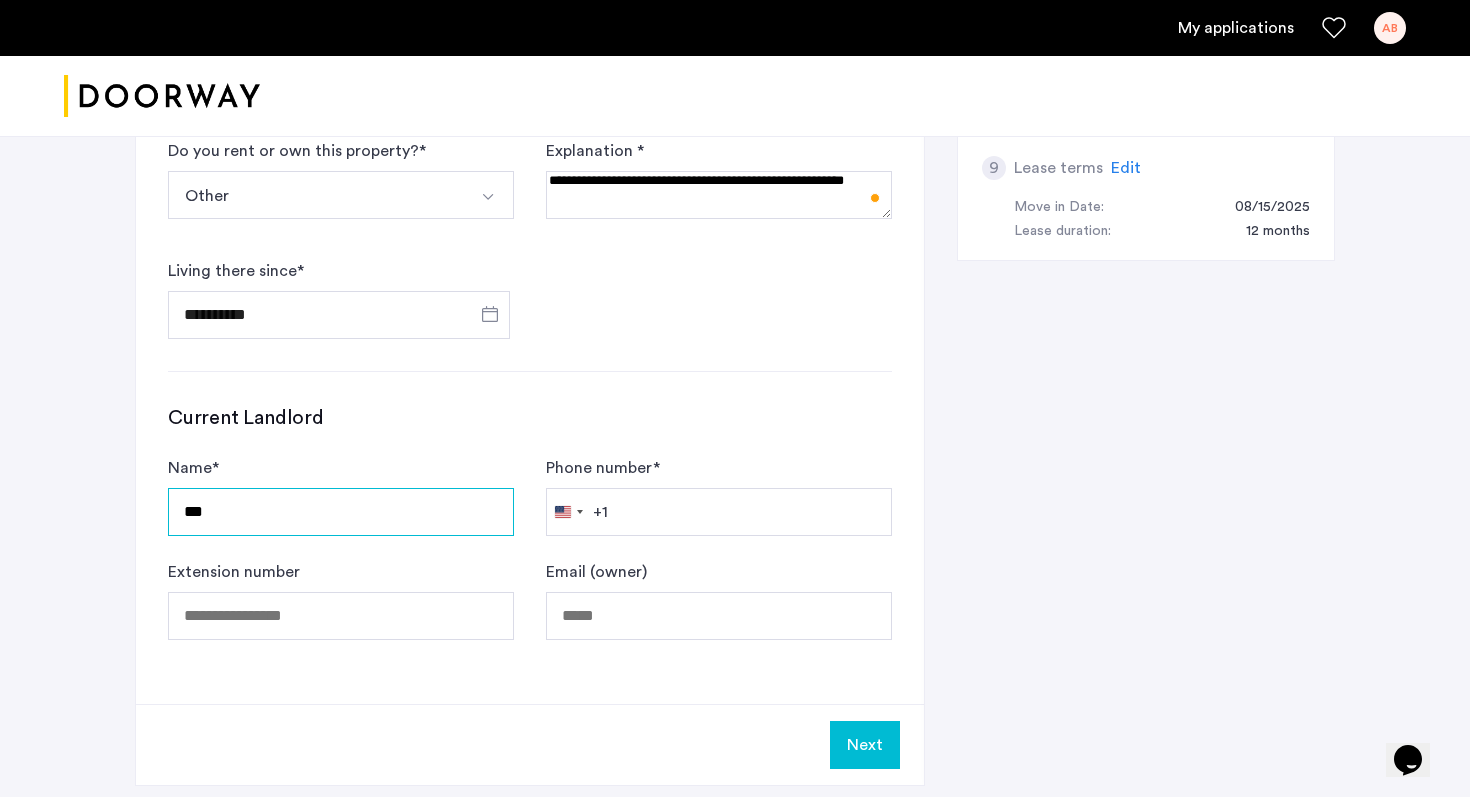 type on "***" 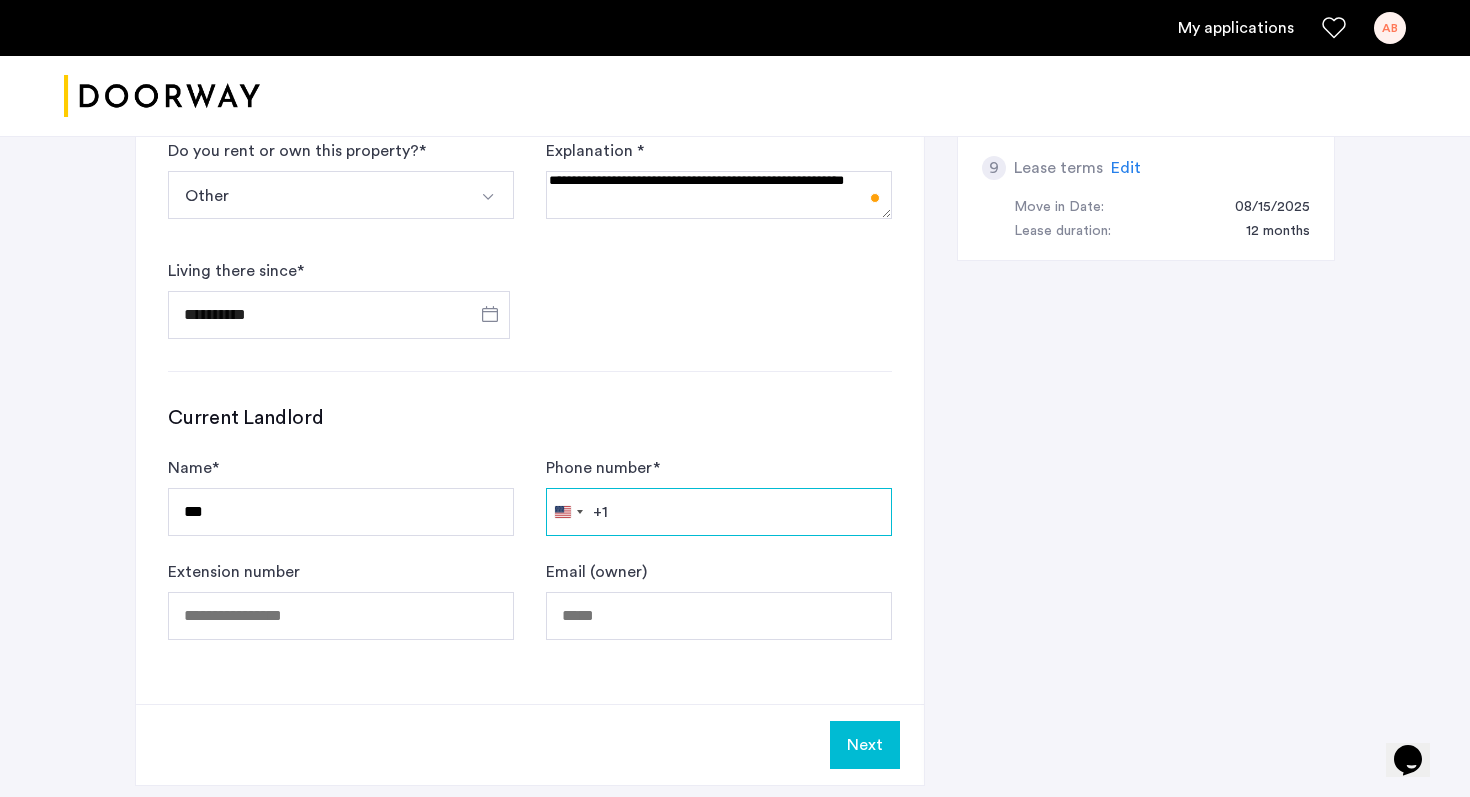 click on "Phone number  *" at bounding box center [719, 512] 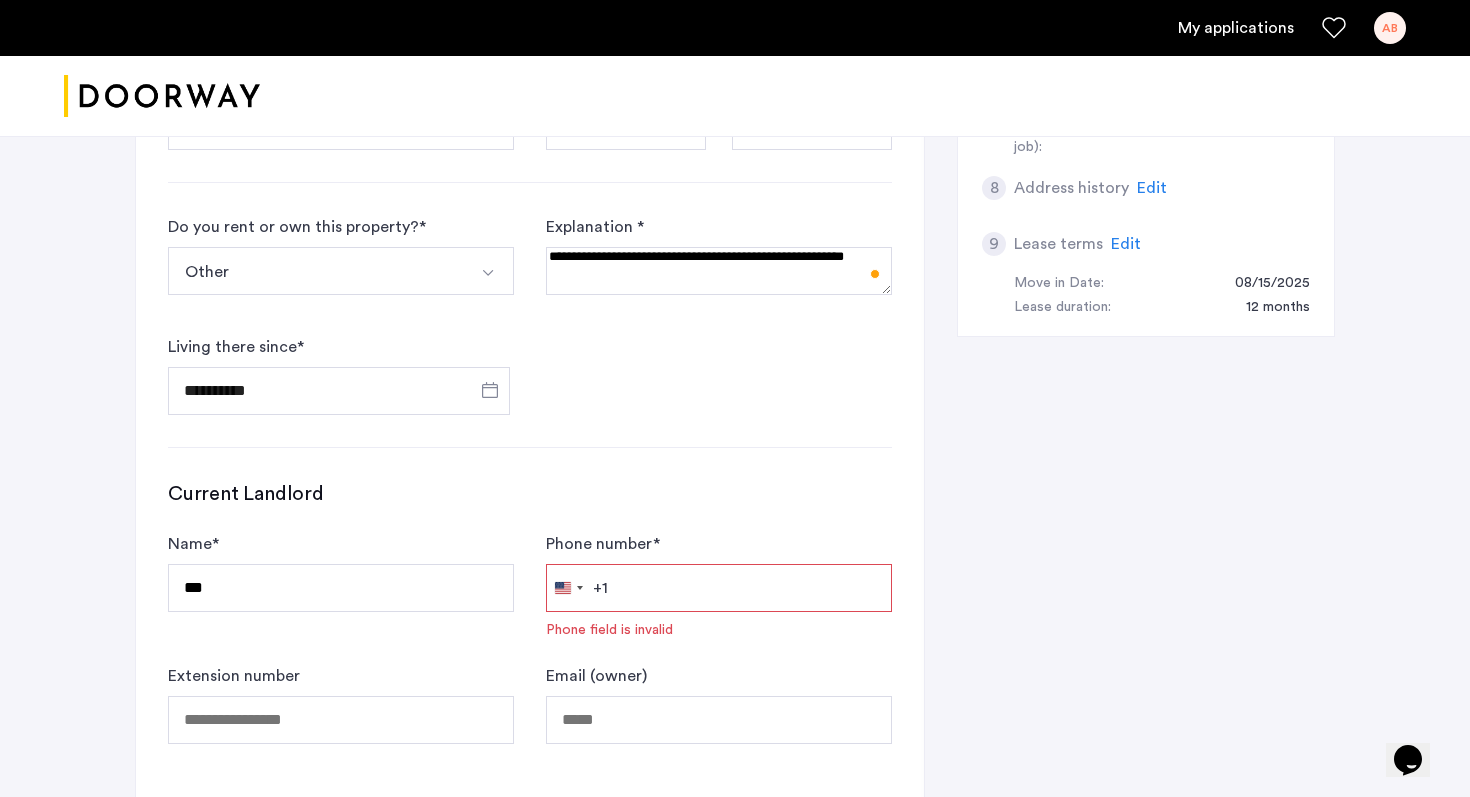 scroll, scrollTop: 867, scrollLeft: 0, axis: vertical 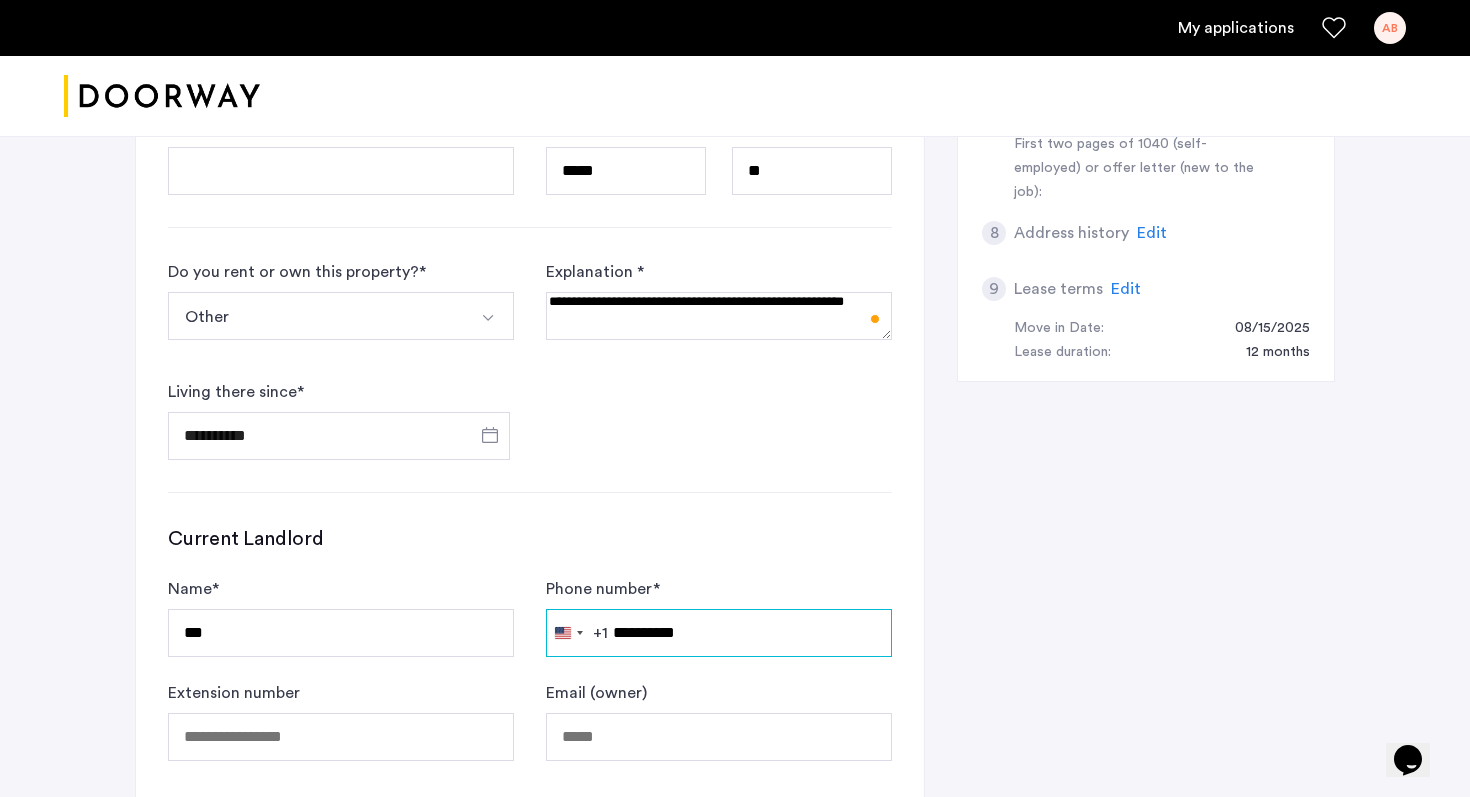 type on "**********" 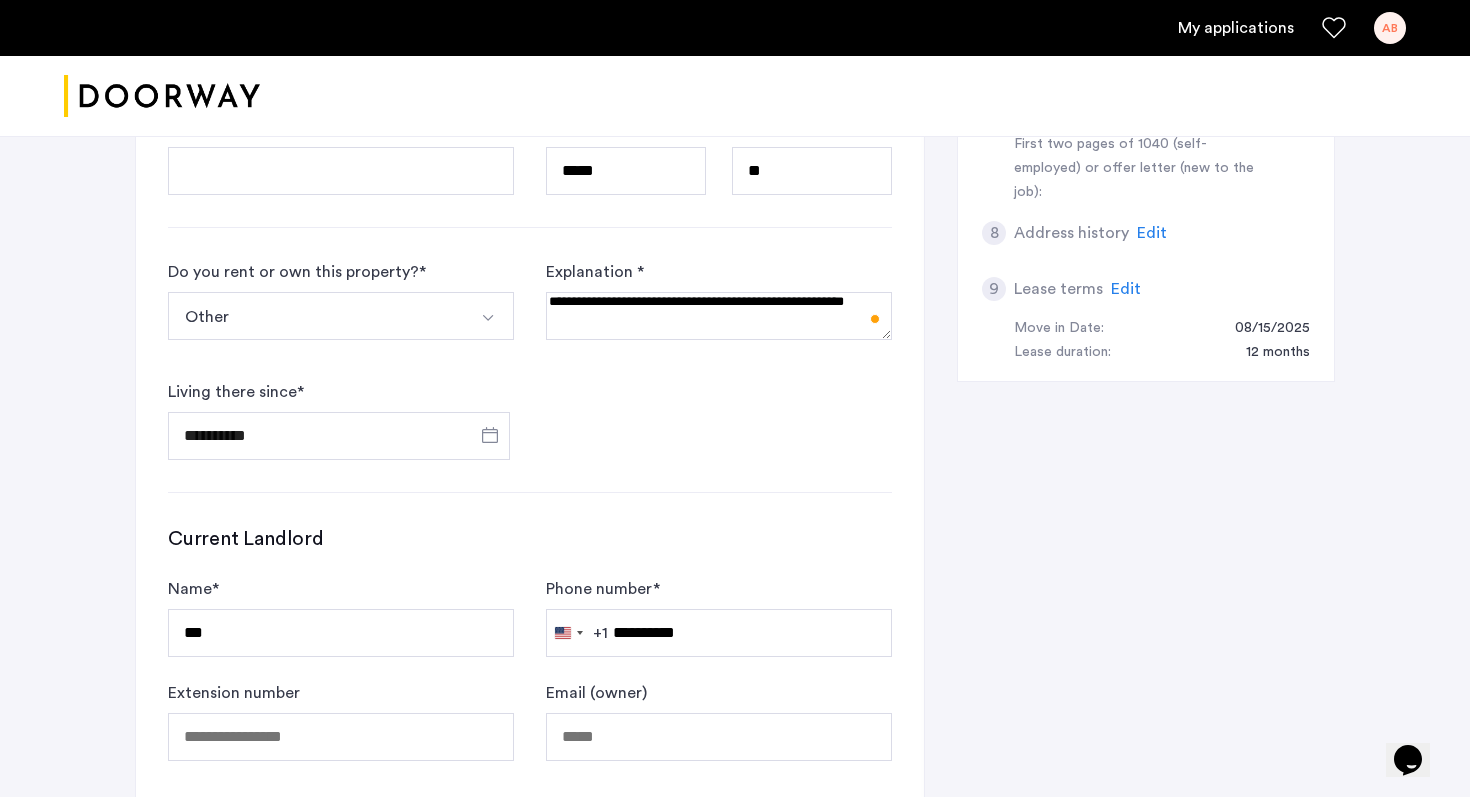 click on "**********" 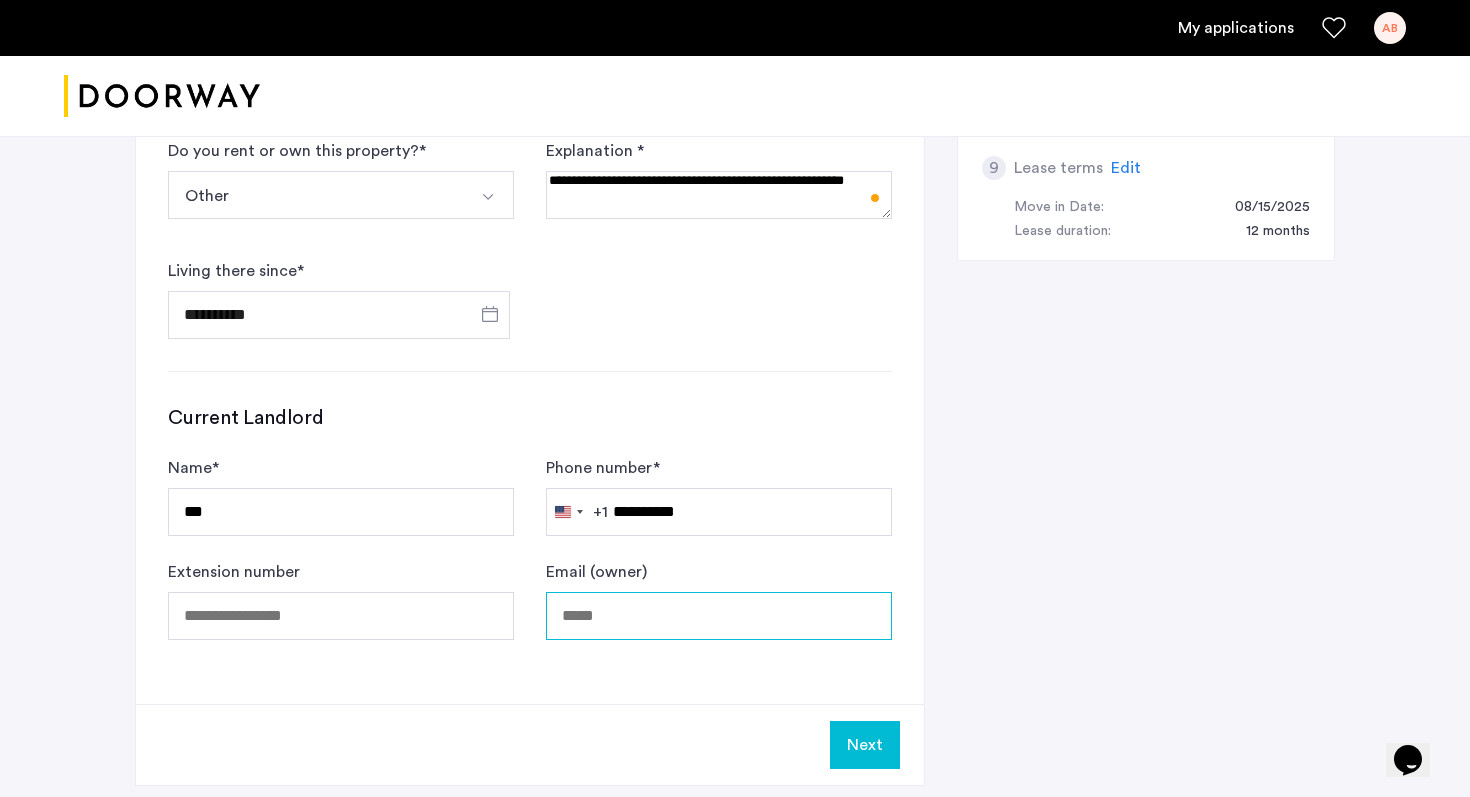 click on "Email (owner)" at bounding box center [719, 616] 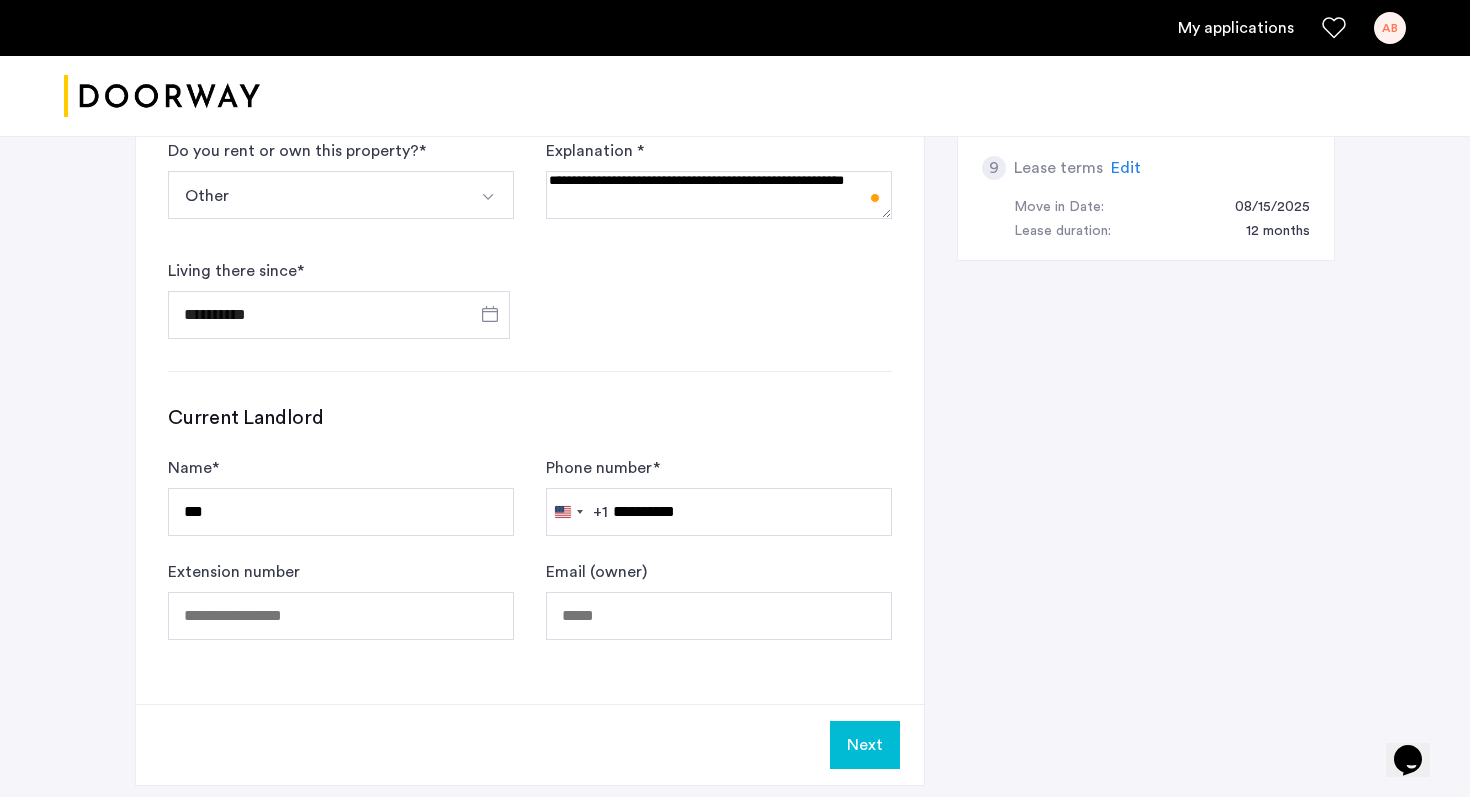 click on "**********" 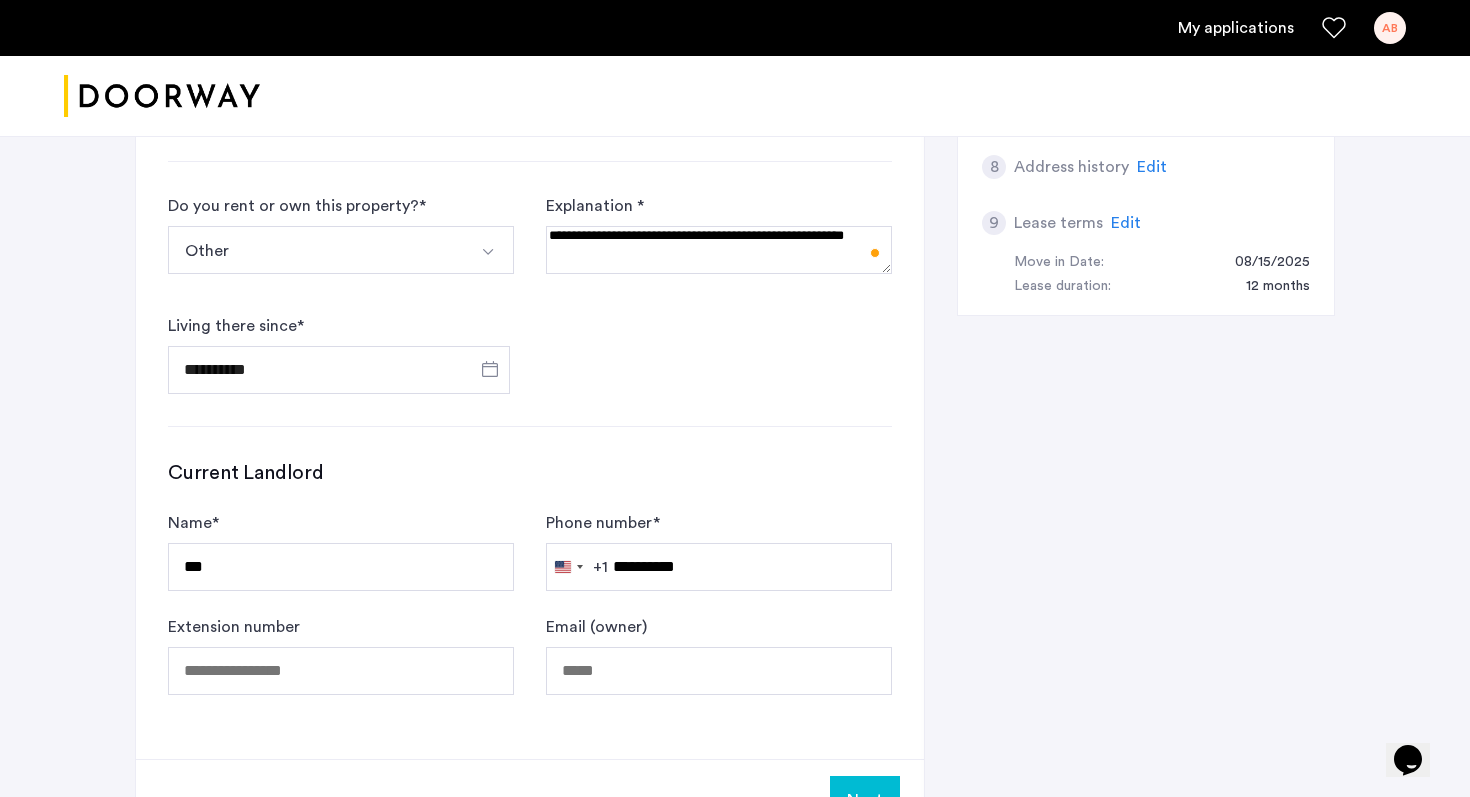 scroll, scrollTop: 1153, scrollLeft: 0, axis: vertical 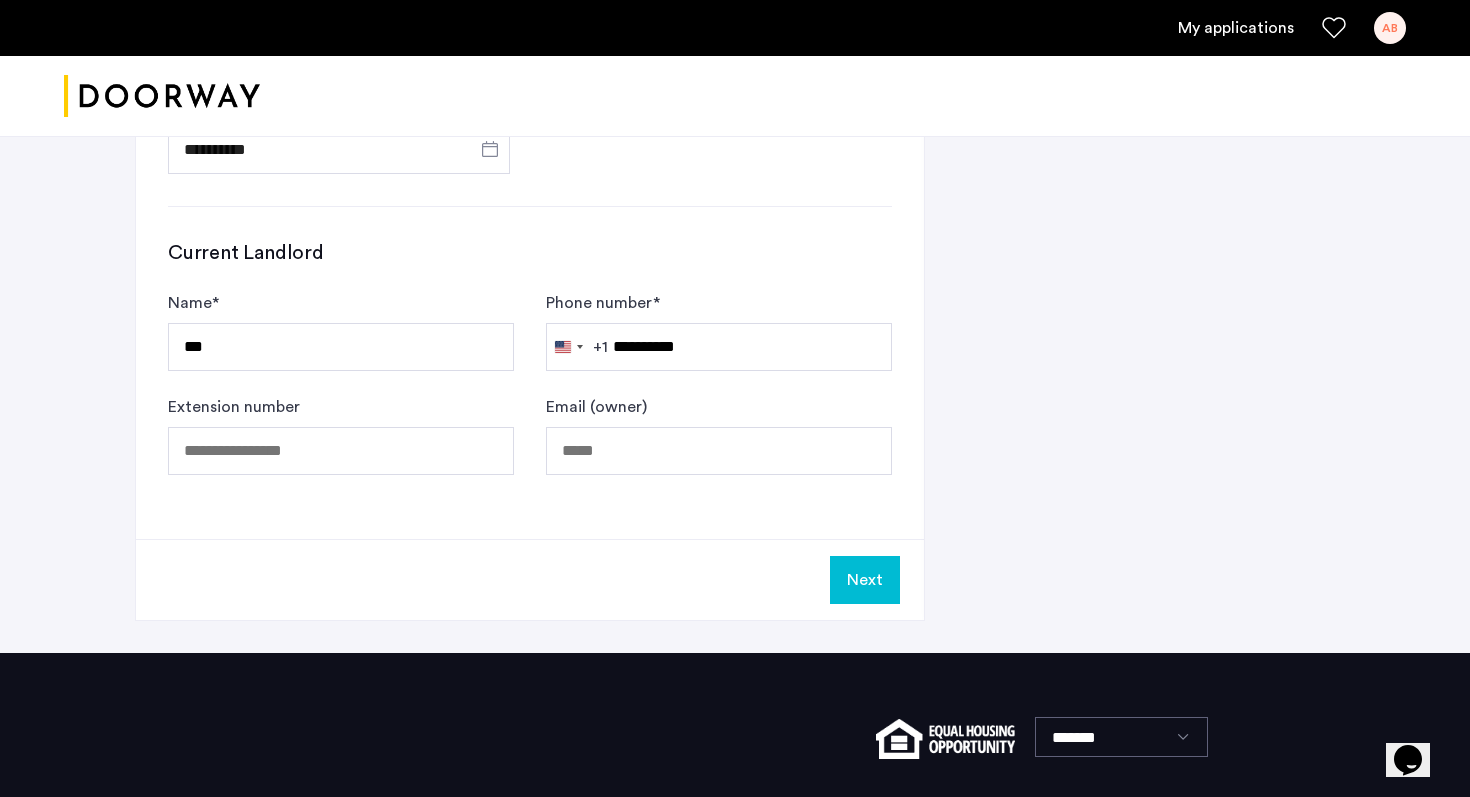 click on "Next" 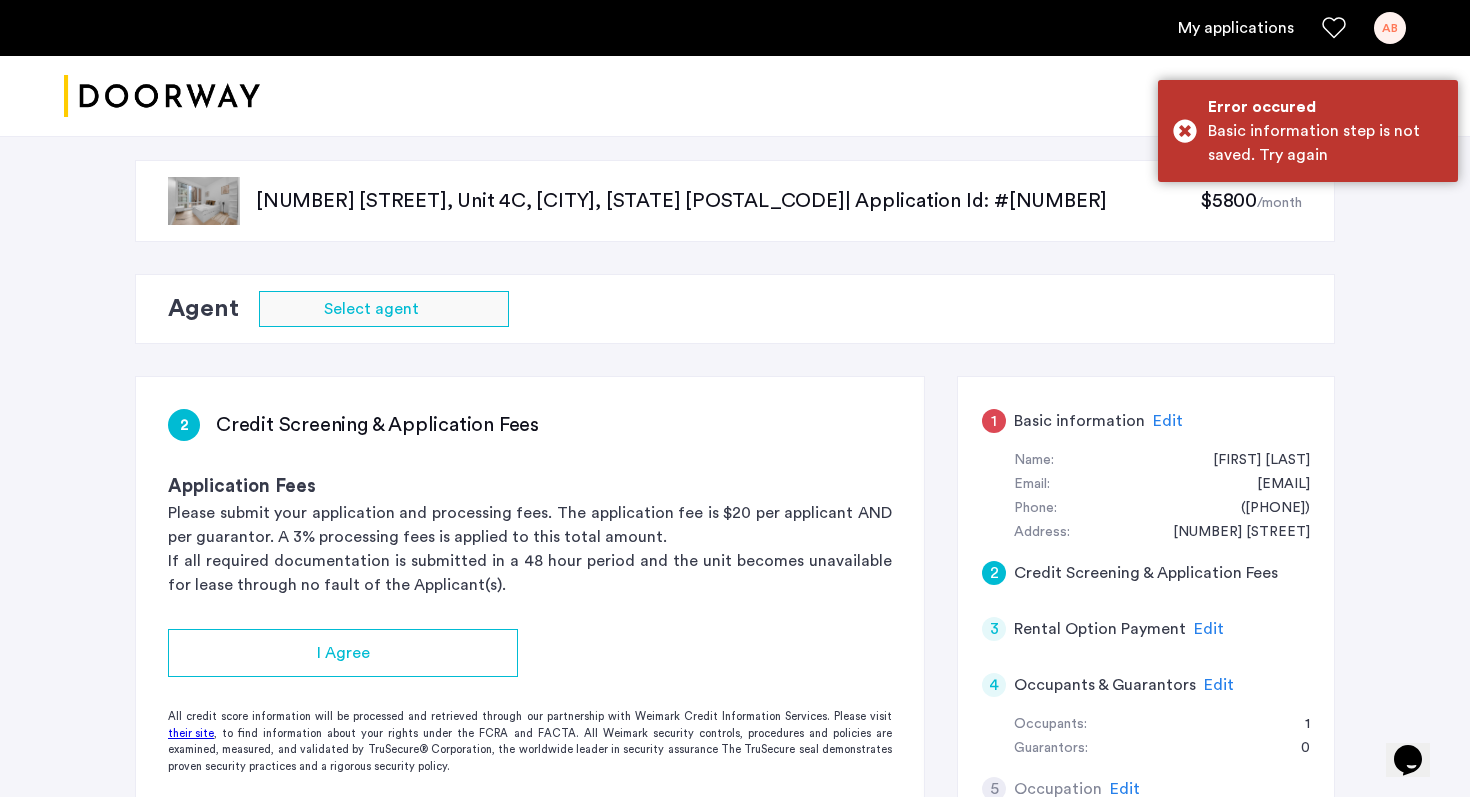 scroll, scrollTop: 10, scrollLeft: 0, axis: vertical 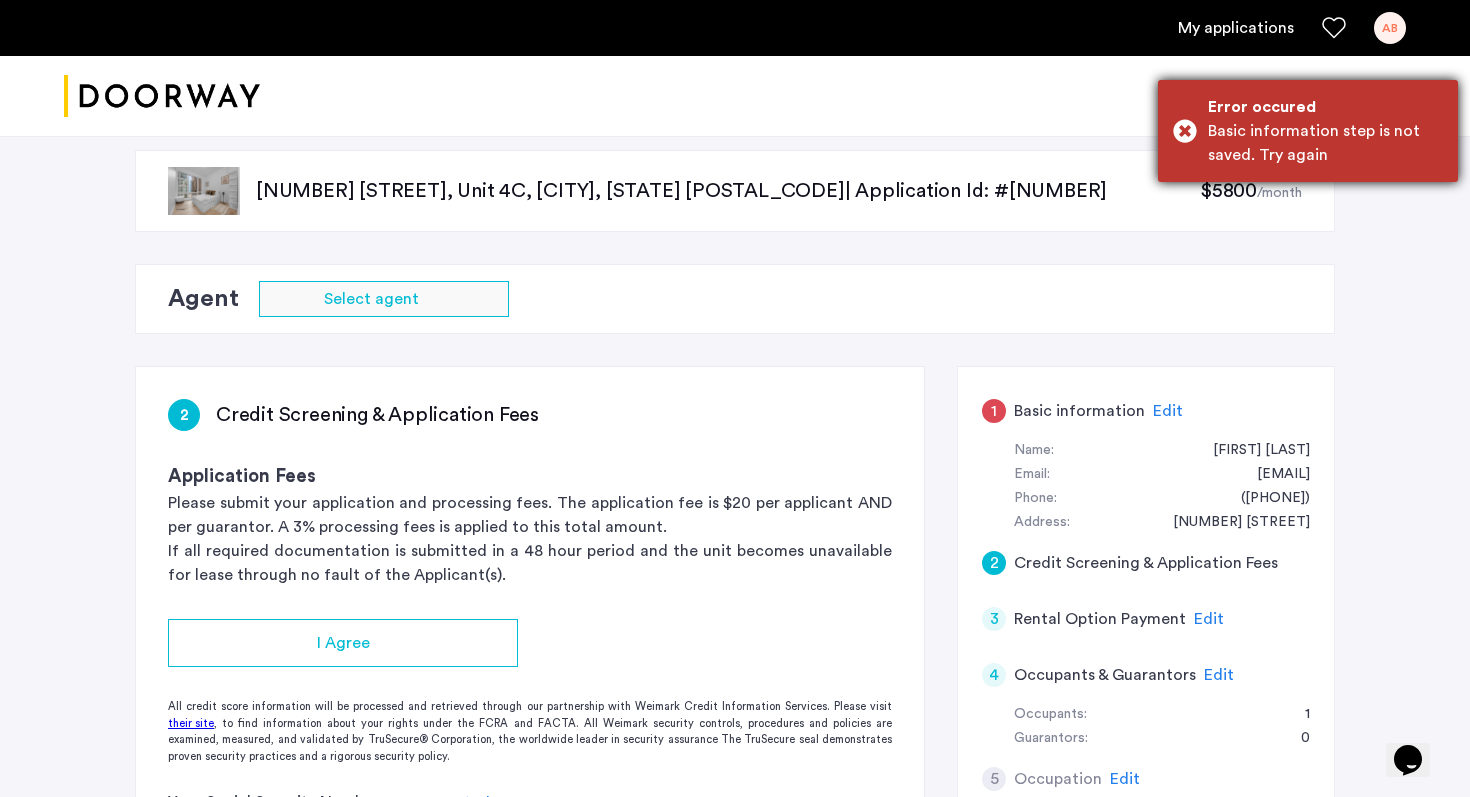 click on "Error occured   Basic information step is not saved. Try again" at bounding box center [1308, 131] 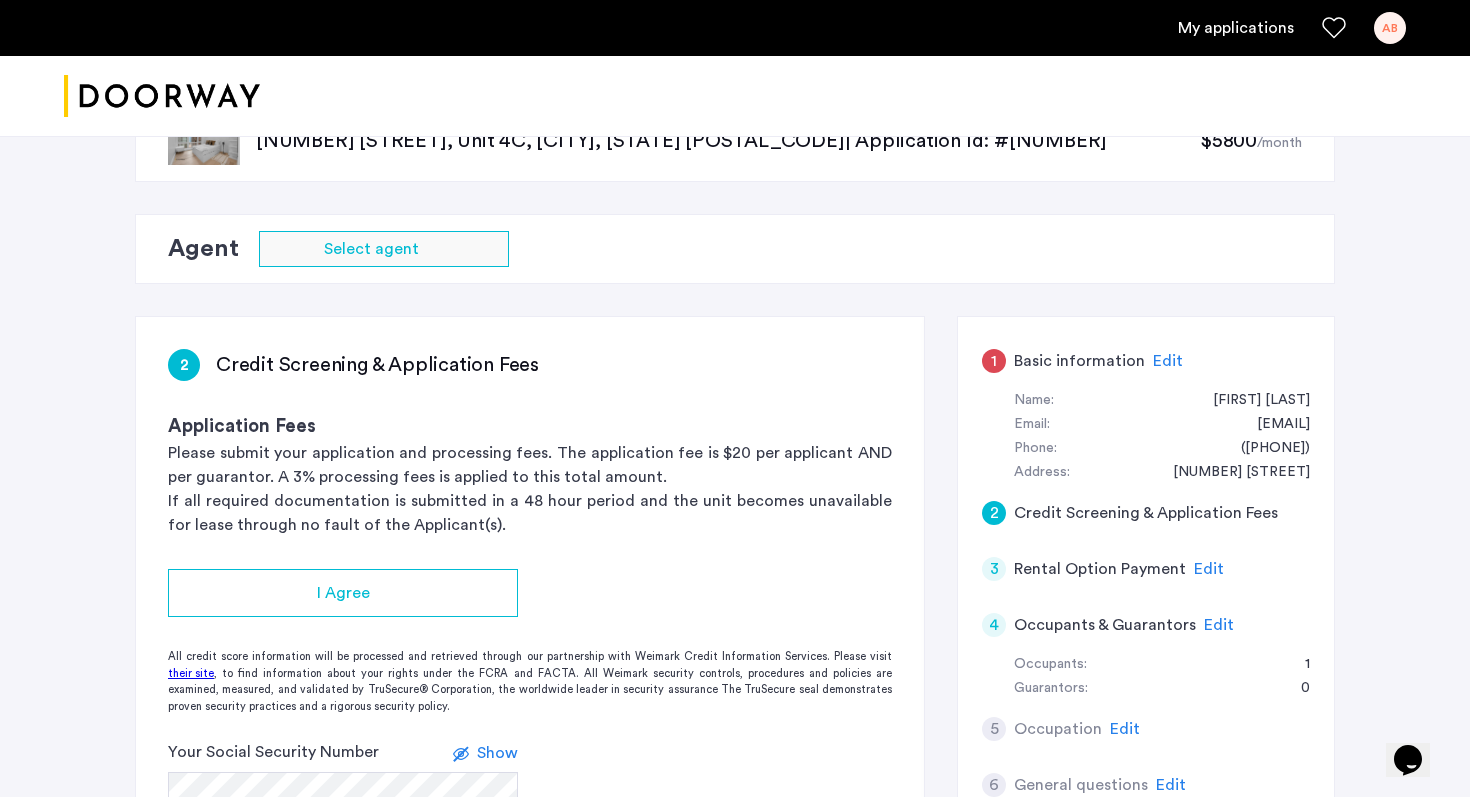 scroll, scrollTop: 25, scrollLeft: 0, axis: vertical 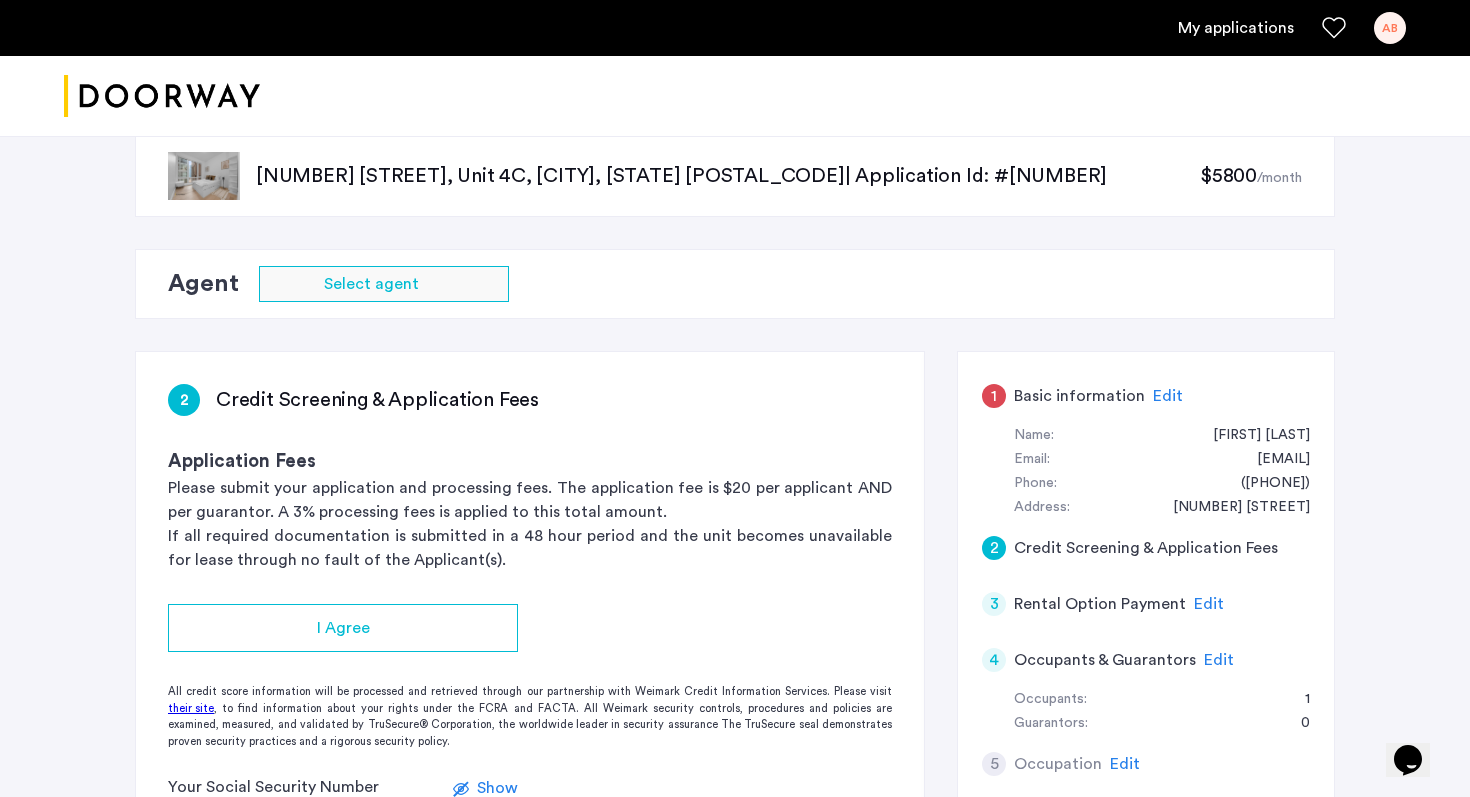 click on "Edit" 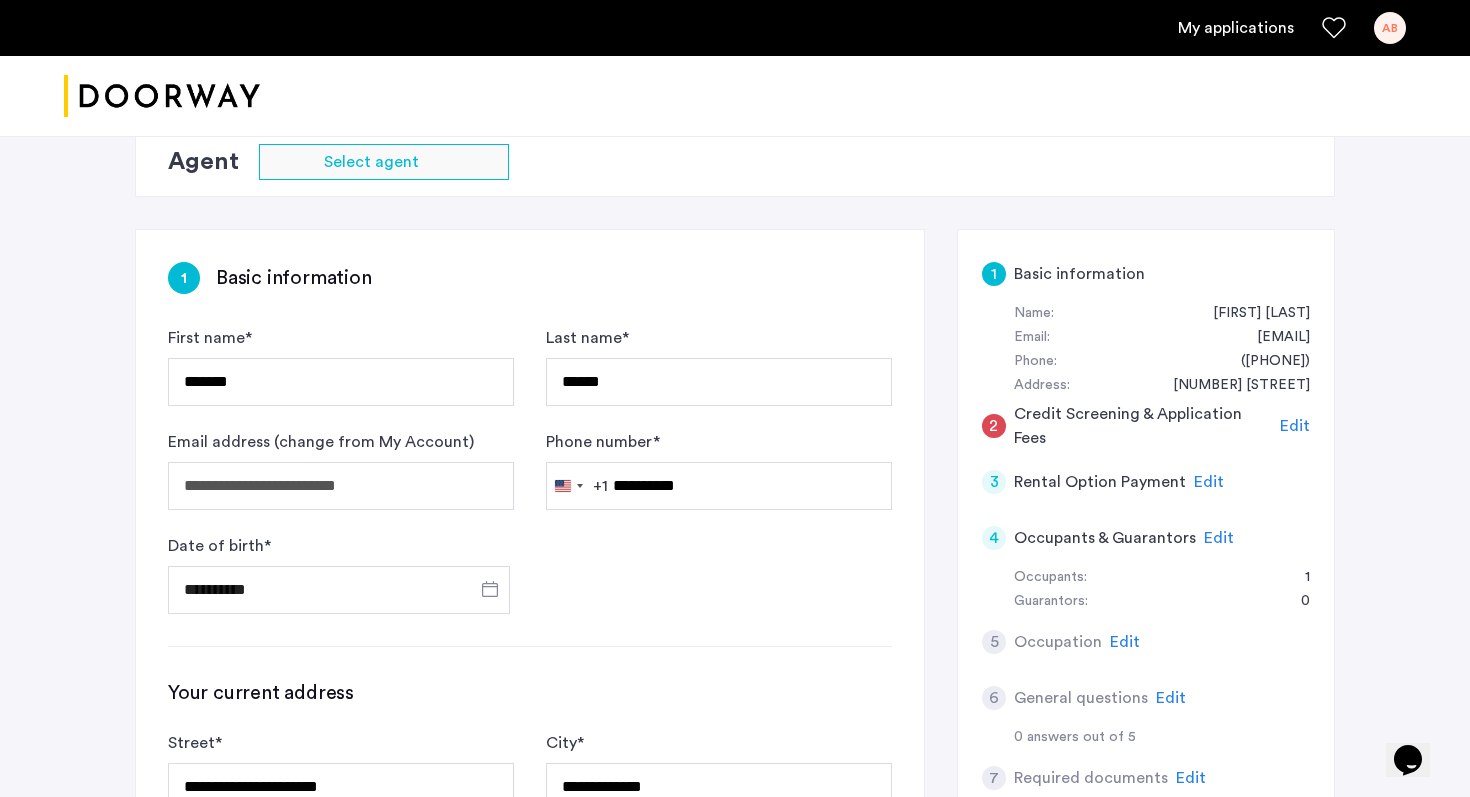 scroll, scrollTop: 268, scrollLeft: 0, axis: vertical 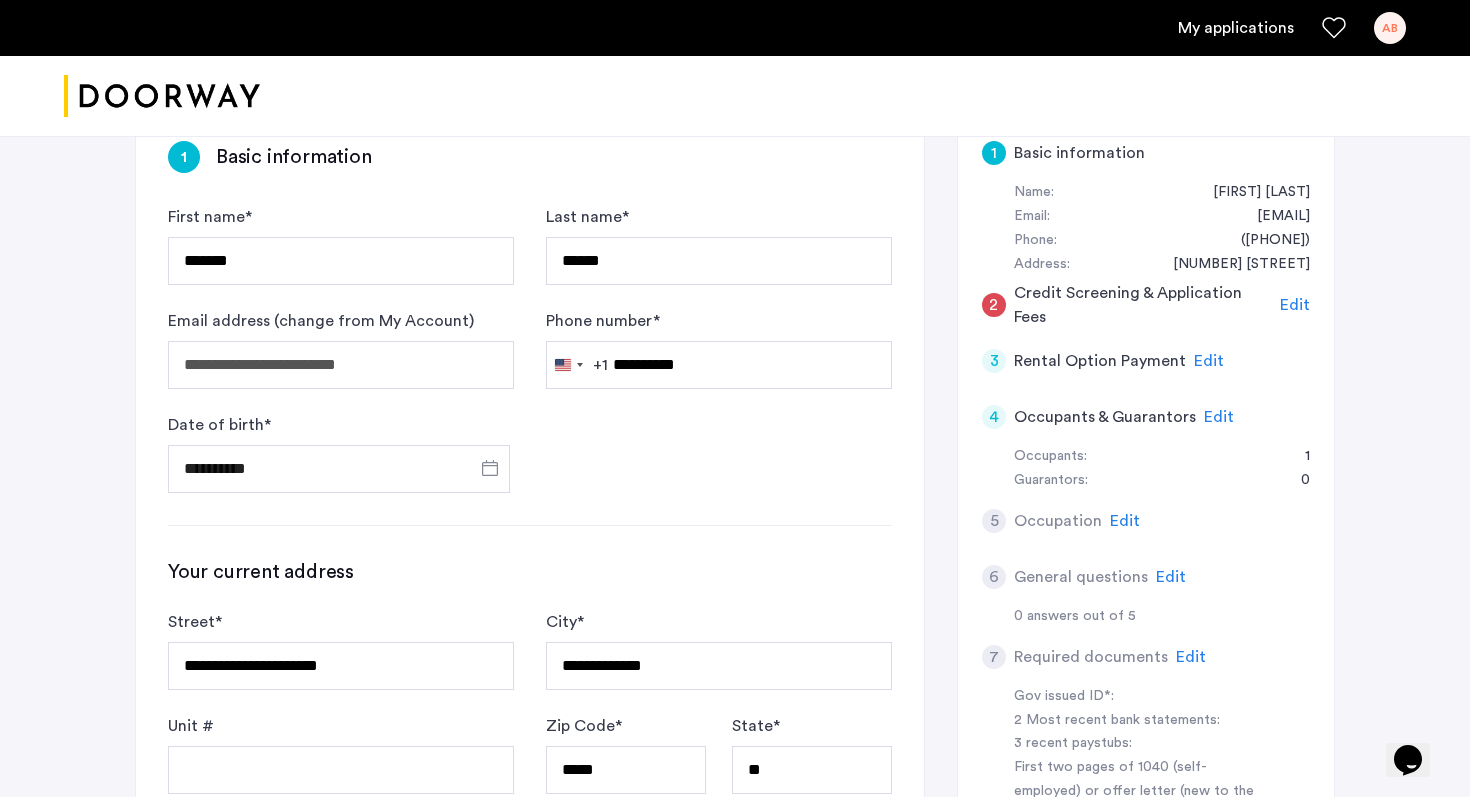 click on "Edit" 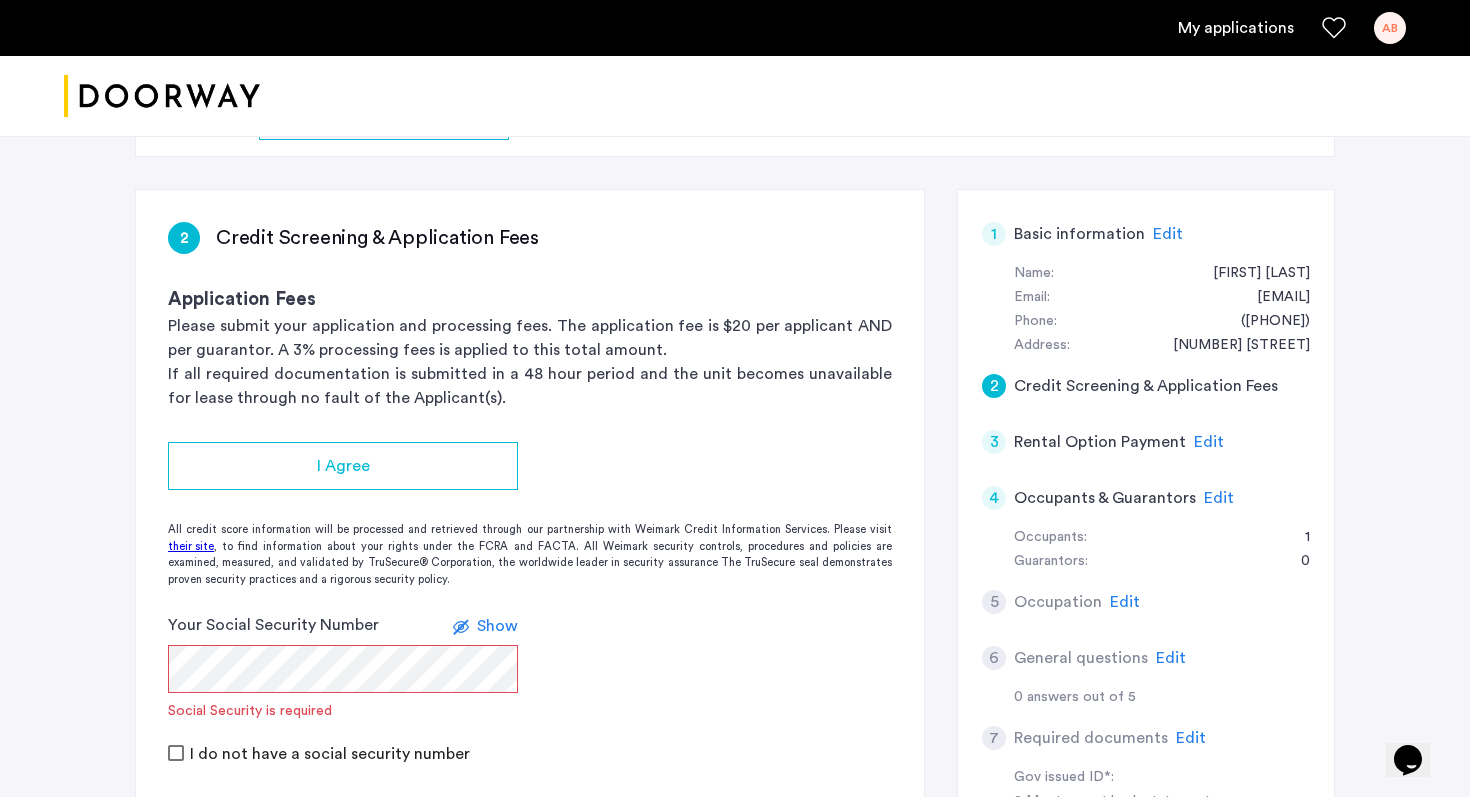scroll, scrollTop: 183, scrollLeft: 0, axis: vertical 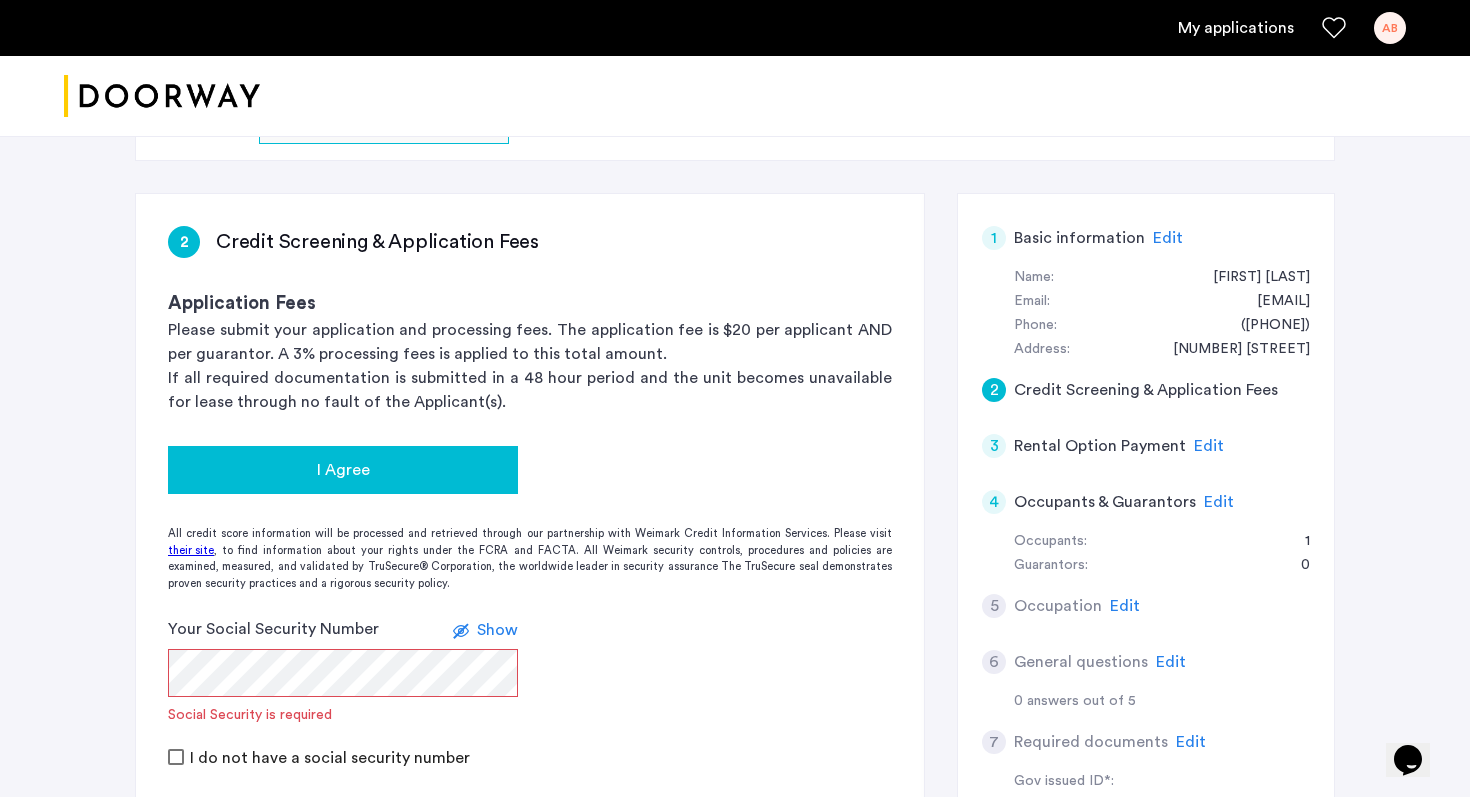 click on "I Agree" 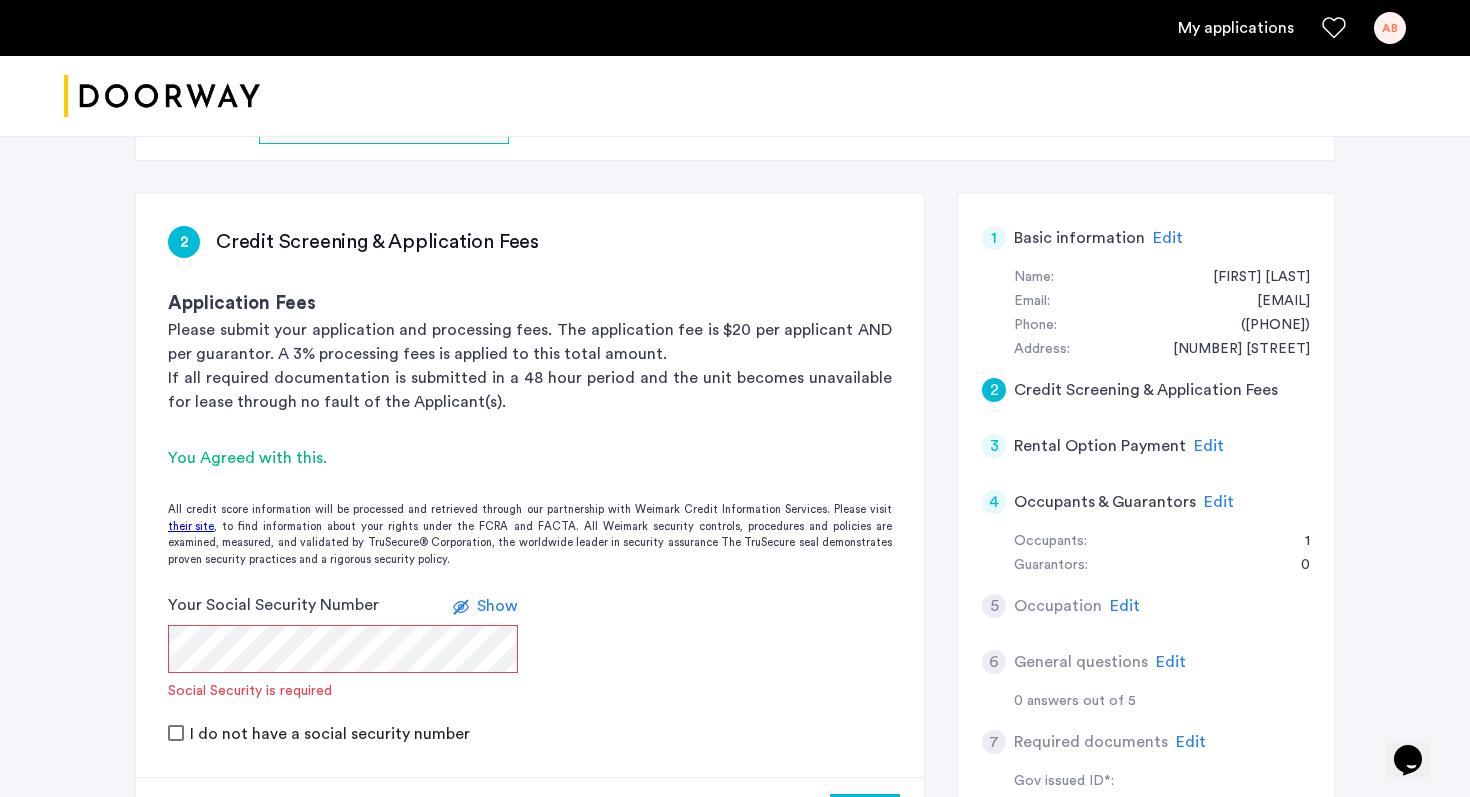 scroll, scrollTop: 248, scrollLeft: 0, axis: vertical 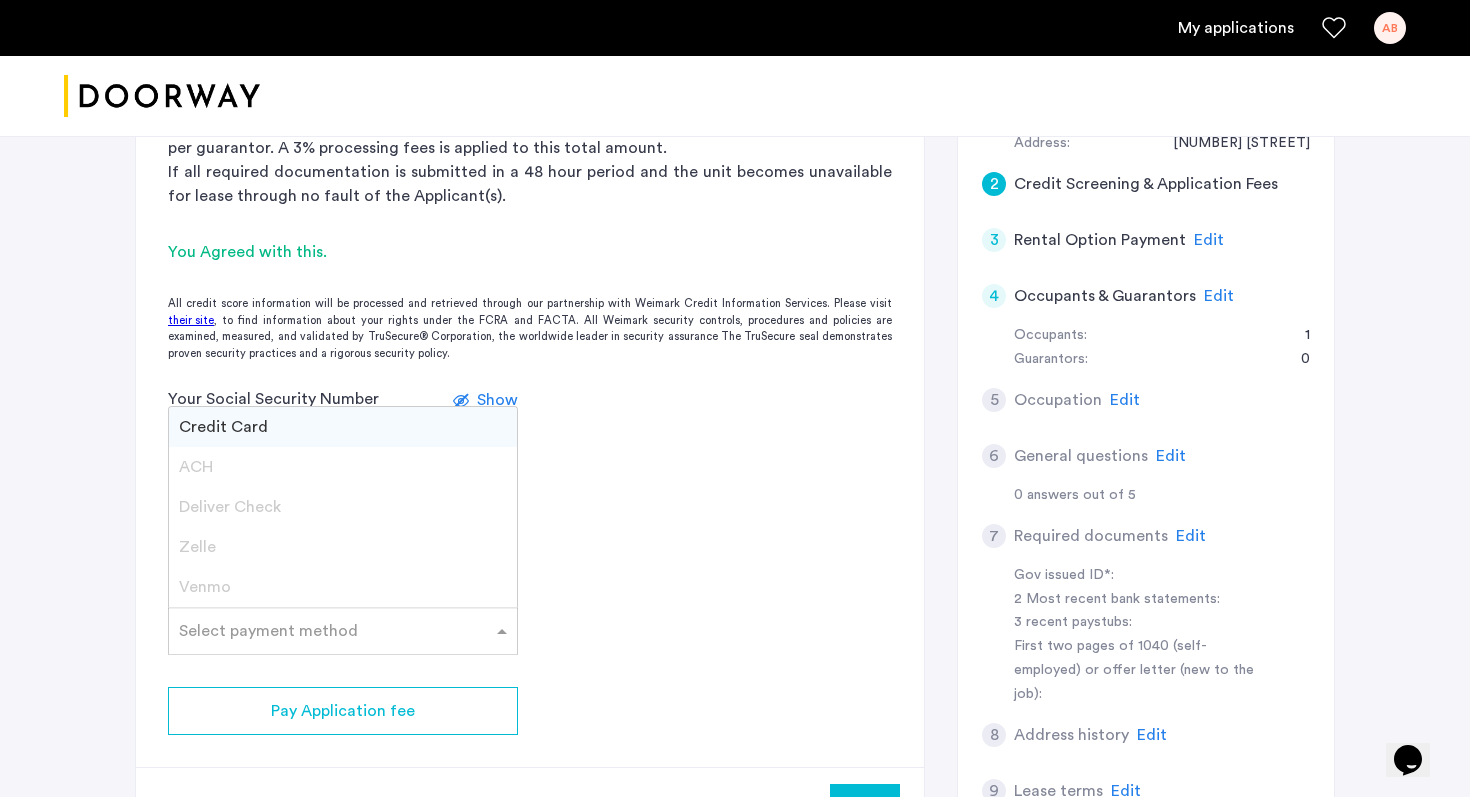 click 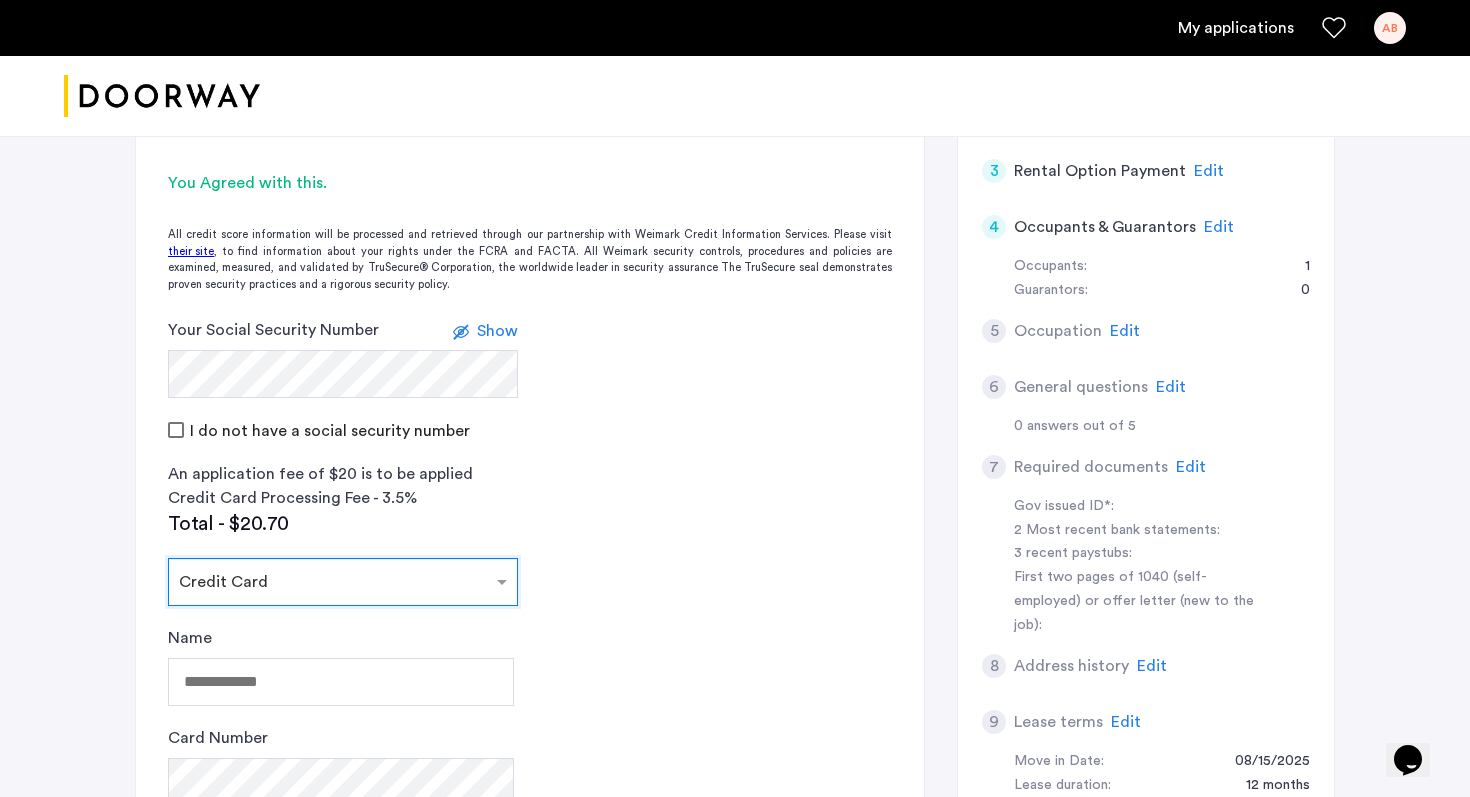 scroll, scrollTop: 510, scrollLeft: 0, axis: vertical 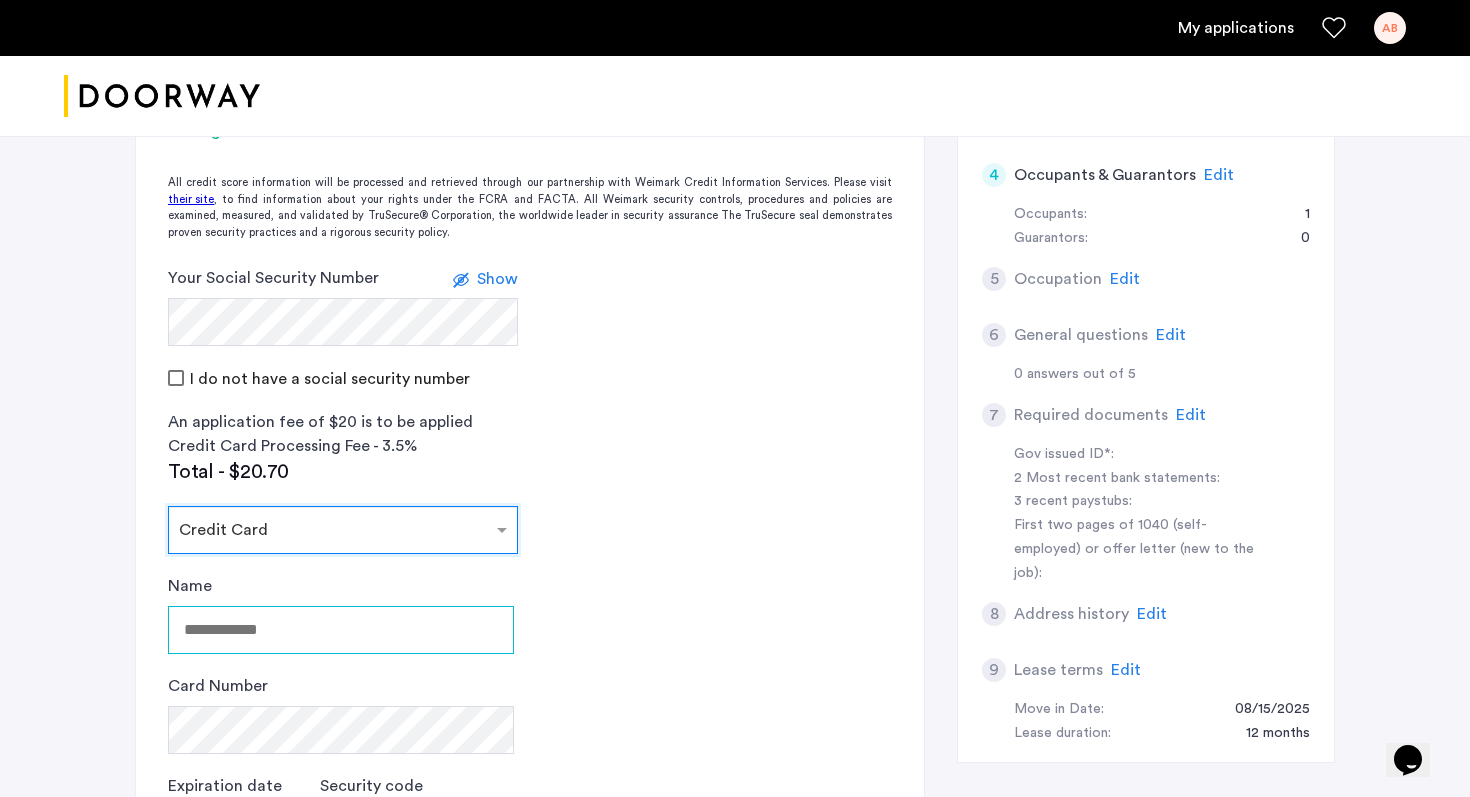 click on "Name" at bounding box center (341, 630) 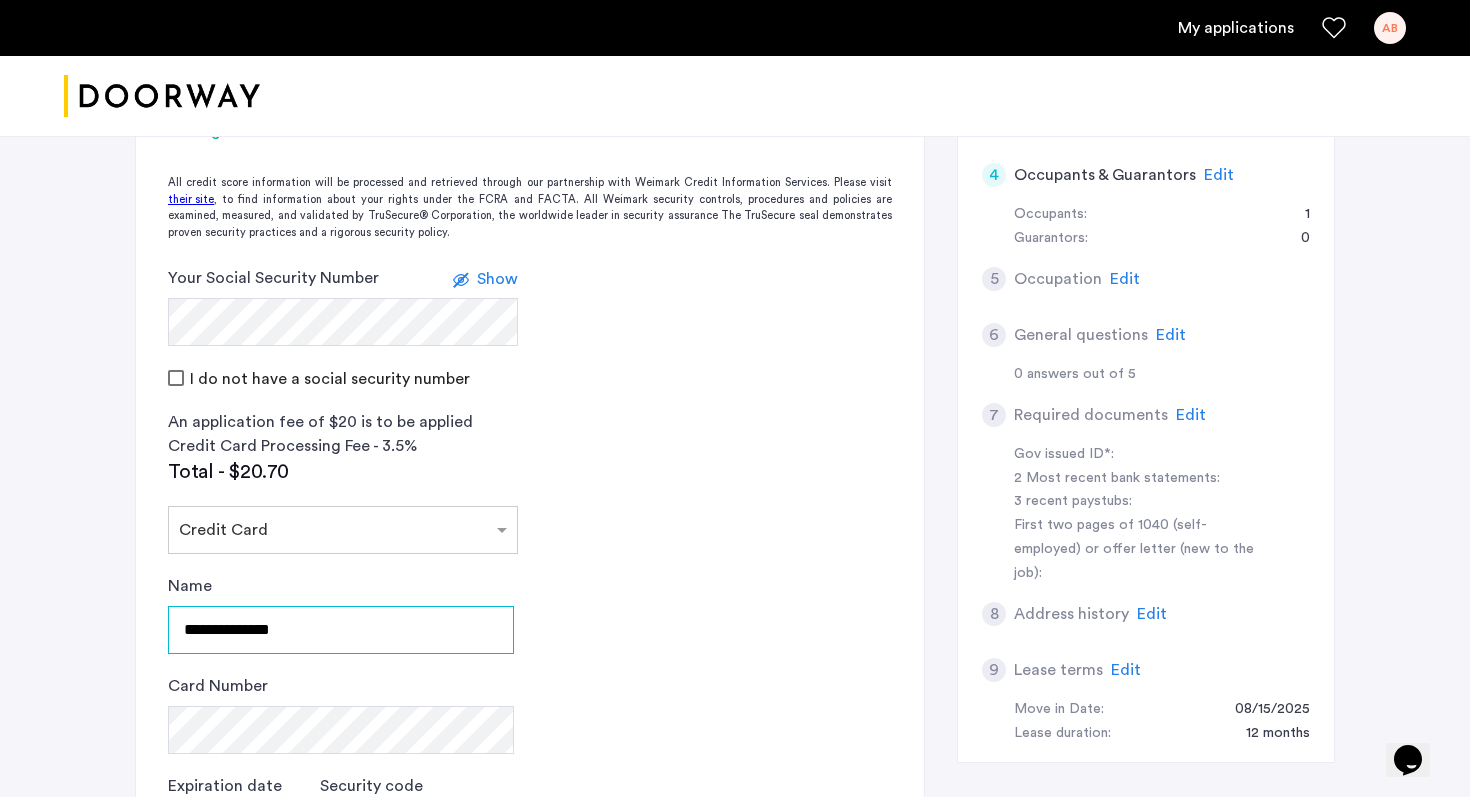 type on "**********" 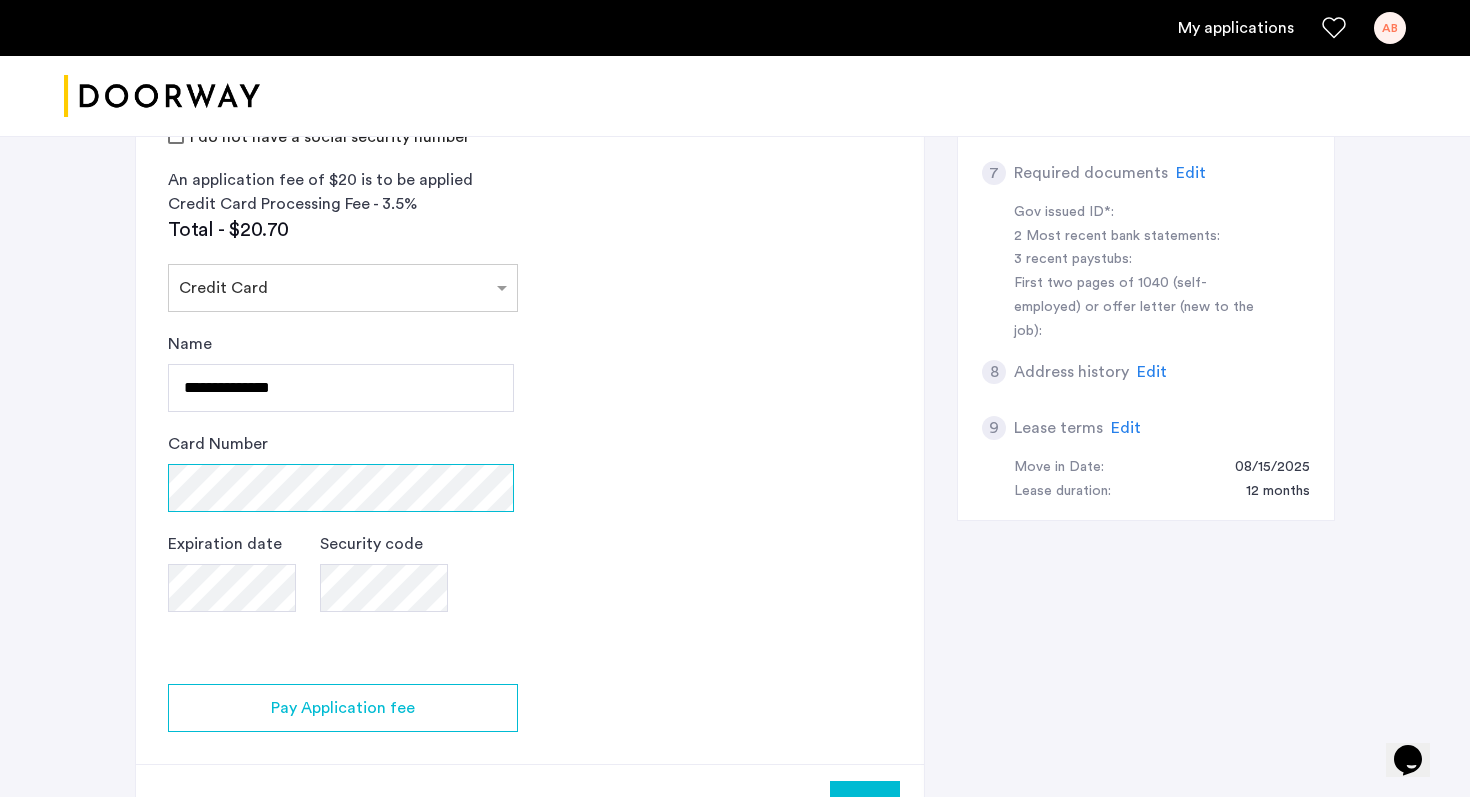 scroll, scrollTop: 787, scrollLeft: 0, axis: vertical 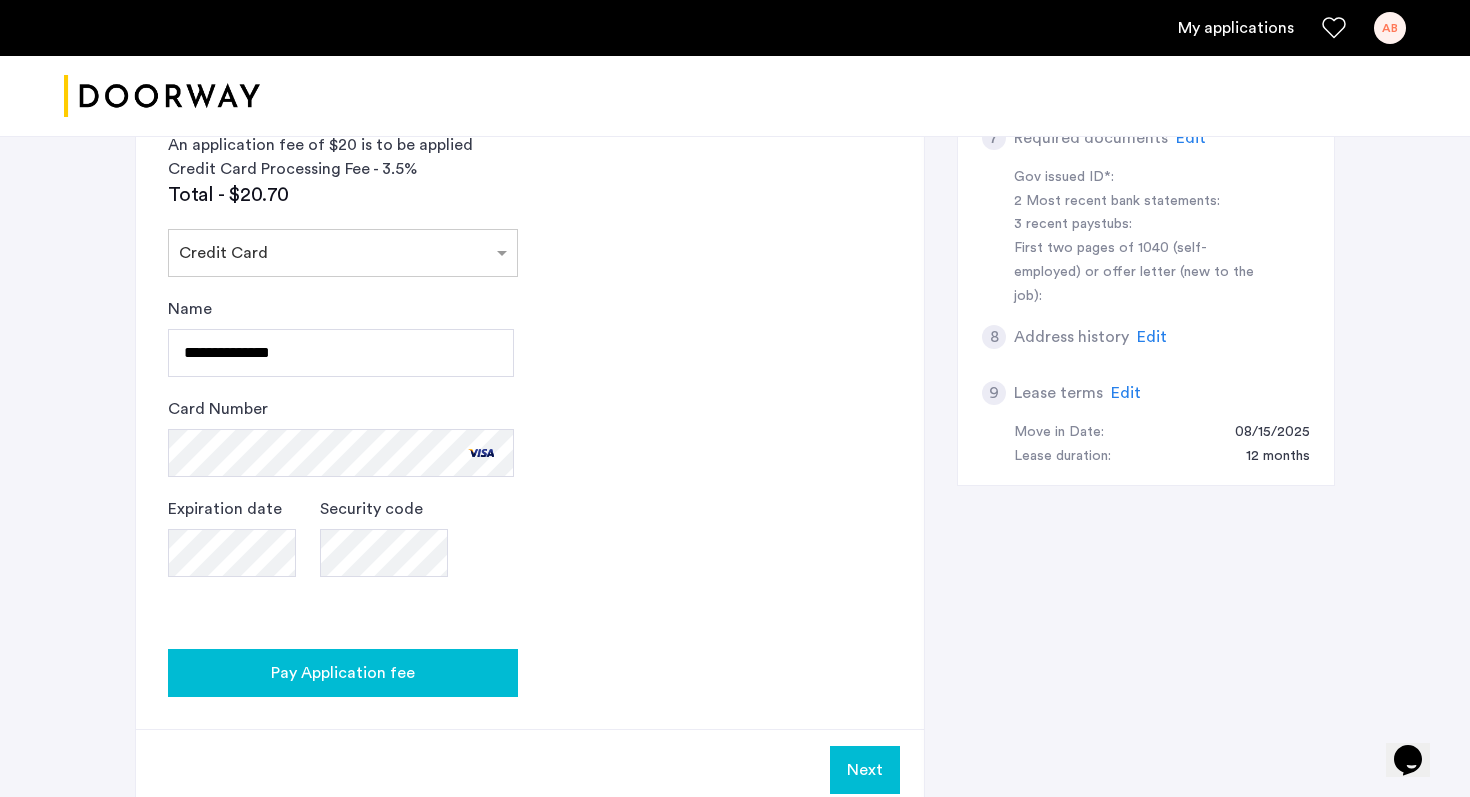 click on "Pay Application fee" 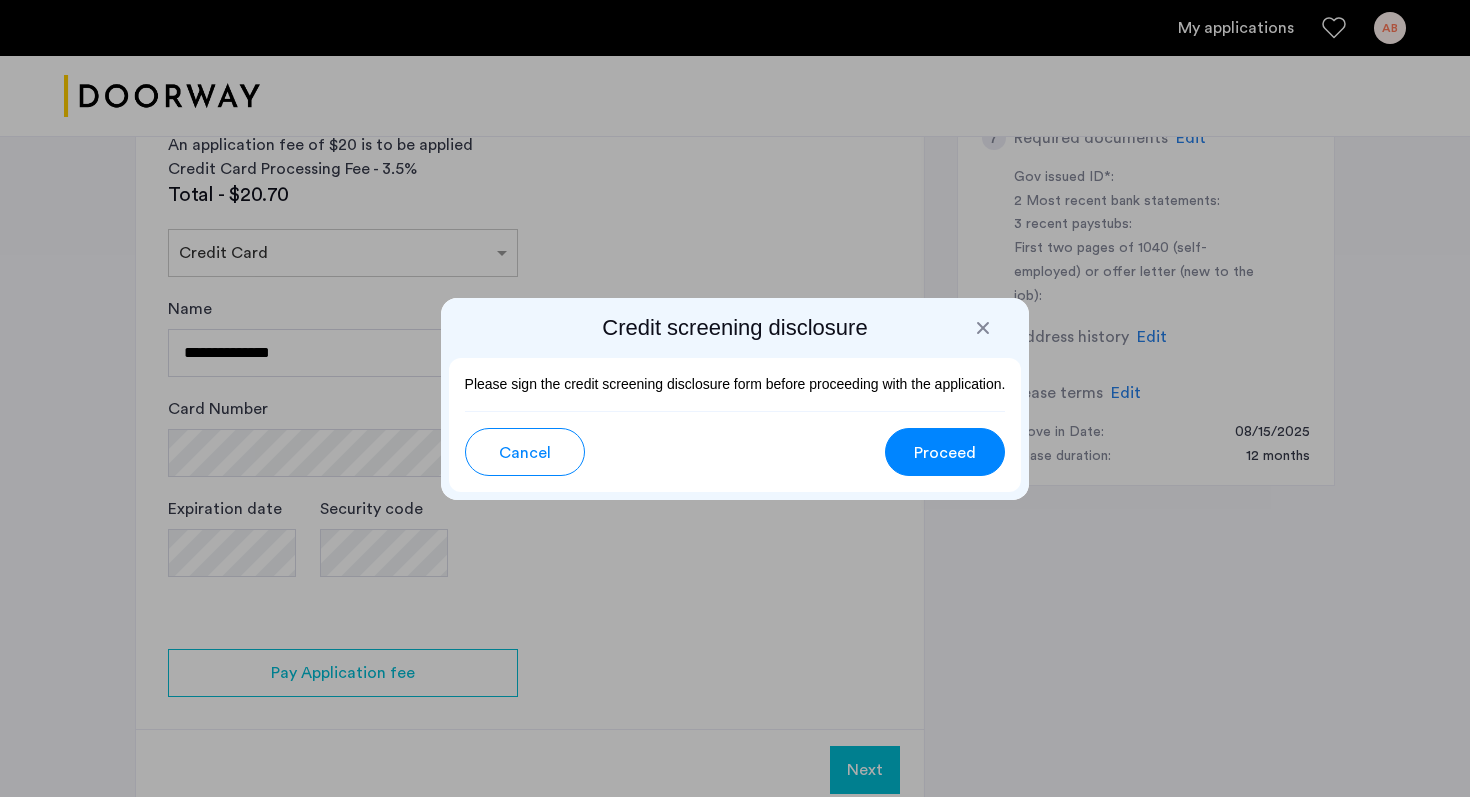 click on "Proceed" at bounding box center [945, 453] 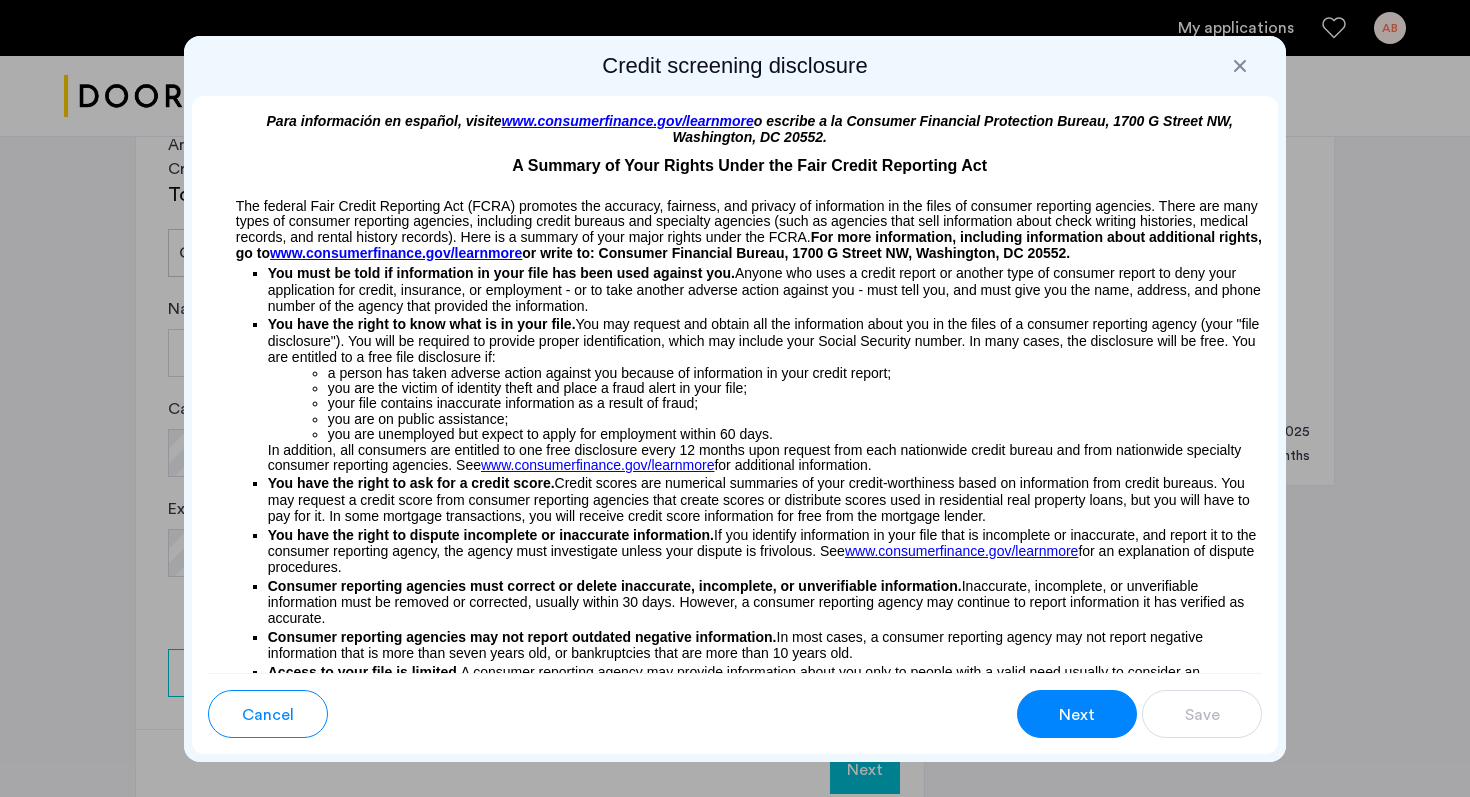 click on "Next" at bounding box center (1077, 715) 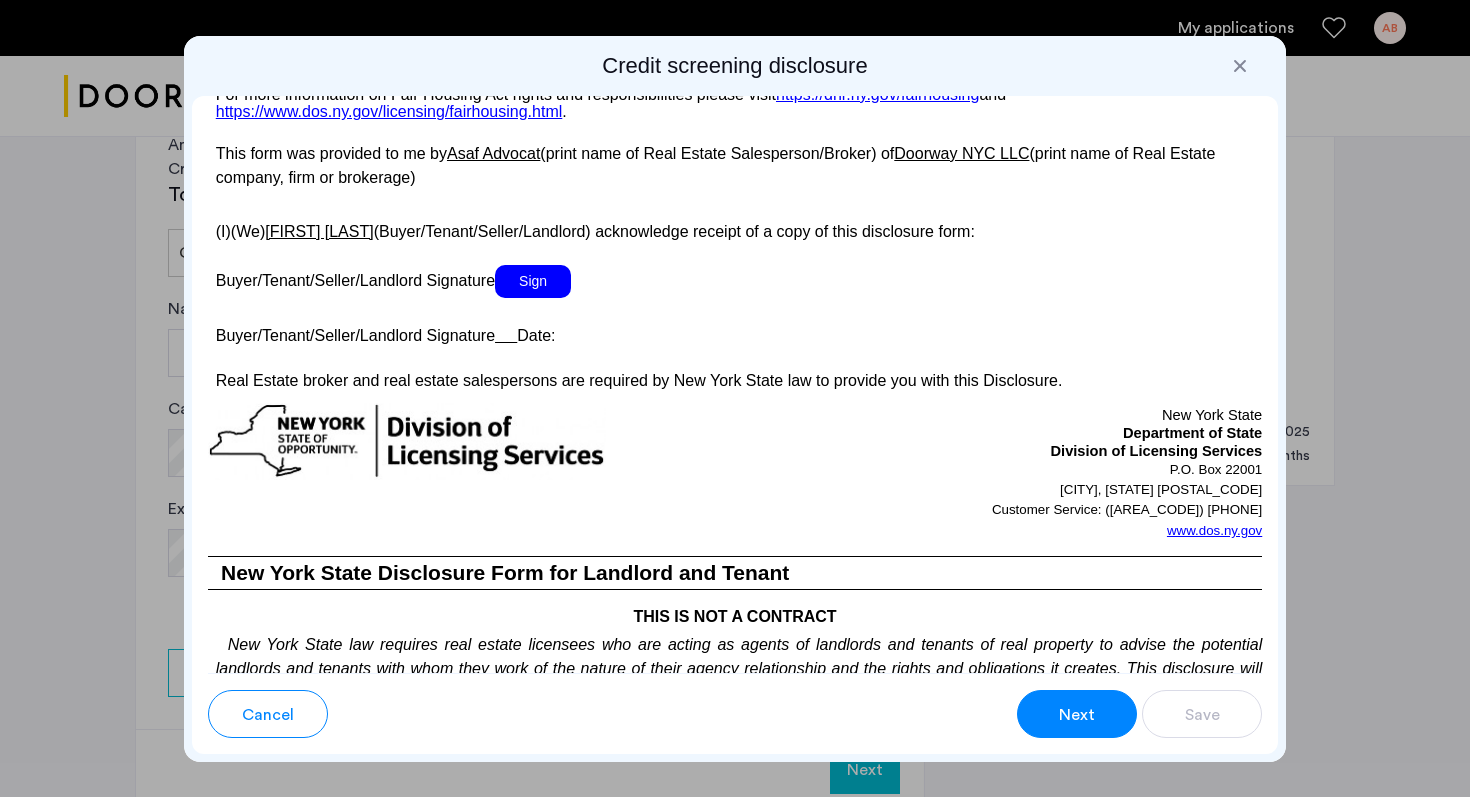 scroll, scrollTop: 3539, scrollLeft: 0, axis: vertical 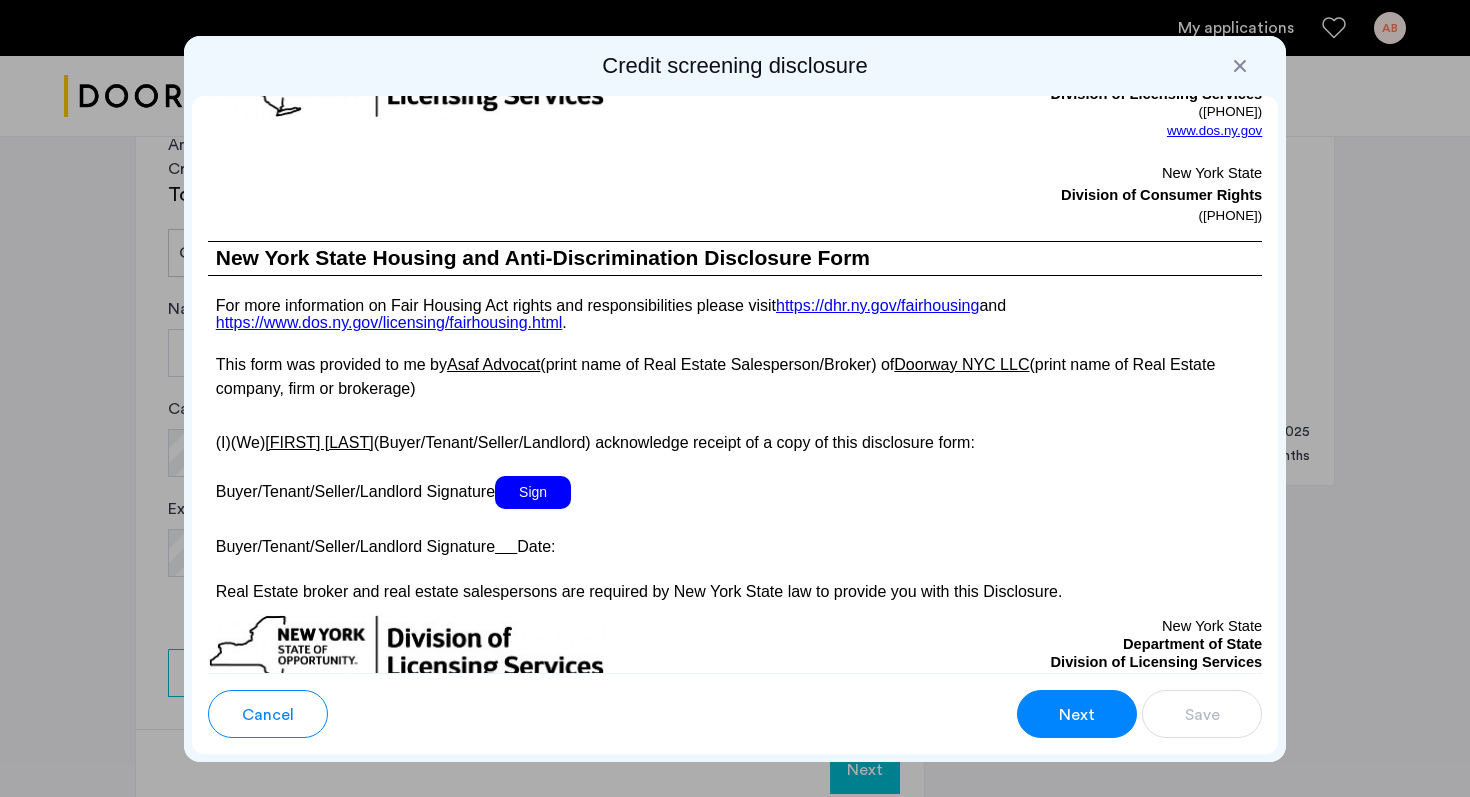 click on "Sign" at bounding box center [533, 492] 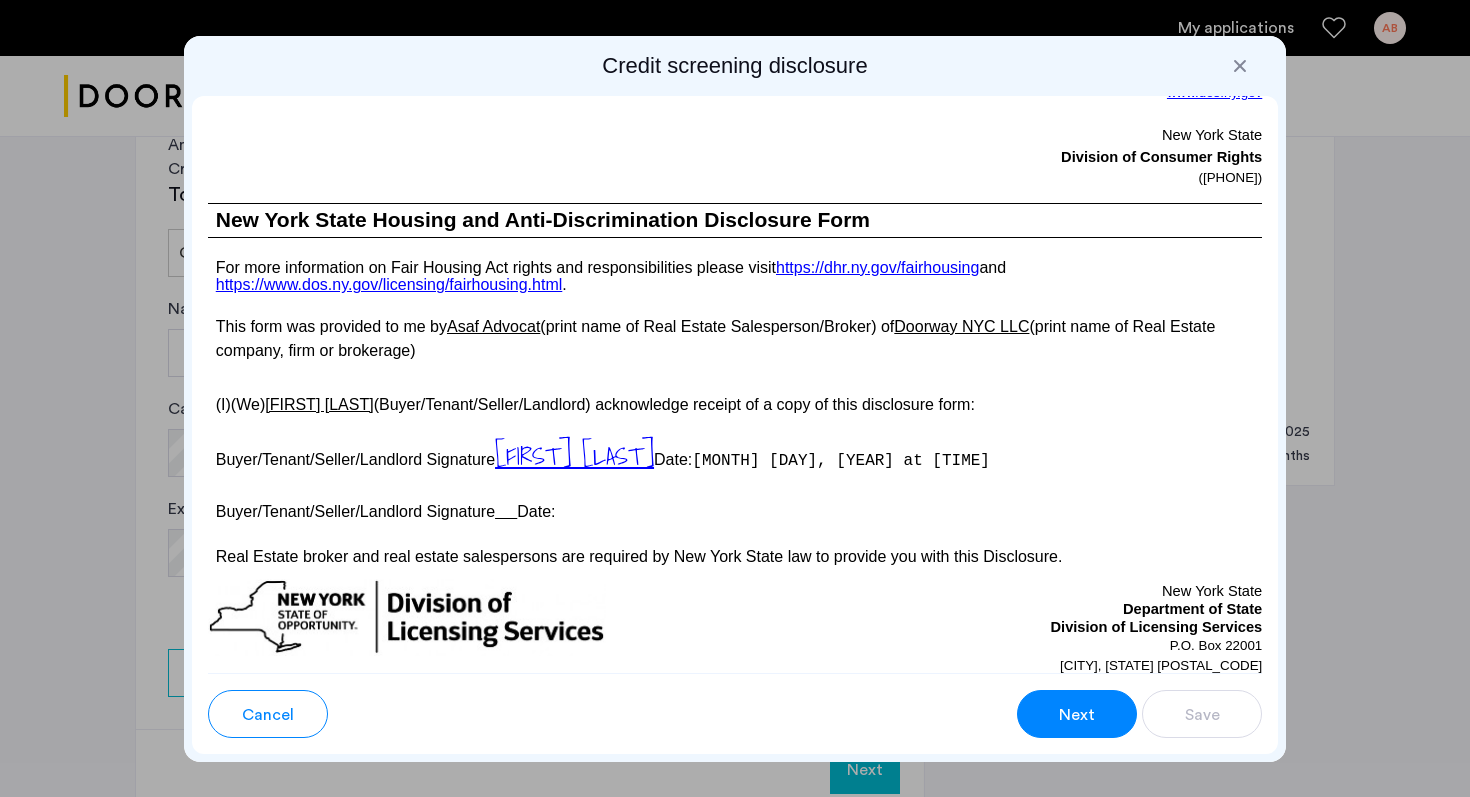 scroll, scrollTop: 3580, scrollLeft: 0, axis: vertical 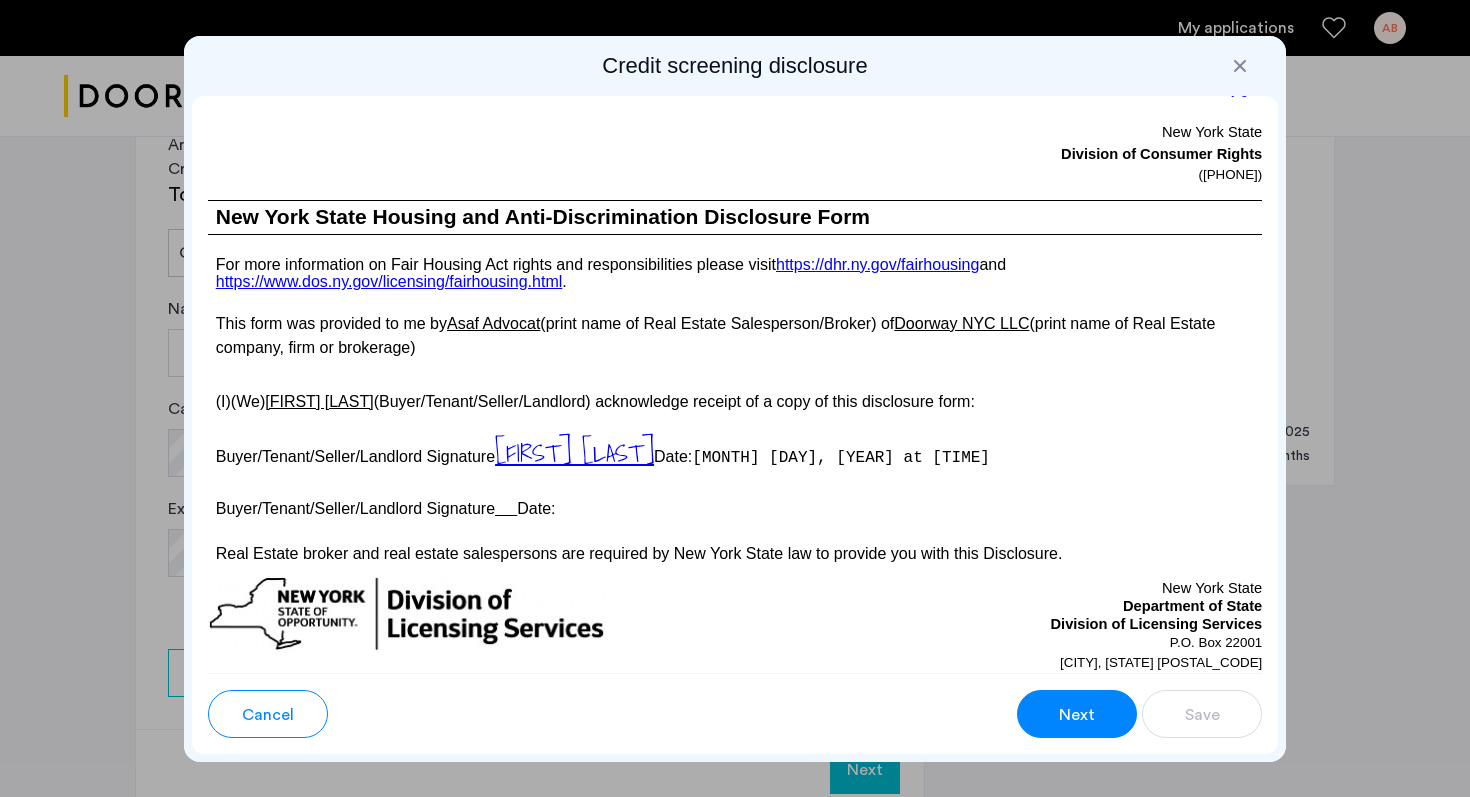 click on "Buyer/Tenant/Seller/Landlord Signature         Date:" at bounding box center [735, 506] 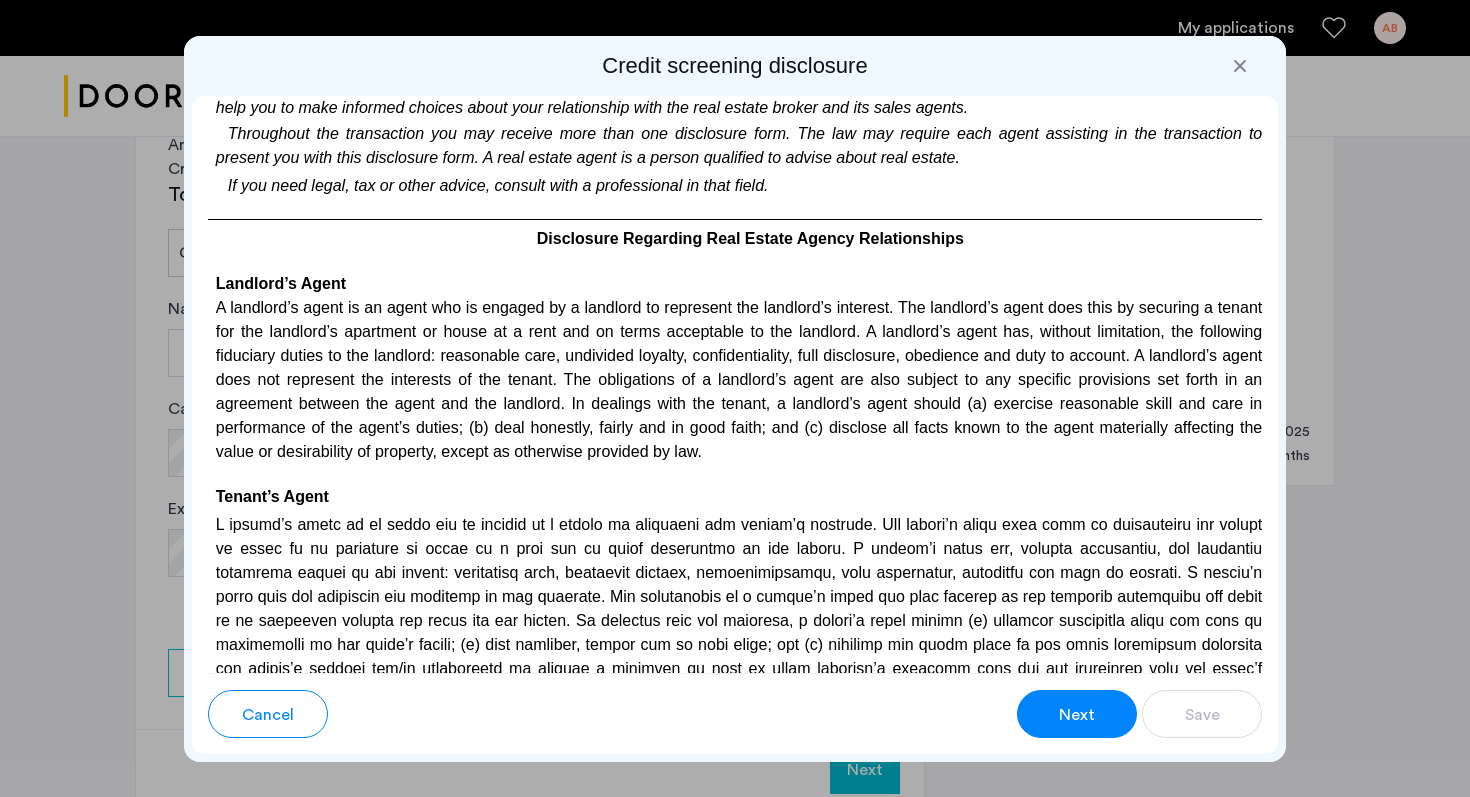 click on "Next" at bounding box center (1077, 715) 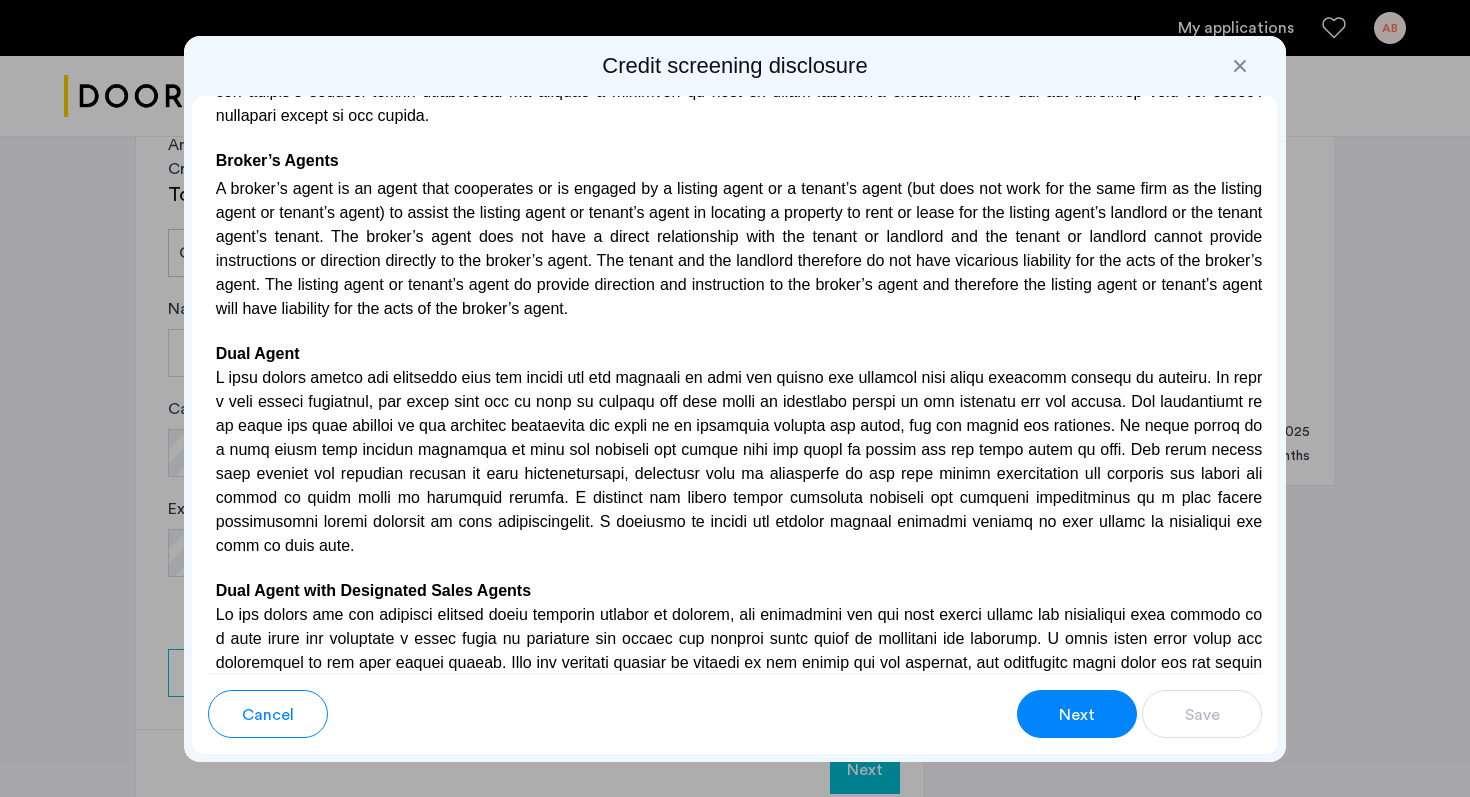 click on "Next" at bounding box center [1077, 714] 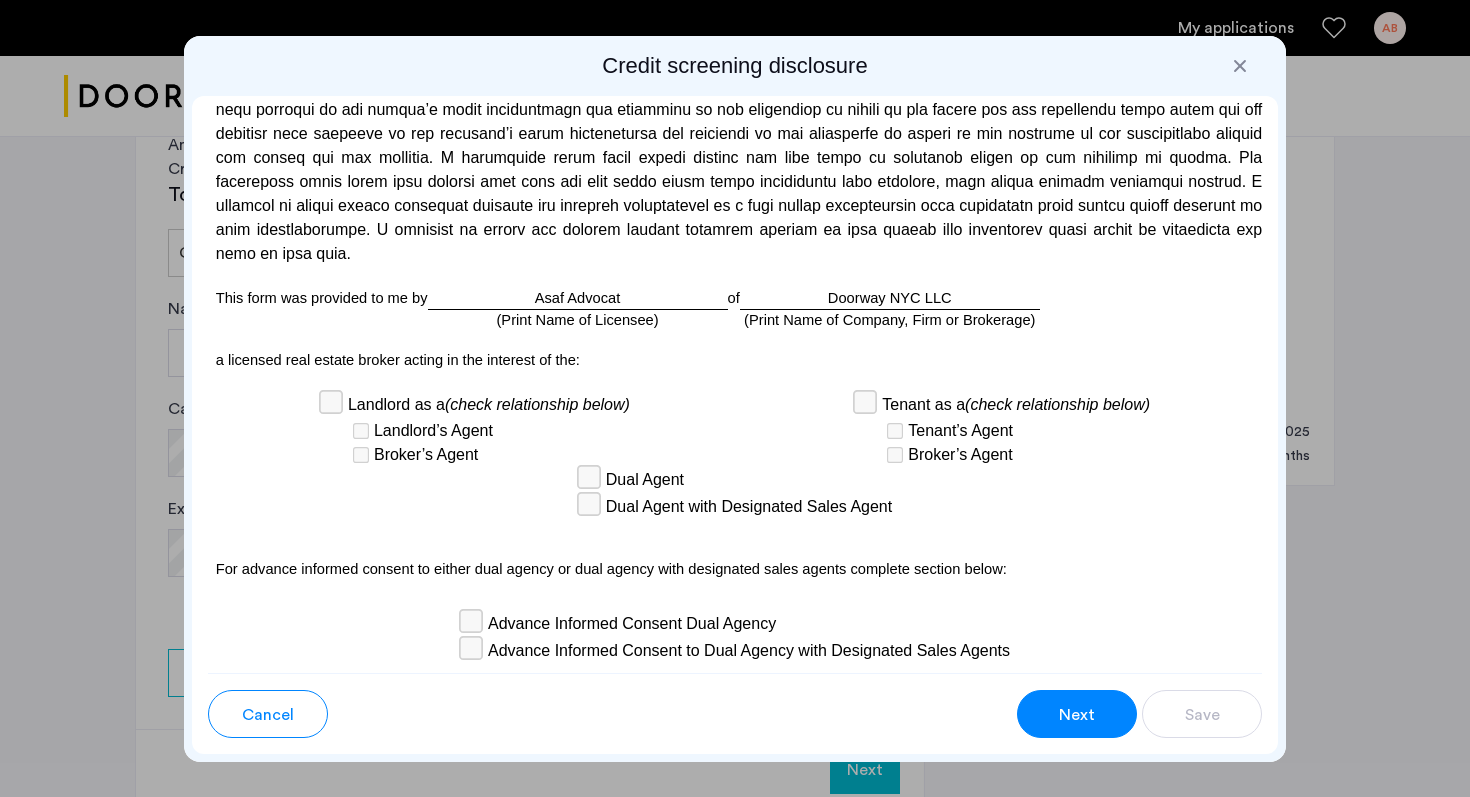 click on "Tenant’s Agent" at bounding box center (1017, 431) 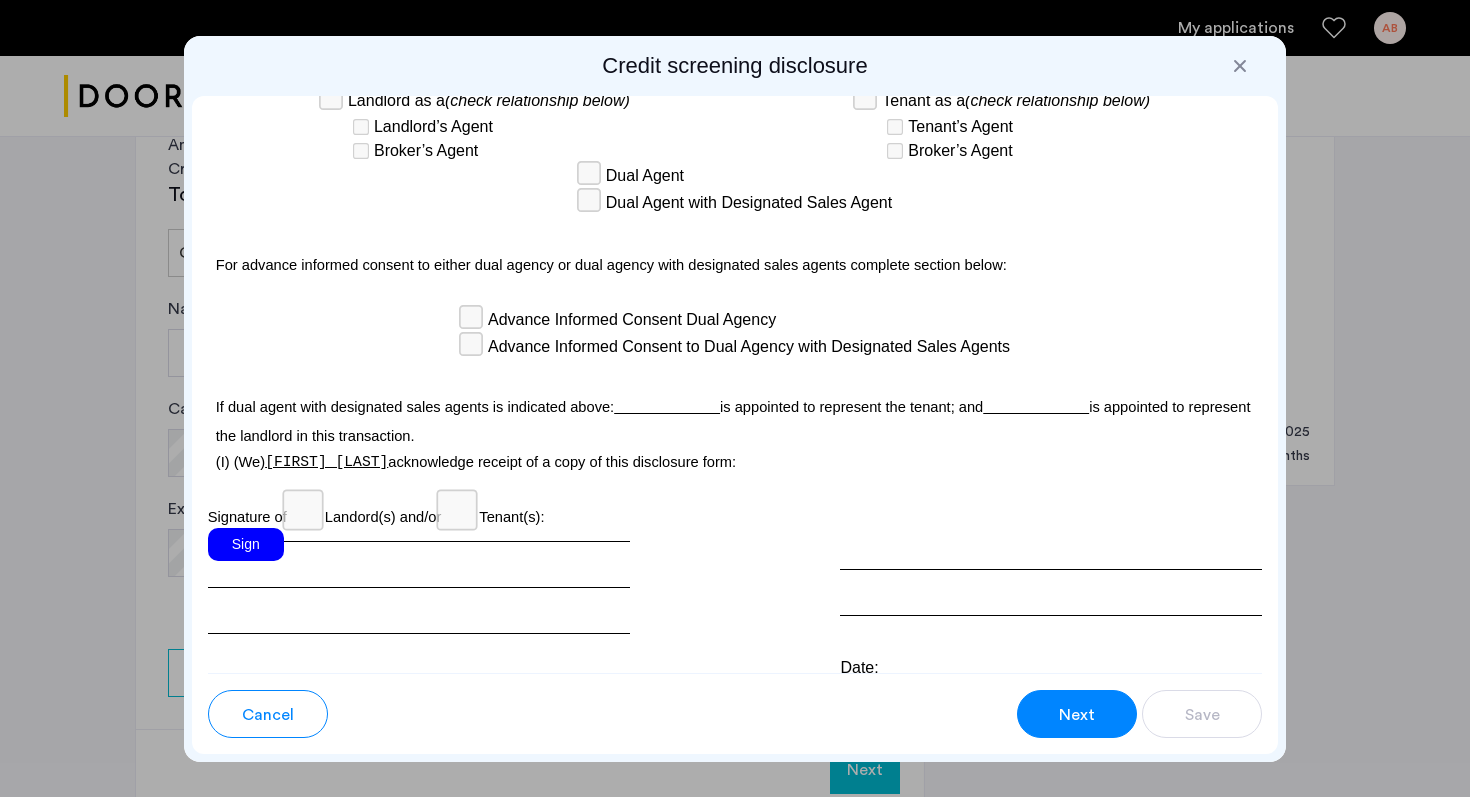click on "Sign" at bounding box center [246, 544] 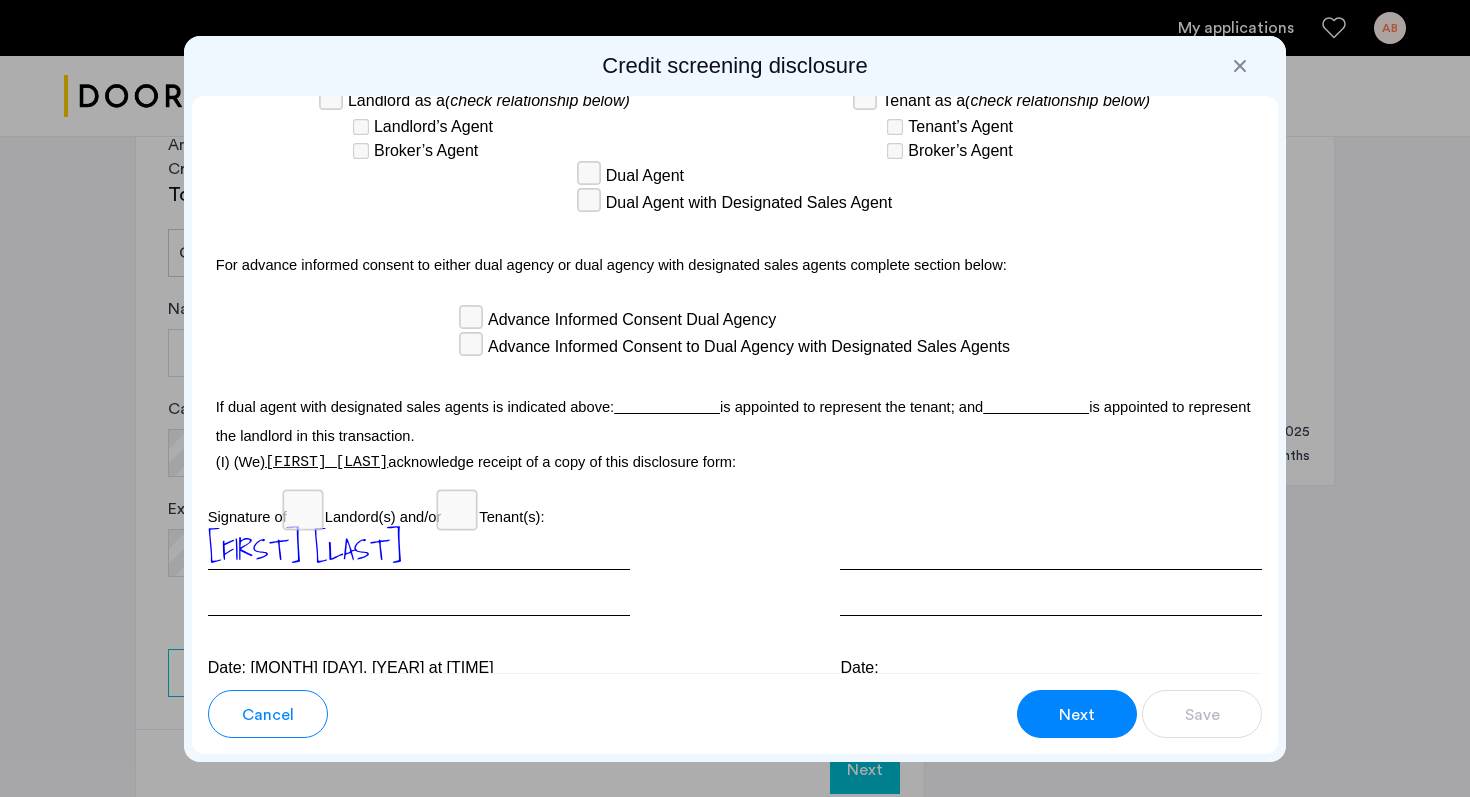 click on "Next" at bounding box center [1077, 715] 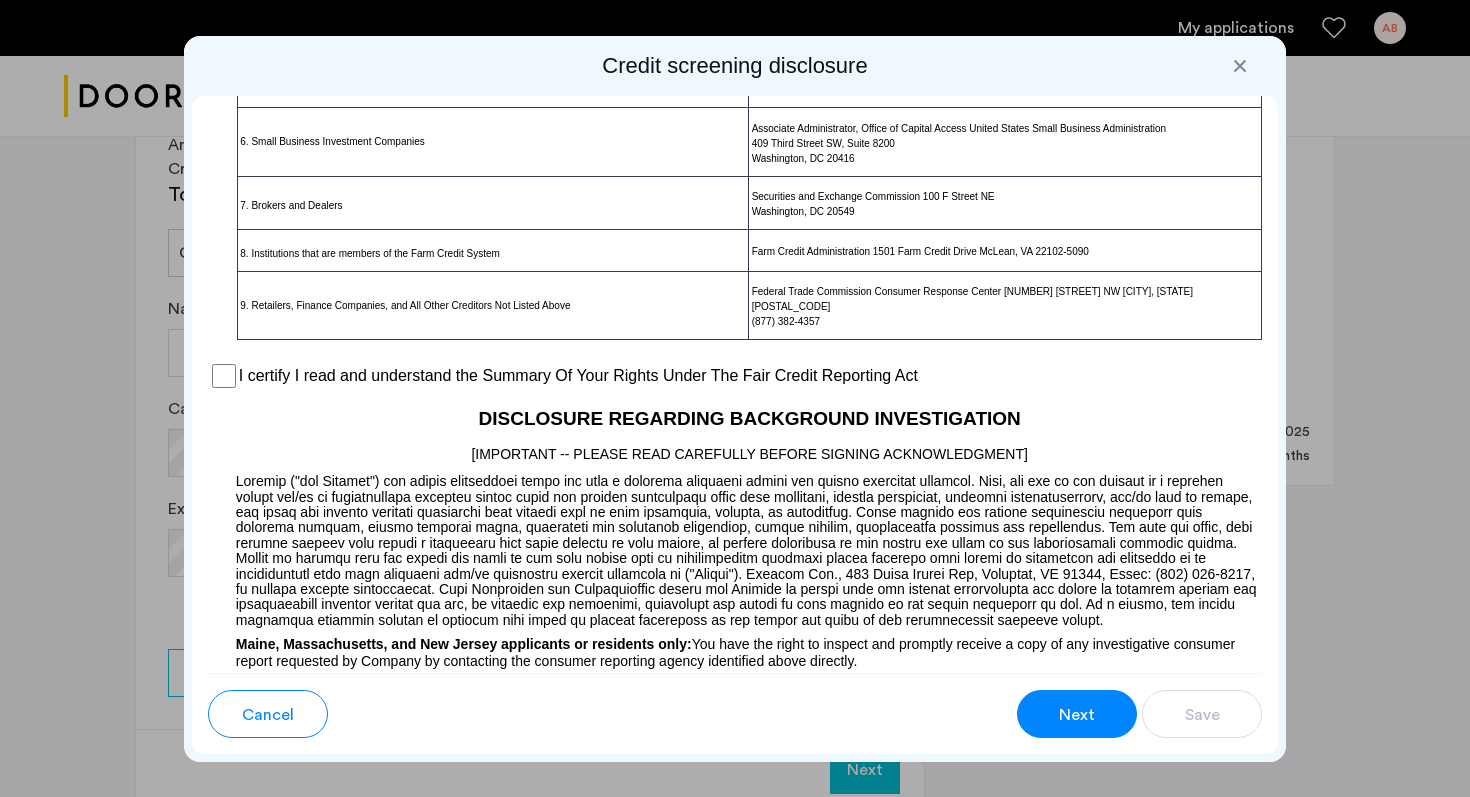 scroll, scrollTop: 1514, scrollLeft: 0, axis: vertical 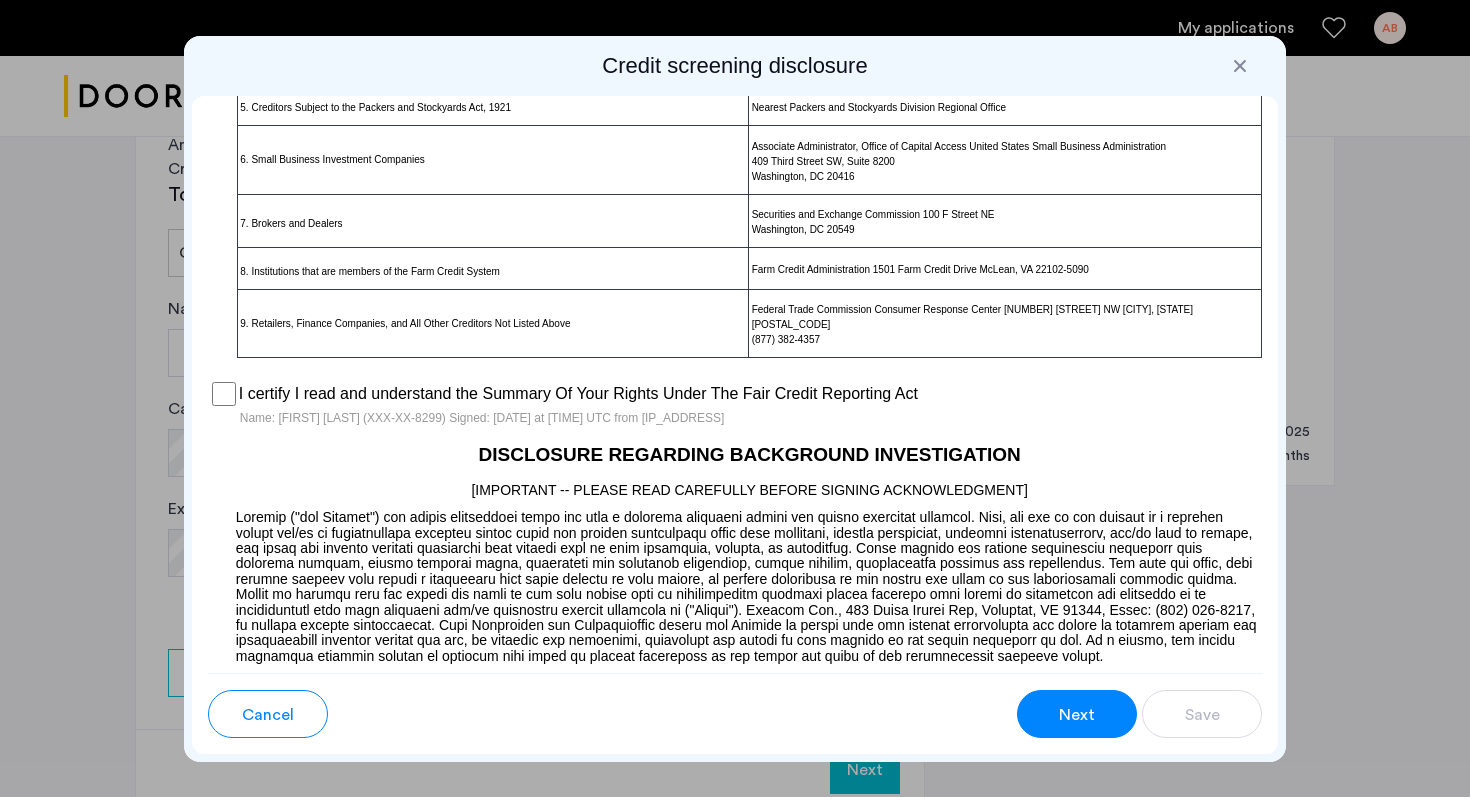 click on "Next" at bounding box center (1077, 714) 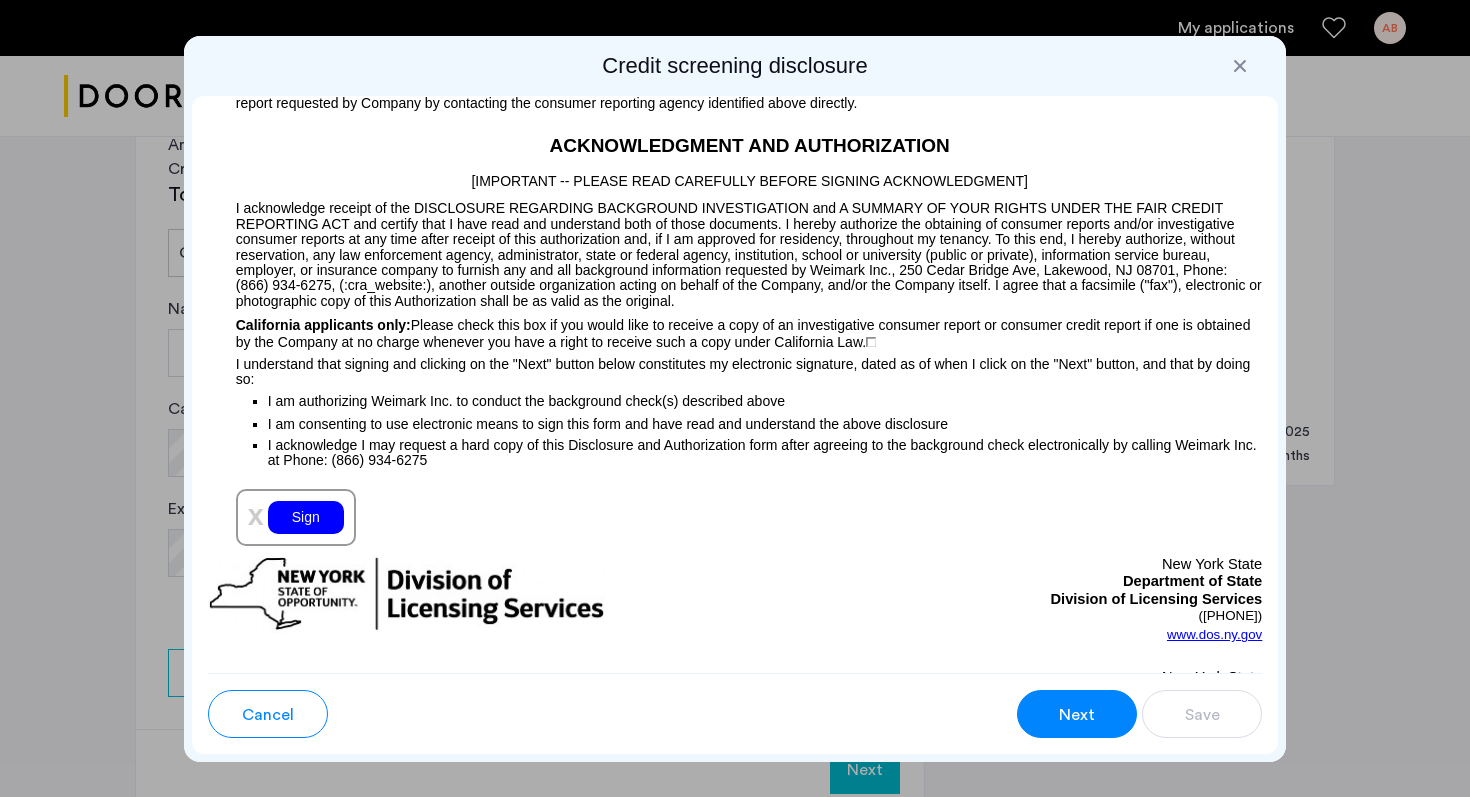 scroll, scrollTop: 2231, scrollLeft: 0, axis: vertical 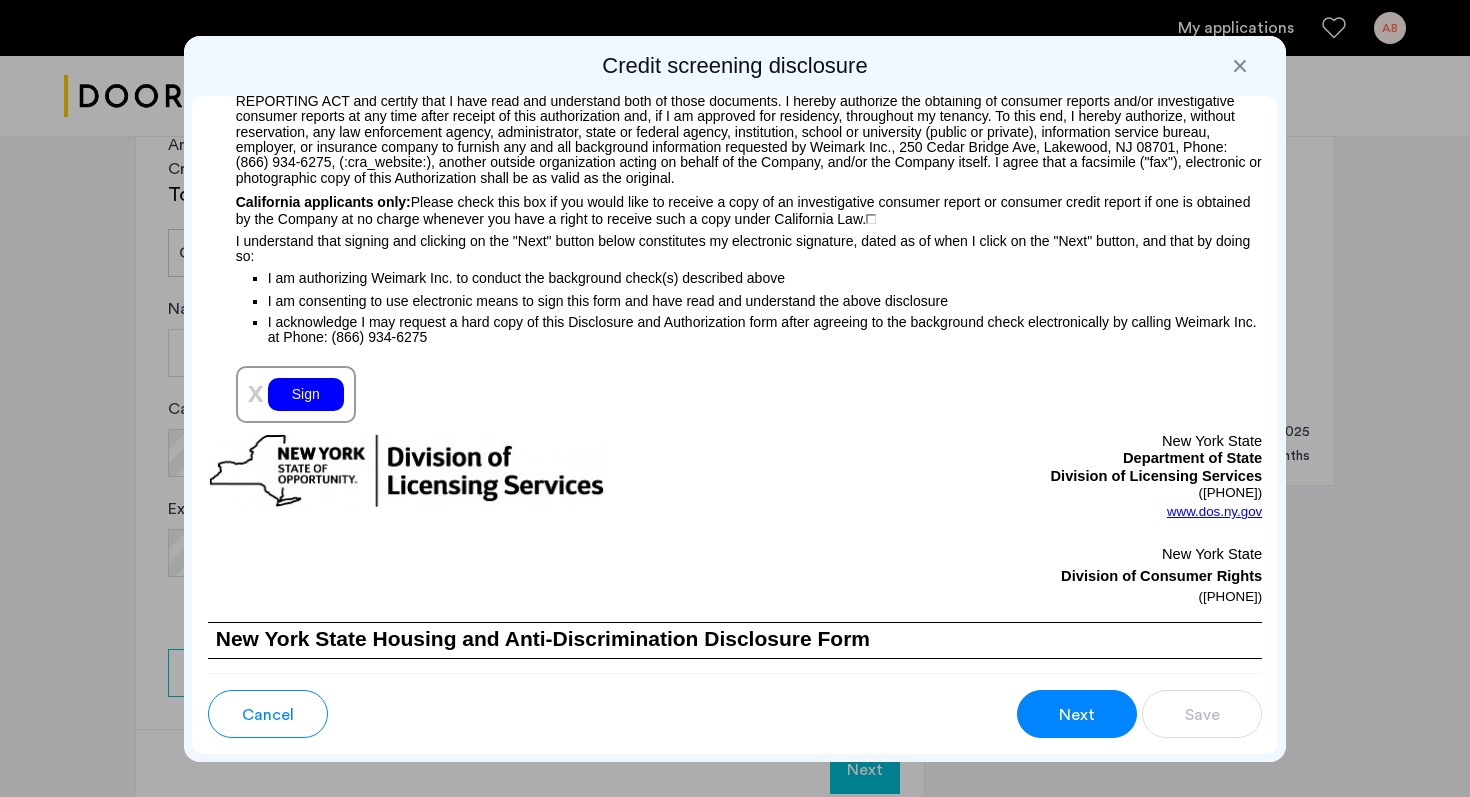 click on "Sign" at bounding box center (306, 394) 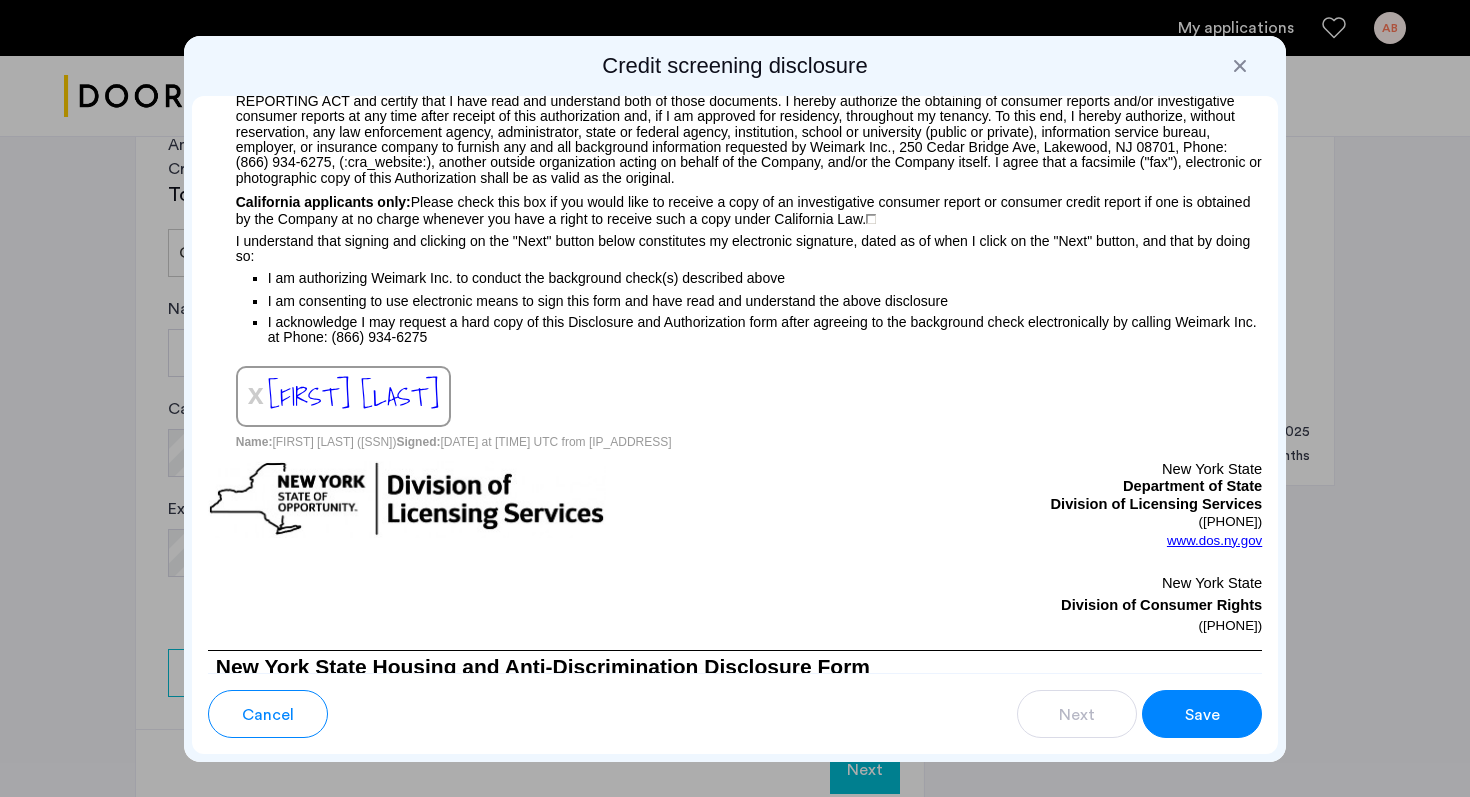 click on "Save" at bounding box center [1202, 715] 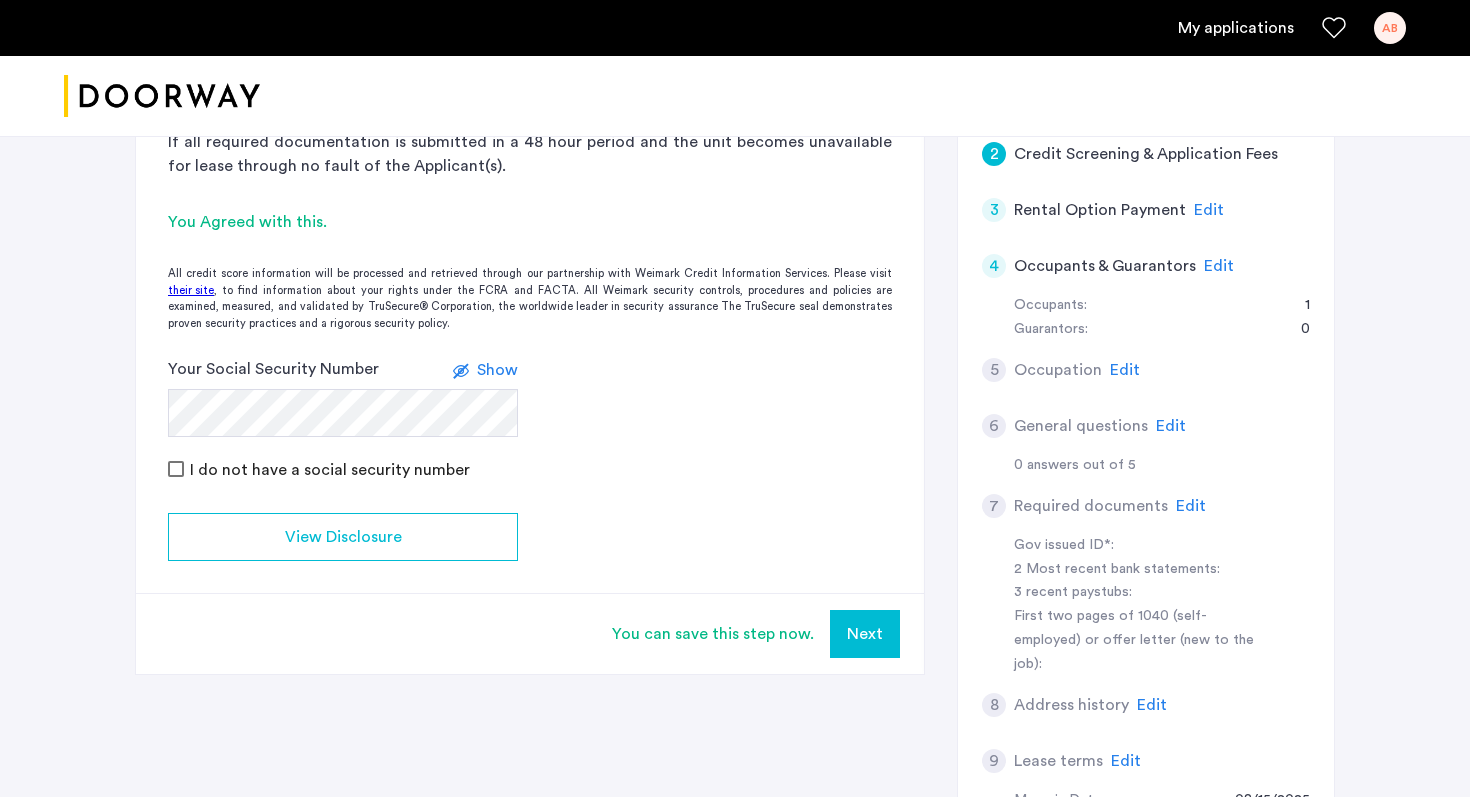 scroll, scrollTop: 381, scrollLeft: 0, axis: vertical 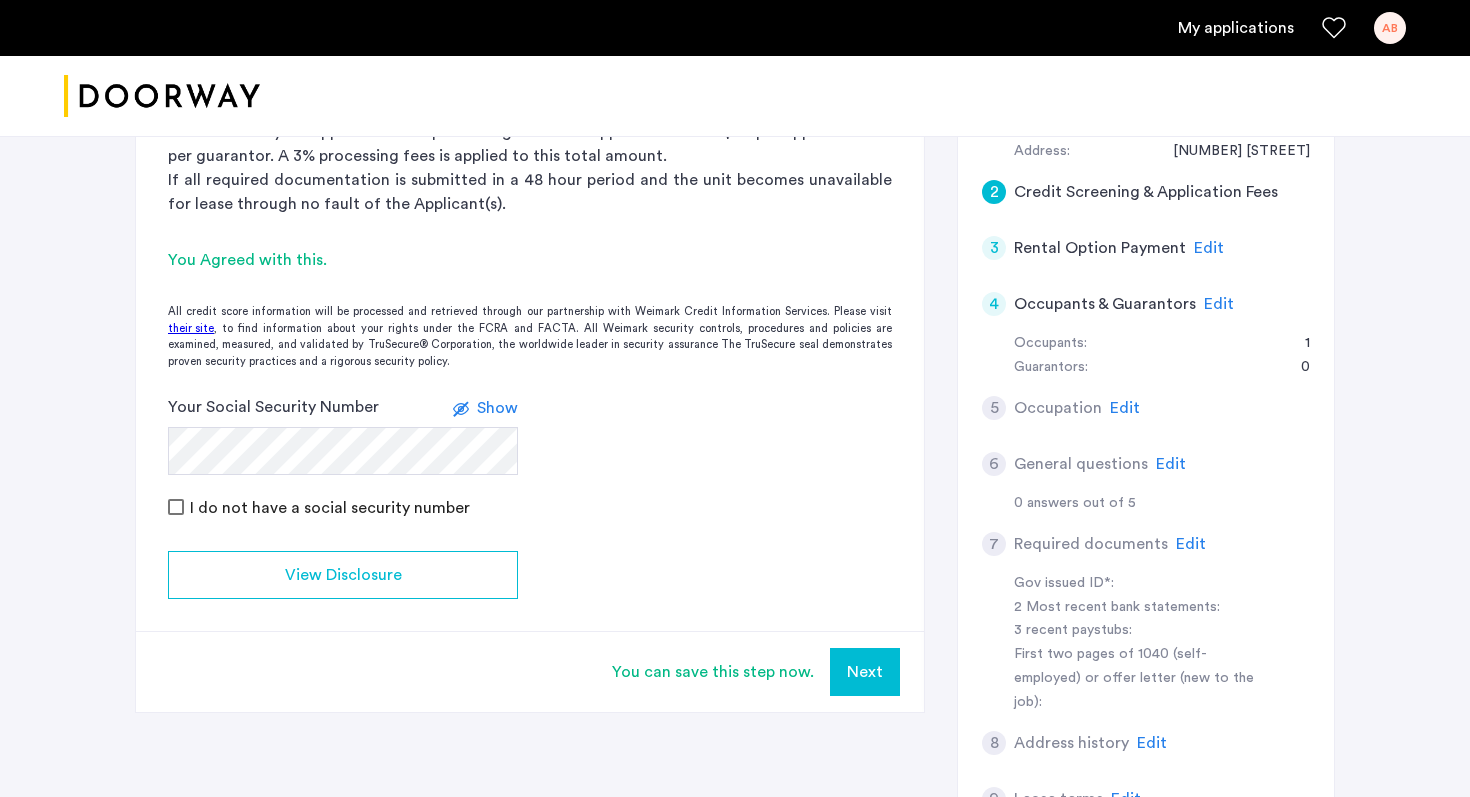 click on "Next" at bounding box center [865, 672] 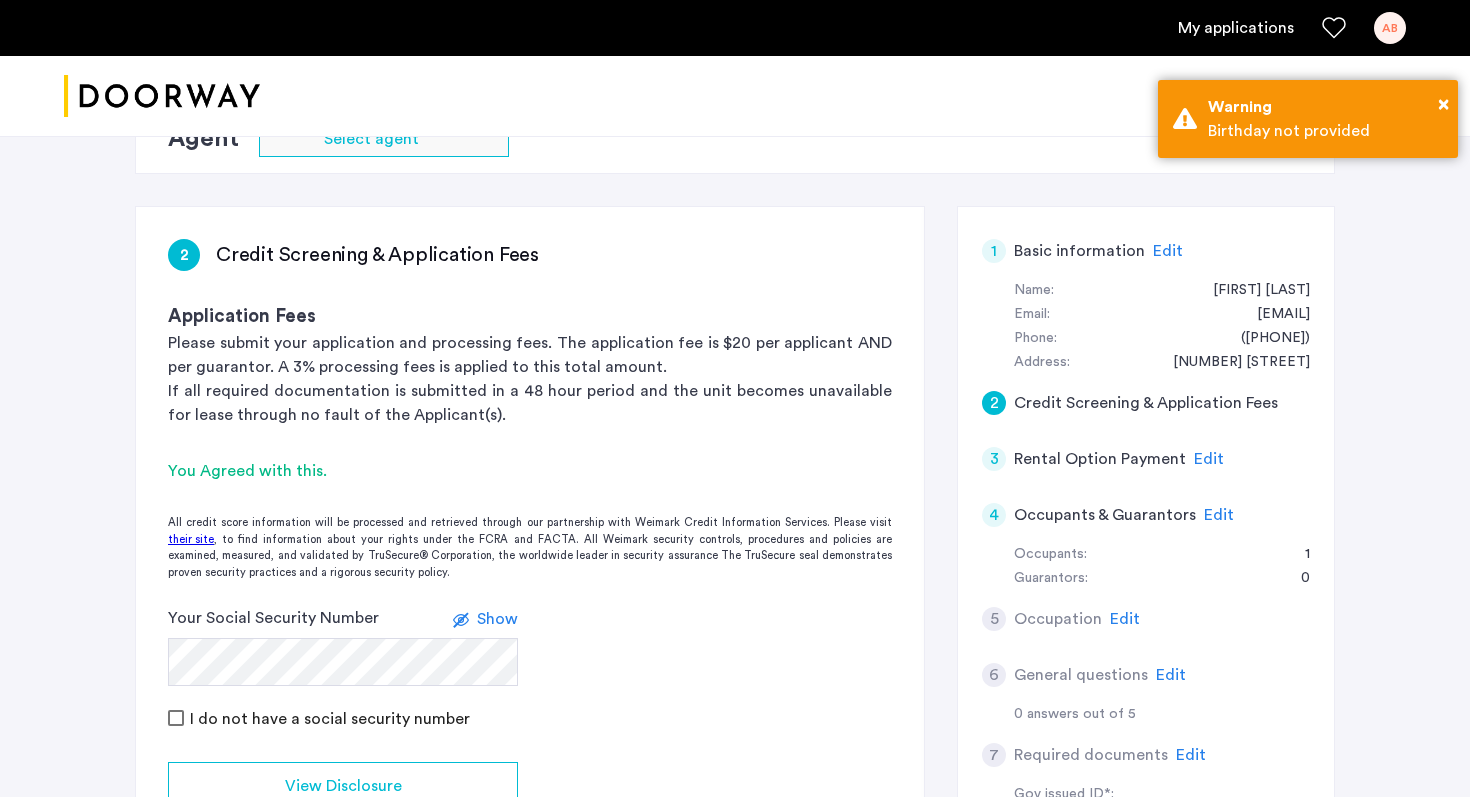 scroll, scrollTop: 338, scrollLeft: 0, axis: vertical 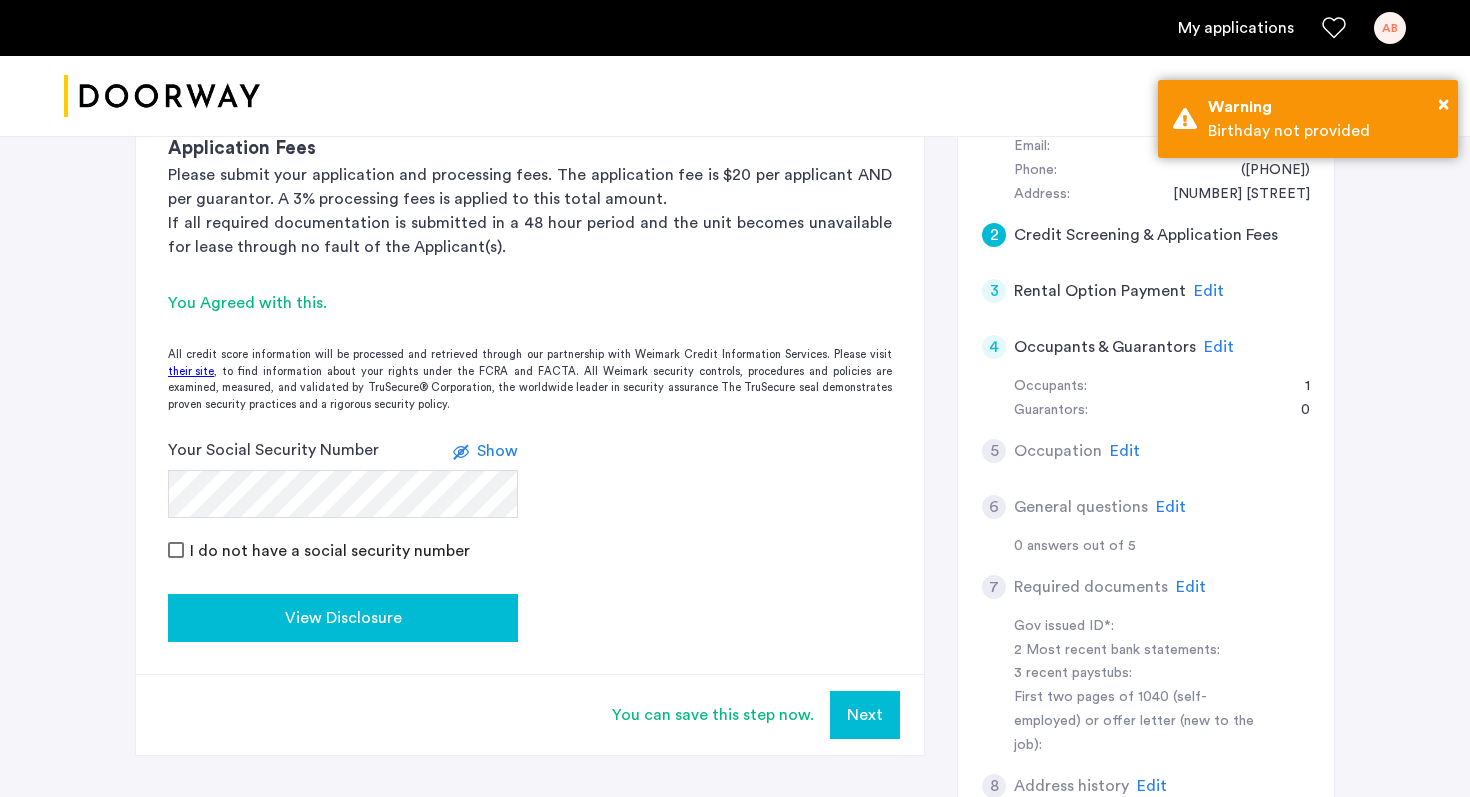 click on "View Disclosure" 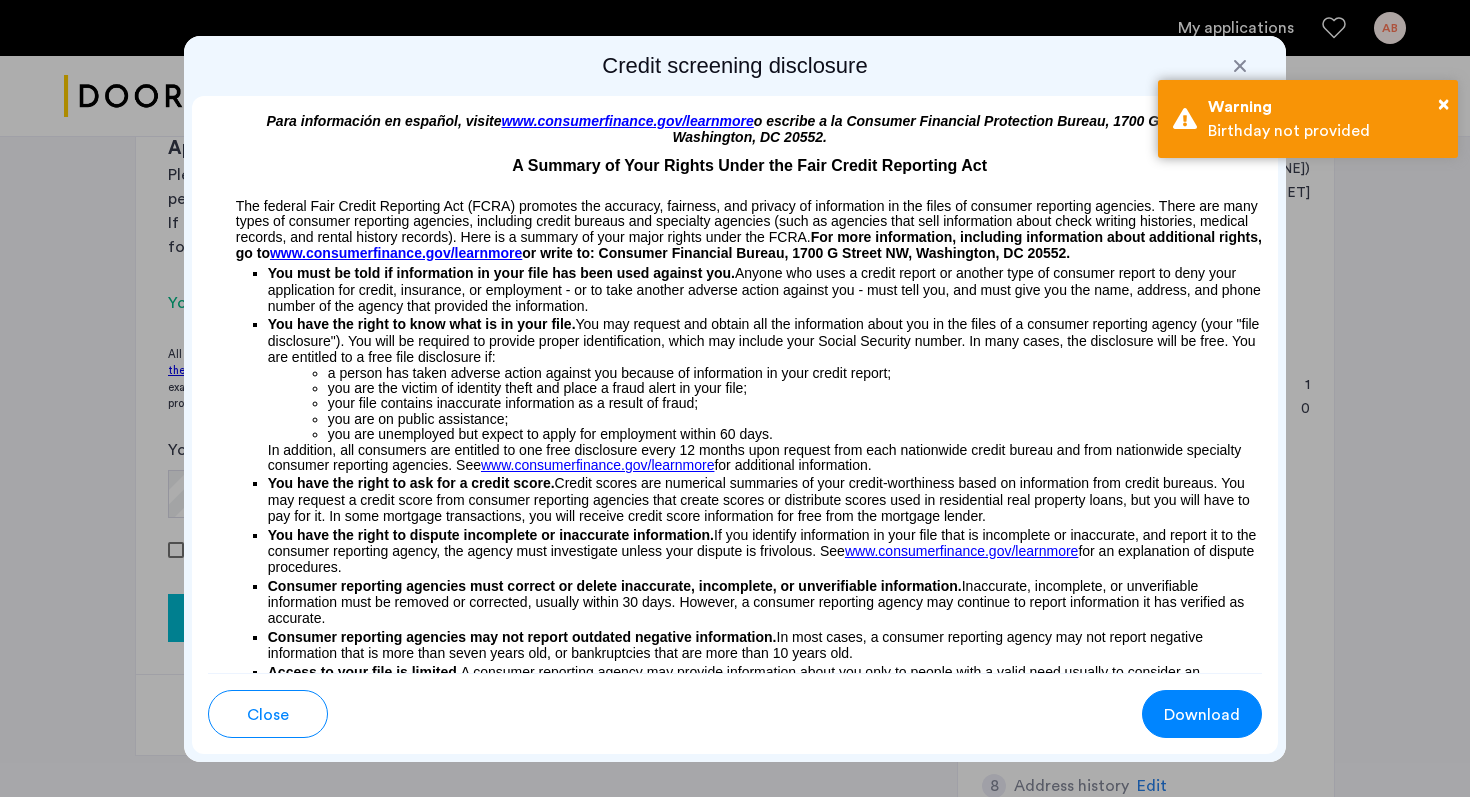 scroll, scrollTop: 0, scrollLeft: 0, axis: both 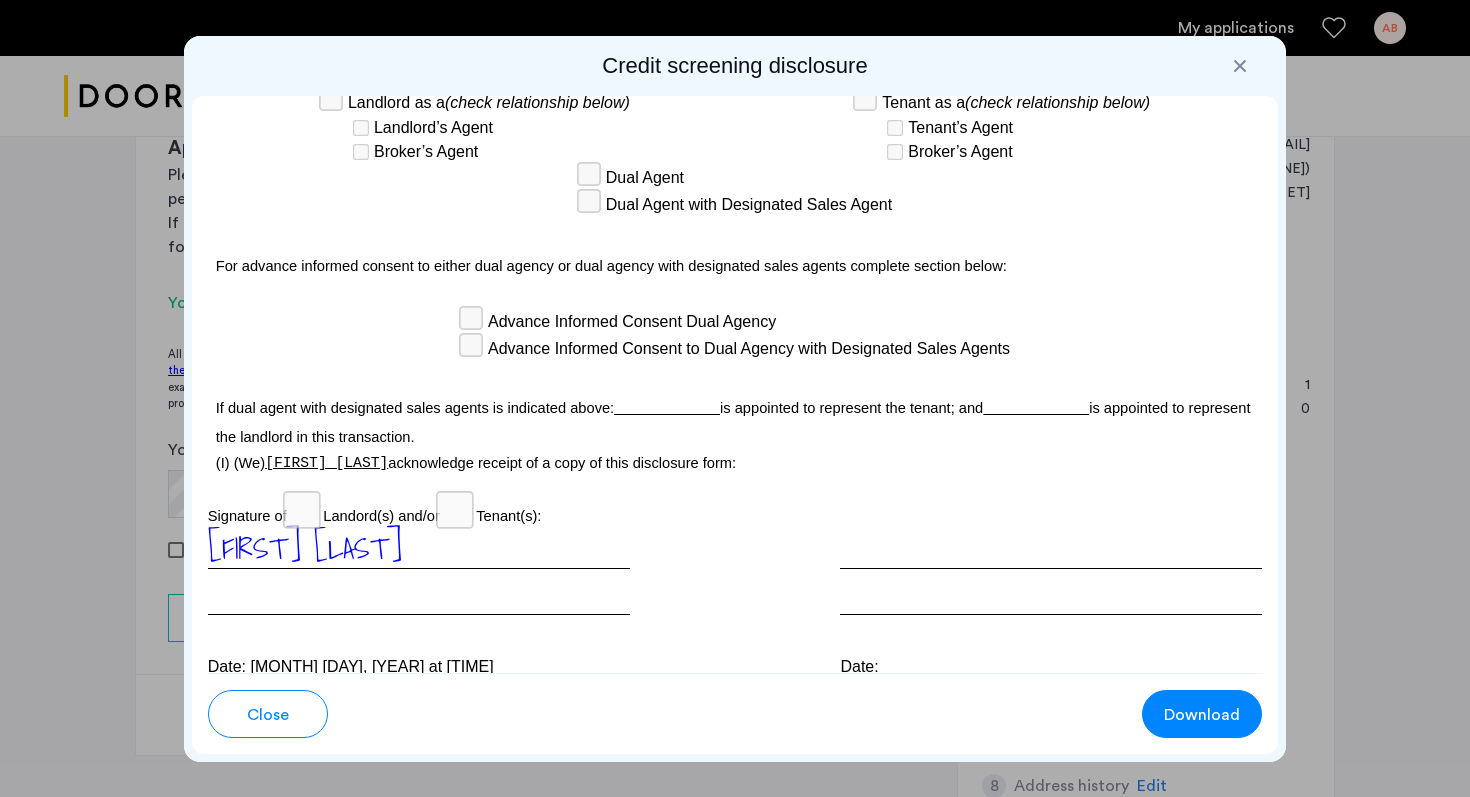 click at bounding box center (1240, 66) 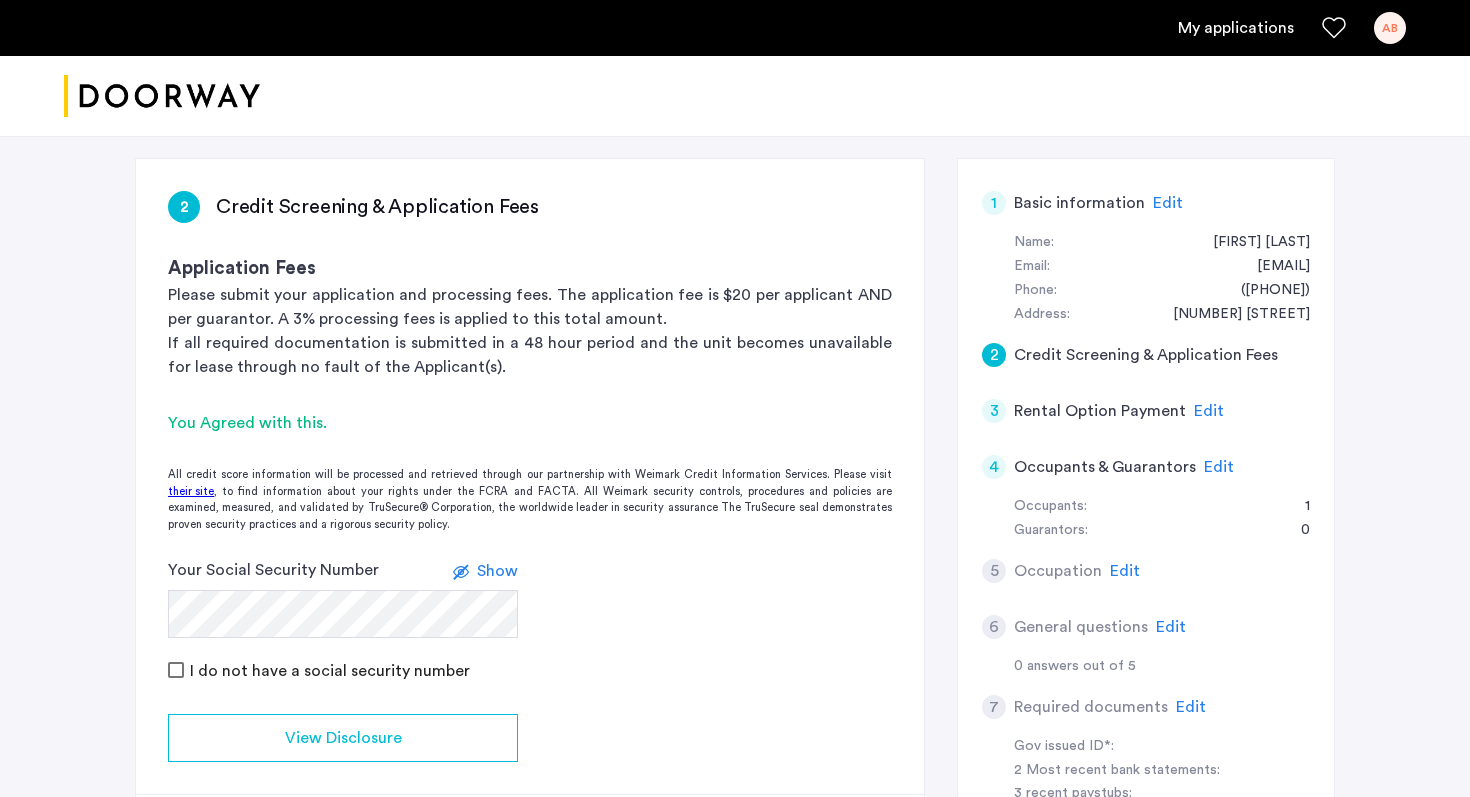 scroll, scrollTop: 103, scrollLeft: 0, axis: vertical 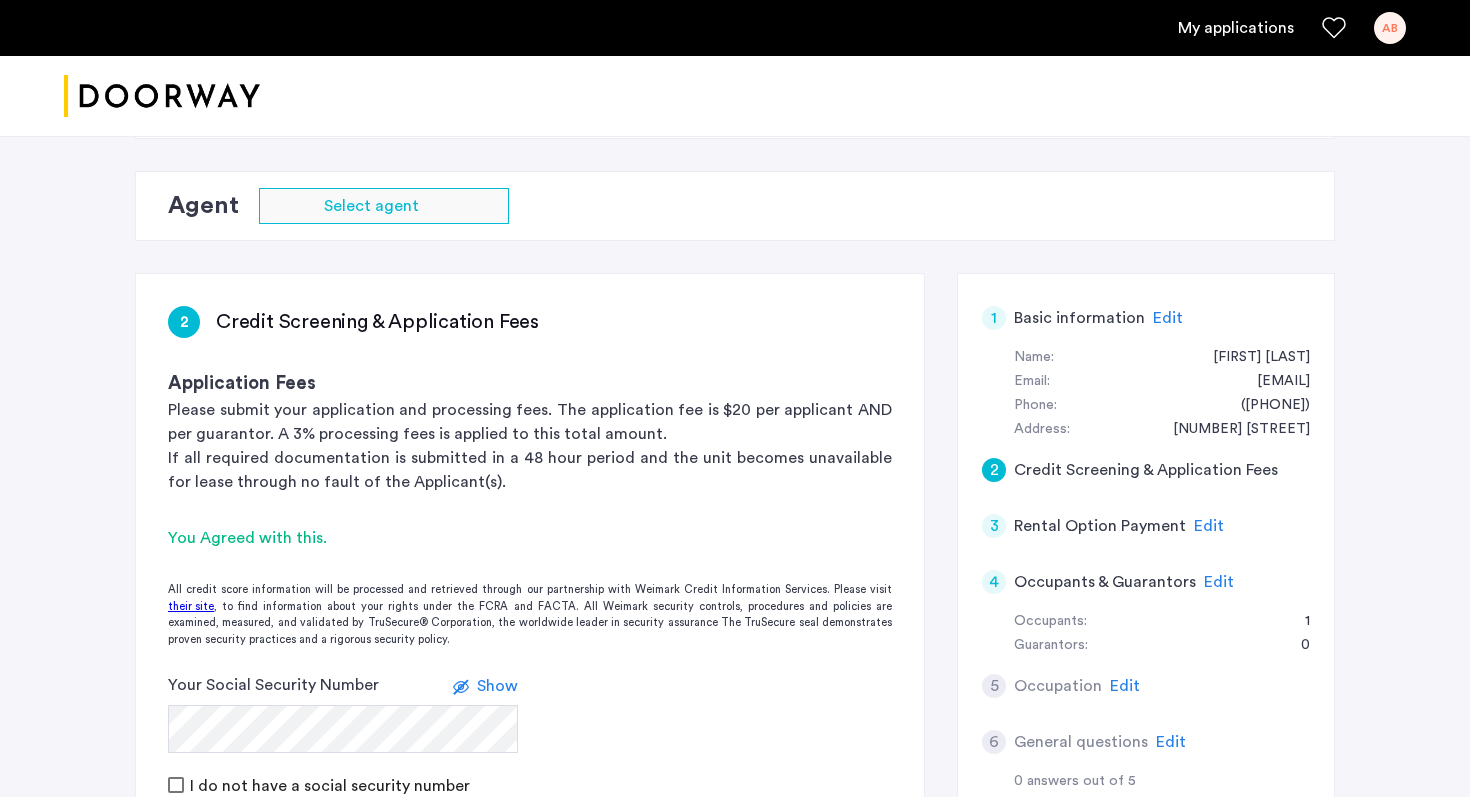 click on "Edit" 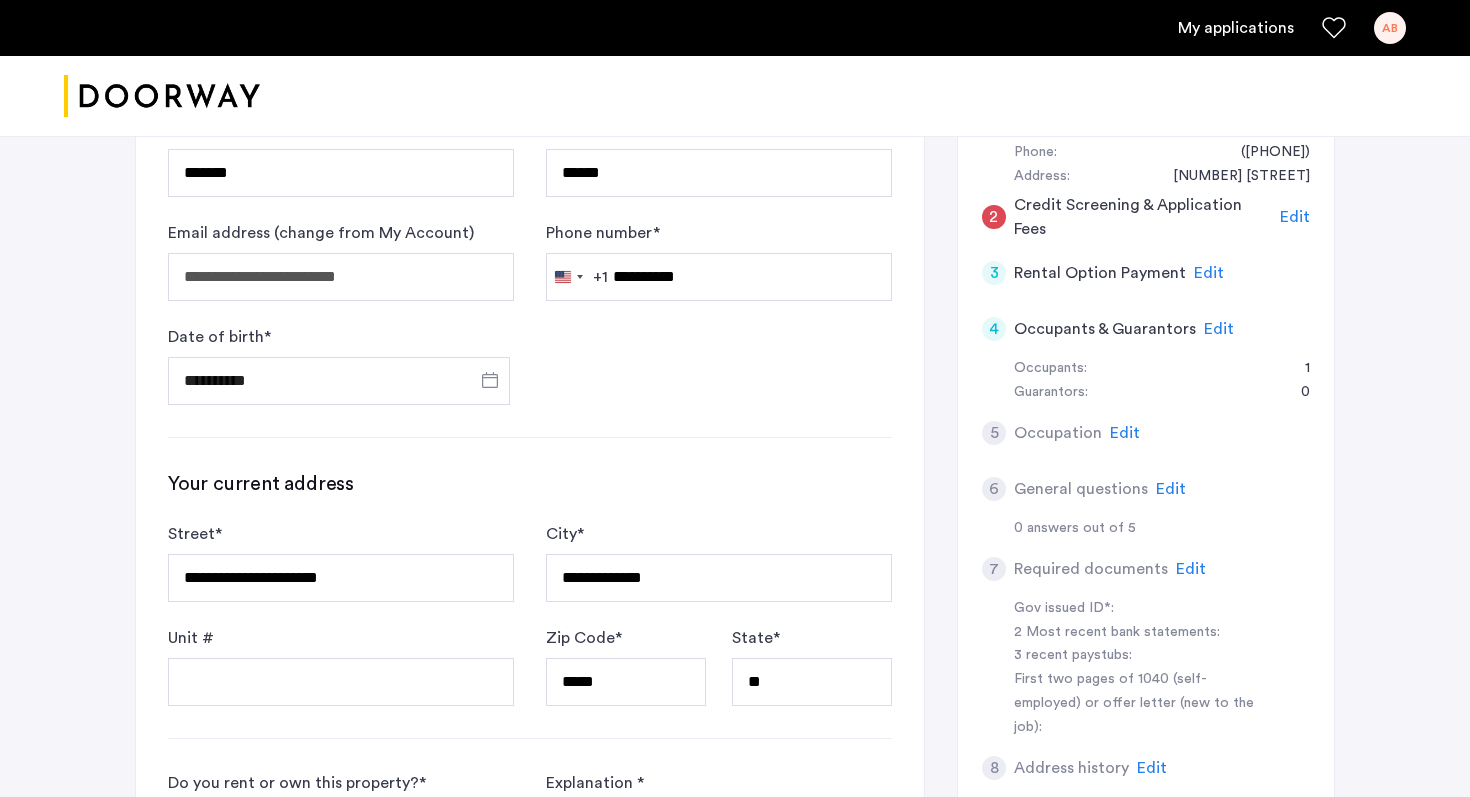 scroll, scrollTop: 361, scrollLeft: 0, axis: vertical 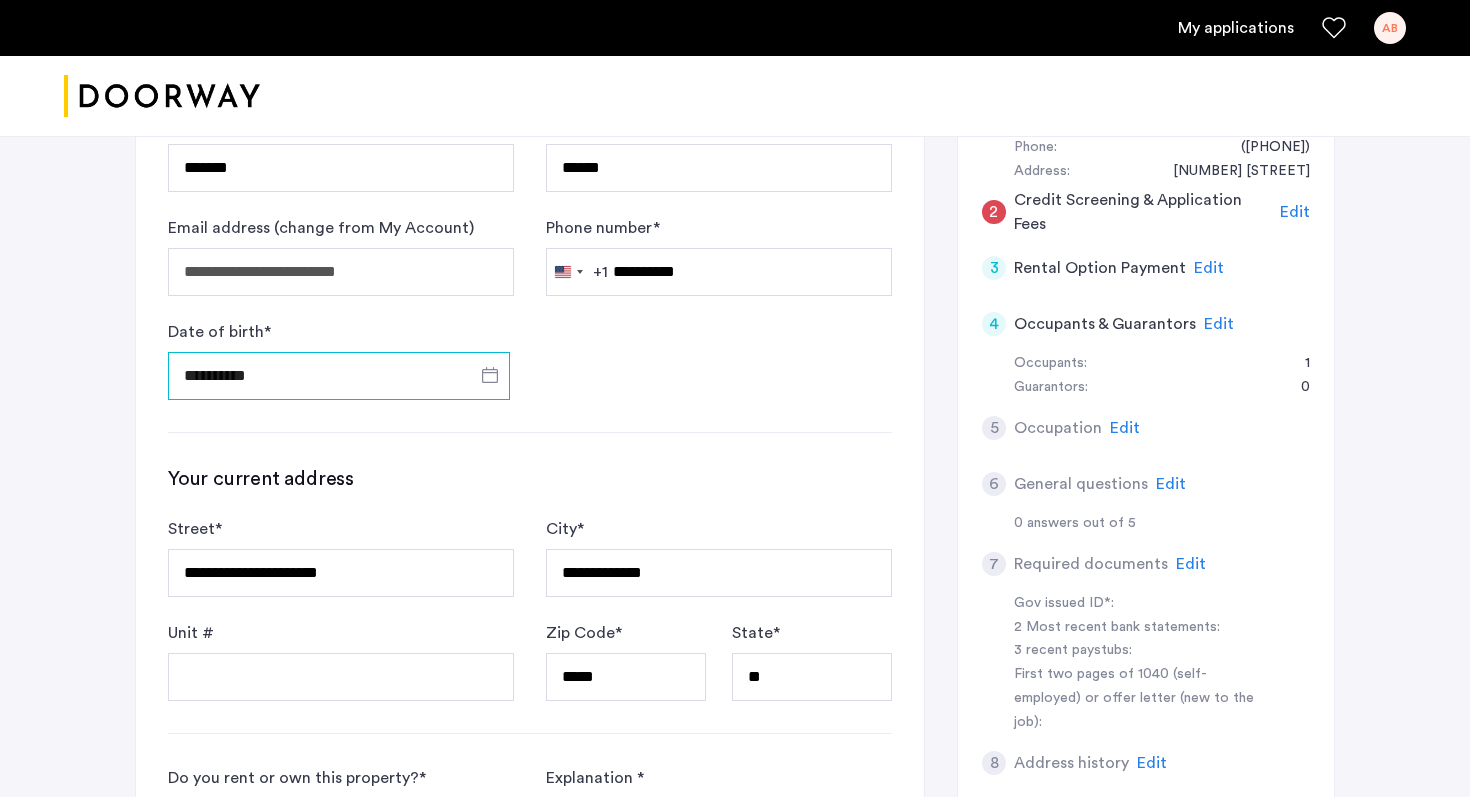 click on "**********" at bounding box center (339, 376) 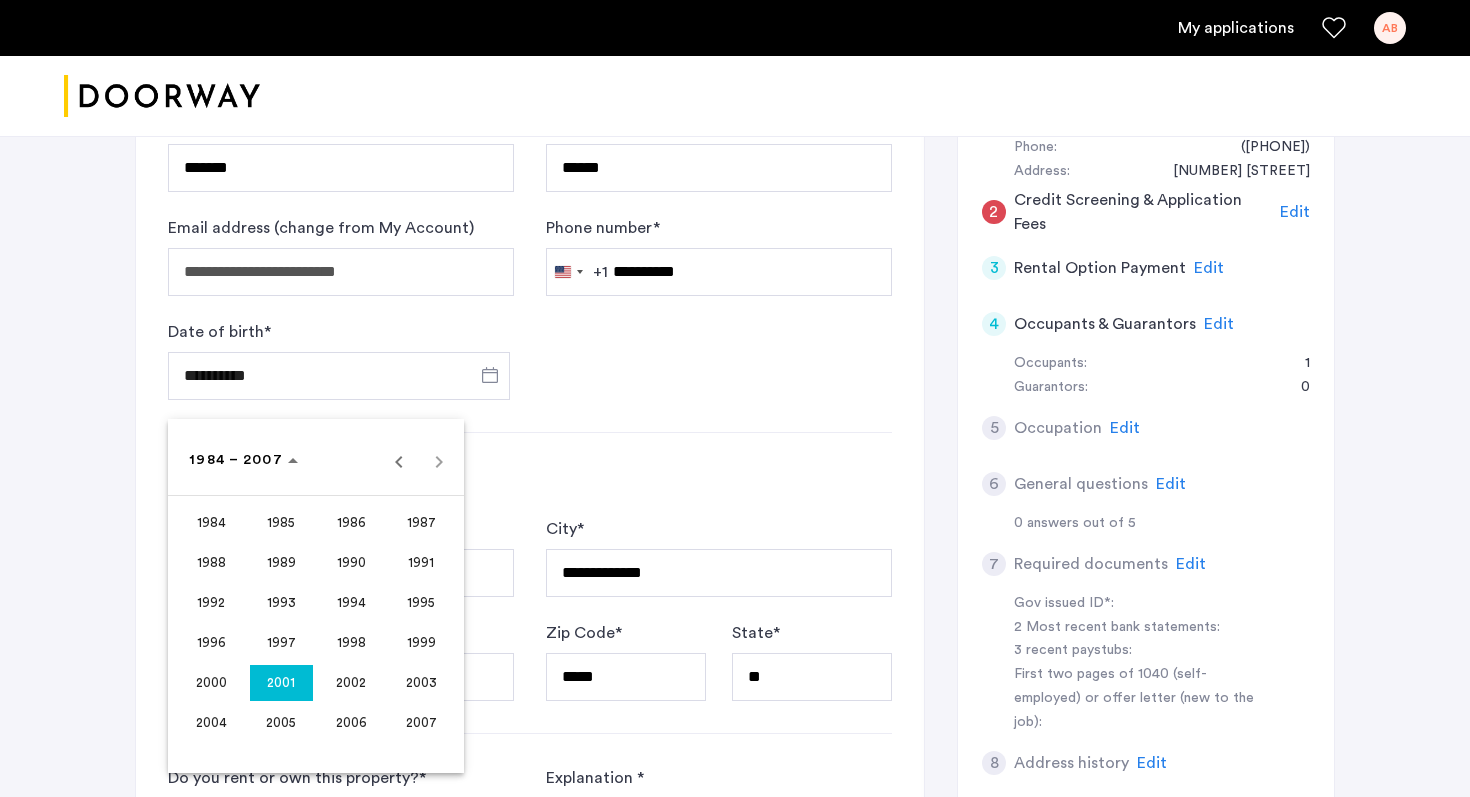 click at bounding box center (735, 398) 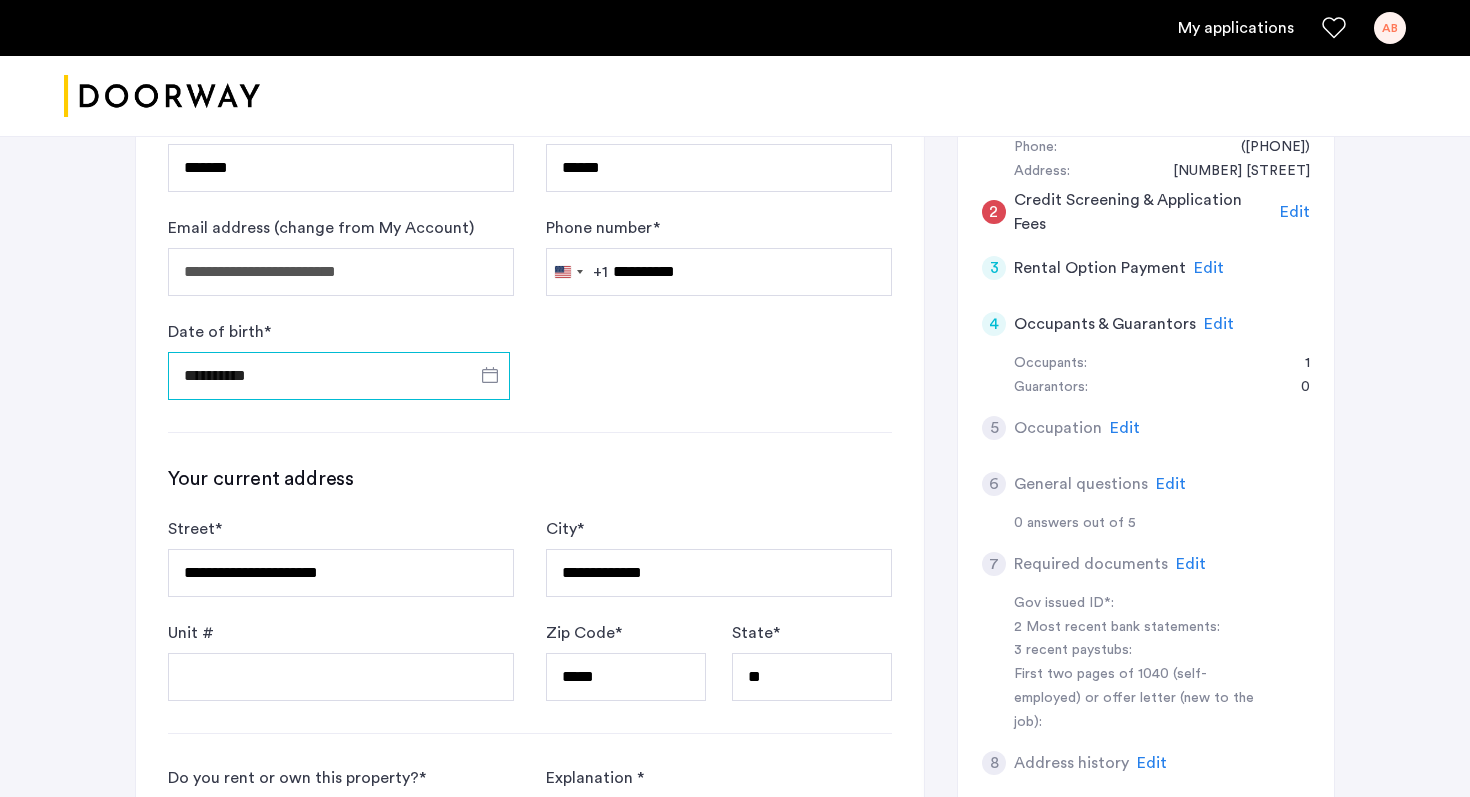 click on "**********" at bounding box center [339, 376] 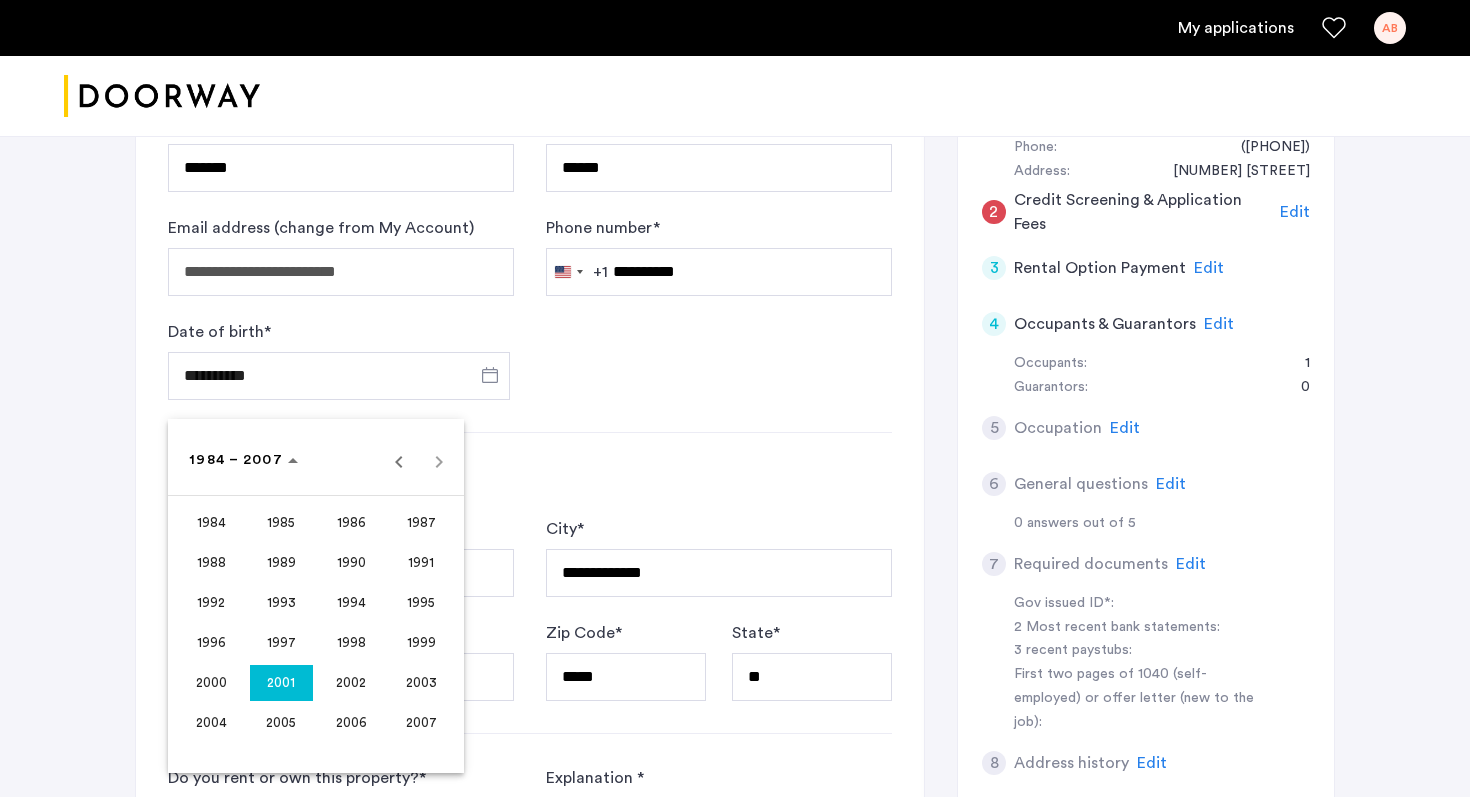 click on "2005" at bounding box center (281, 723) 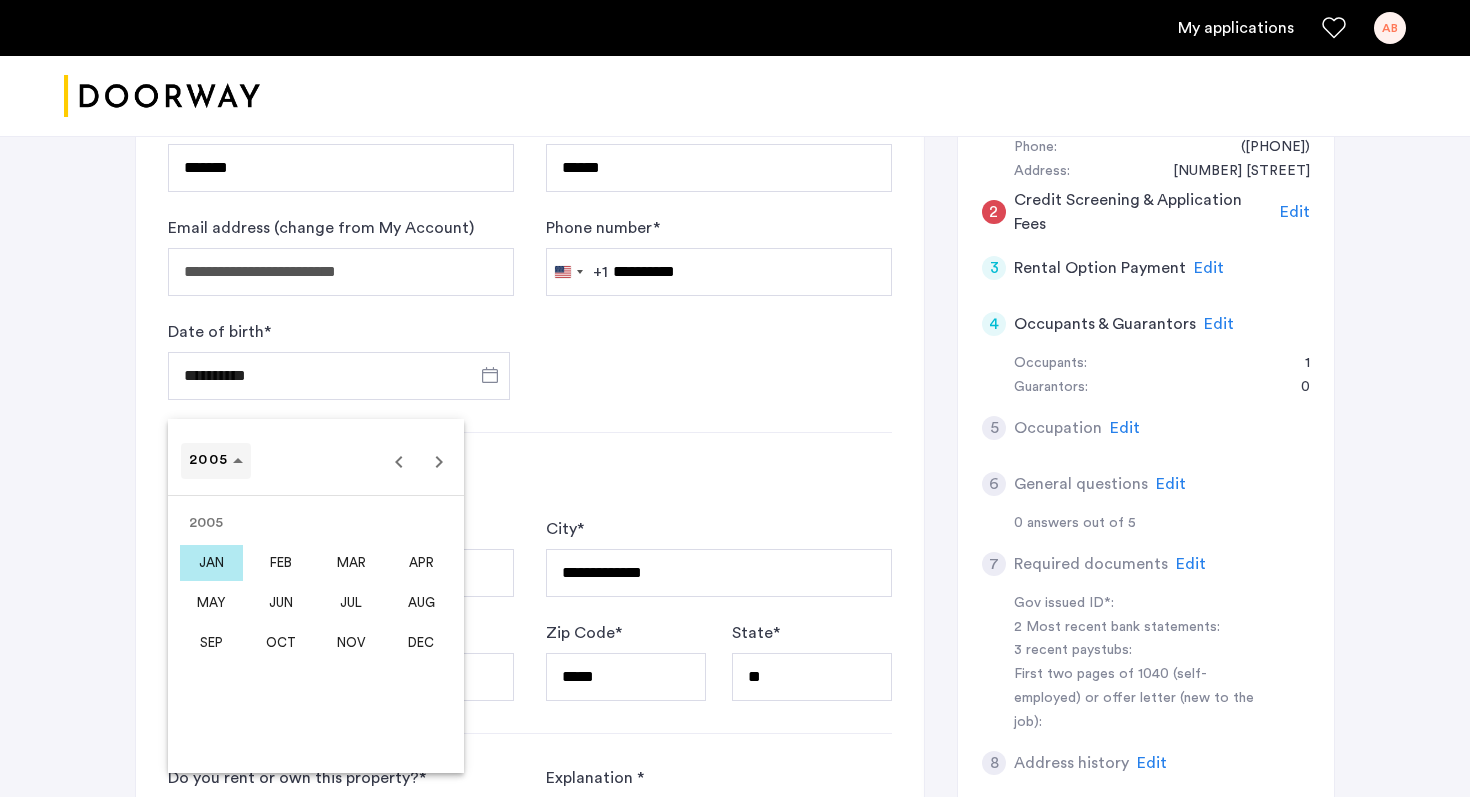 click at bounding box center [216, 461] 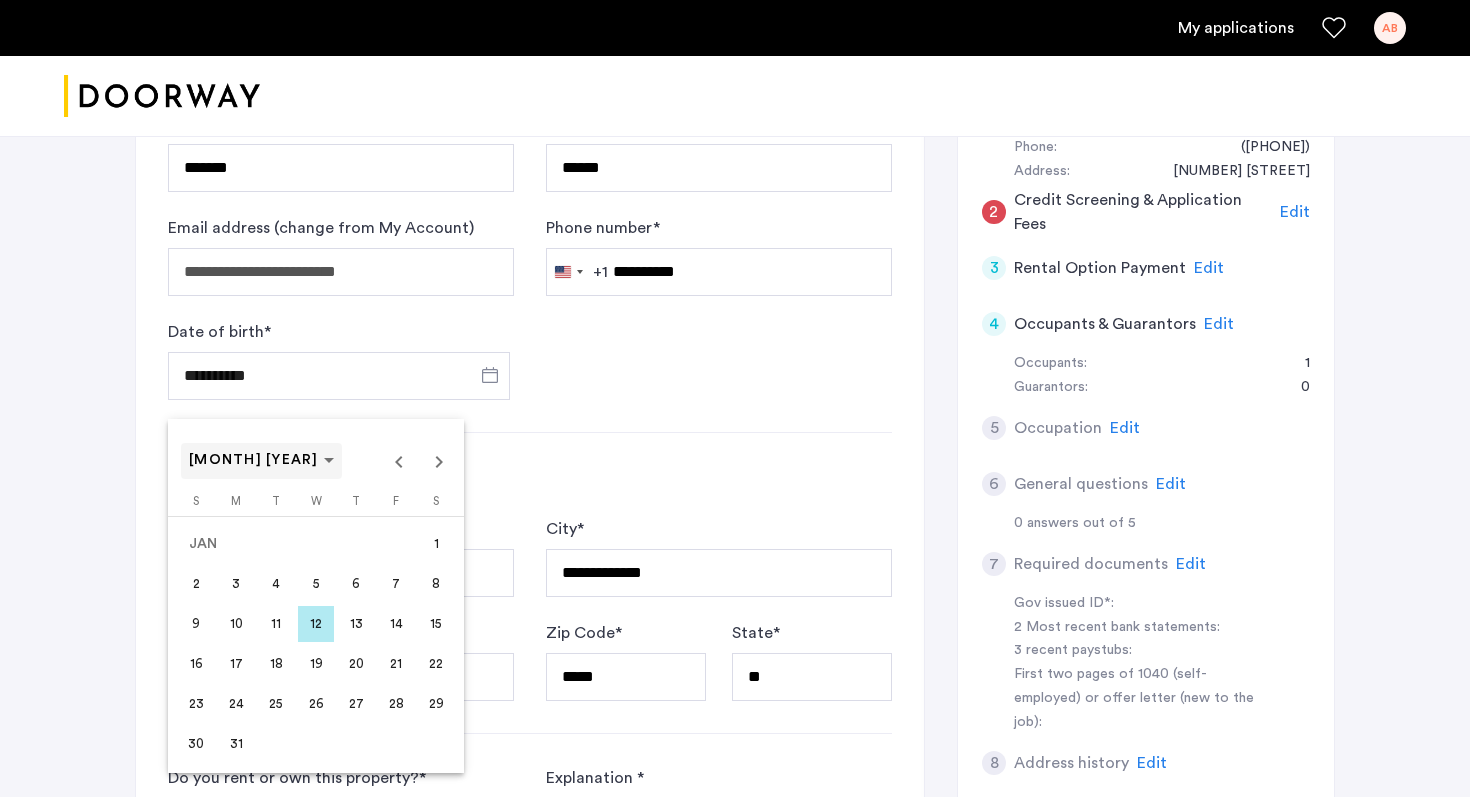 click on "JAN 2005" at bounding box center [254, 460] 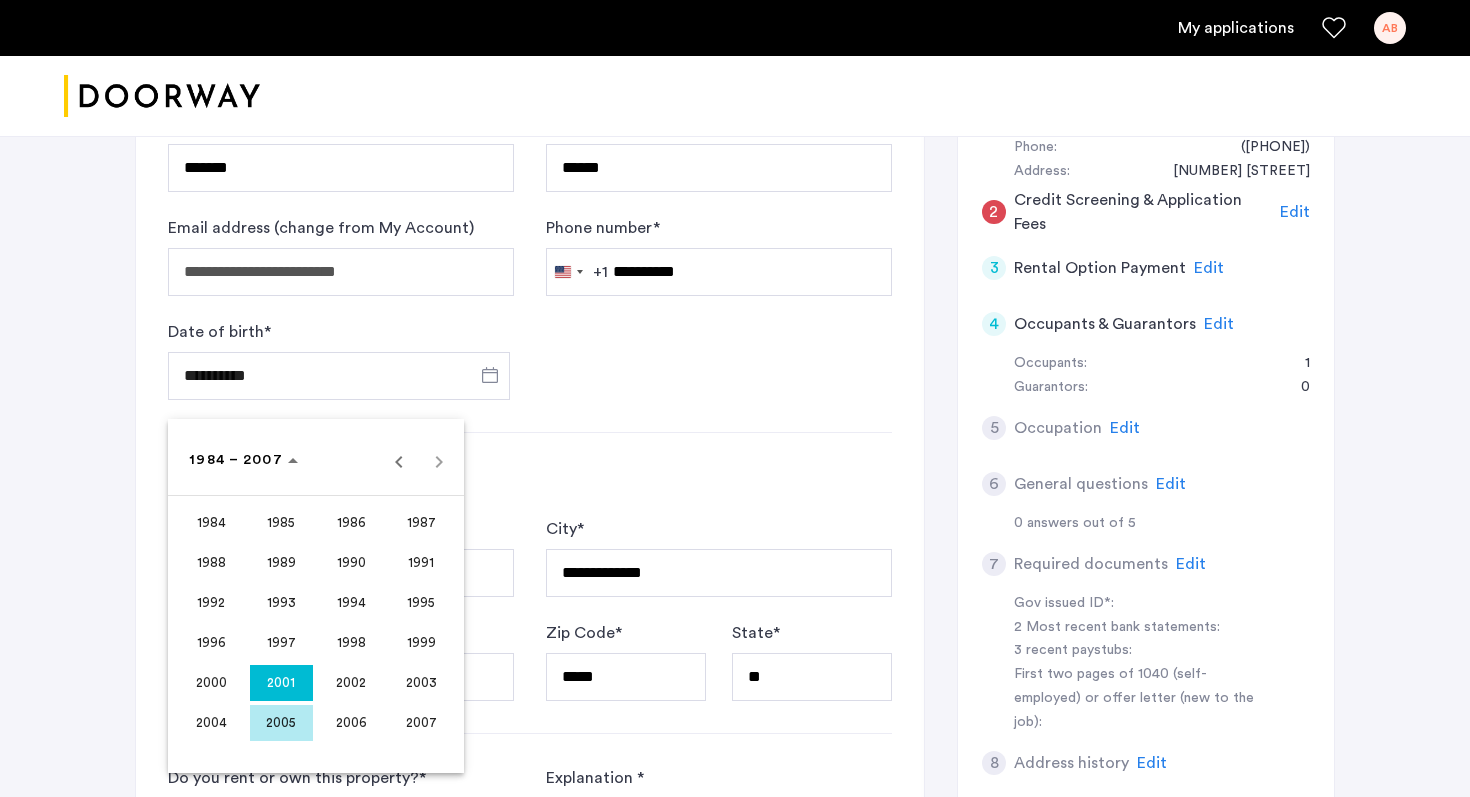 click on "2001" at bounding box center [281, 683] 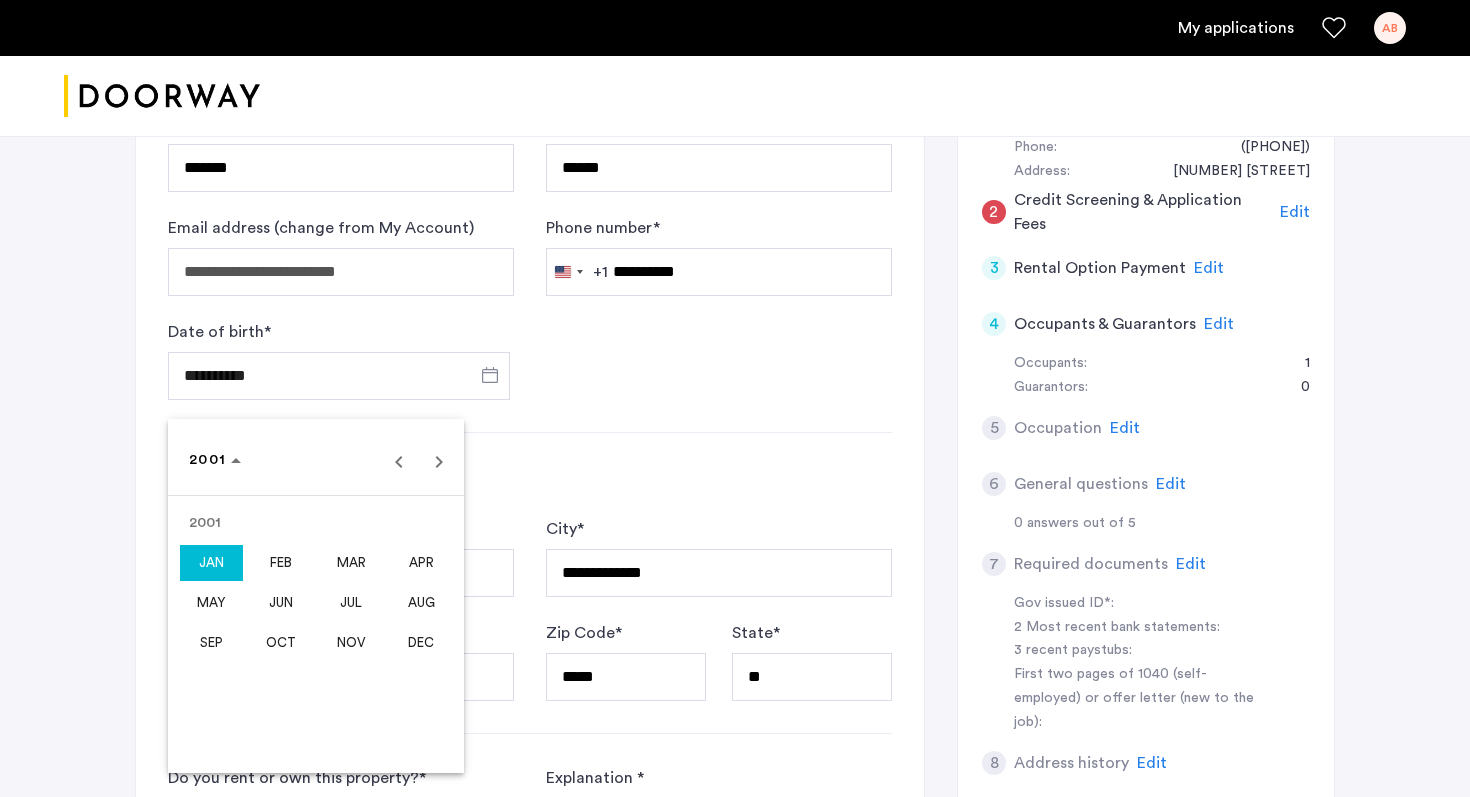 click on "JAN" at bounding box center (211, 563) 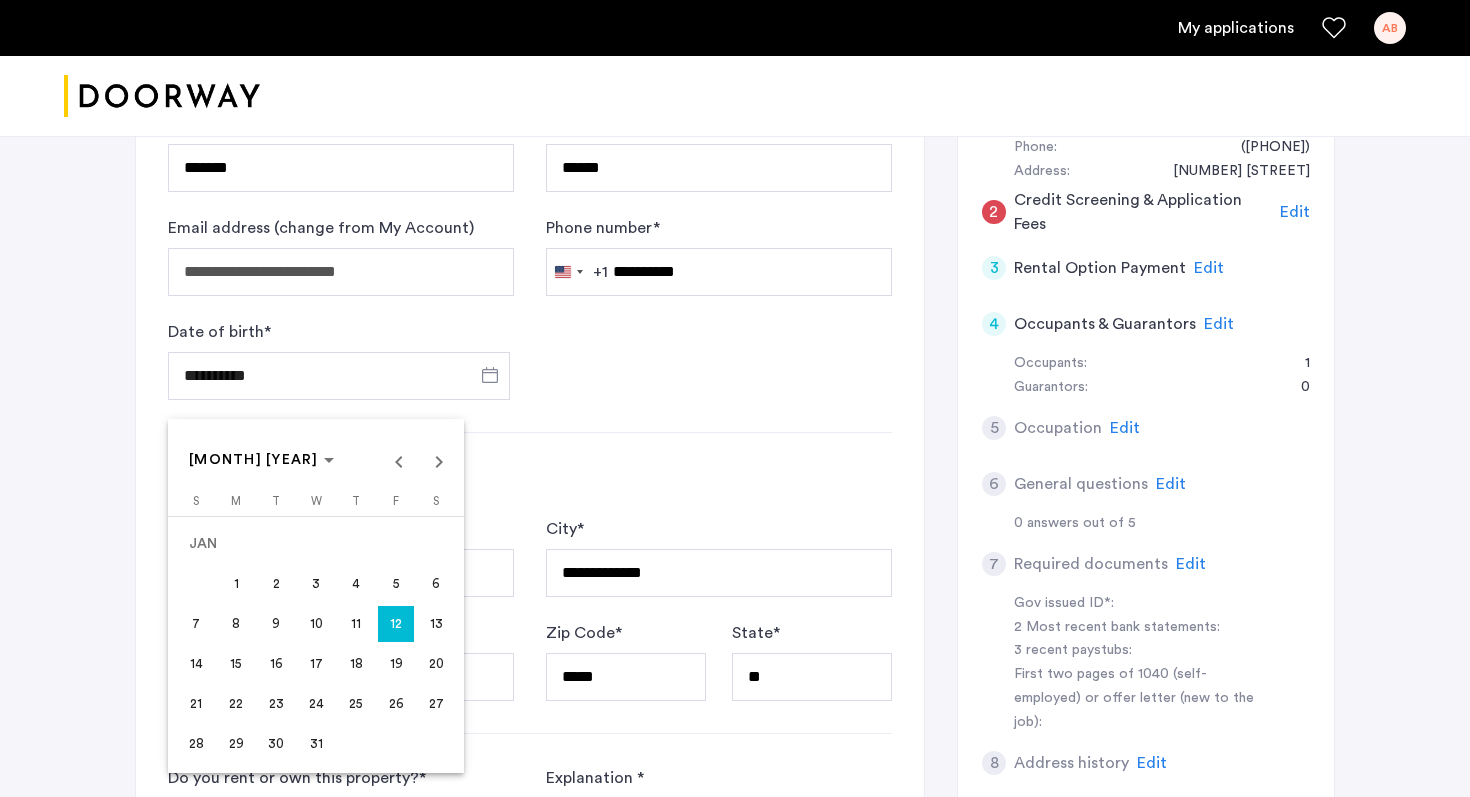 click on "13" at bounding box center (436, 624) 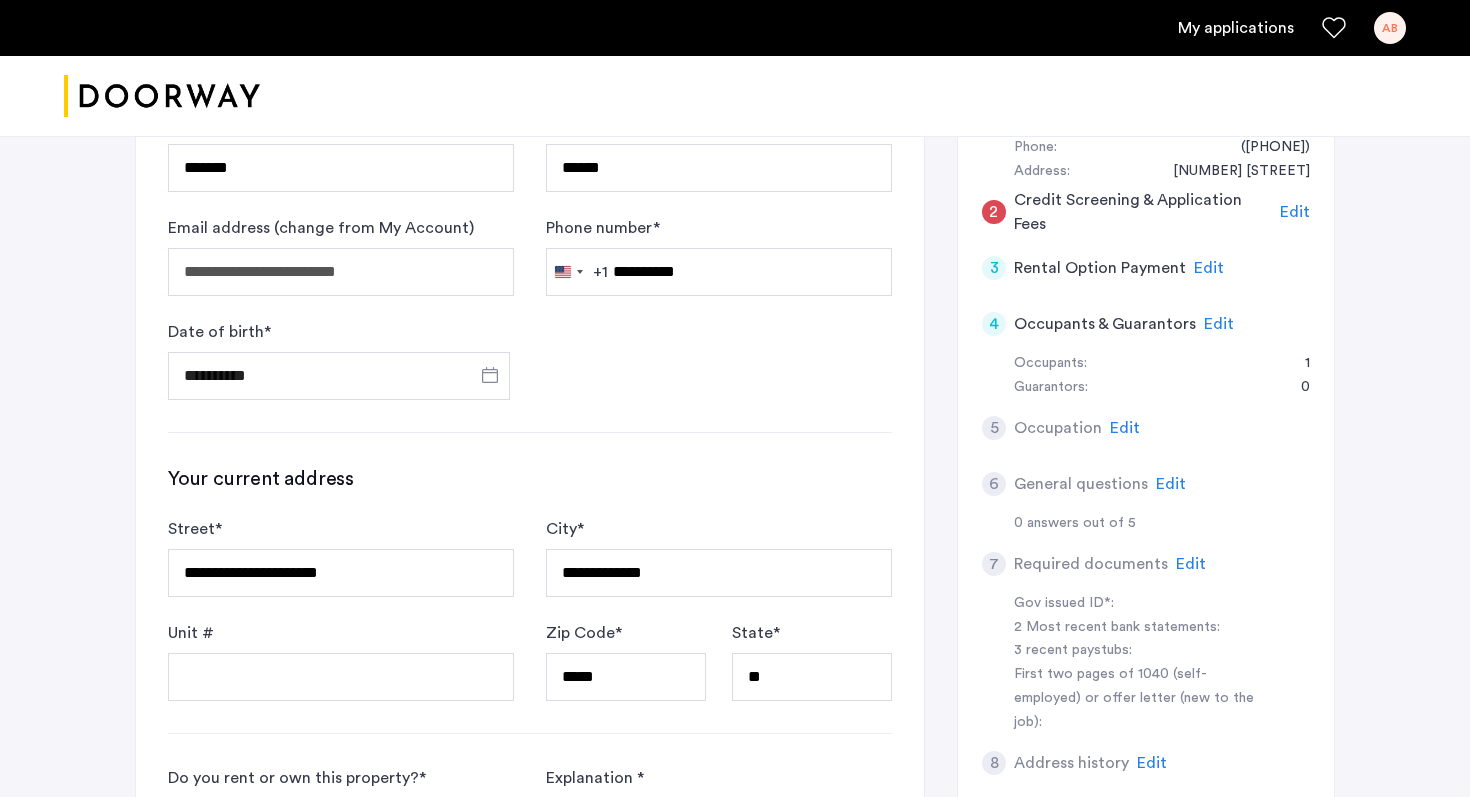 type on "**********" 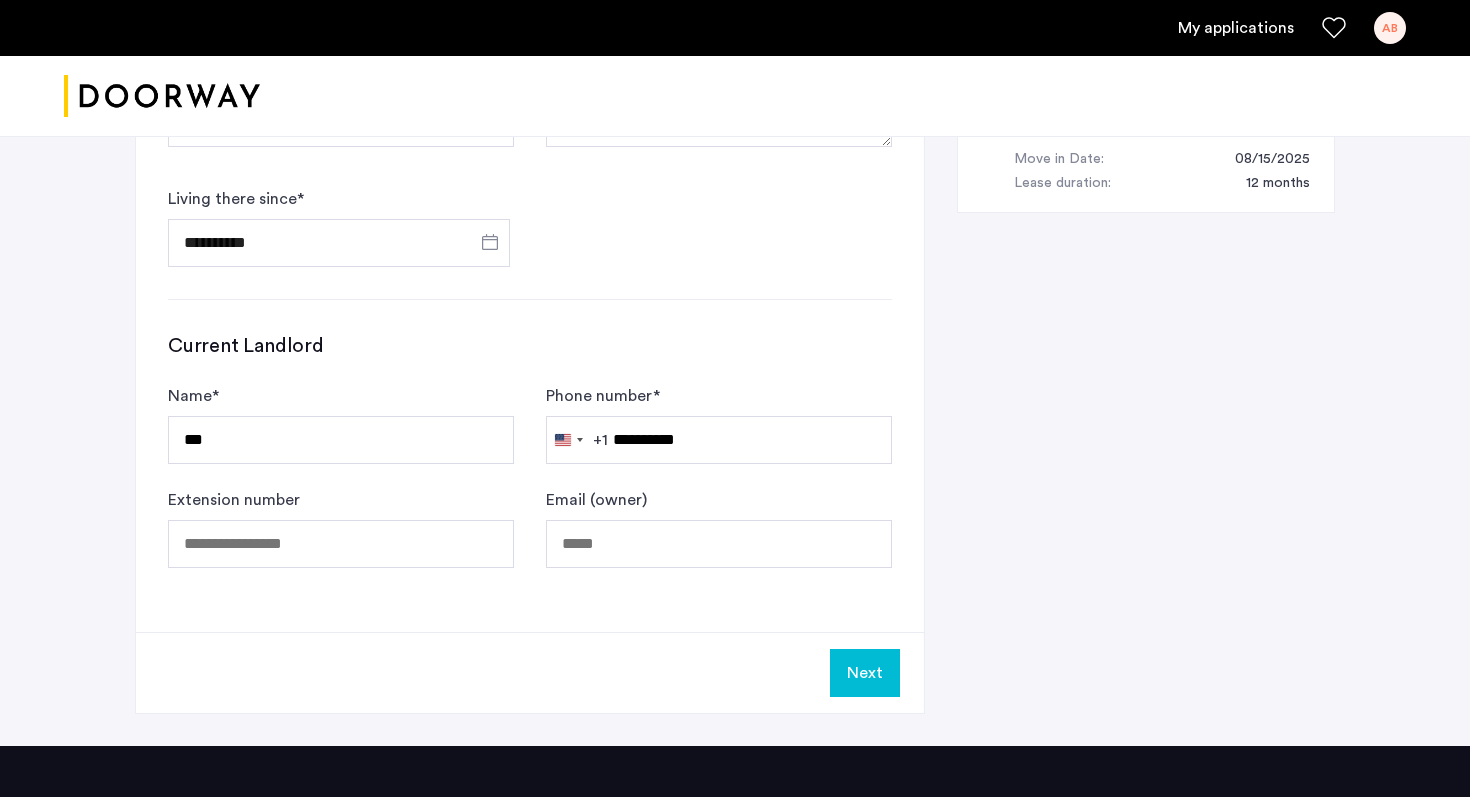 scroll, scrollTop: 1068, scrollLeft: 0, axis: vertical 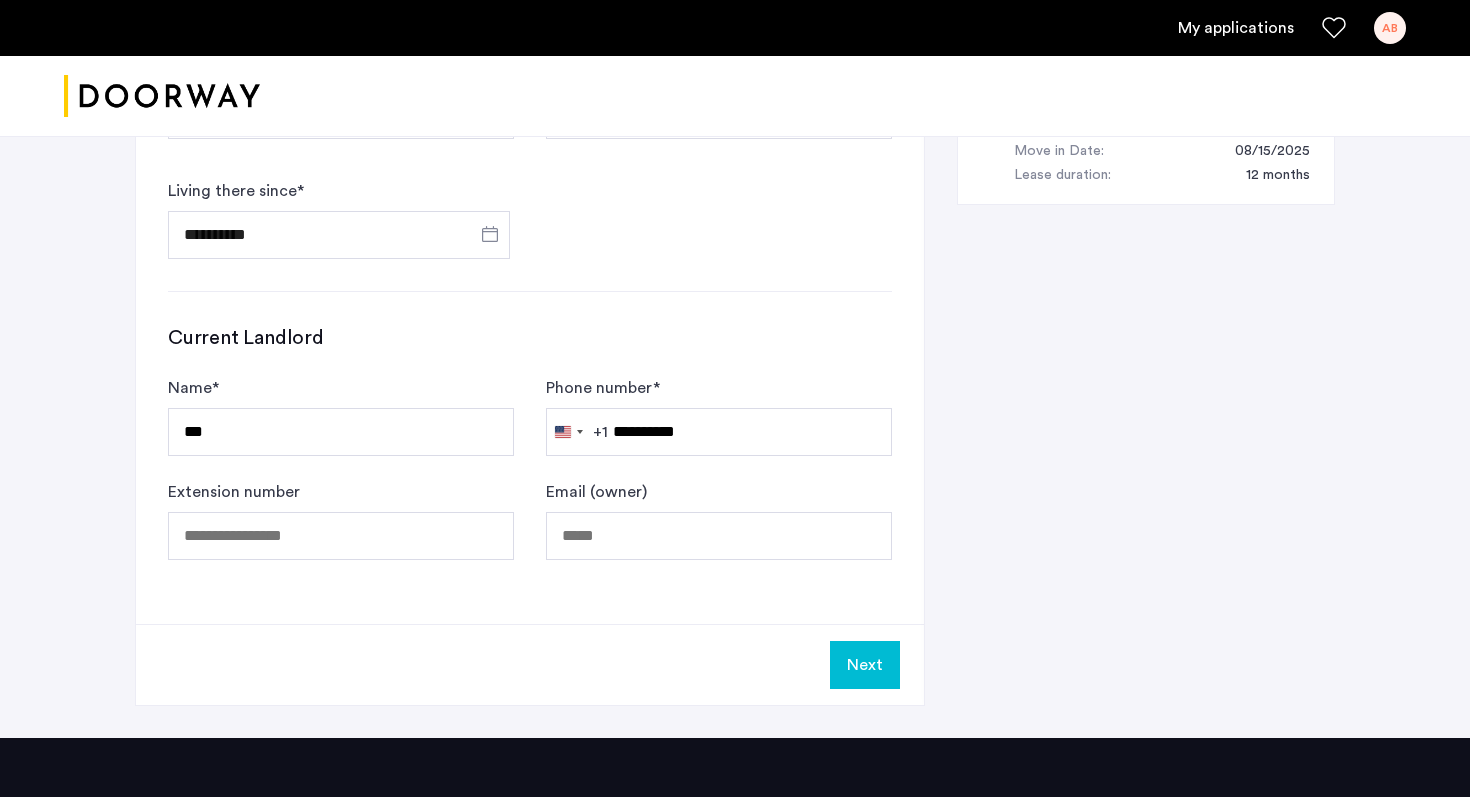 click on "Next" 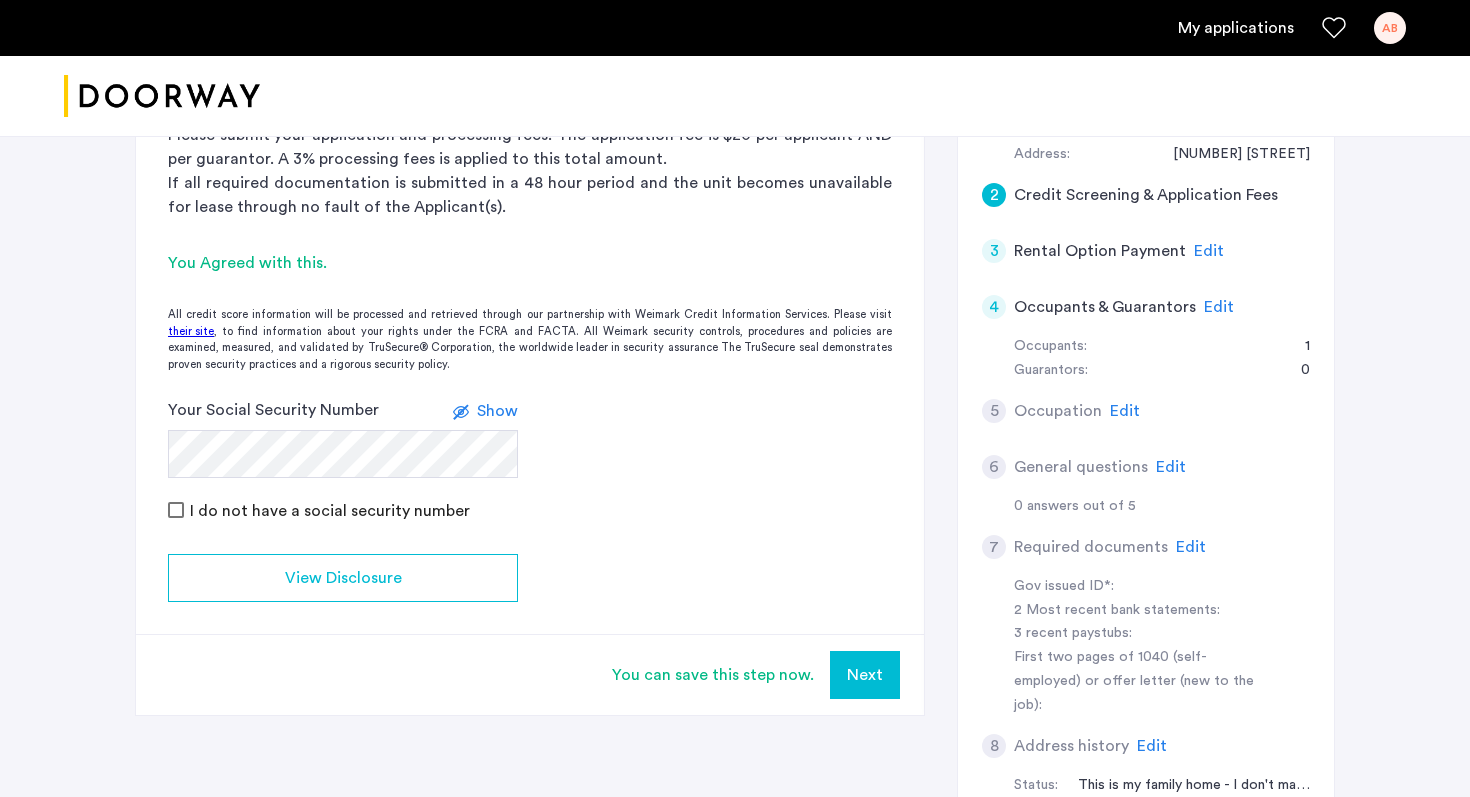 scroll, scrollTop: 382, scrollLeft: 0, axis: vertical 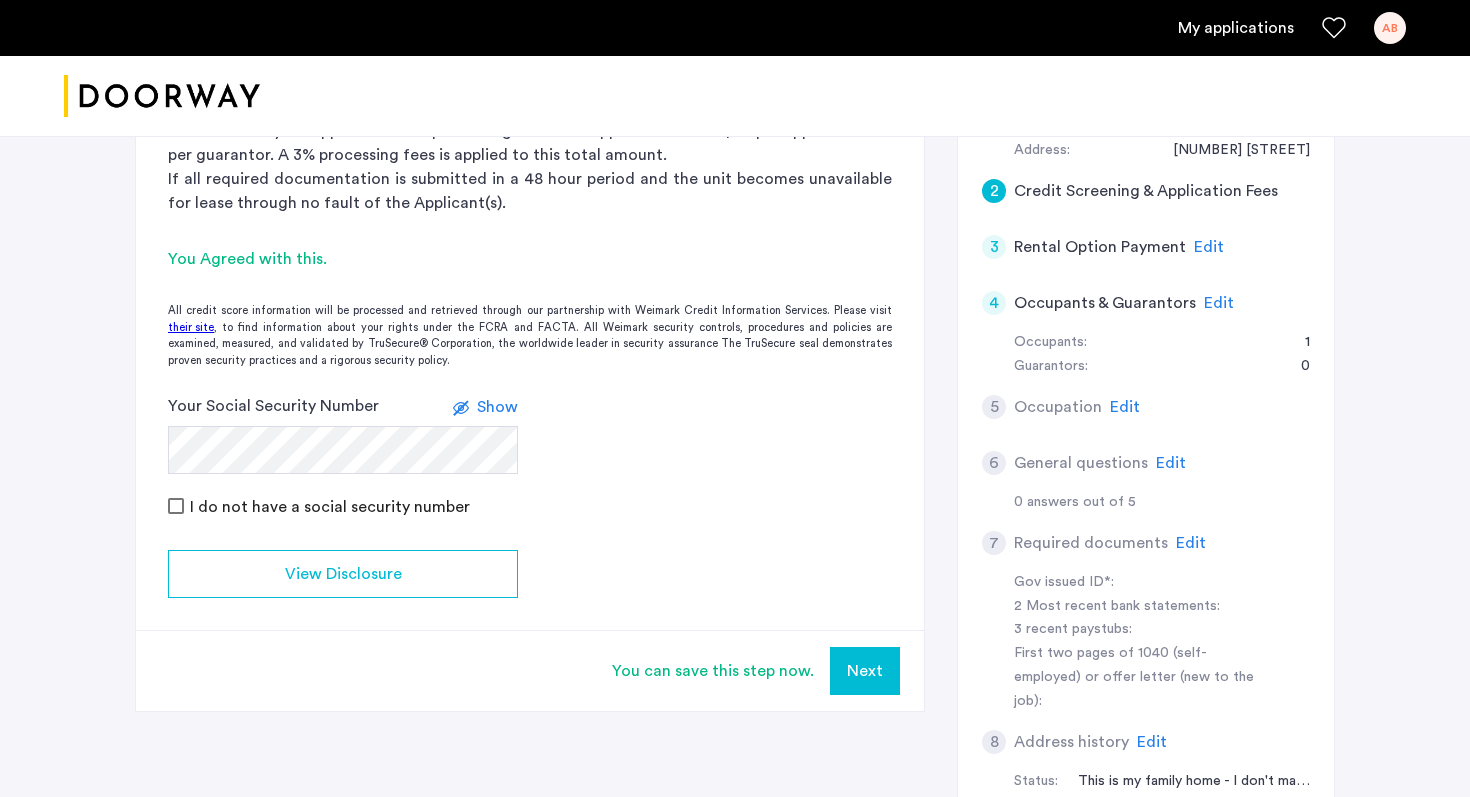 click on "Next" at bounding box center (865, 671) 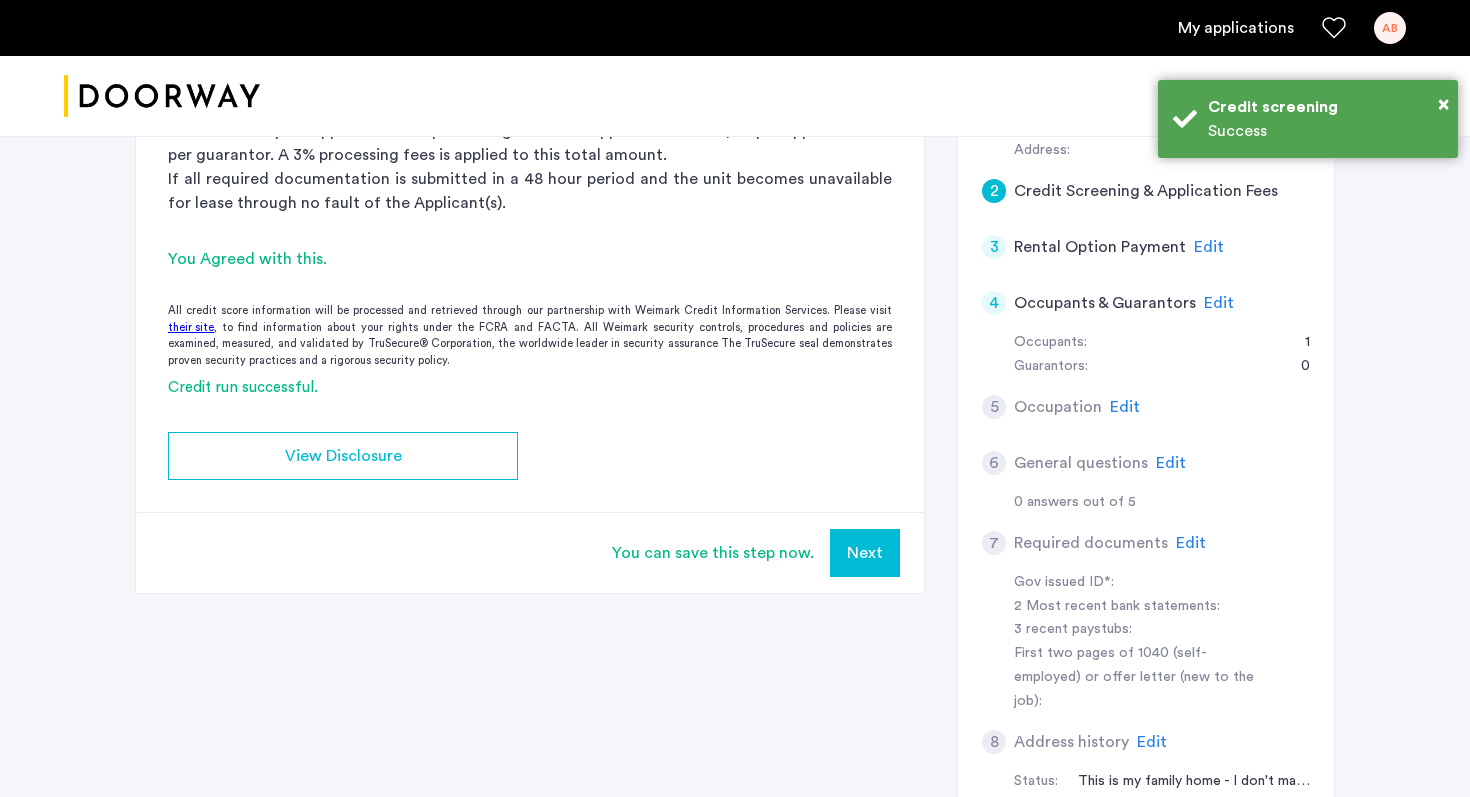scroll, scrollTop: 0, scrollLeft: 0, axis: both 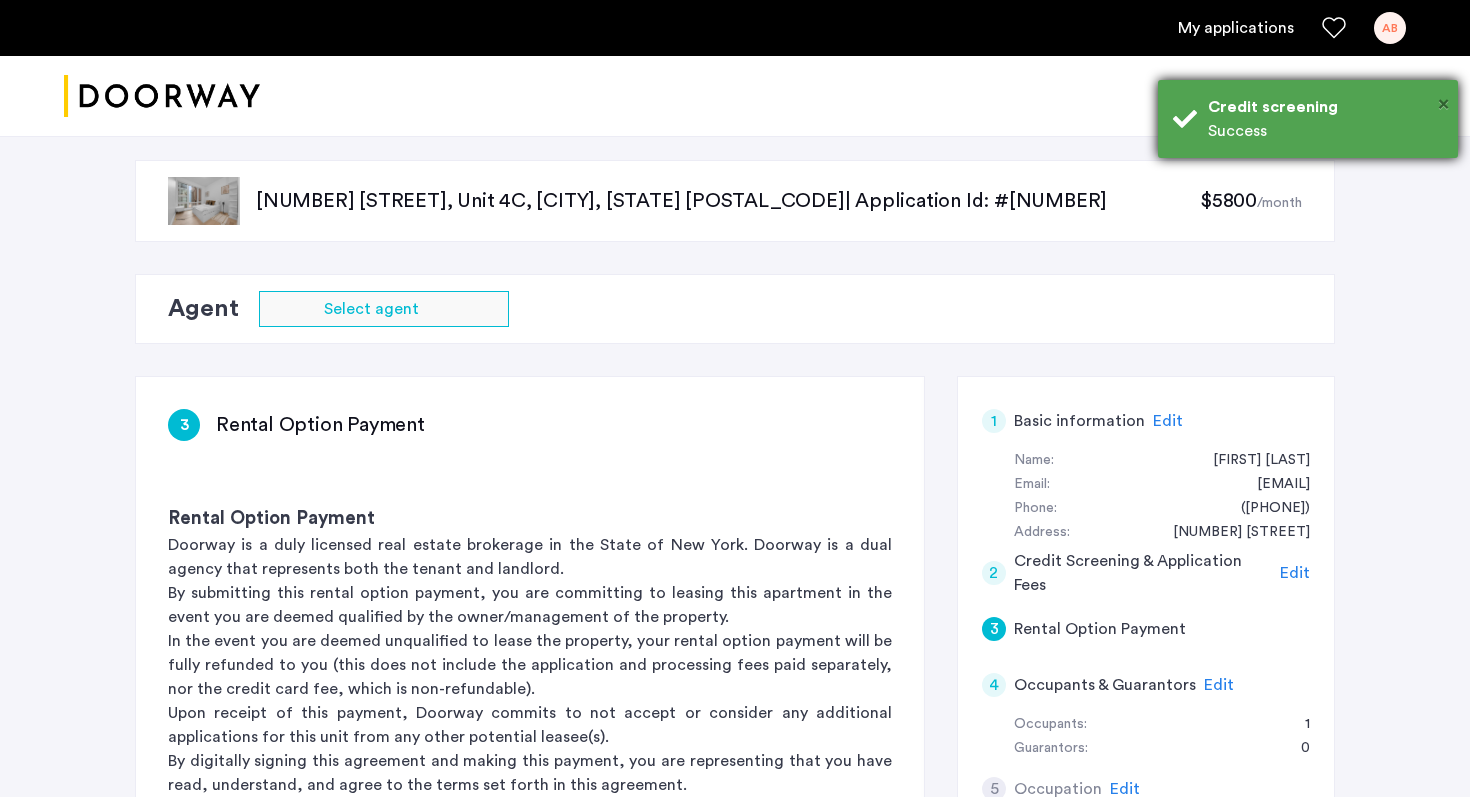 click on "×" at bounding box center [1443, 104] 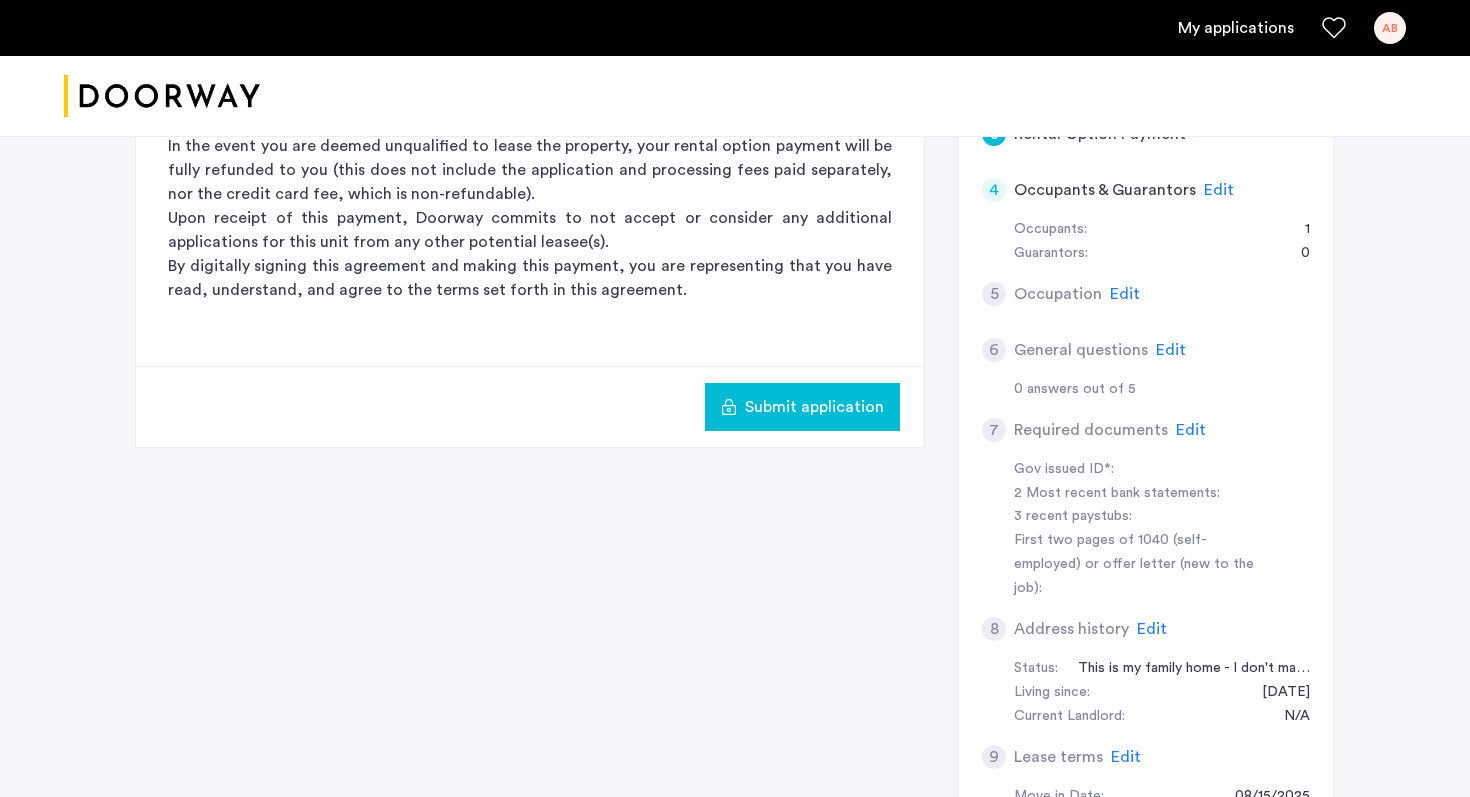 scroll, scrollTop: 442, scrollLeft: 0, axis: vertical 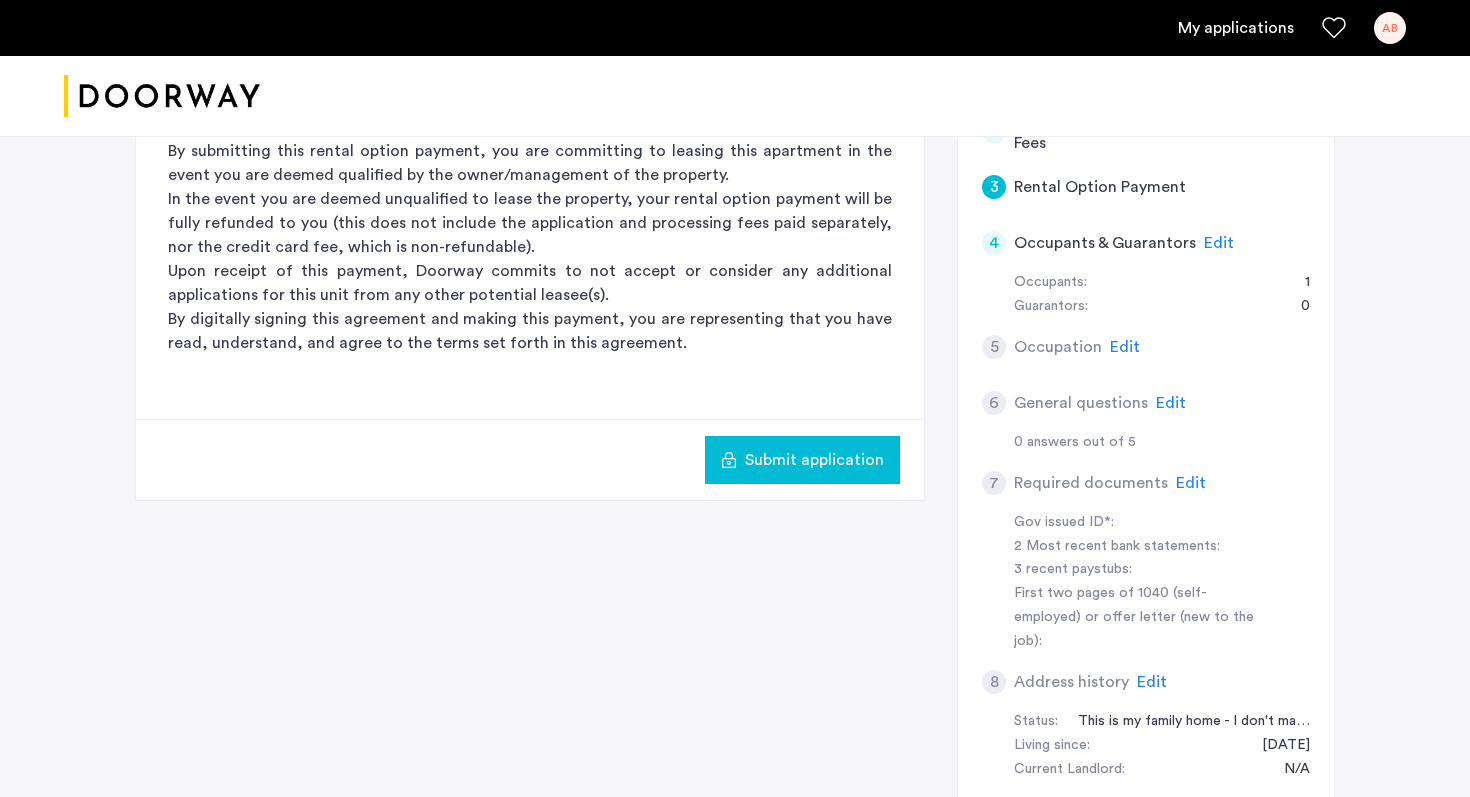 click on "Submit application" 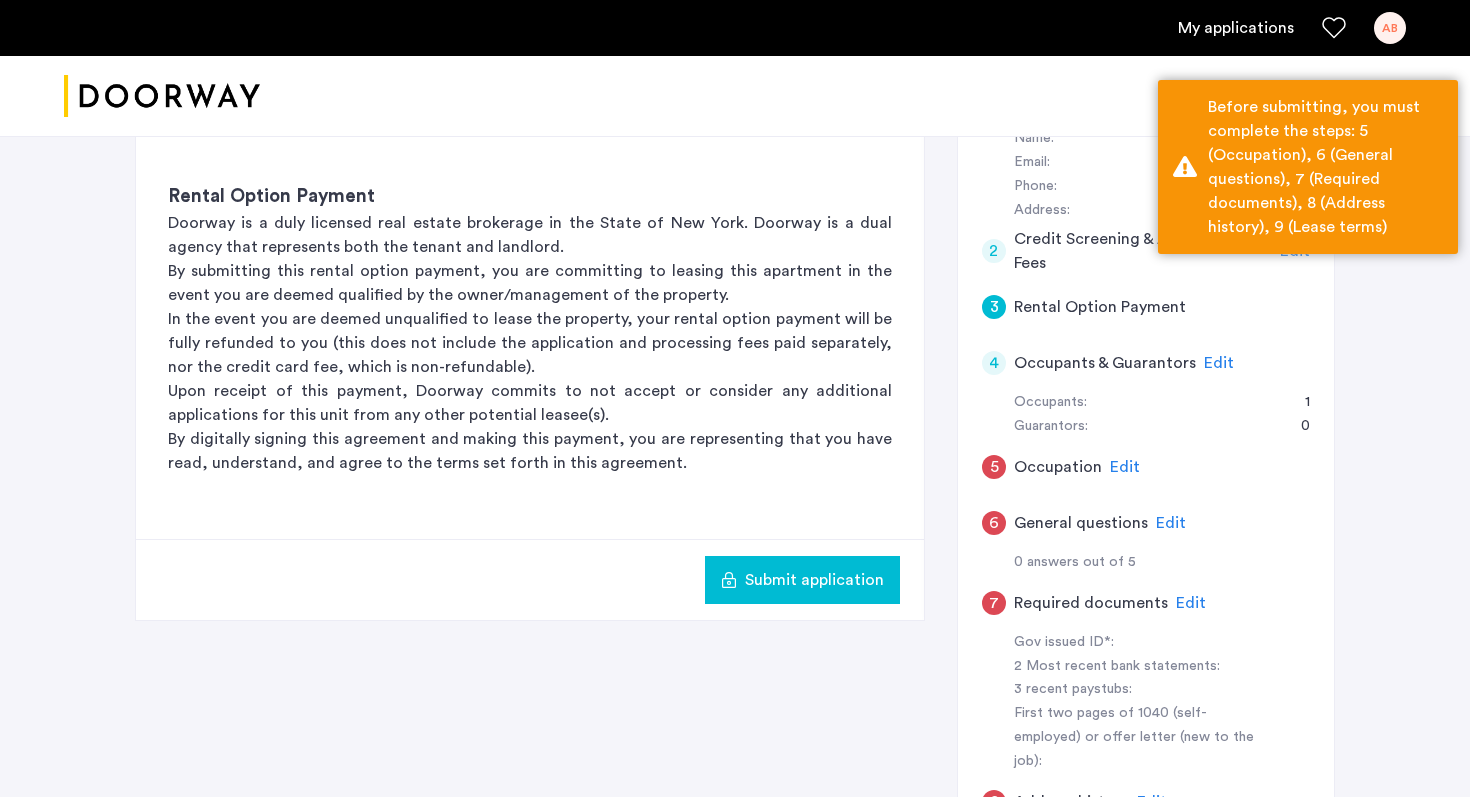 scroll, scrollTop: 281, scrollLeft: 0, axis: vertical 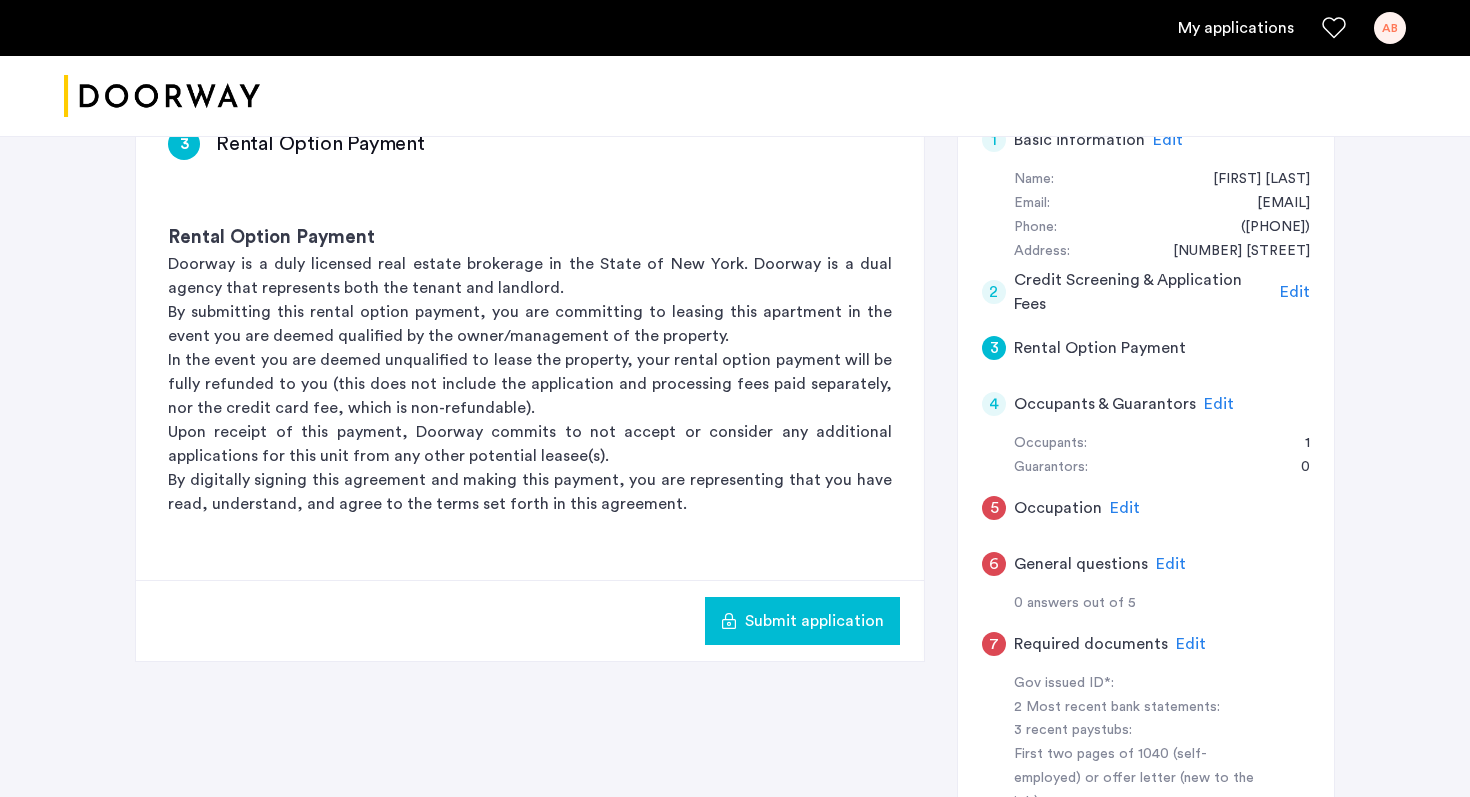 click on "Edit" 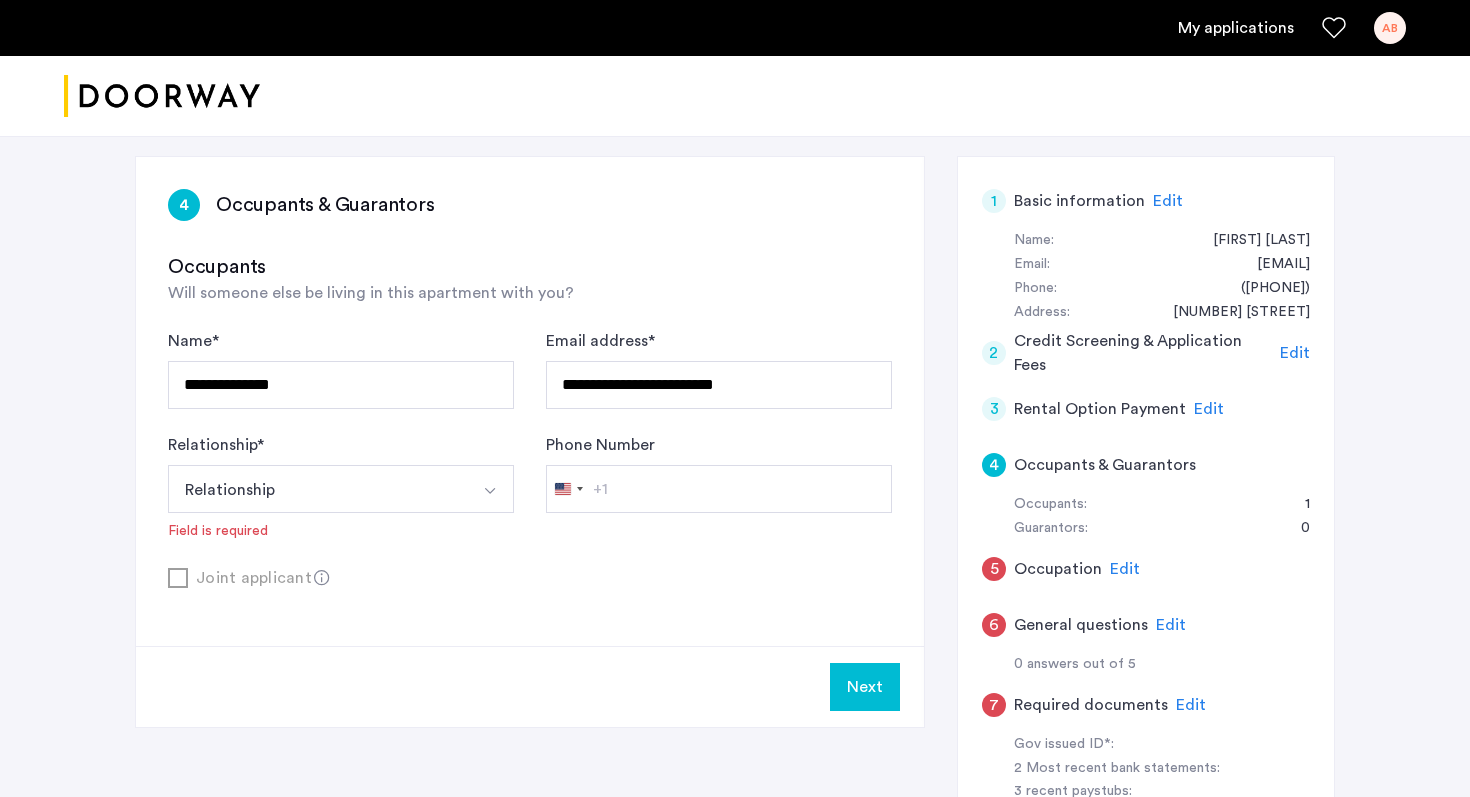 scroll, scrollTop: 205, scrollLeft: 0, axis: vertical 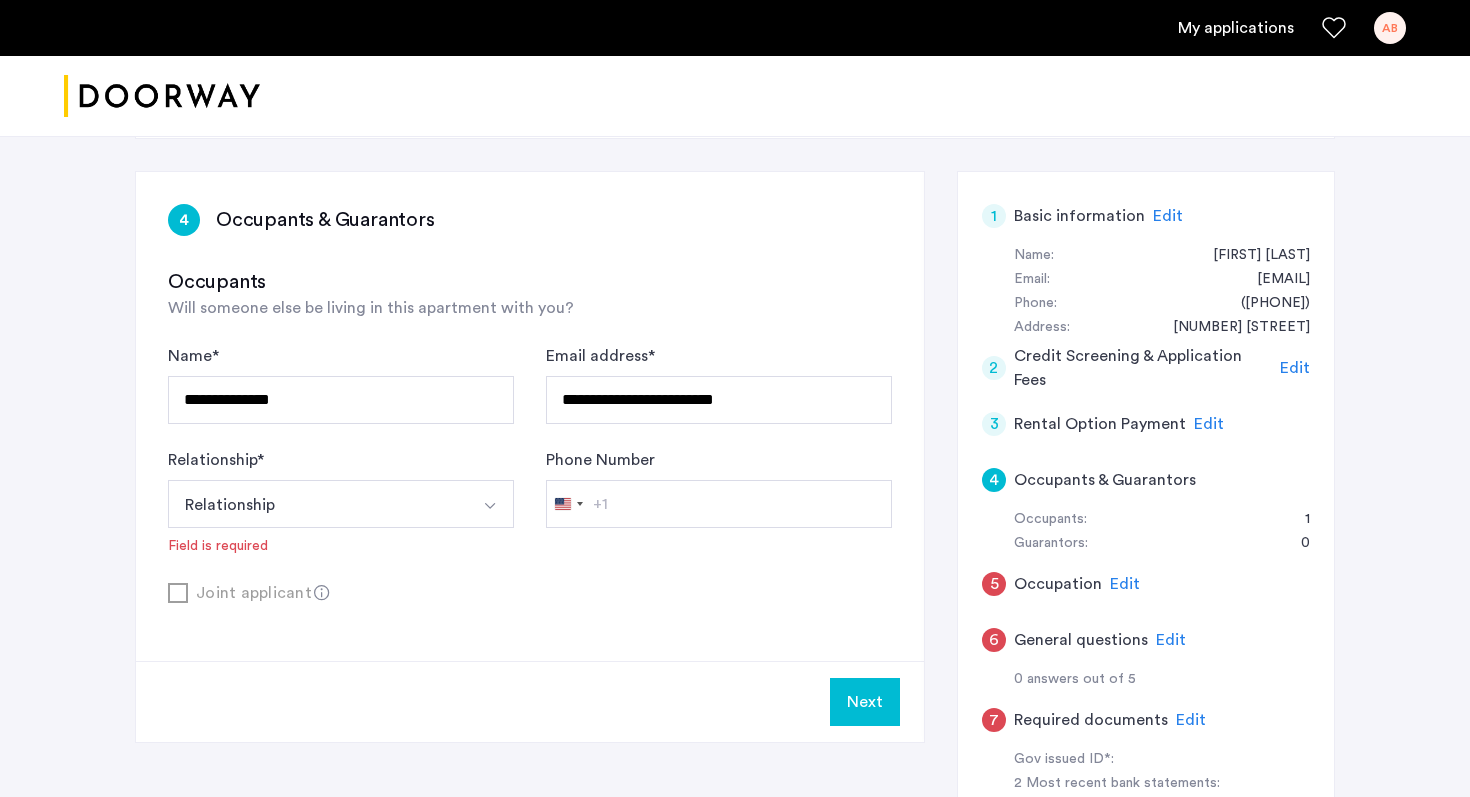 click on "Will someone else be living in this apartment with you?" 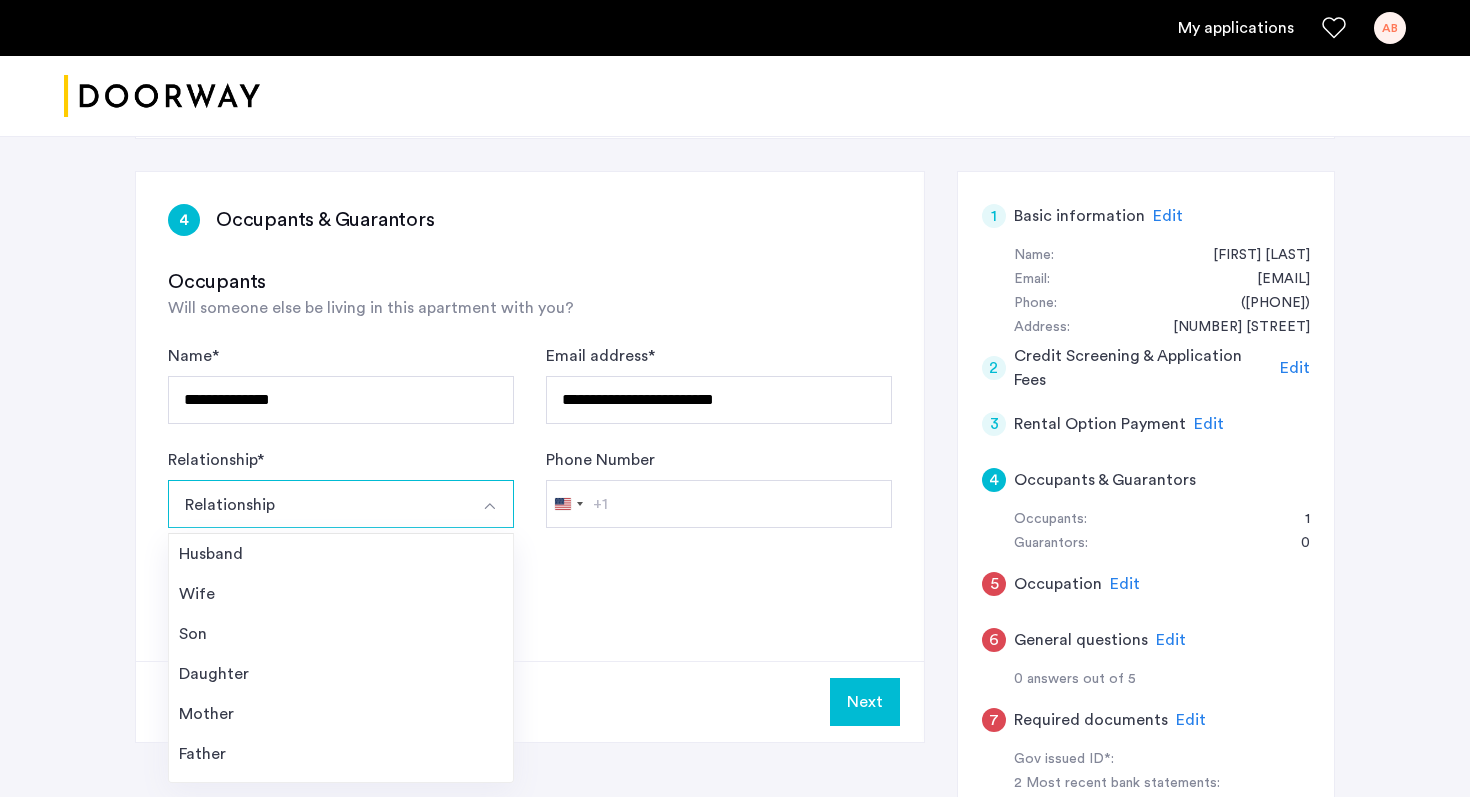 click on "Relationship" at bounding box center (317, 504) 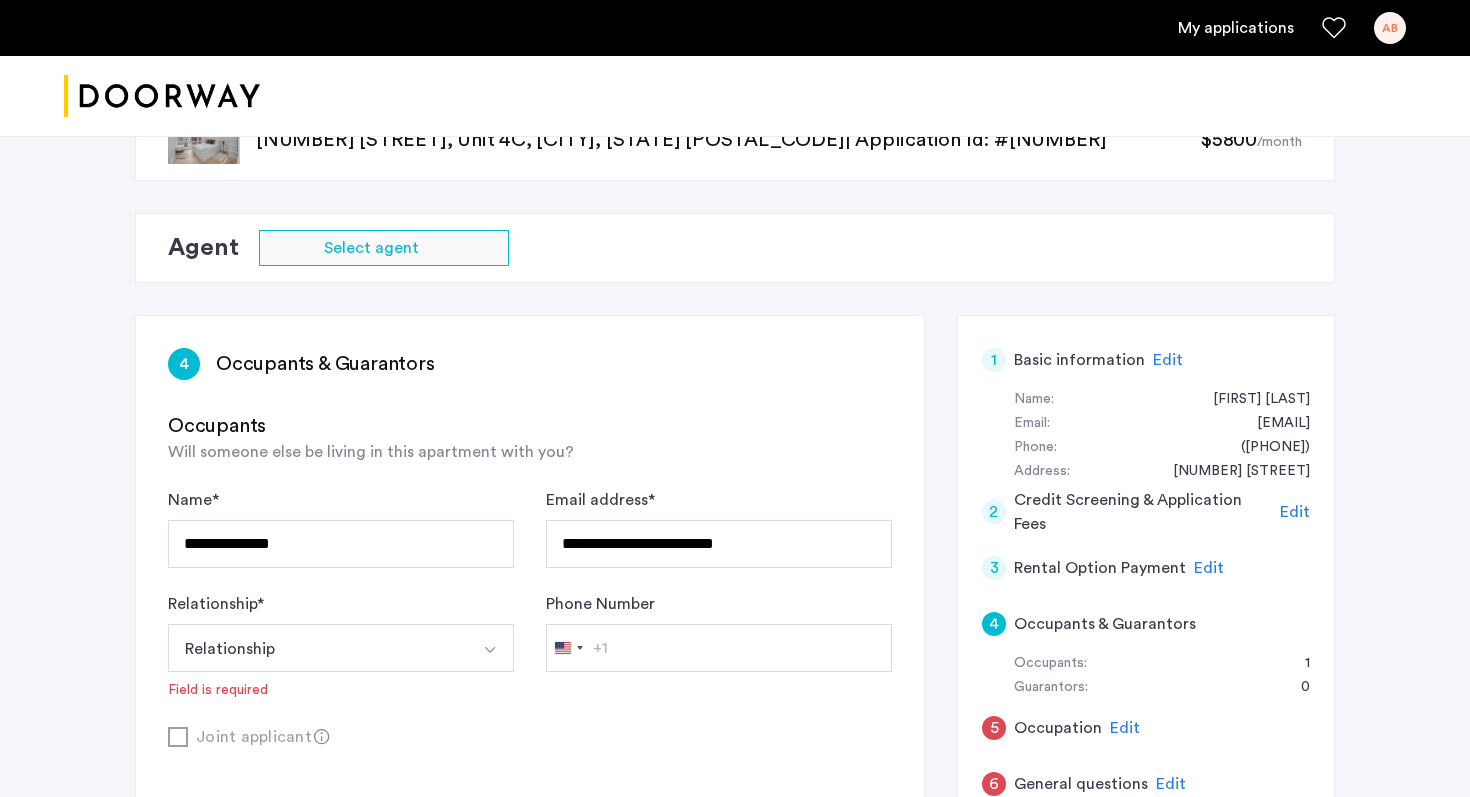 scroll, scrollTop: 105, scrollLeft: 0, axis: vertical 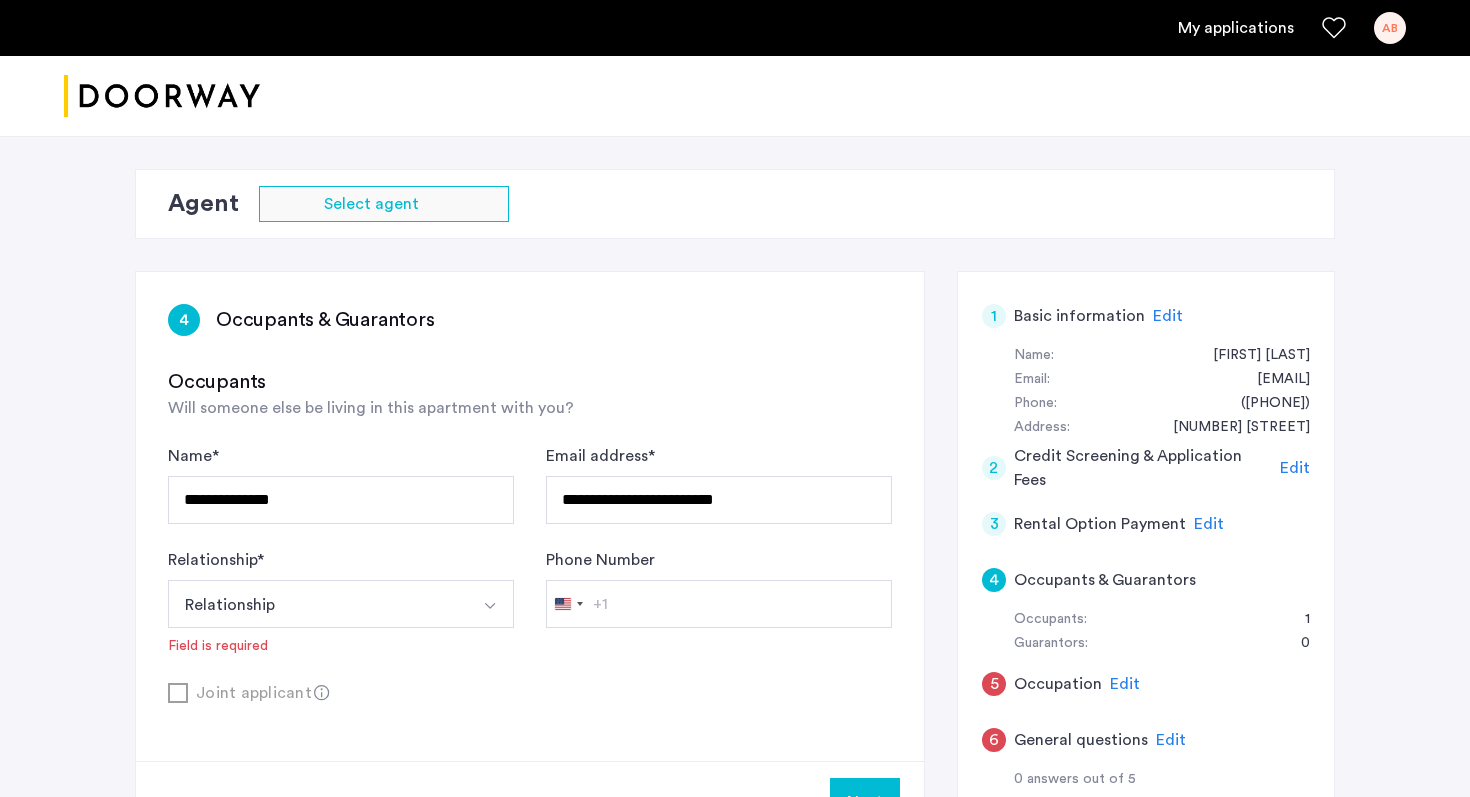 click on "Relationship" at bounding box center (317, 604) 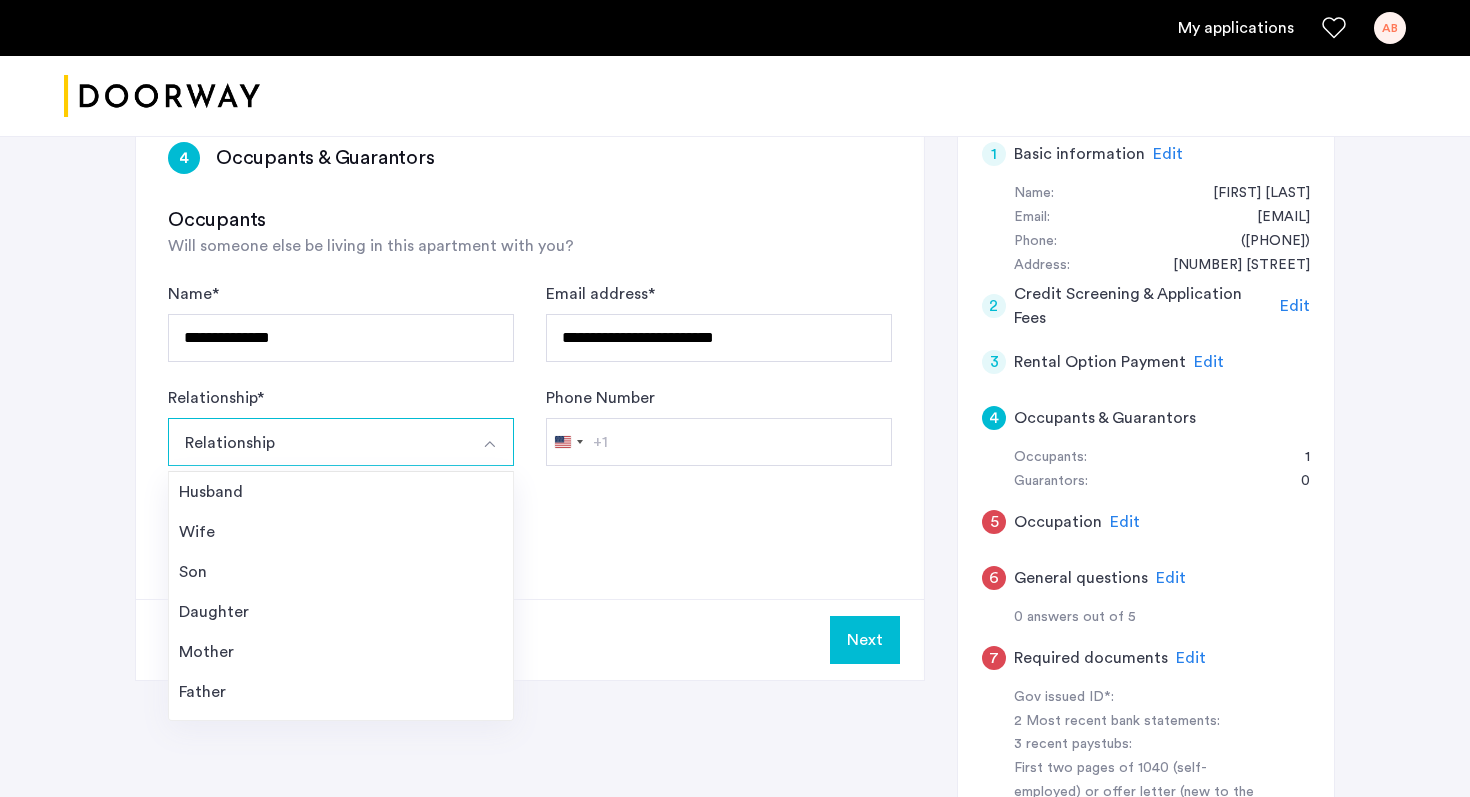 scroll, scrollTop: 270, scrollLeft: 0, axis: vertical 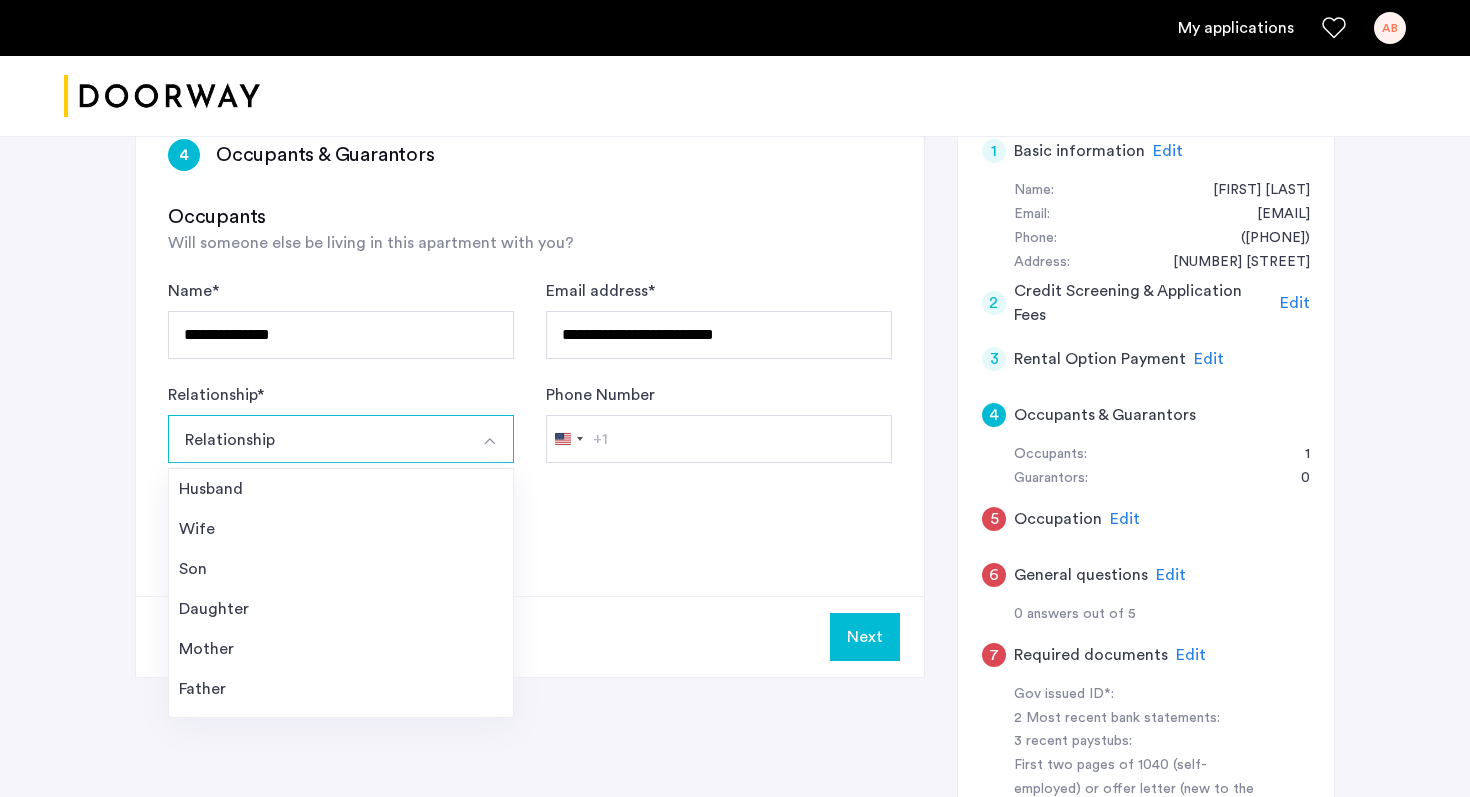 click on "Joint applicant" 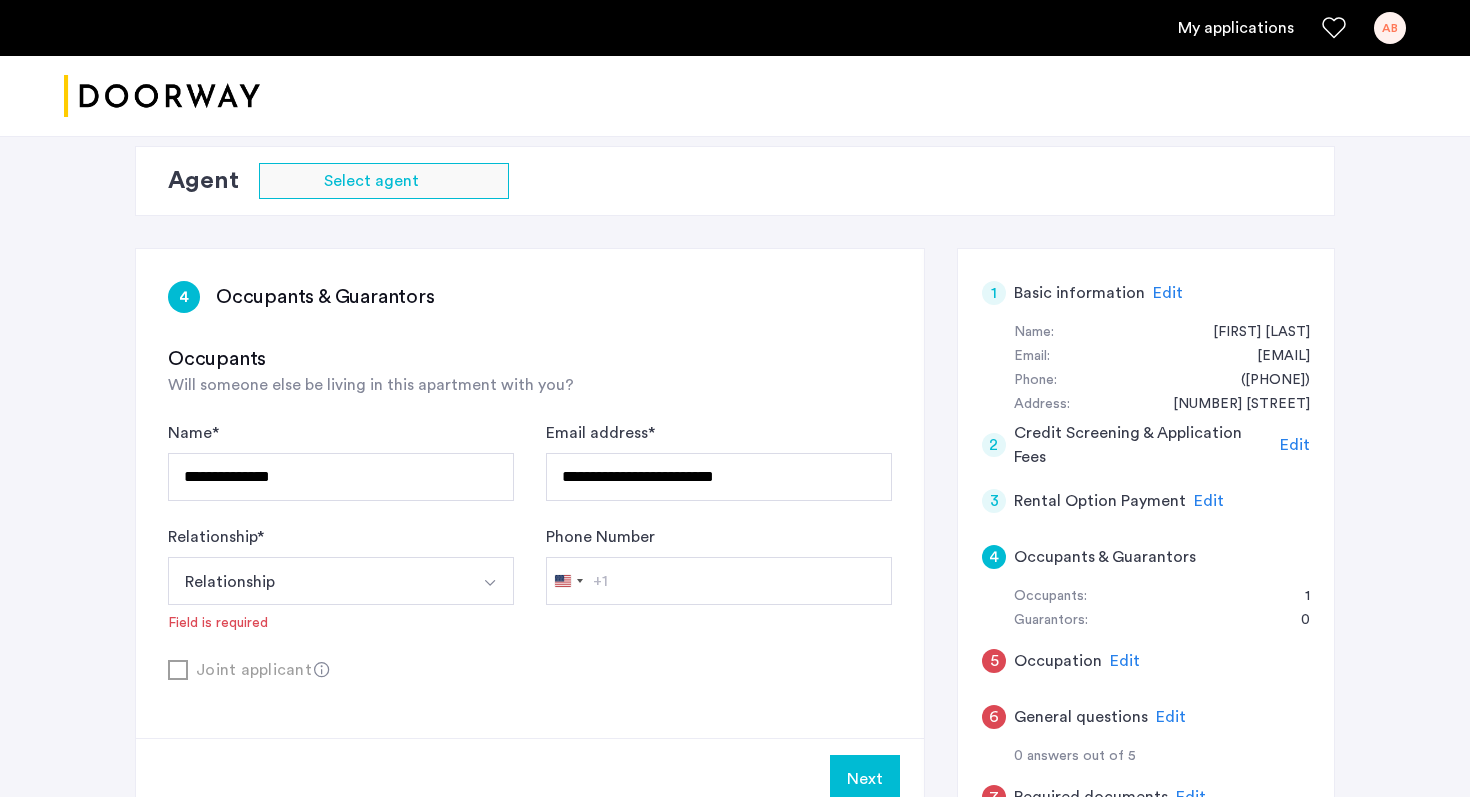 scroll, scrollTop: 140, scrollLeft: 0, axis: vertical 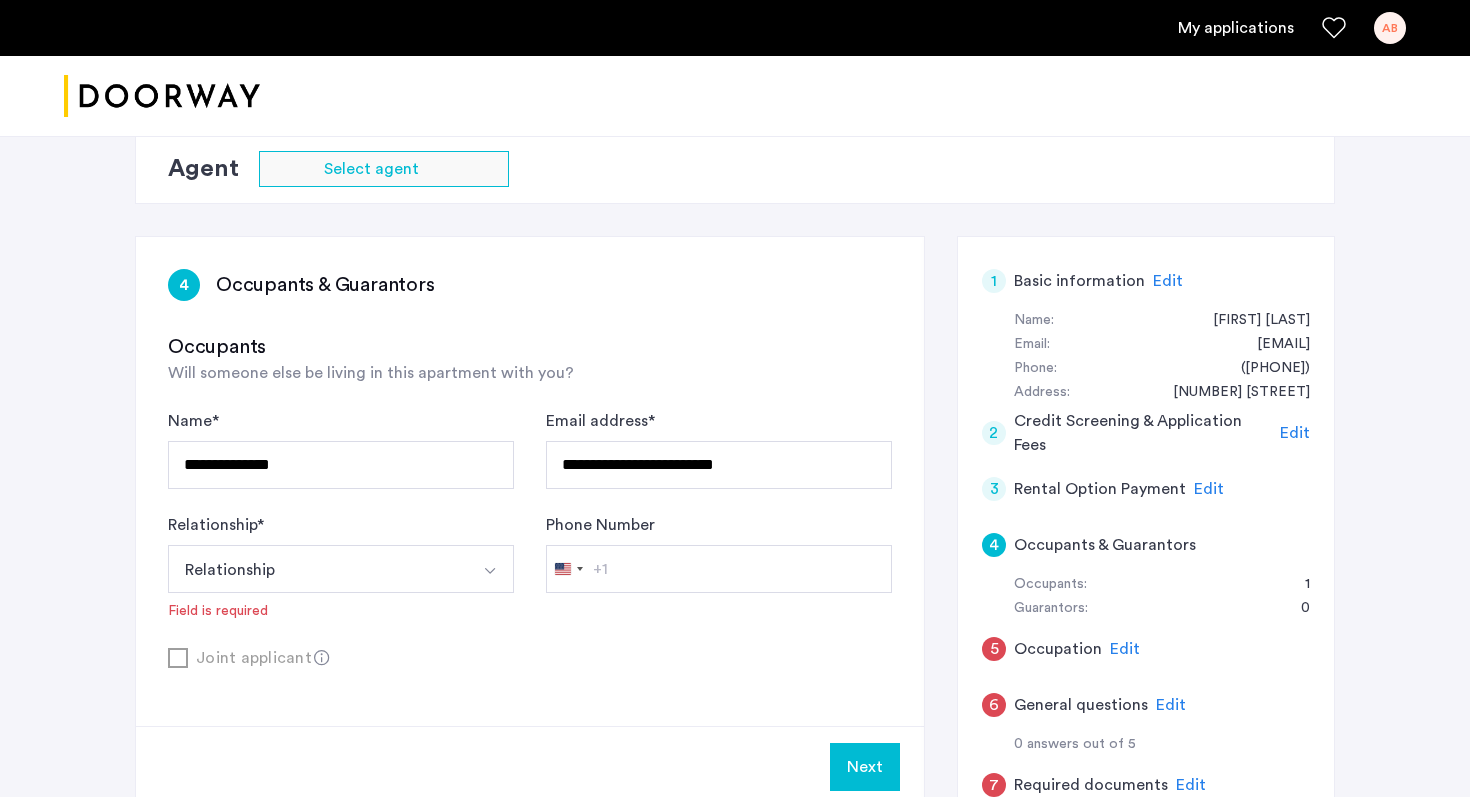 click on "Relationship" at bounding box center (317, 569) 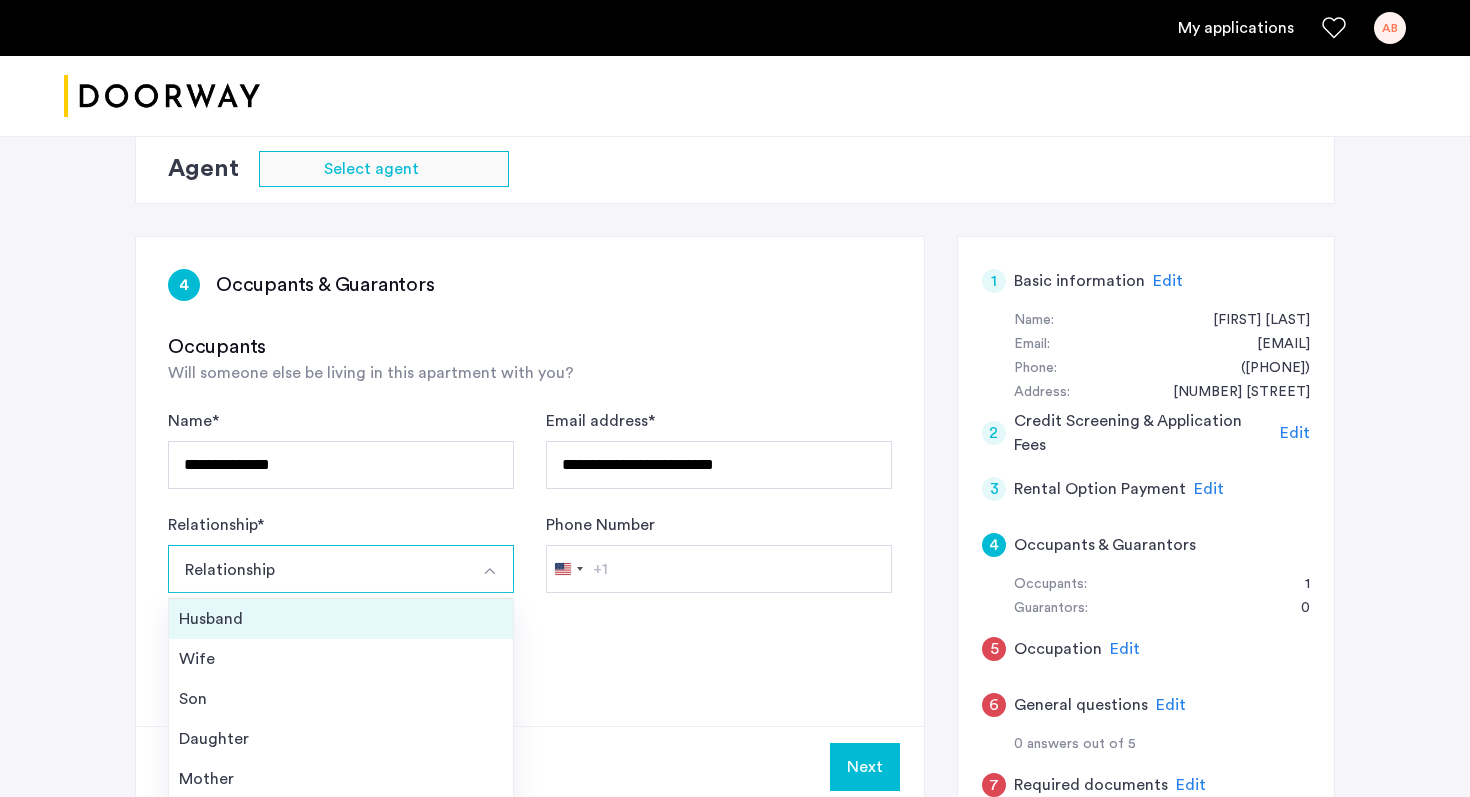 scroll, scrollTop: 72, scrollLeft: 0, axis: vertical 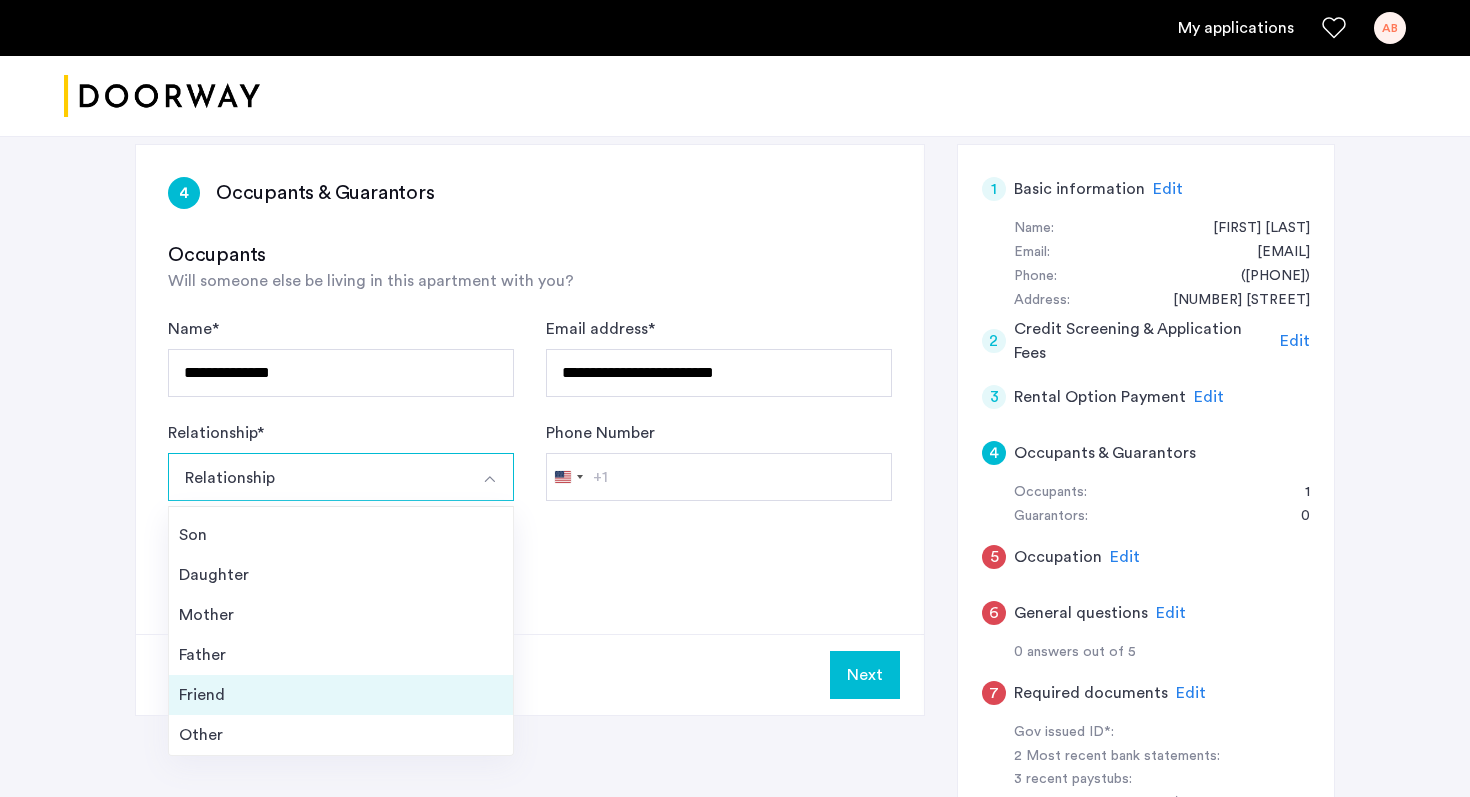 click on "Friend" at bounding box center (341, 695) 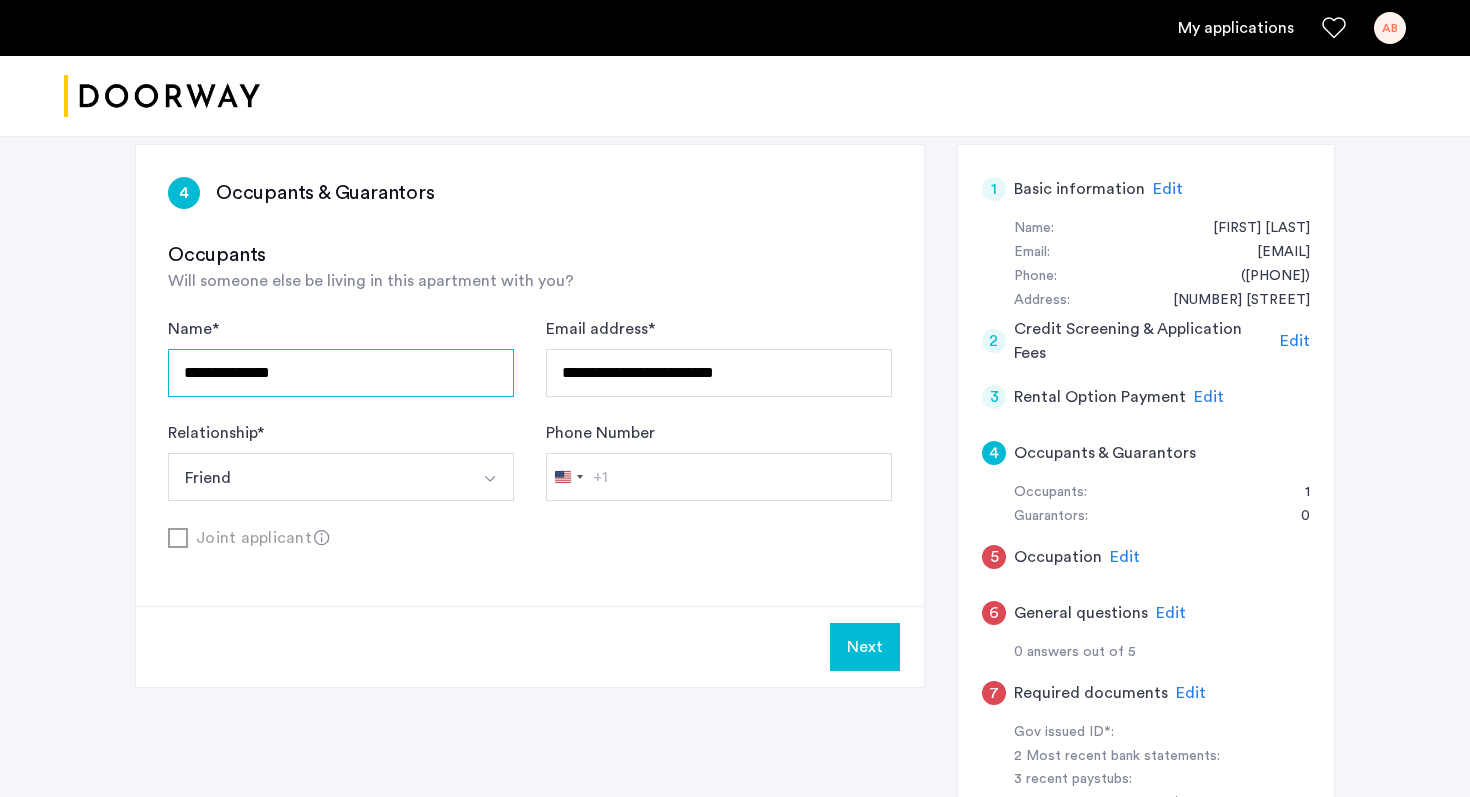 click on "**********" at bounding box center [341, 373] 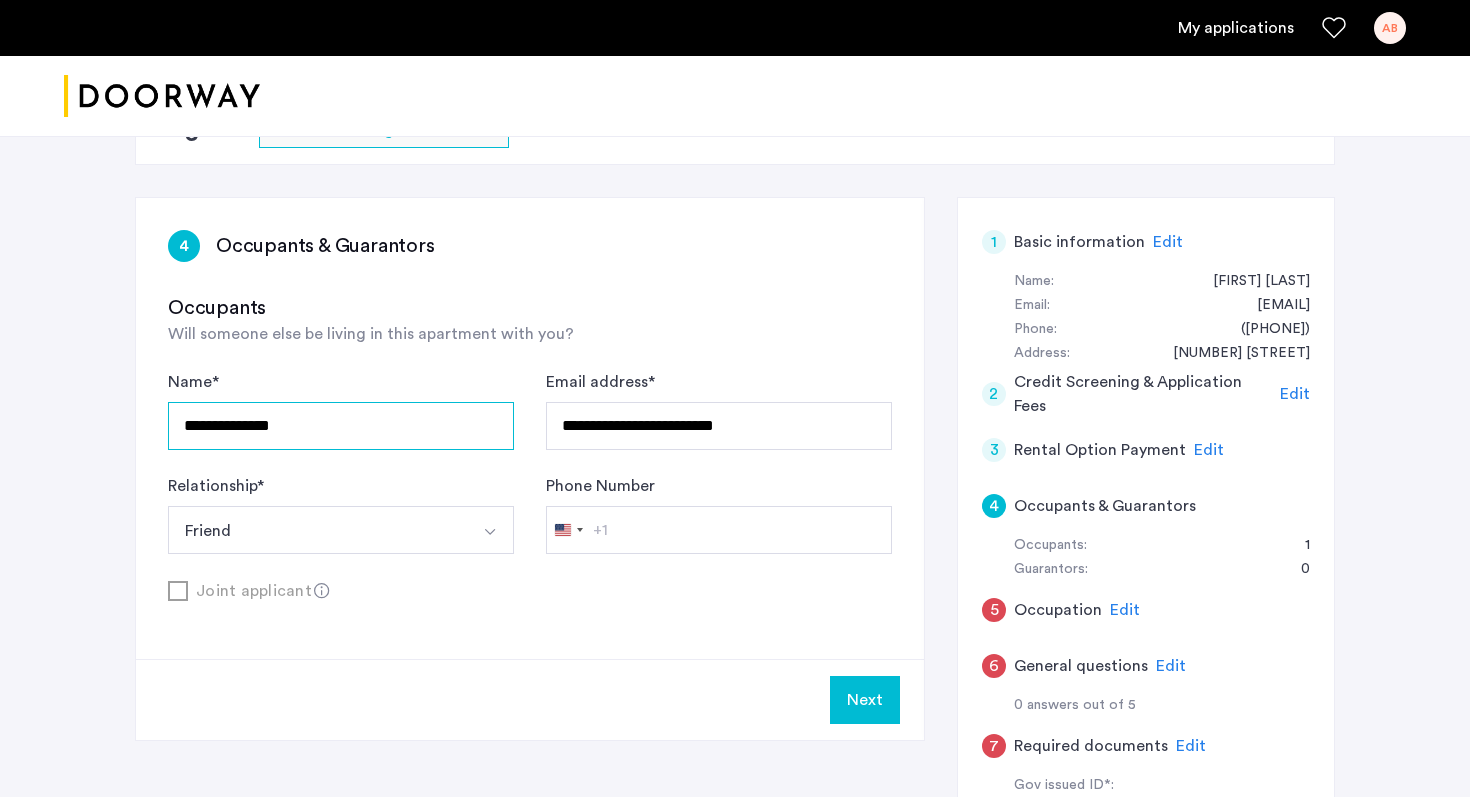 scroll, scrollTop: 173, scrollLeft: 0, axis: vertical 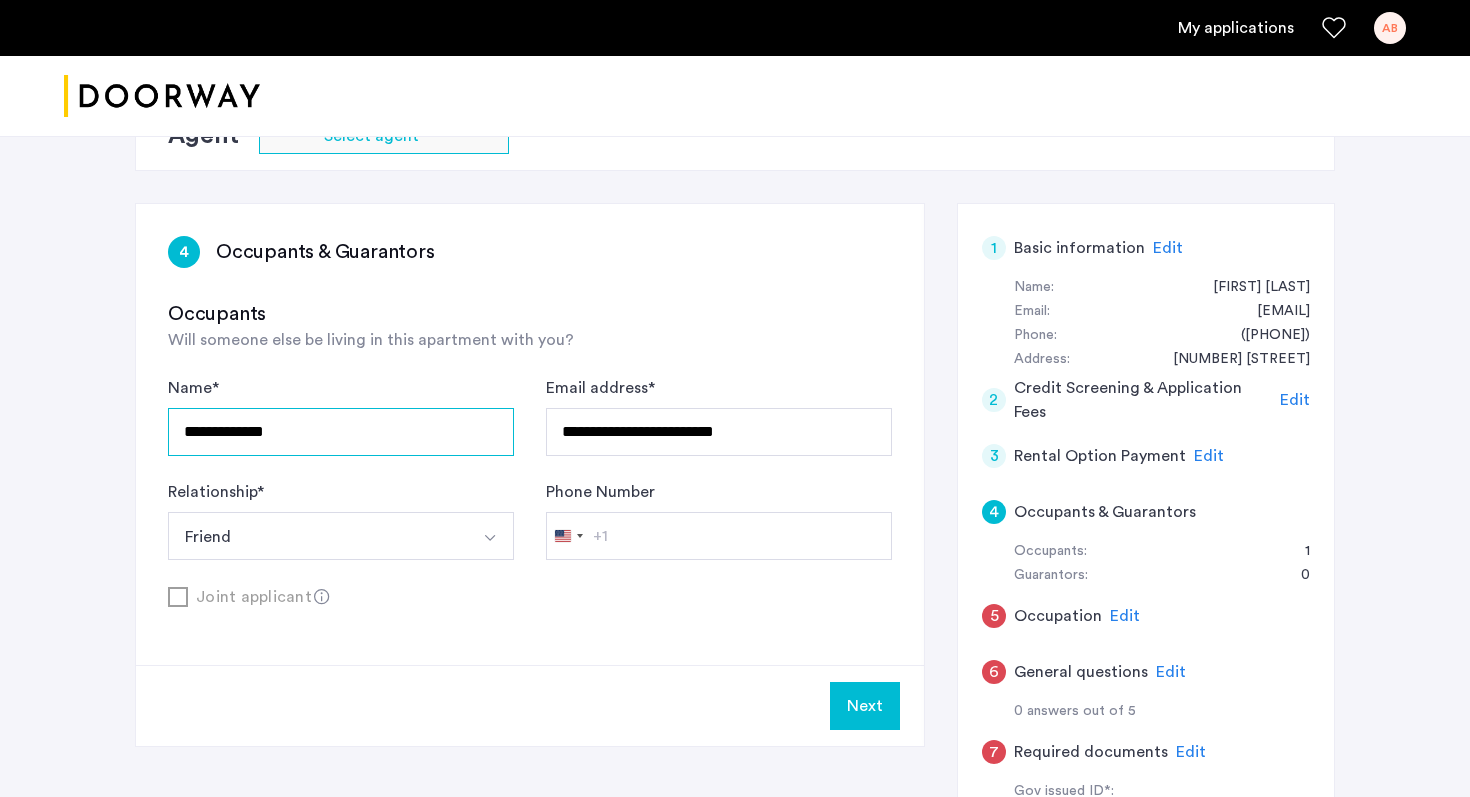 type on "**********" 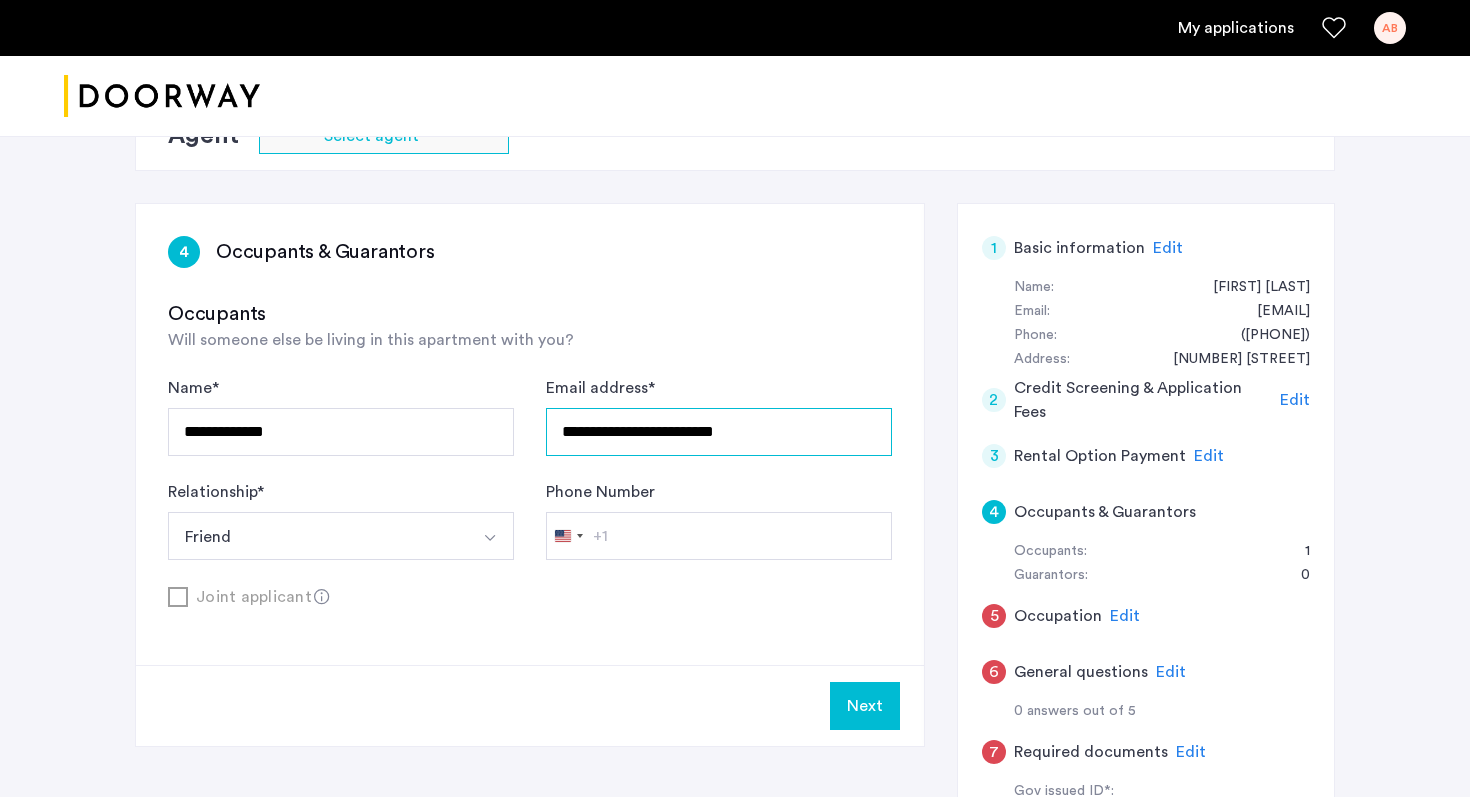 click on "**********" at bounding box center [719, 432] 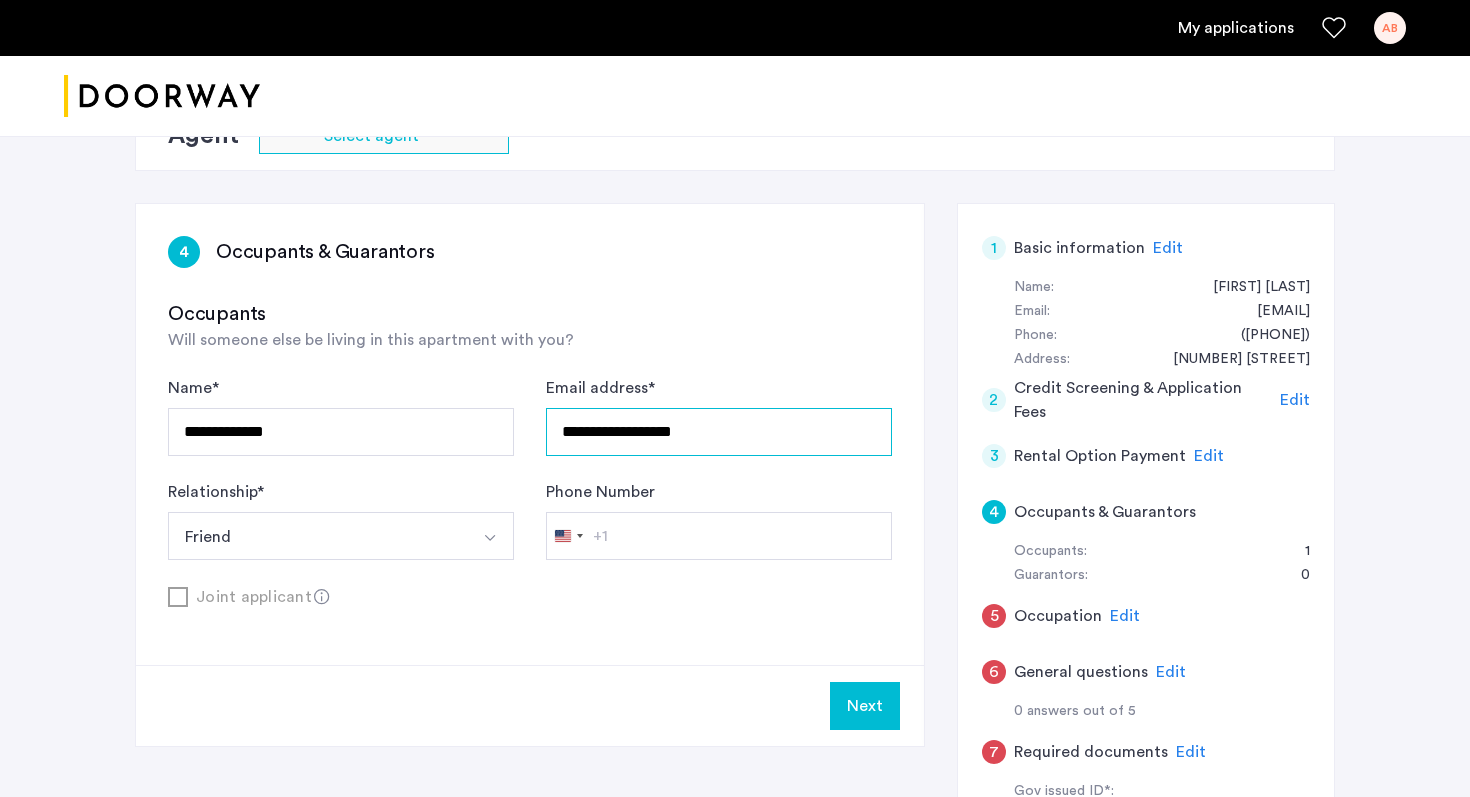 type on "**********" 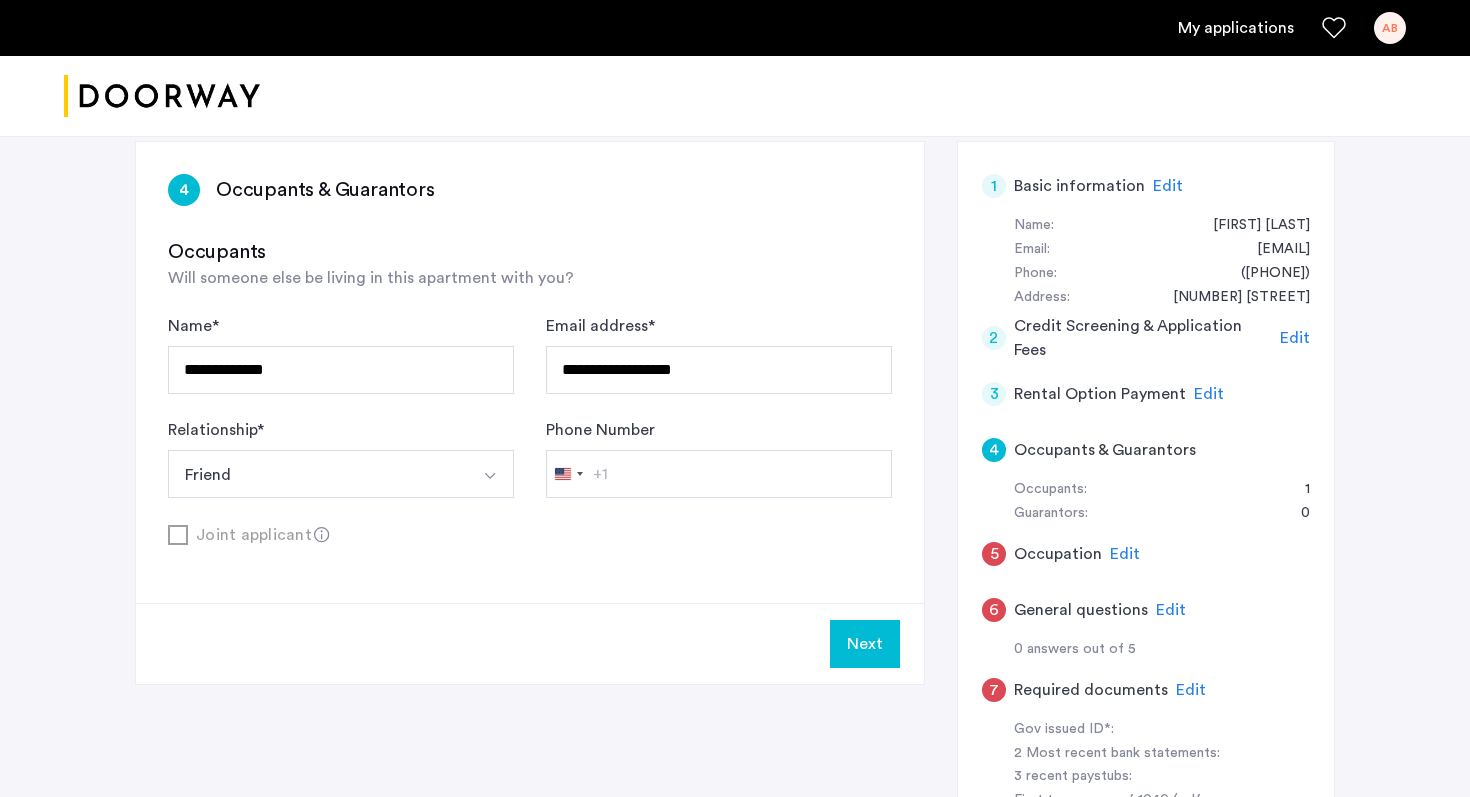 scroll, scrollTop: 252, scrollLeft: 0, axis: vertical 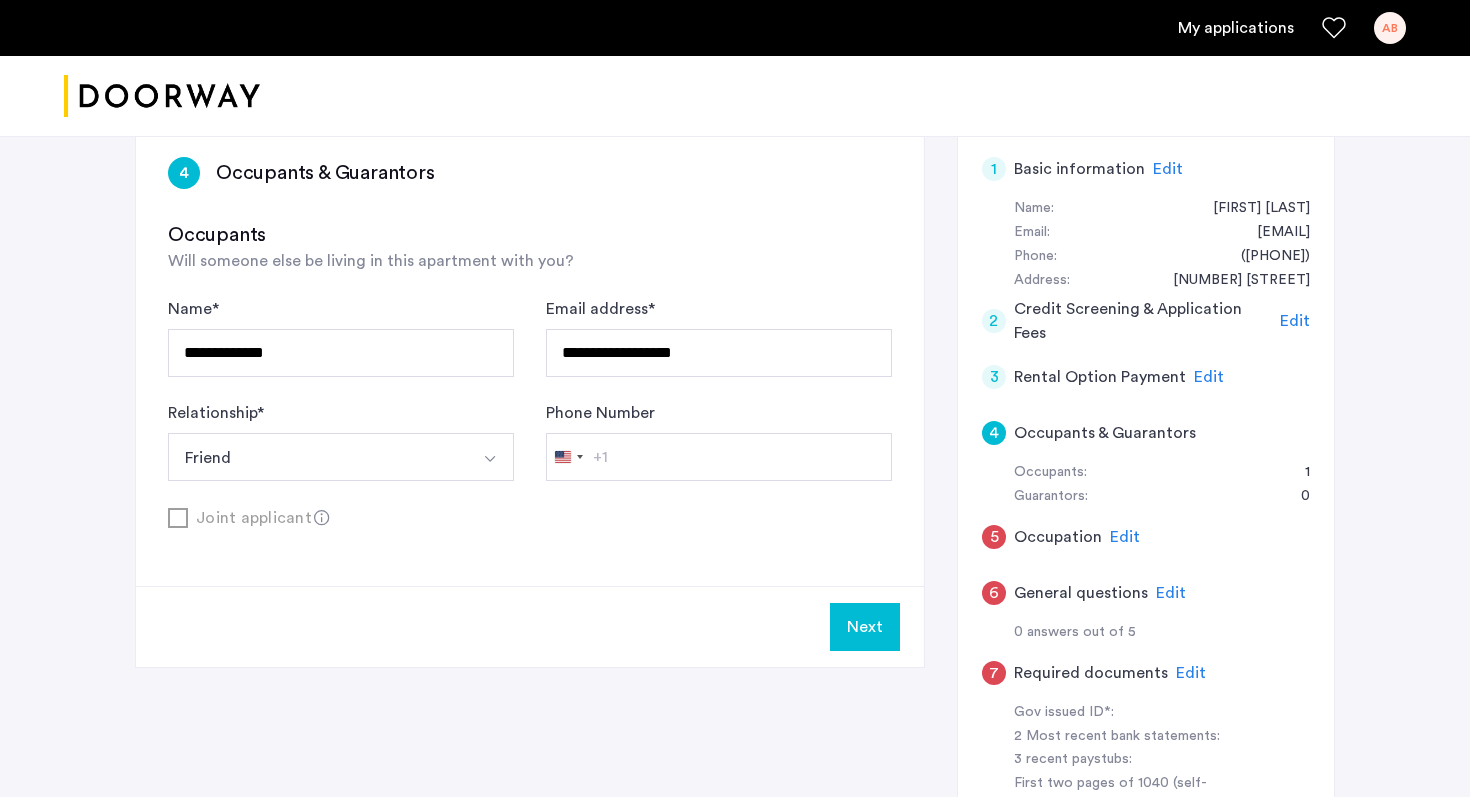 click on "Next" 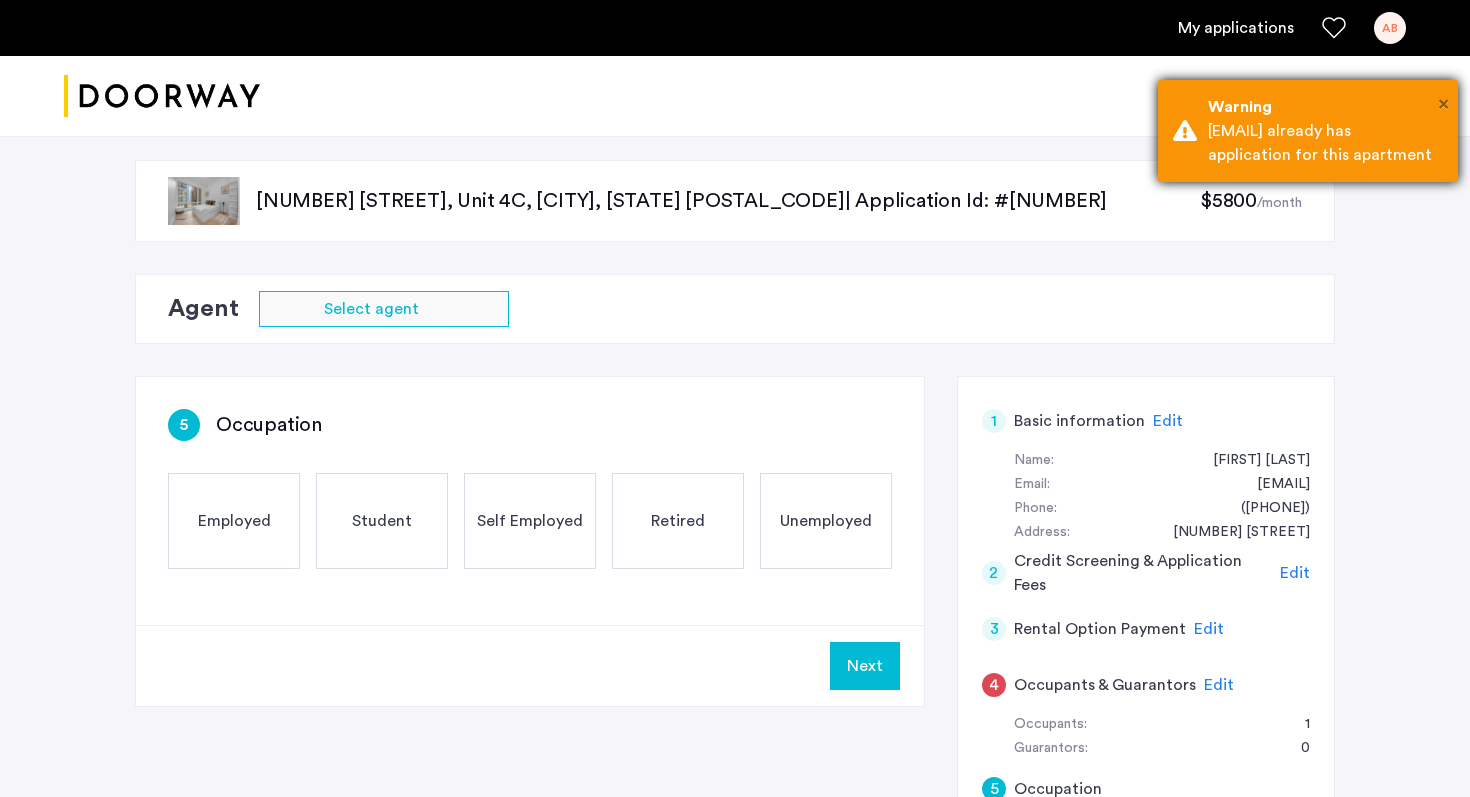 click on "×" at bounding box center [1443, 104] 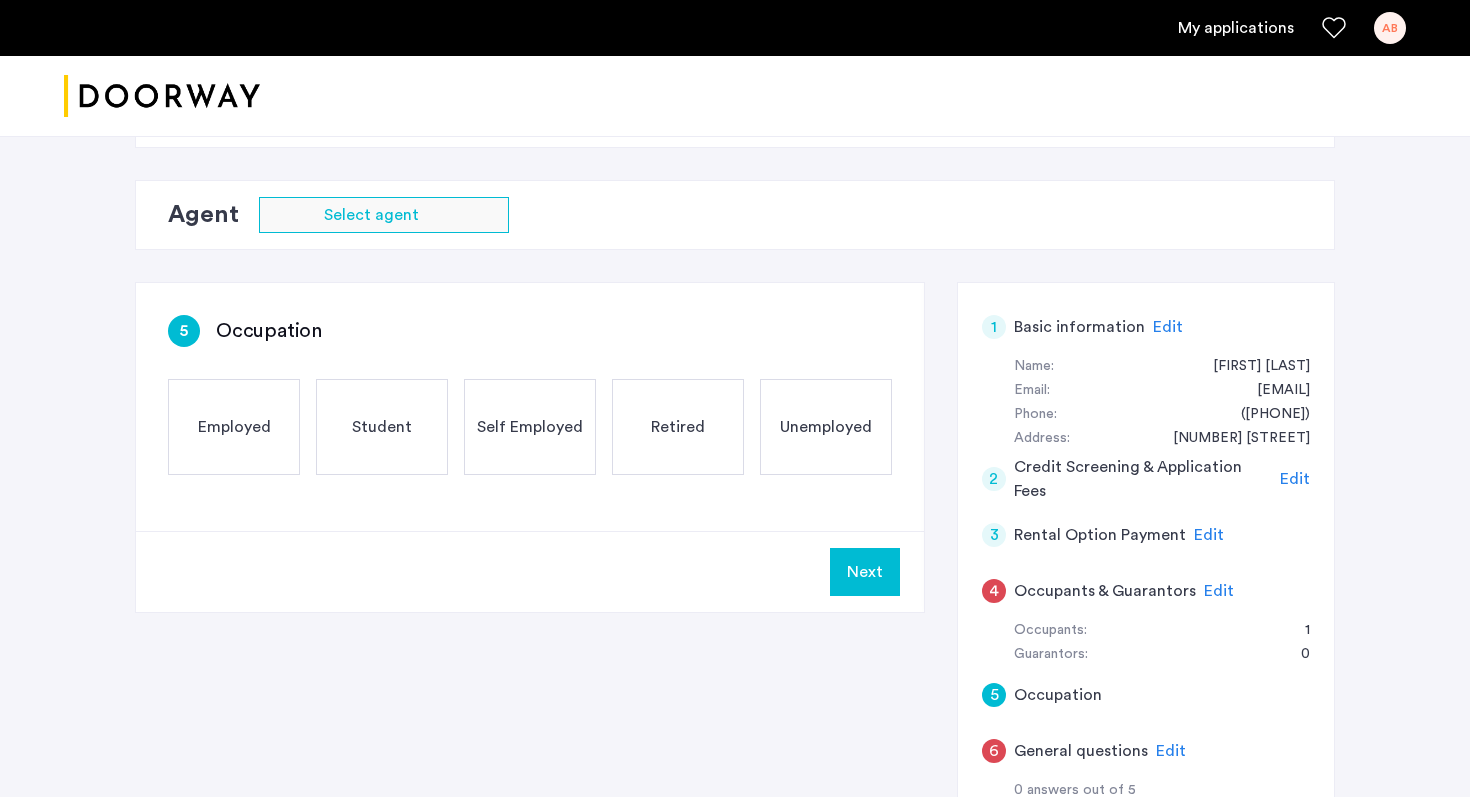 scroll, scrollTop: 101, scrollLeft: 0, axis: vertical 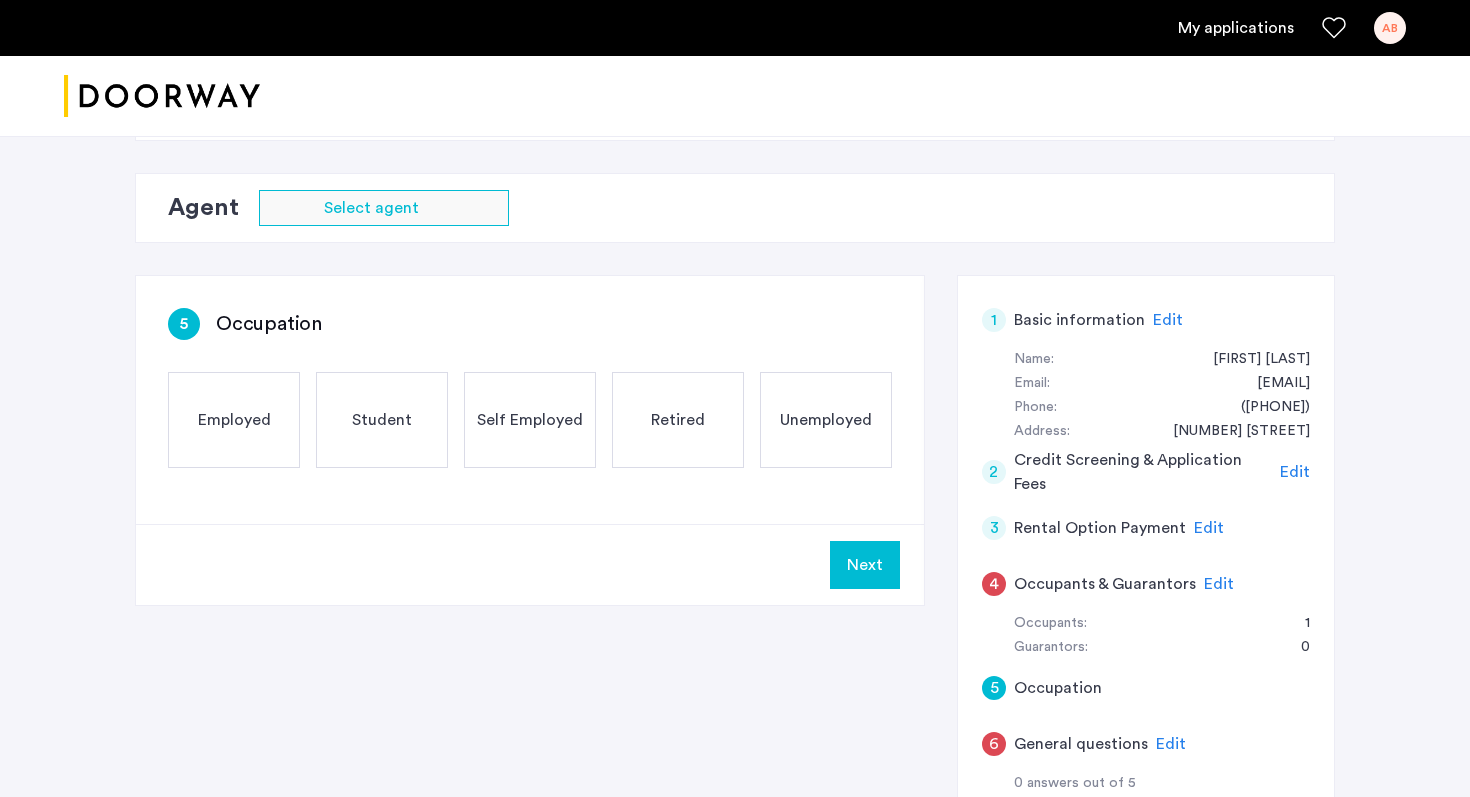 click on "Employed" 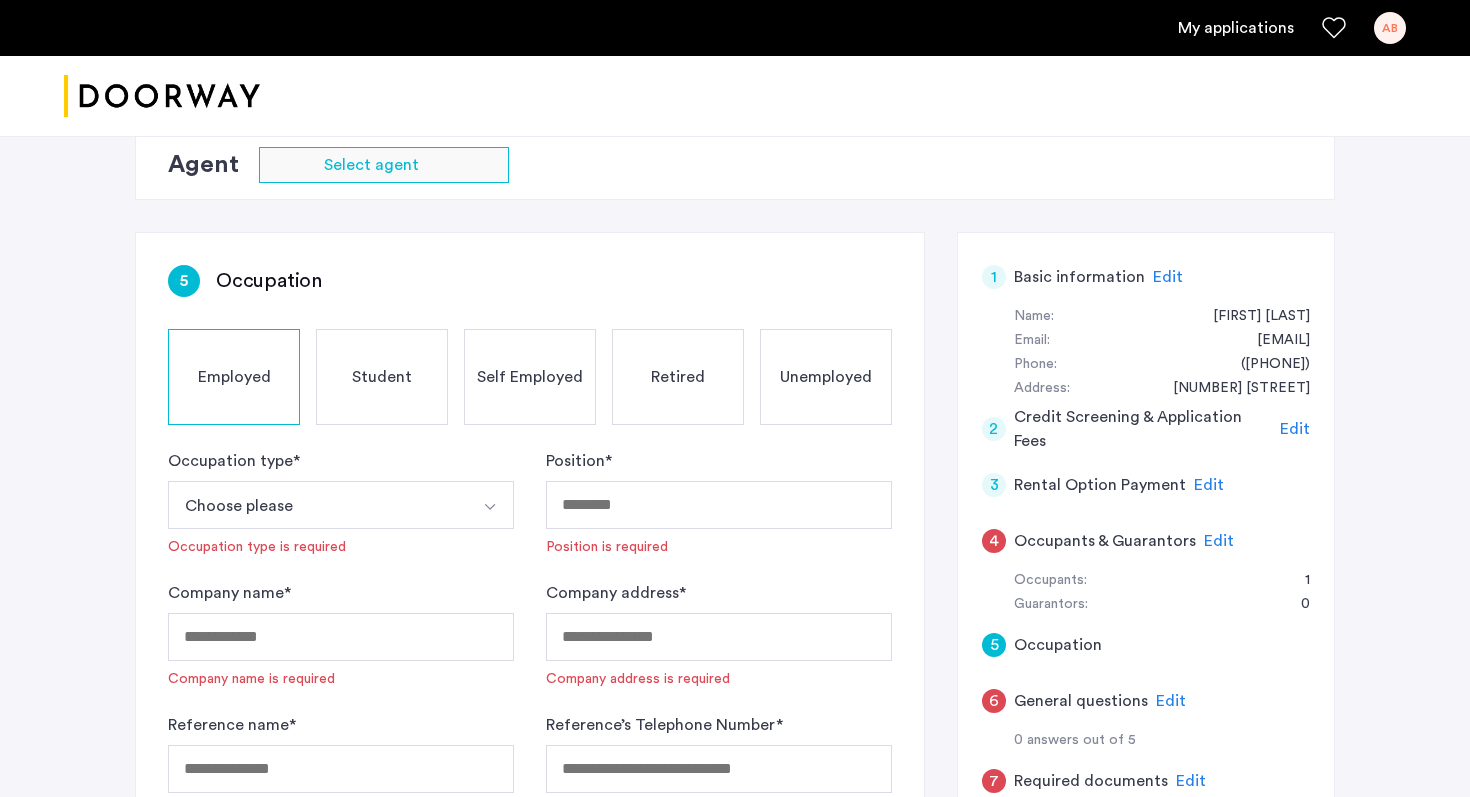 scroll, scrollTop: 191, scrollLeft: 0, axis: vertical 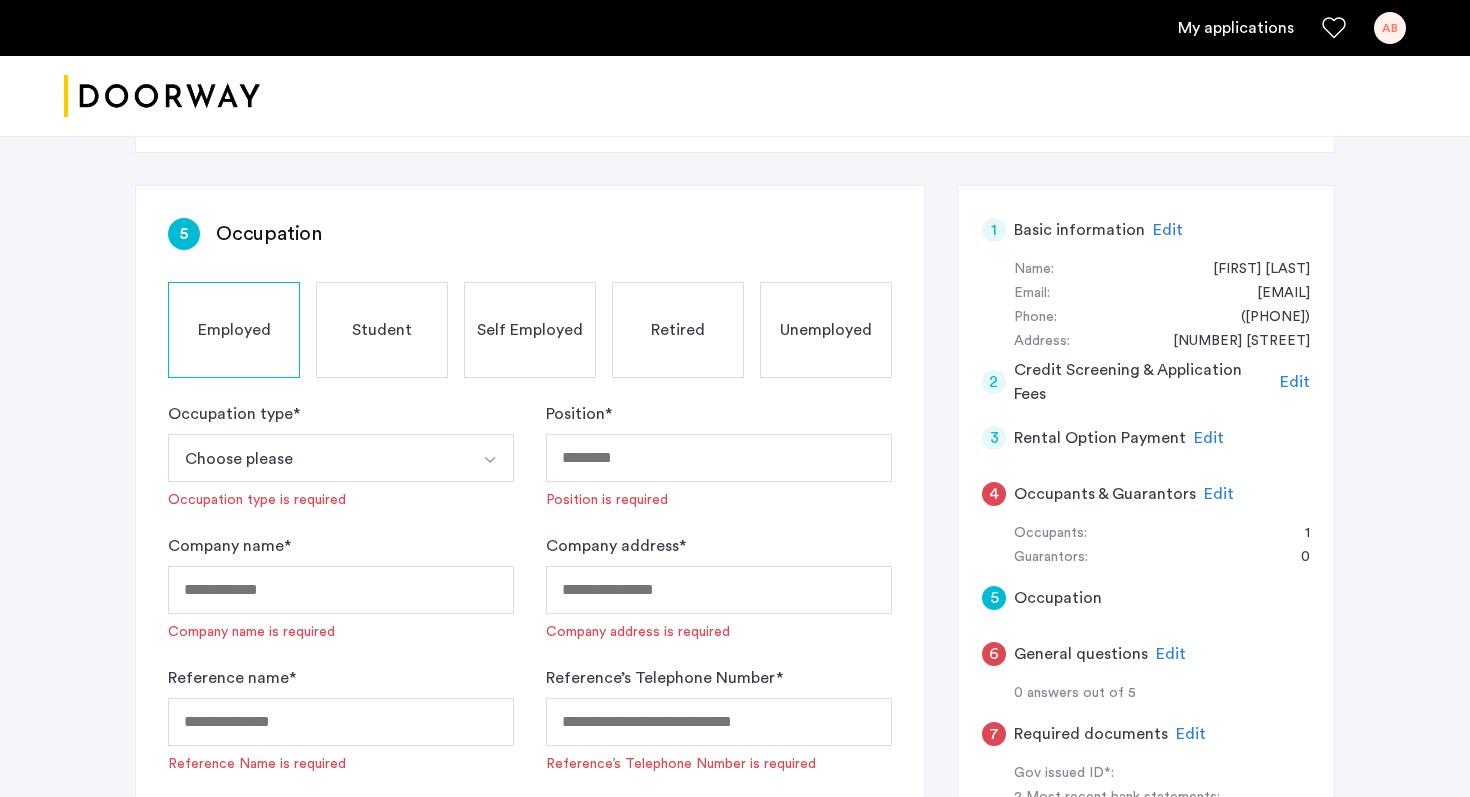 click on "Choose please" at bounding box center [317, 458] 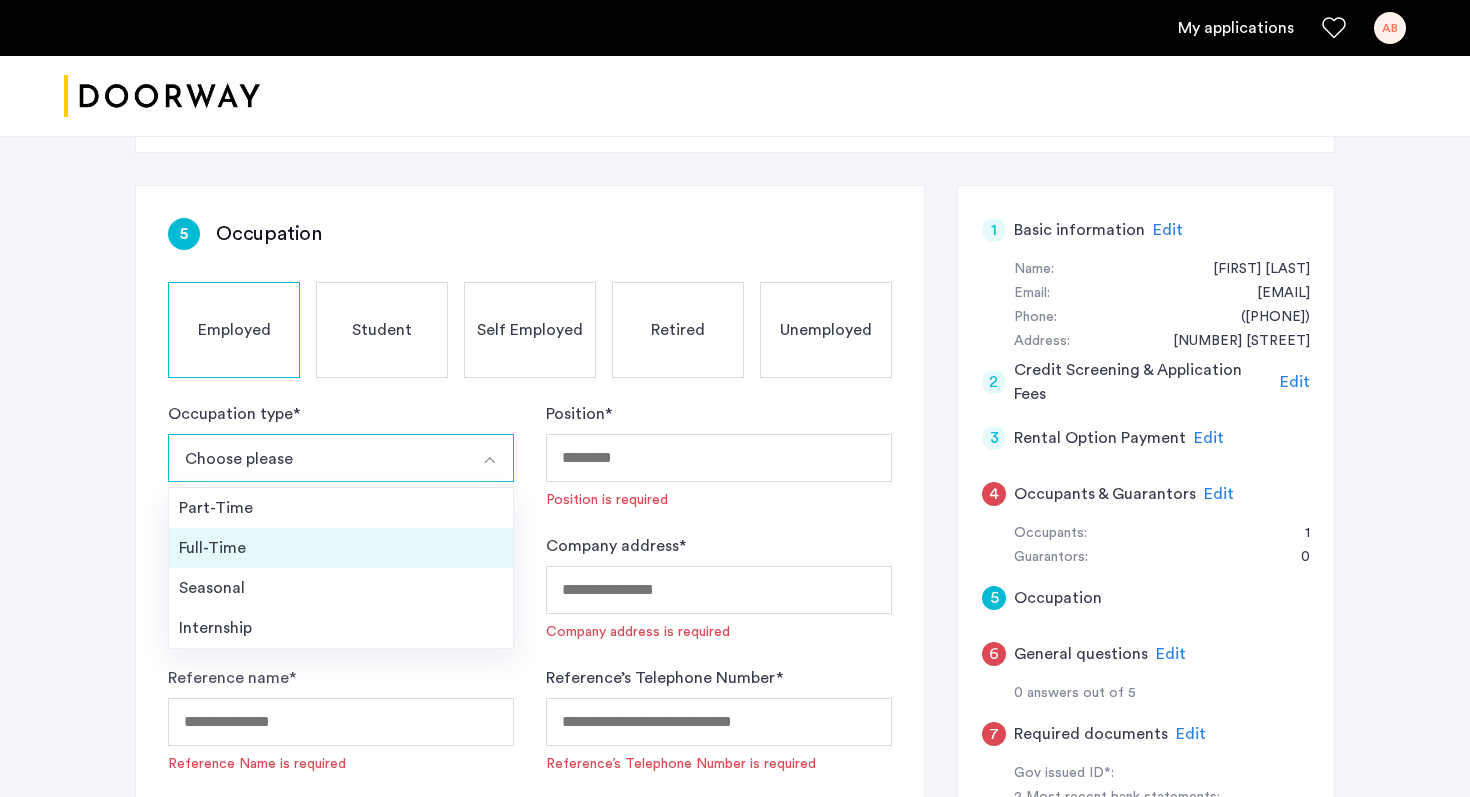 click on "Full-Time" at bounding box center [341, 548] 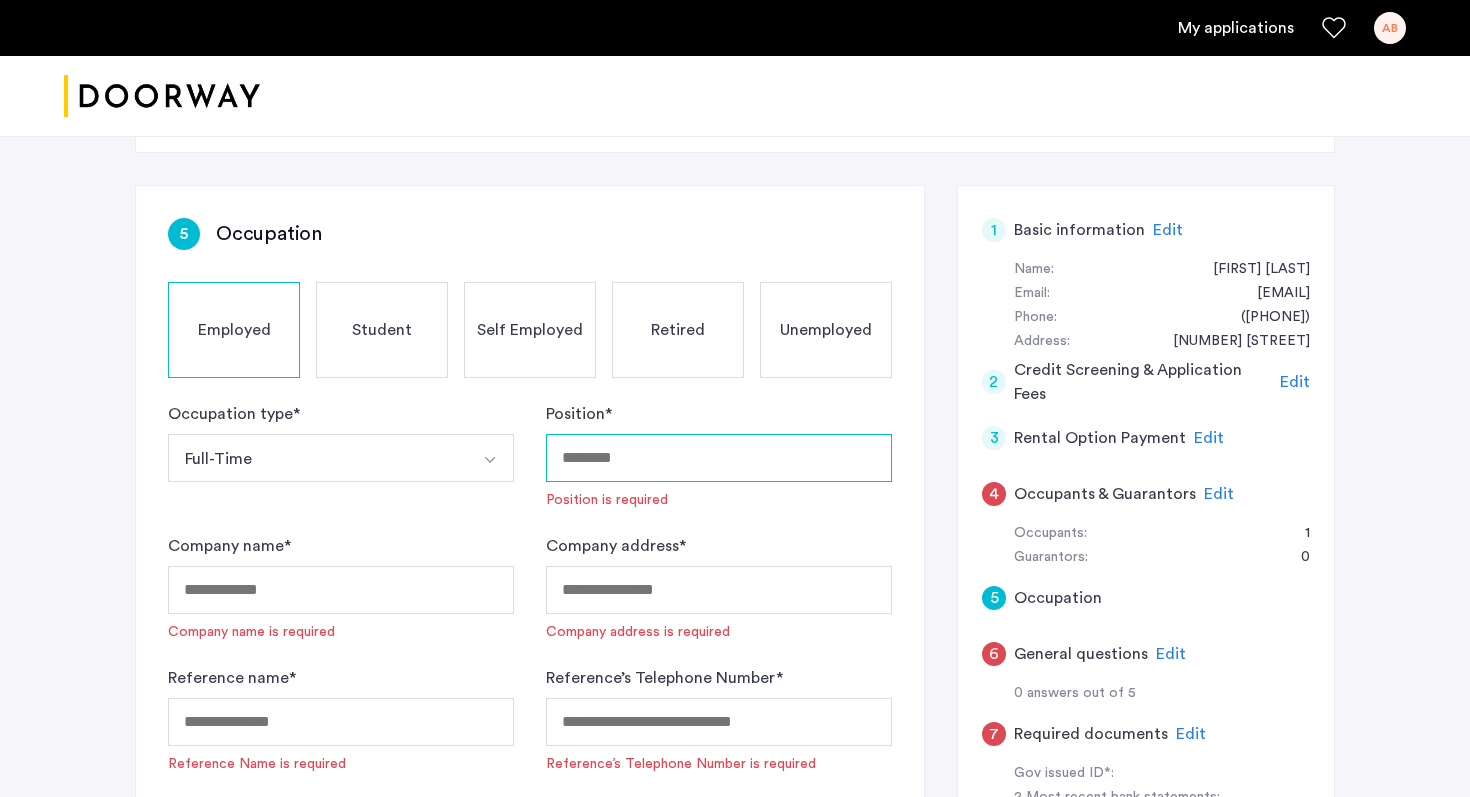 click on "Position  *" at bounding box center (719, 458) 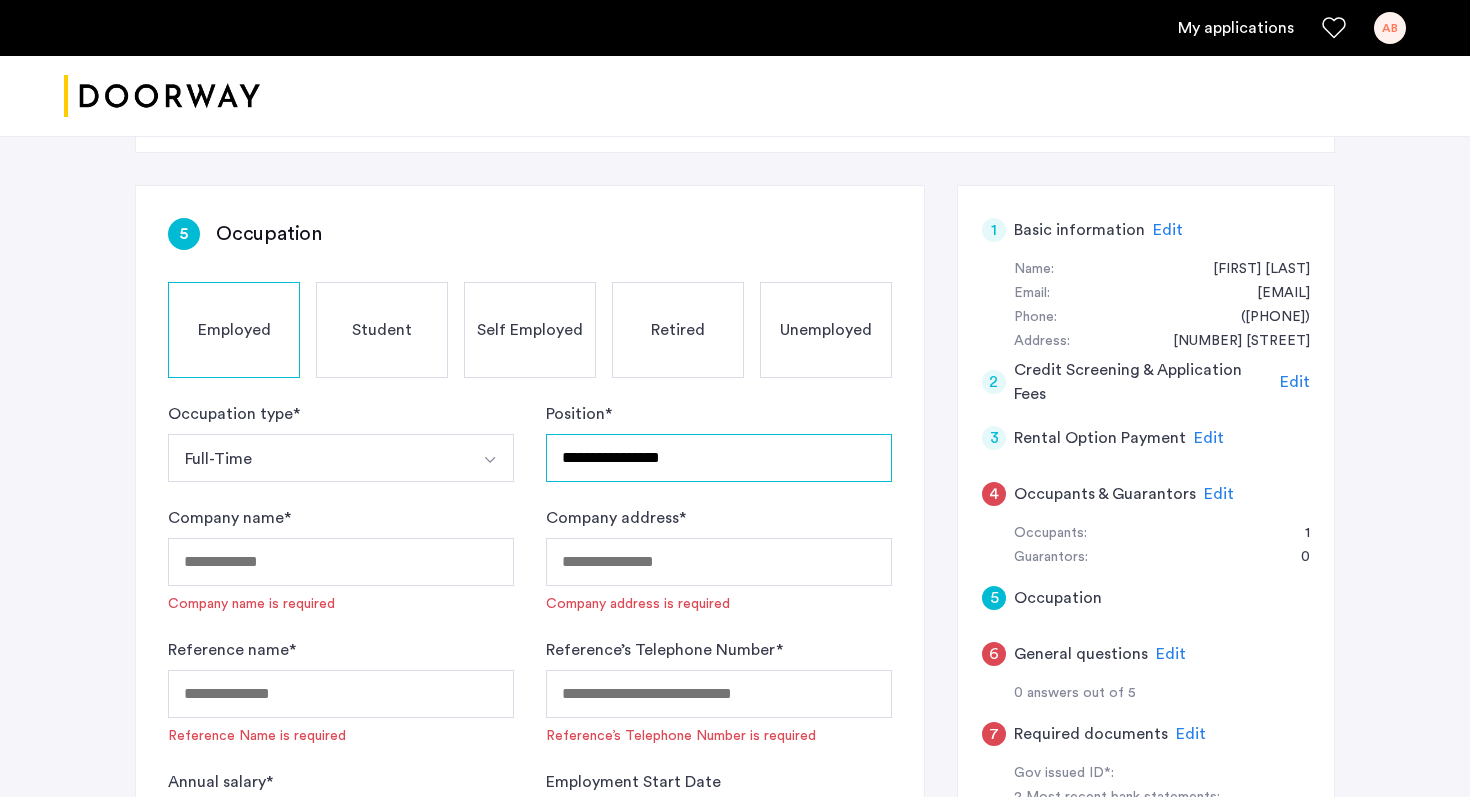 type on "**********" 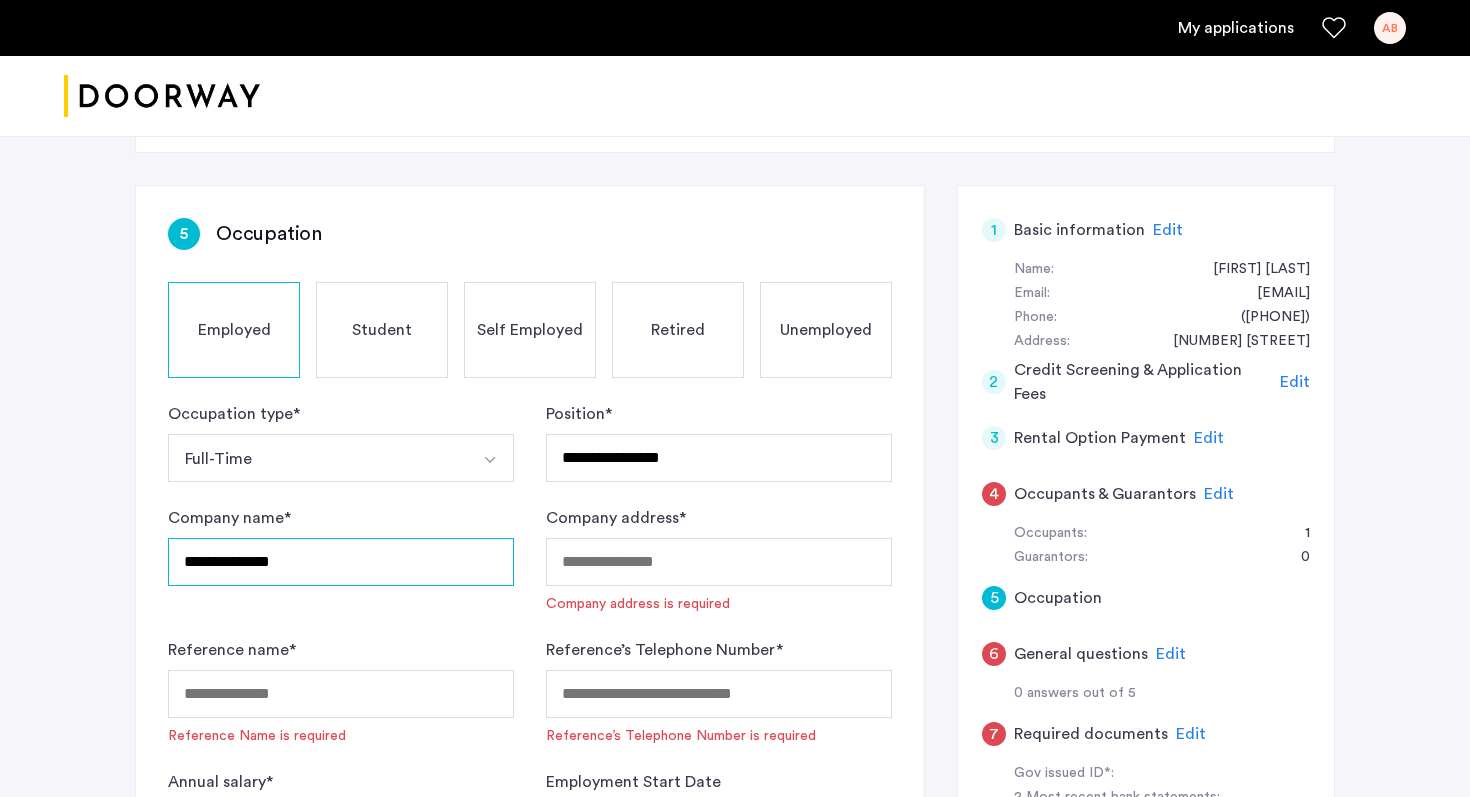 type on "**********" 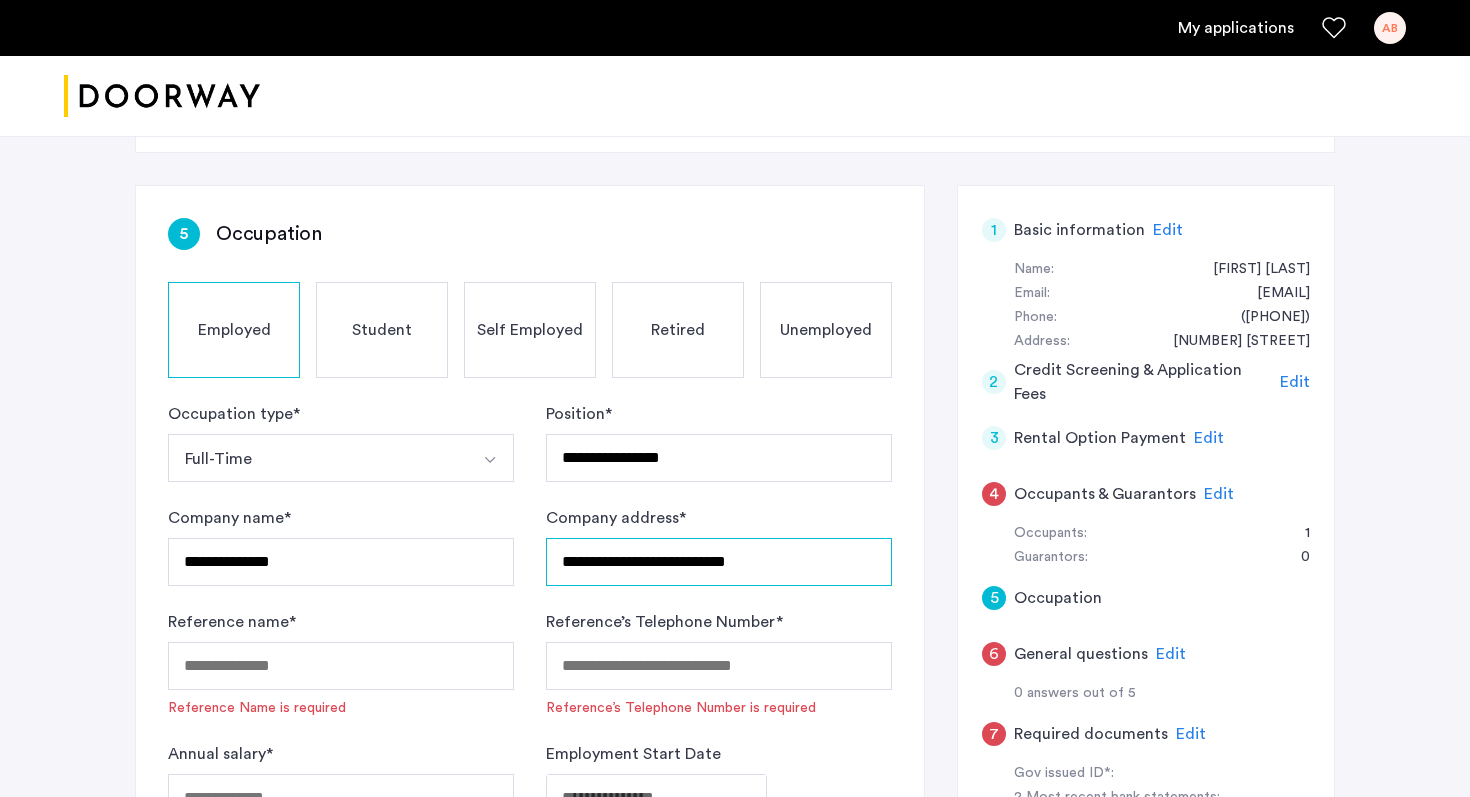 type on "**********" 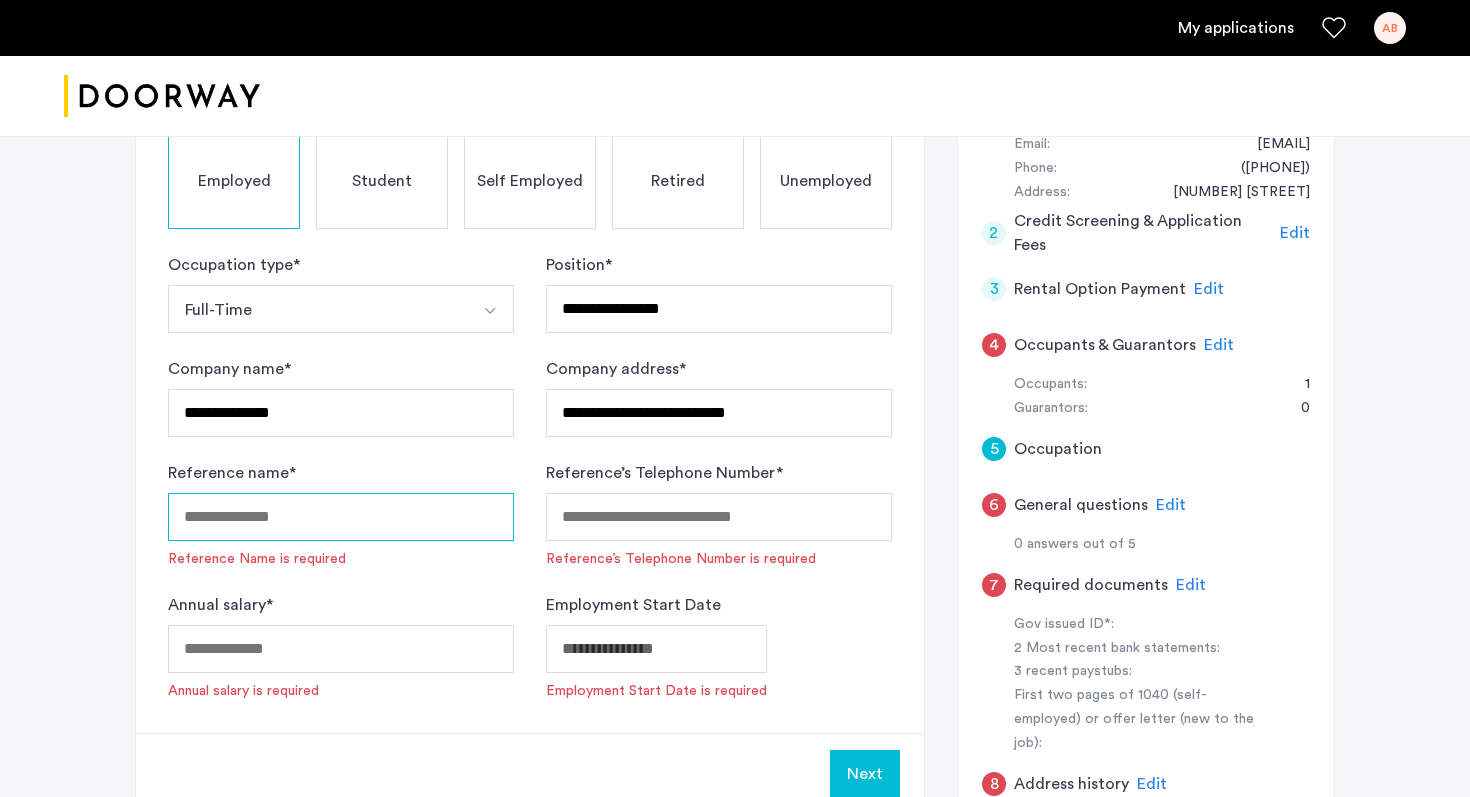 scroll, scrollTop: 345, scrollLeft: 0, axis: vertical 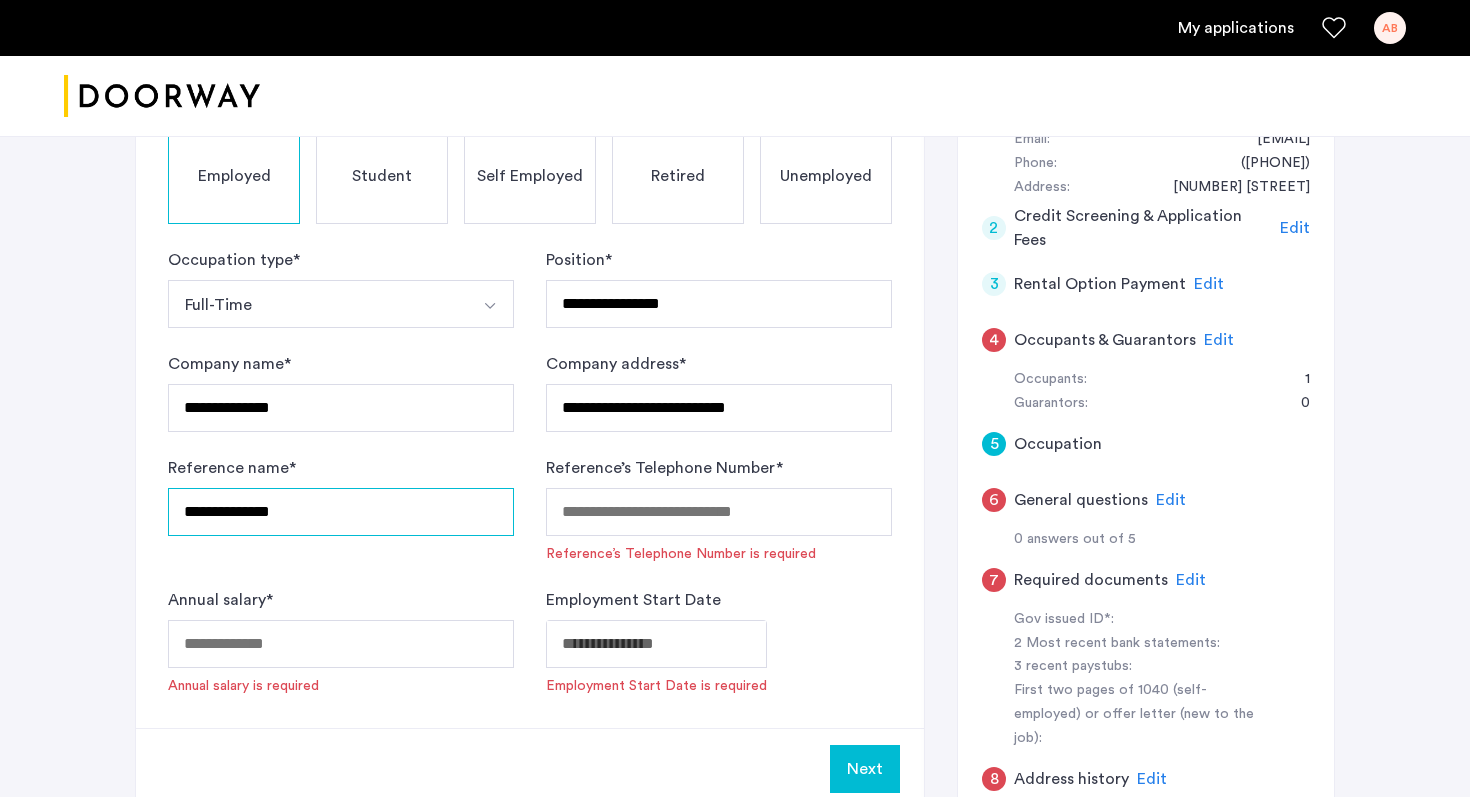 type on "**********" 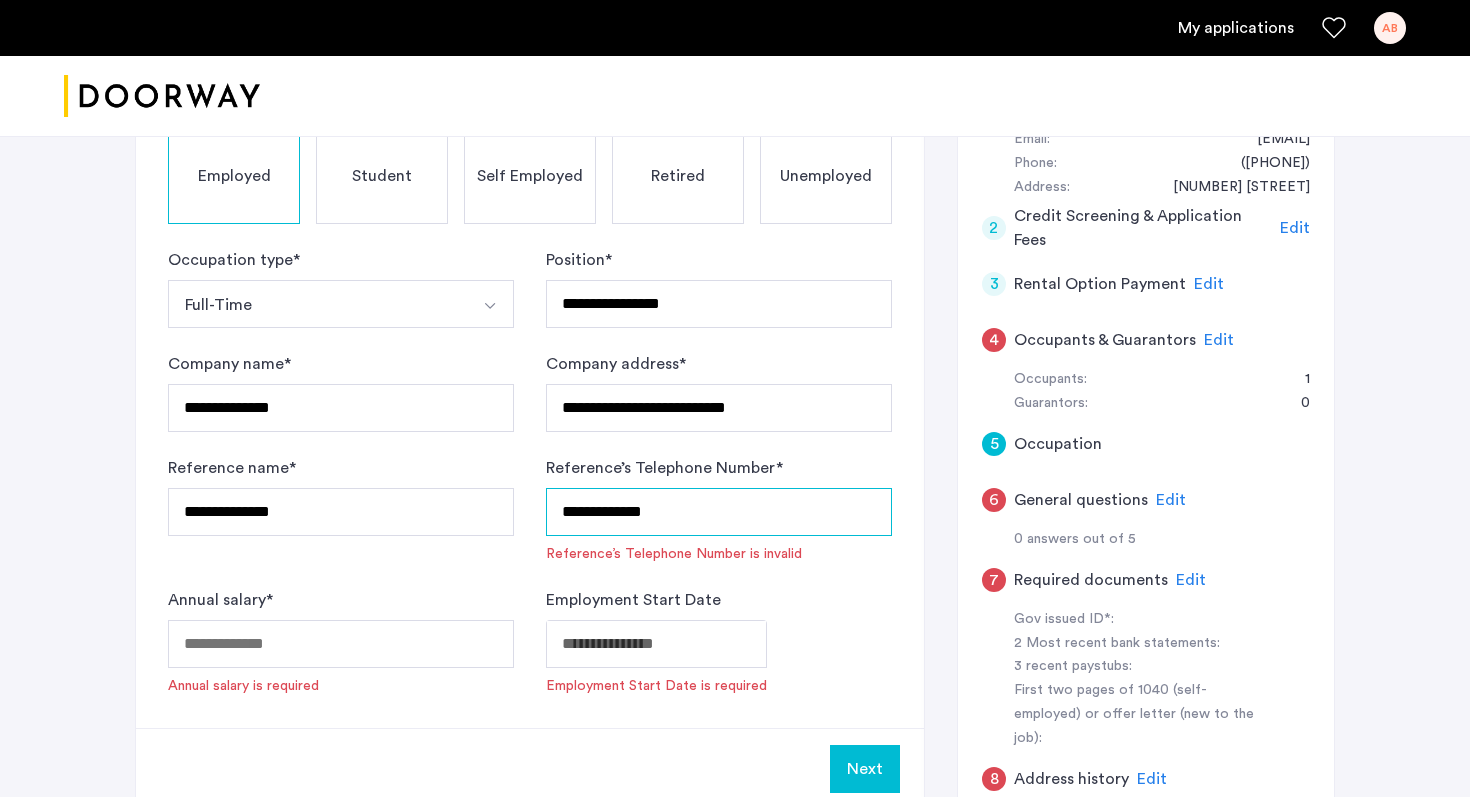 type on "**********" 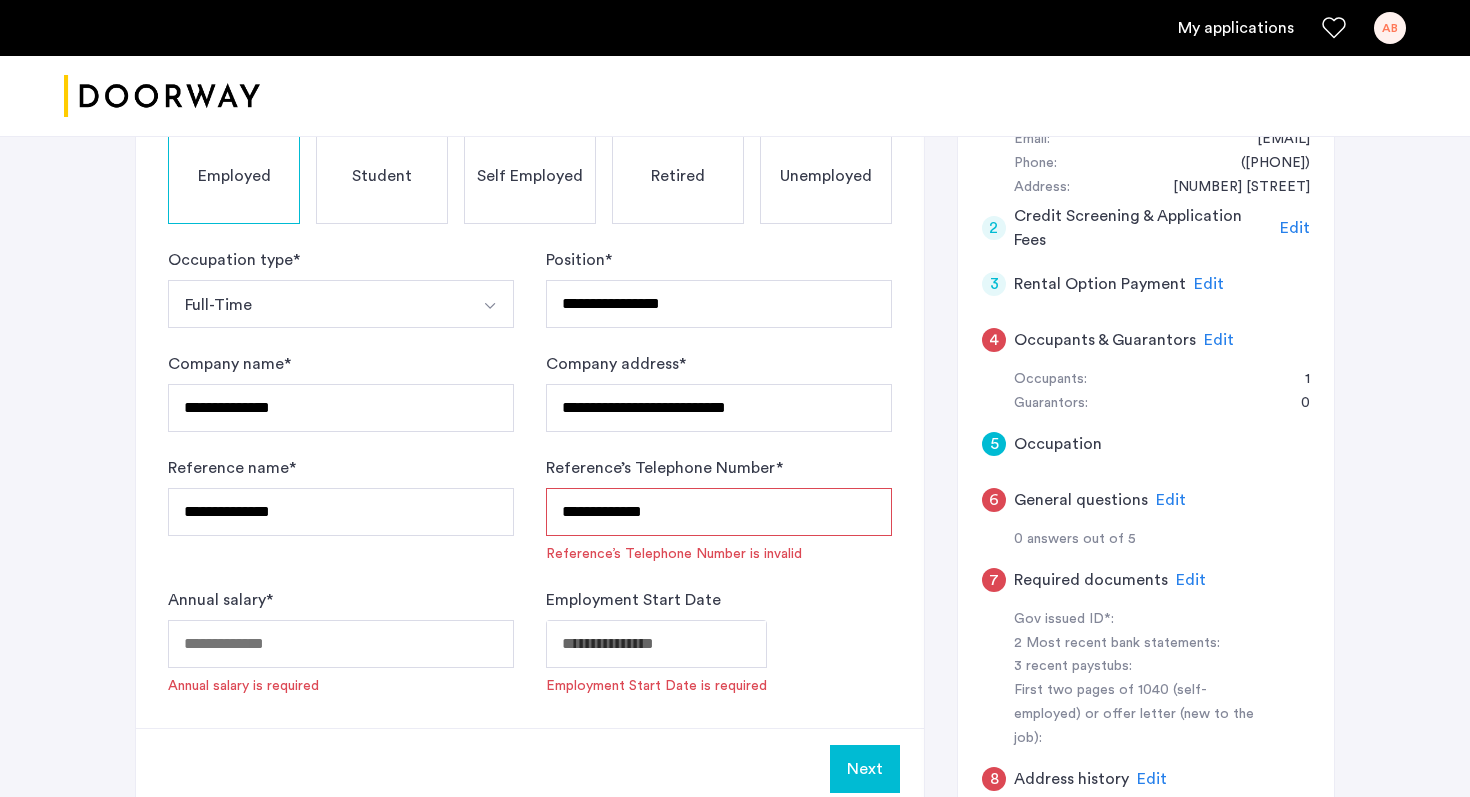 click on "**********" 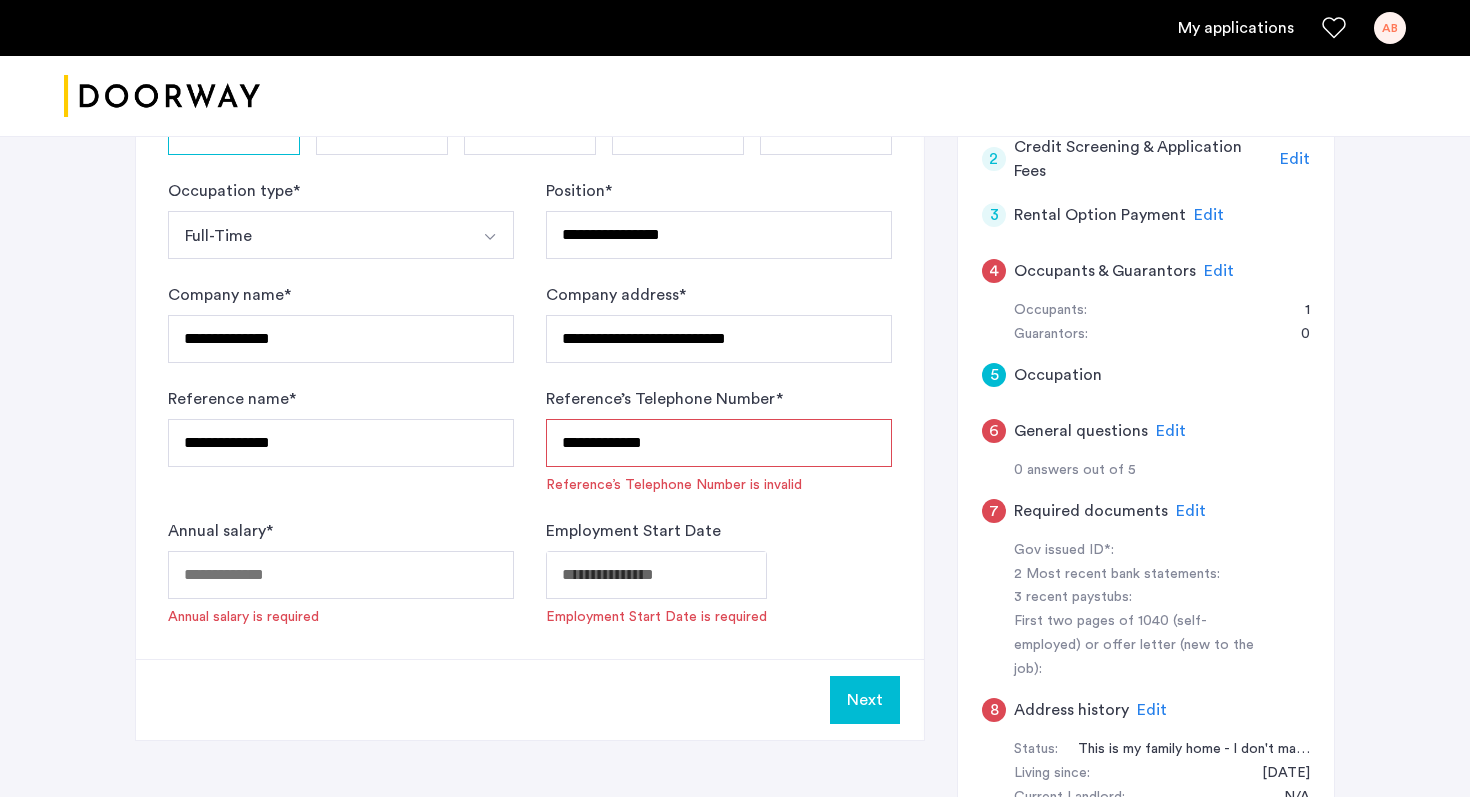 scroll, scrollTop: 416, scrollLeft: 0, axis: vertical 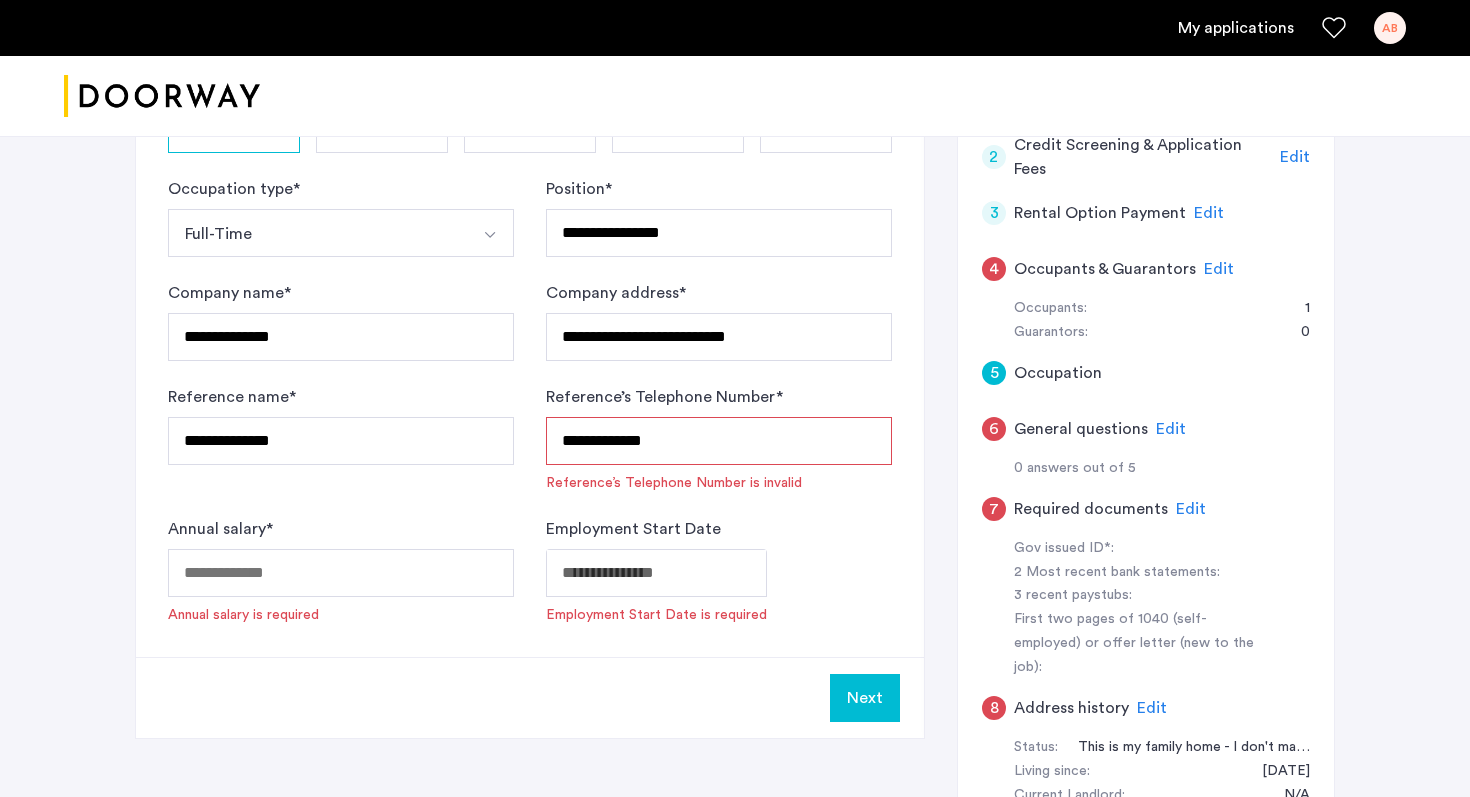 click on "Employment Start Date   Employment Start Date is required" 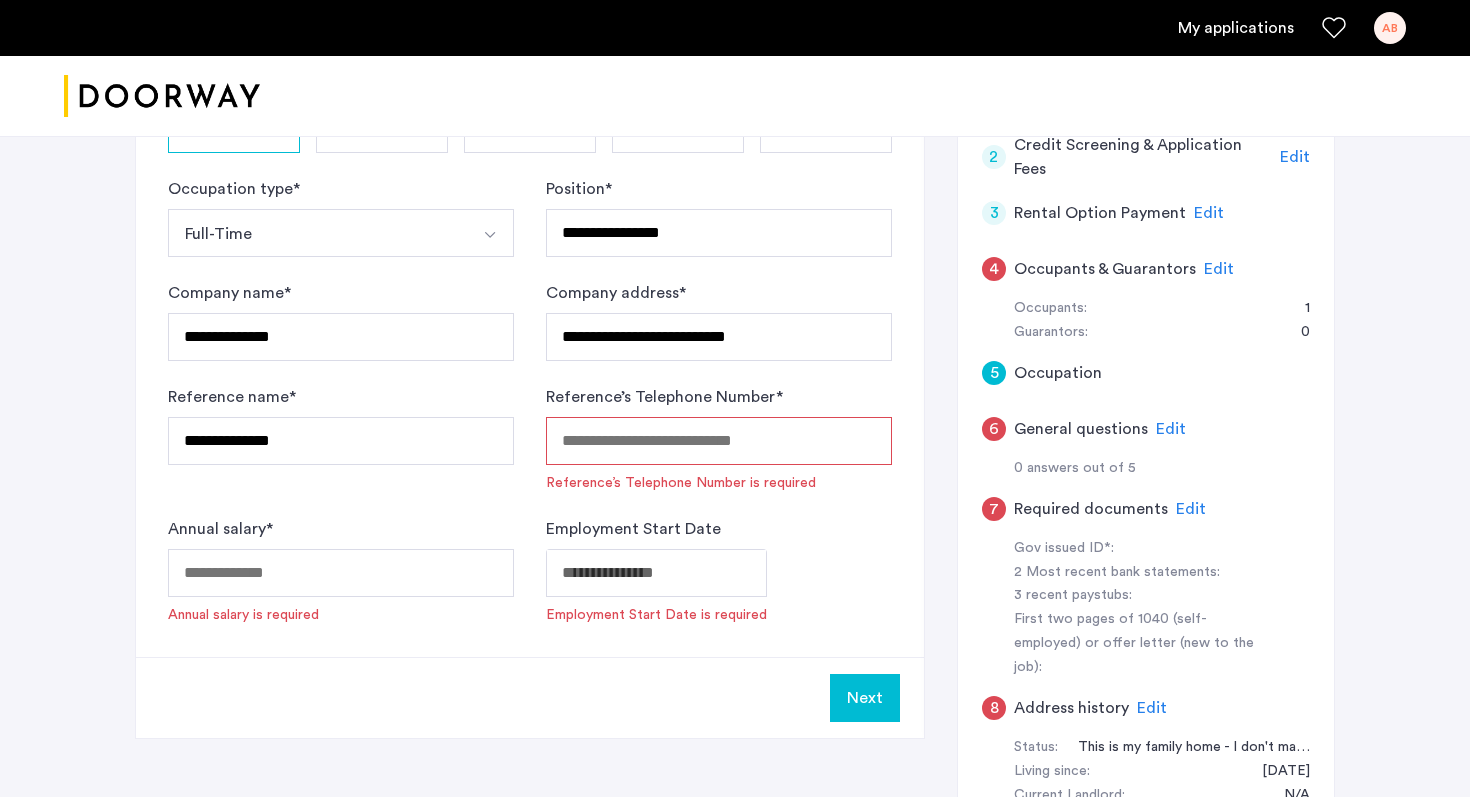 type 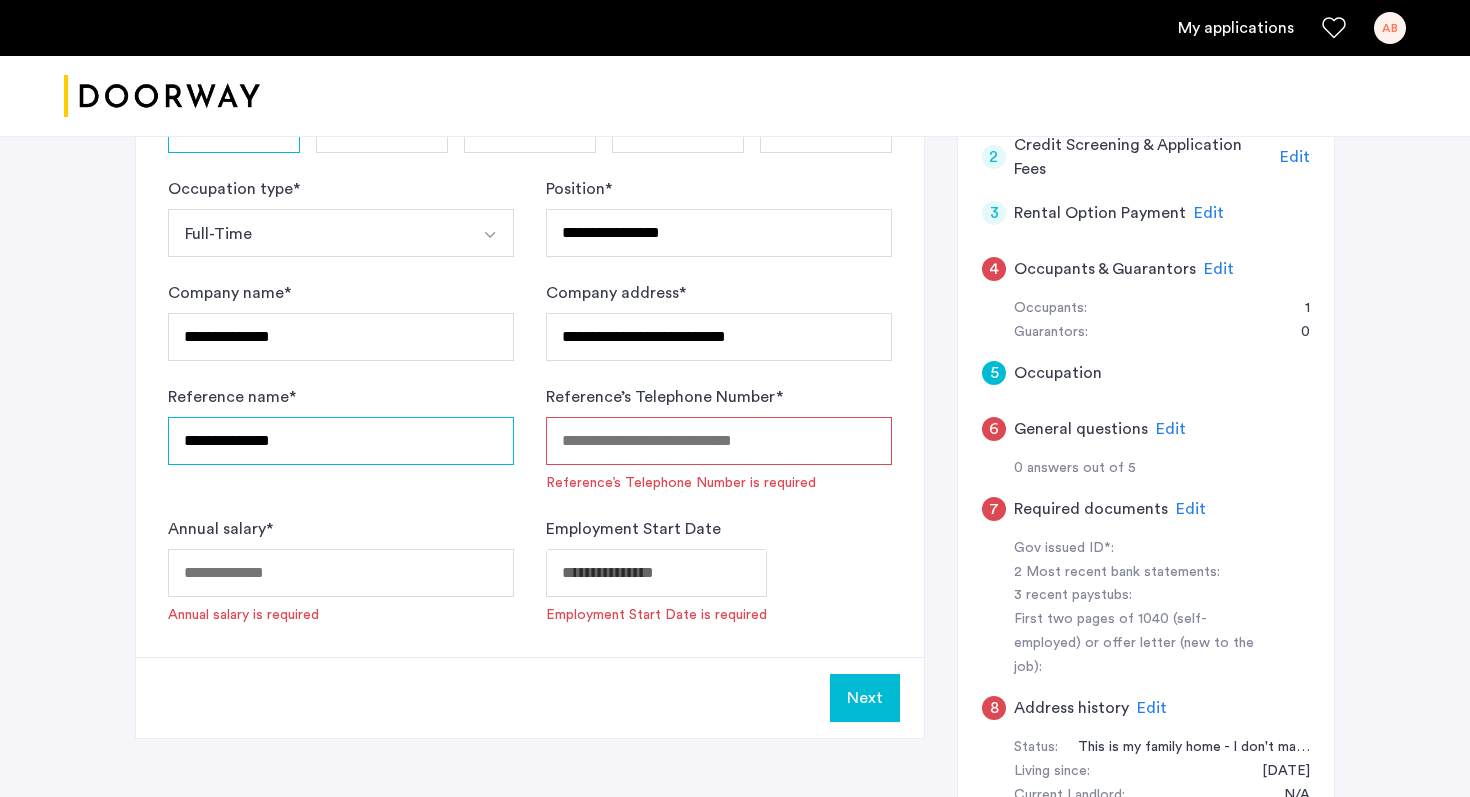 click on "**********" at bounding box center [341, 441] 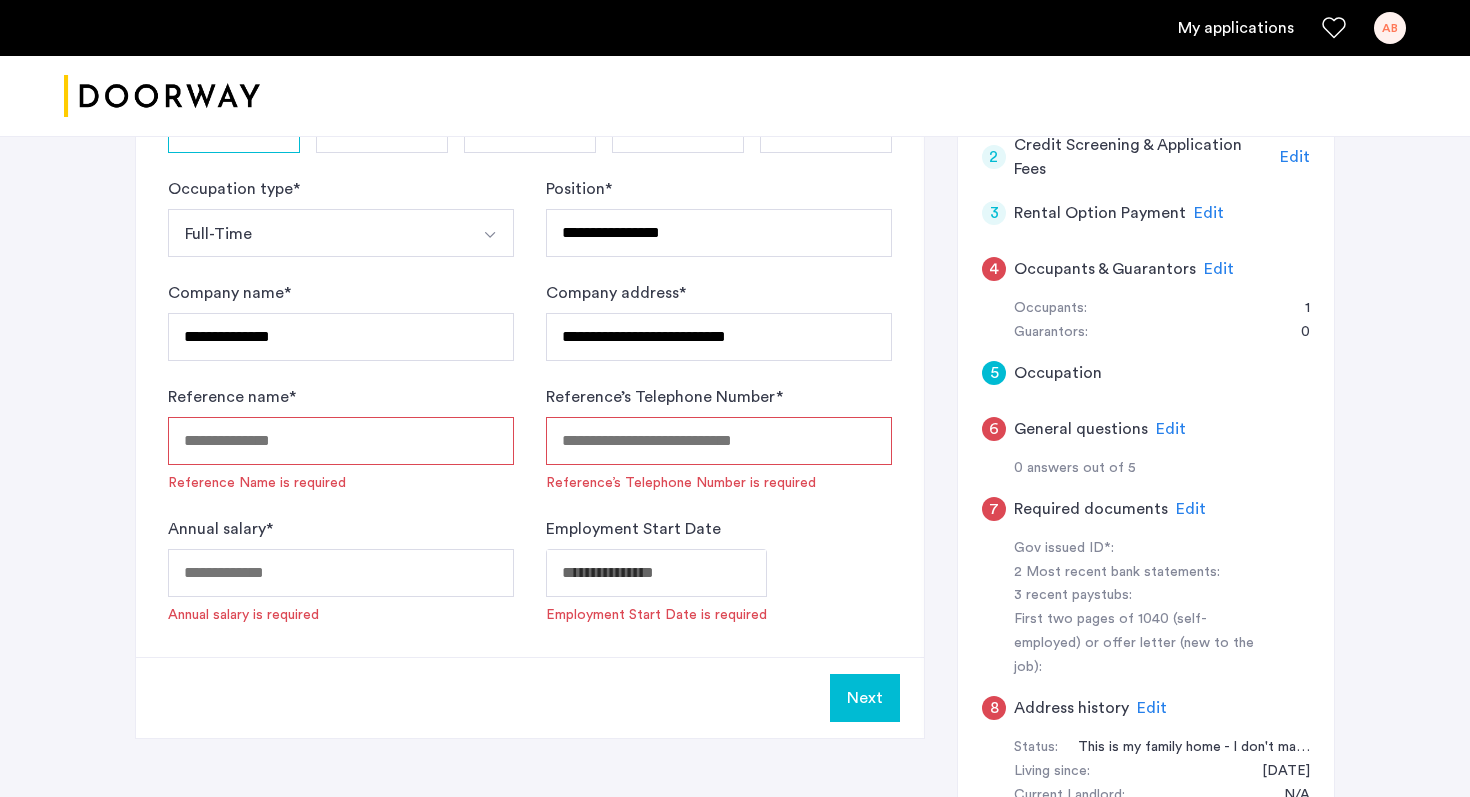 click on "Reference name  *" at bounding box center [341, 441] 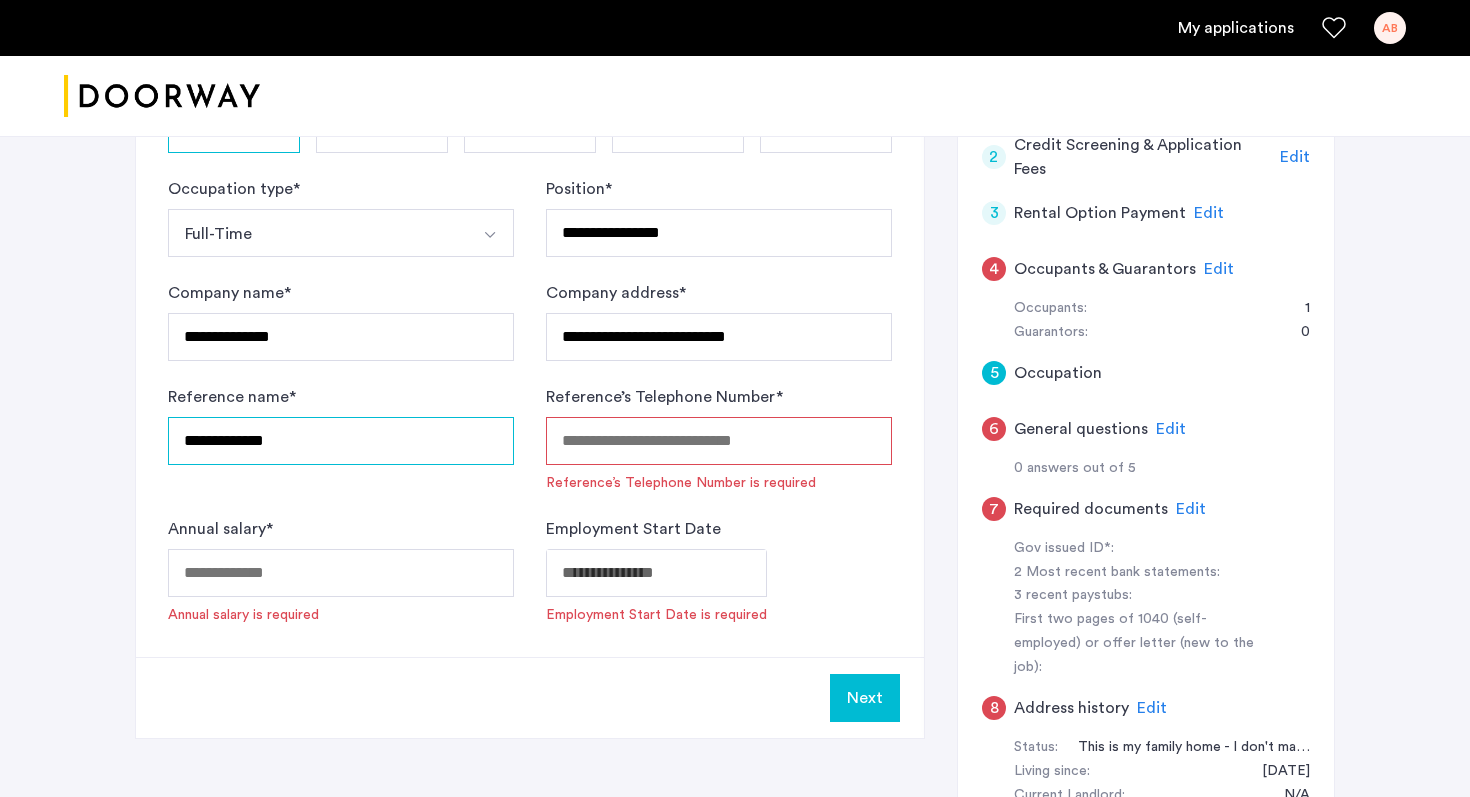type on "**********" 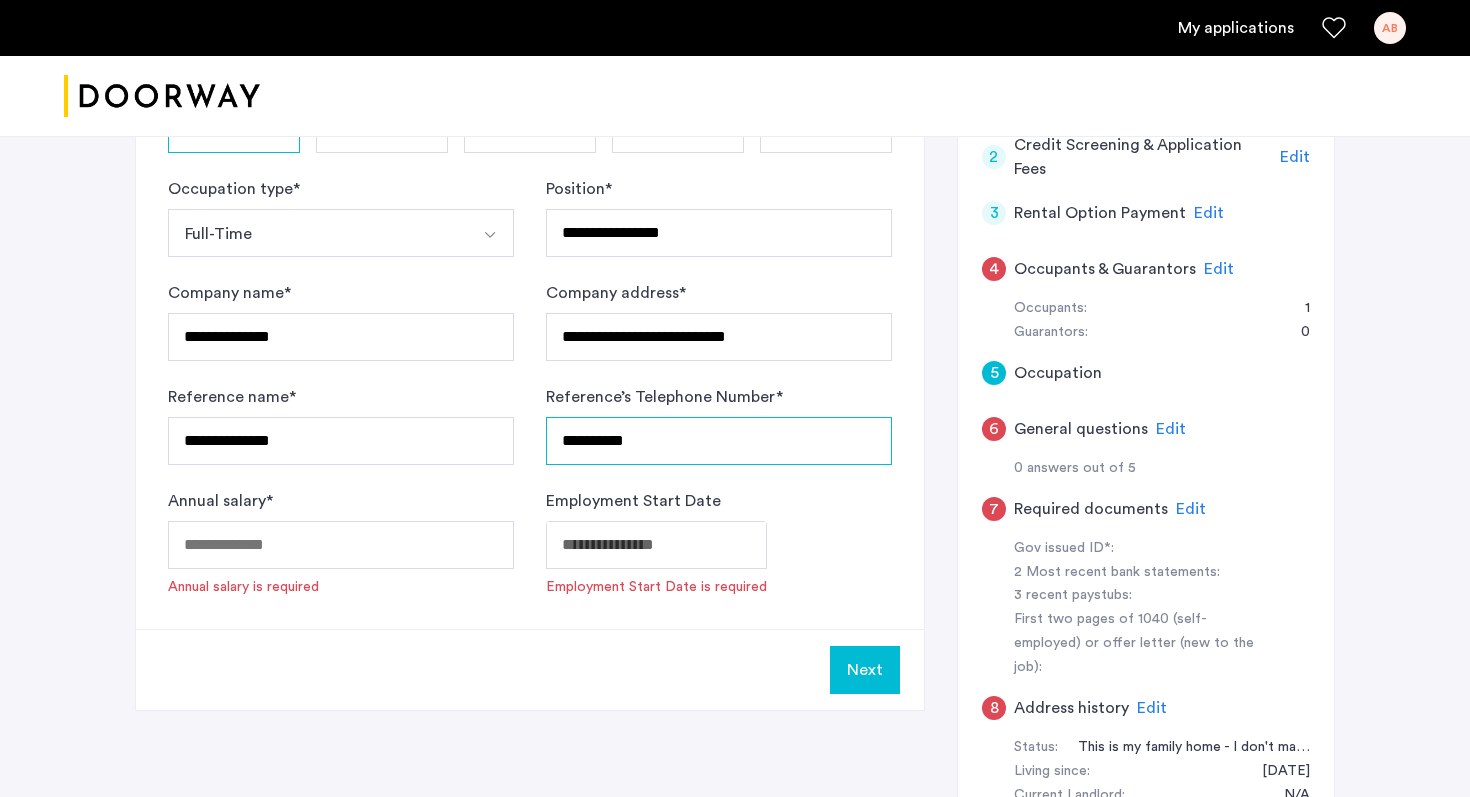 type on "**********" 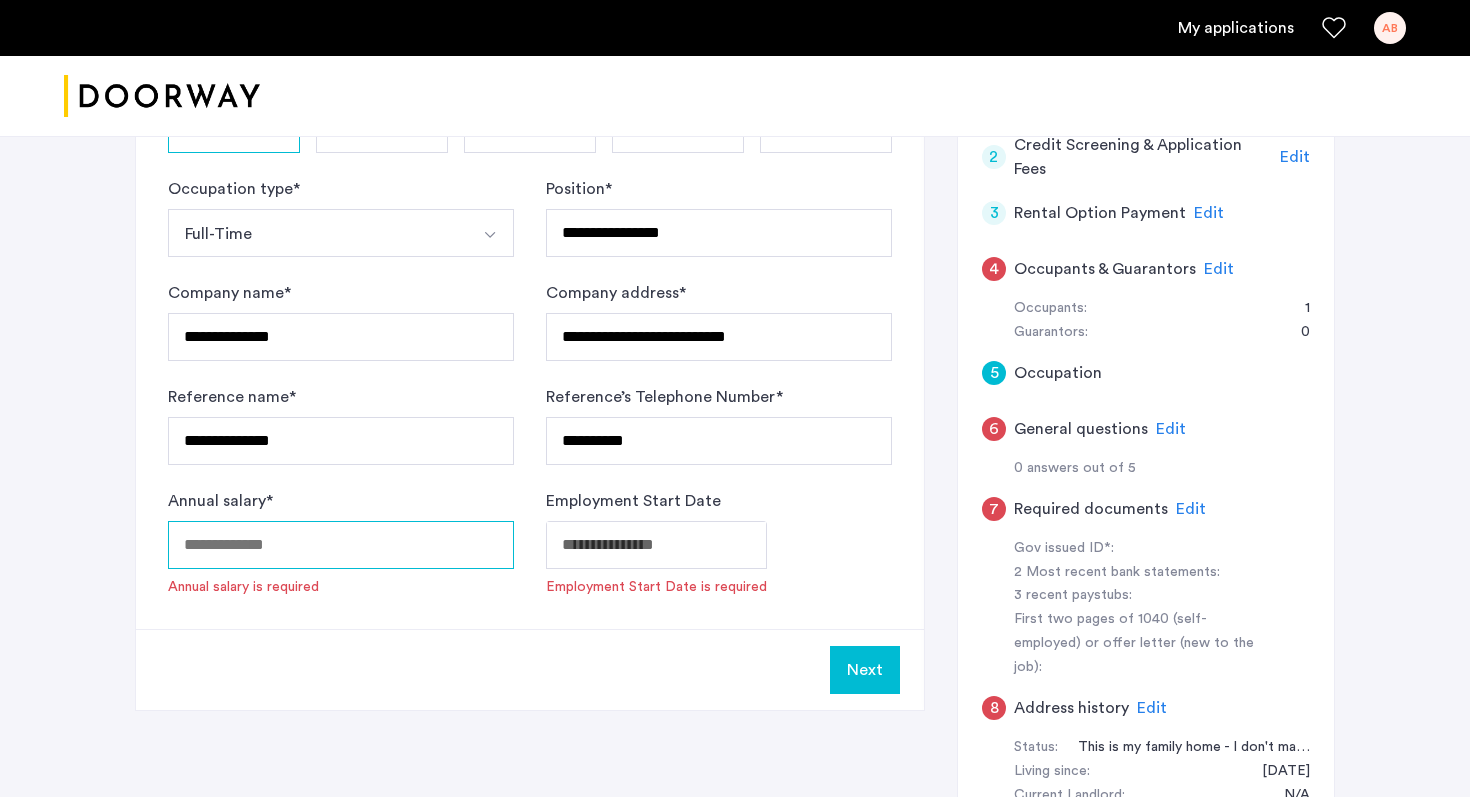 type on "*" 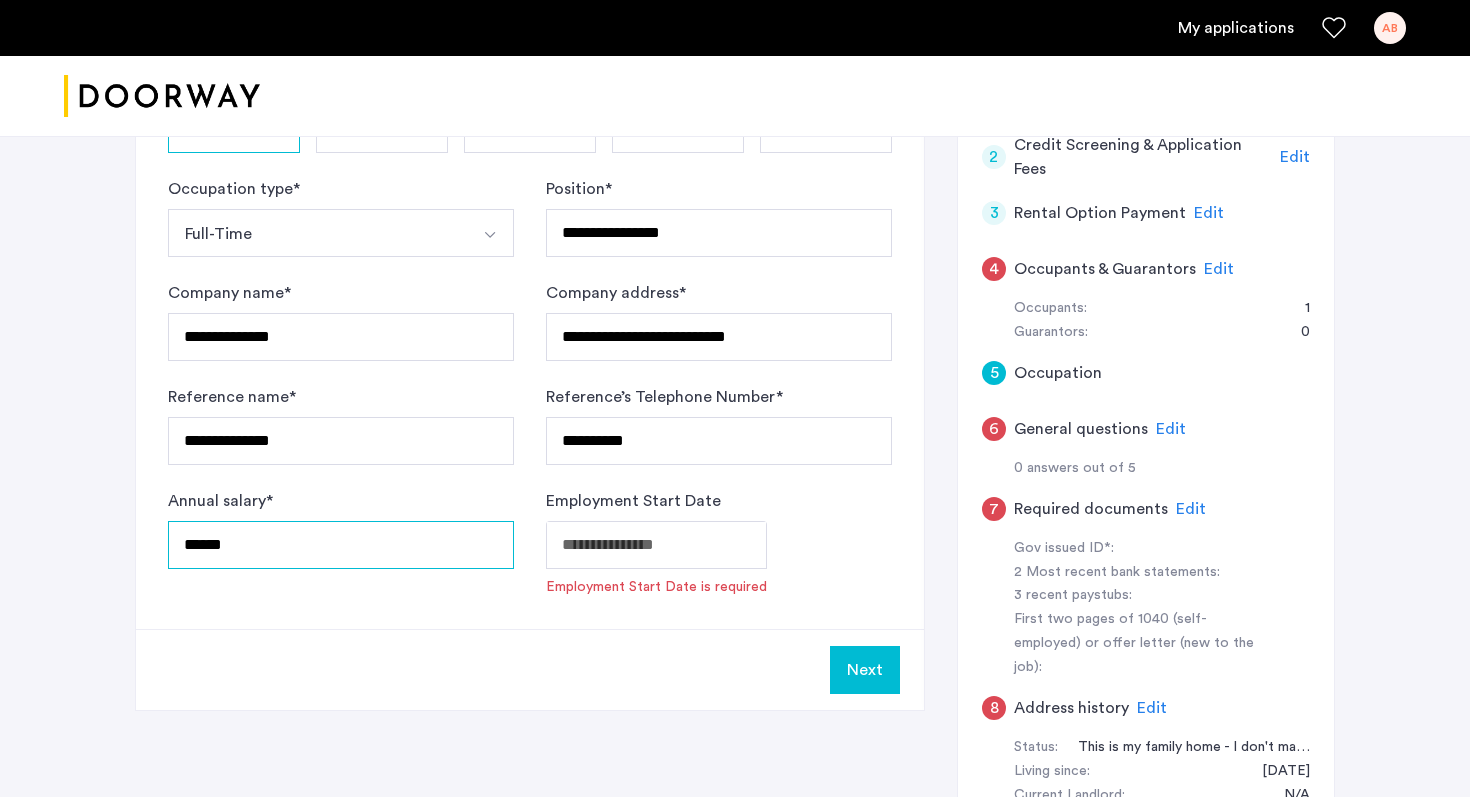 type on "******" 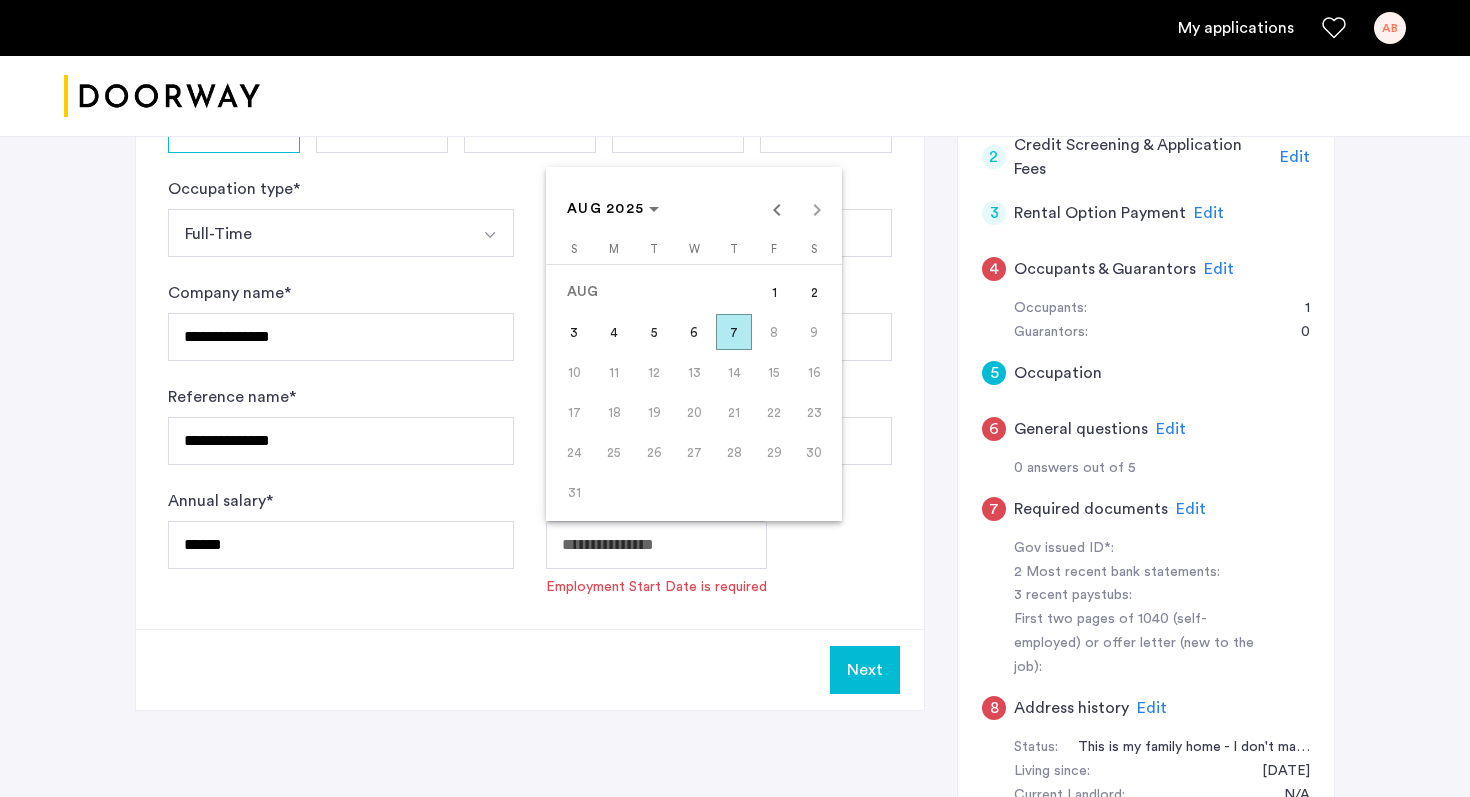 click on "AUG 2025 AUG 2025" at bounding box center [694, 209] 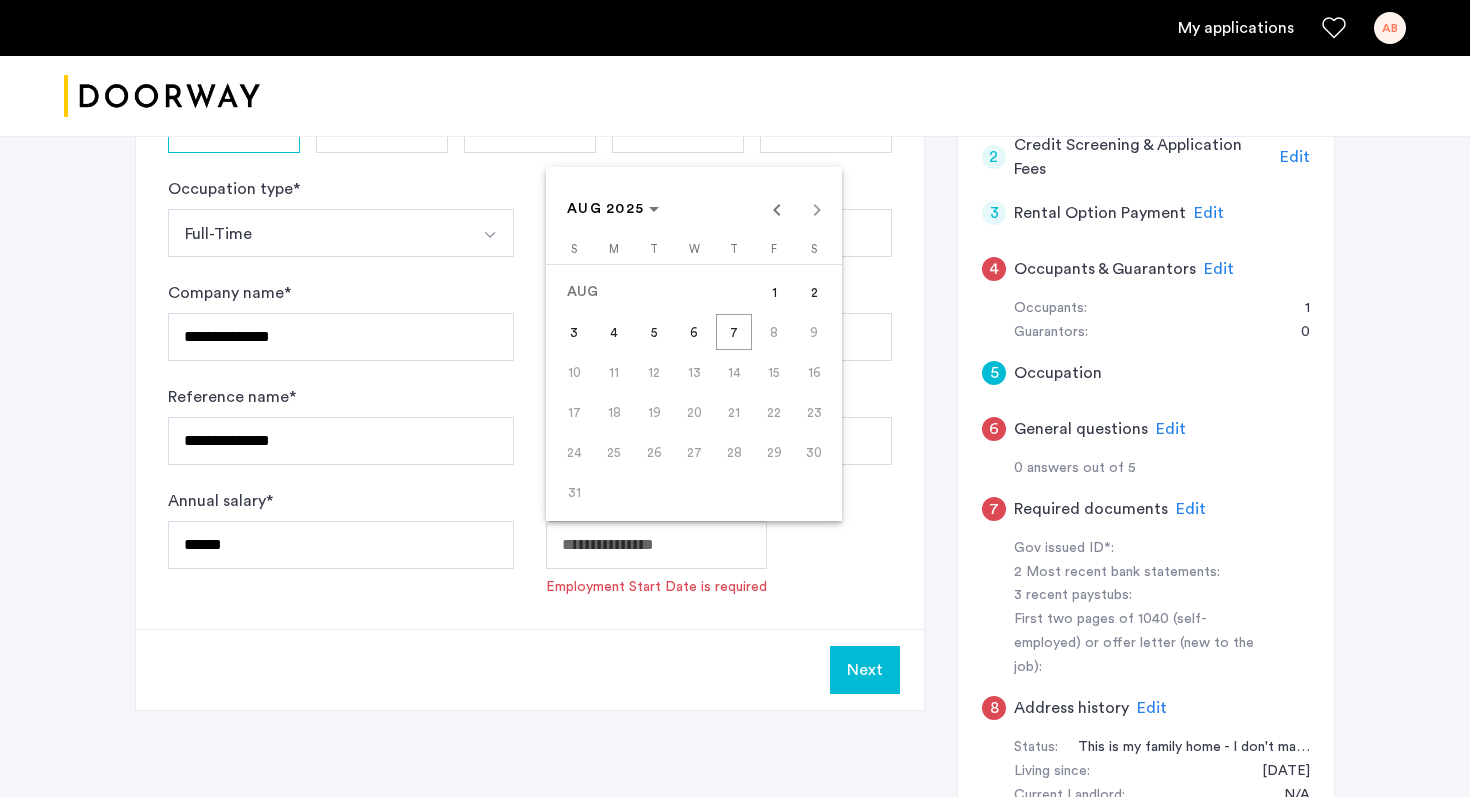 click on "AUG 2025 AUG 2025" at bounding box center [694, 209] 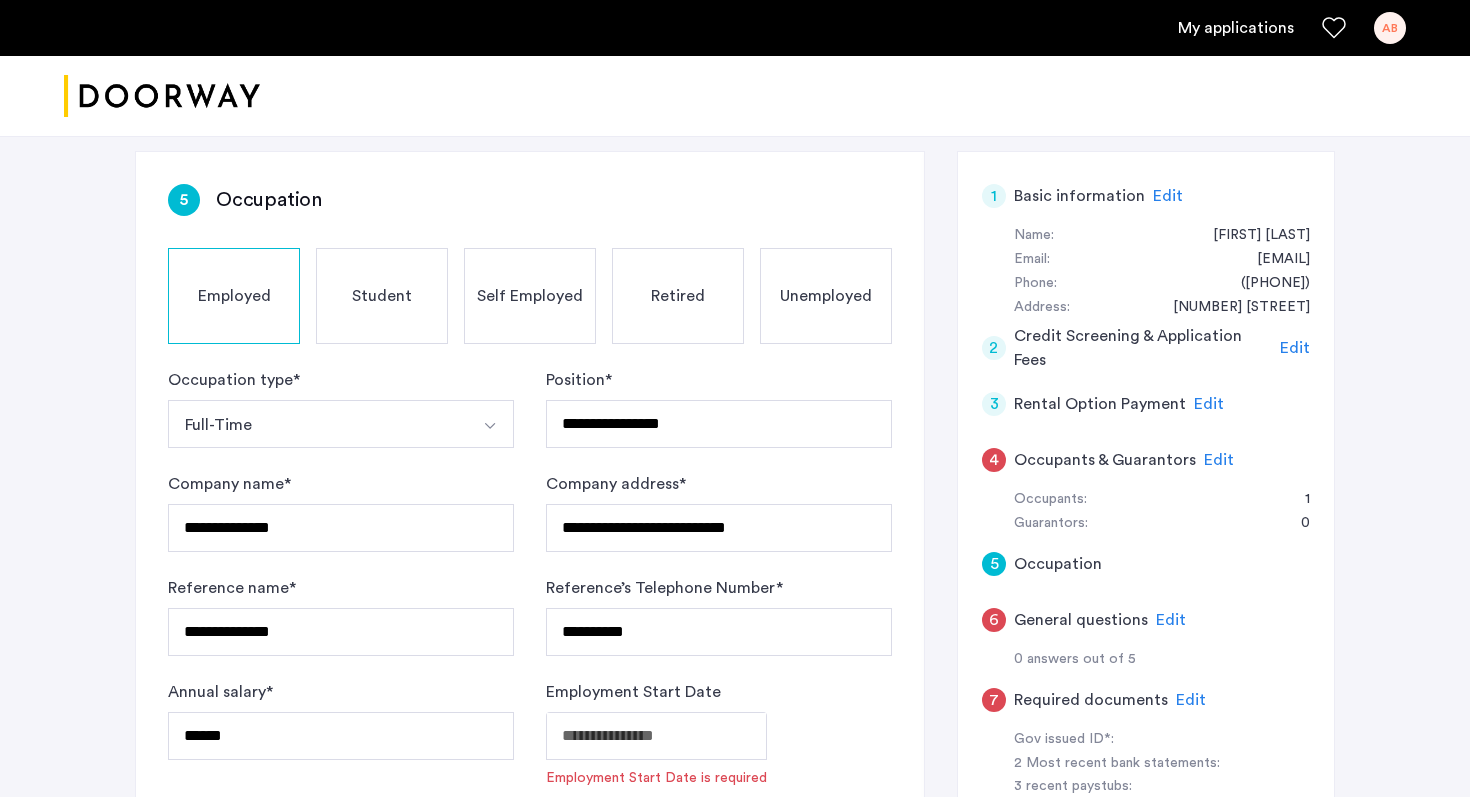 scroll, scrollTop: 147, scrollLeft: 0, axis: vertical 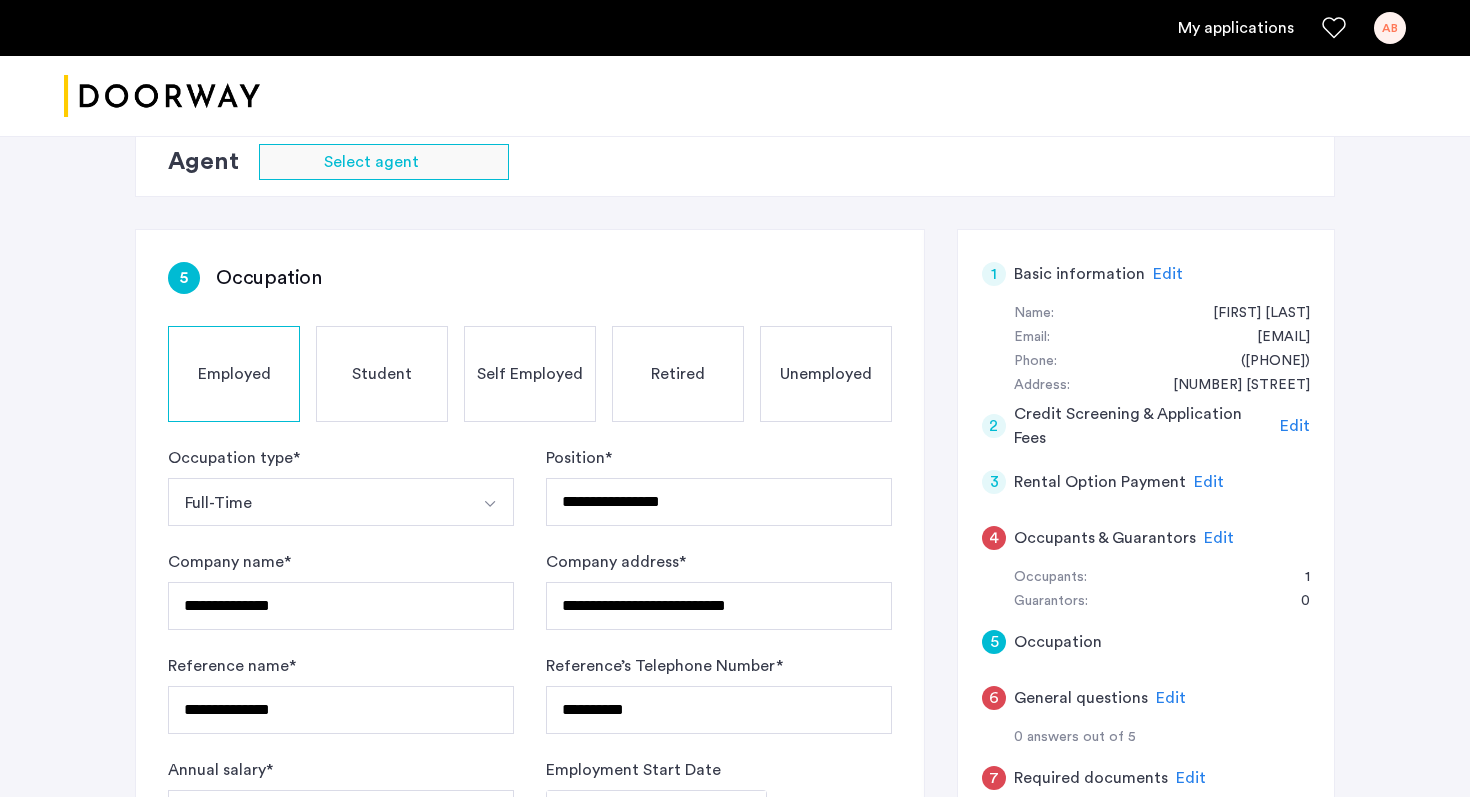 click on "Unemployed" 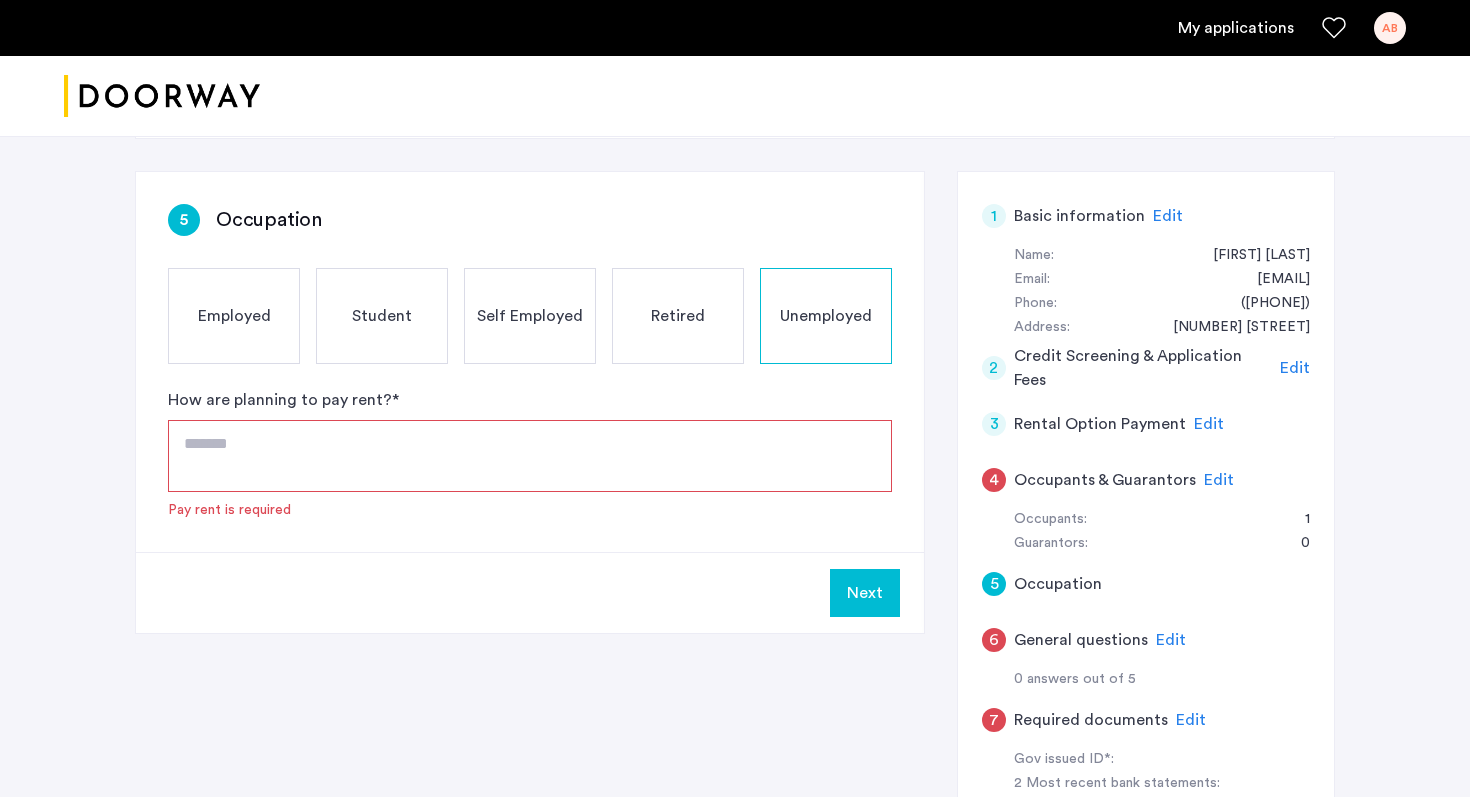 scroll, scrollTop: 211, scrollLeft: 0, axis: vertical 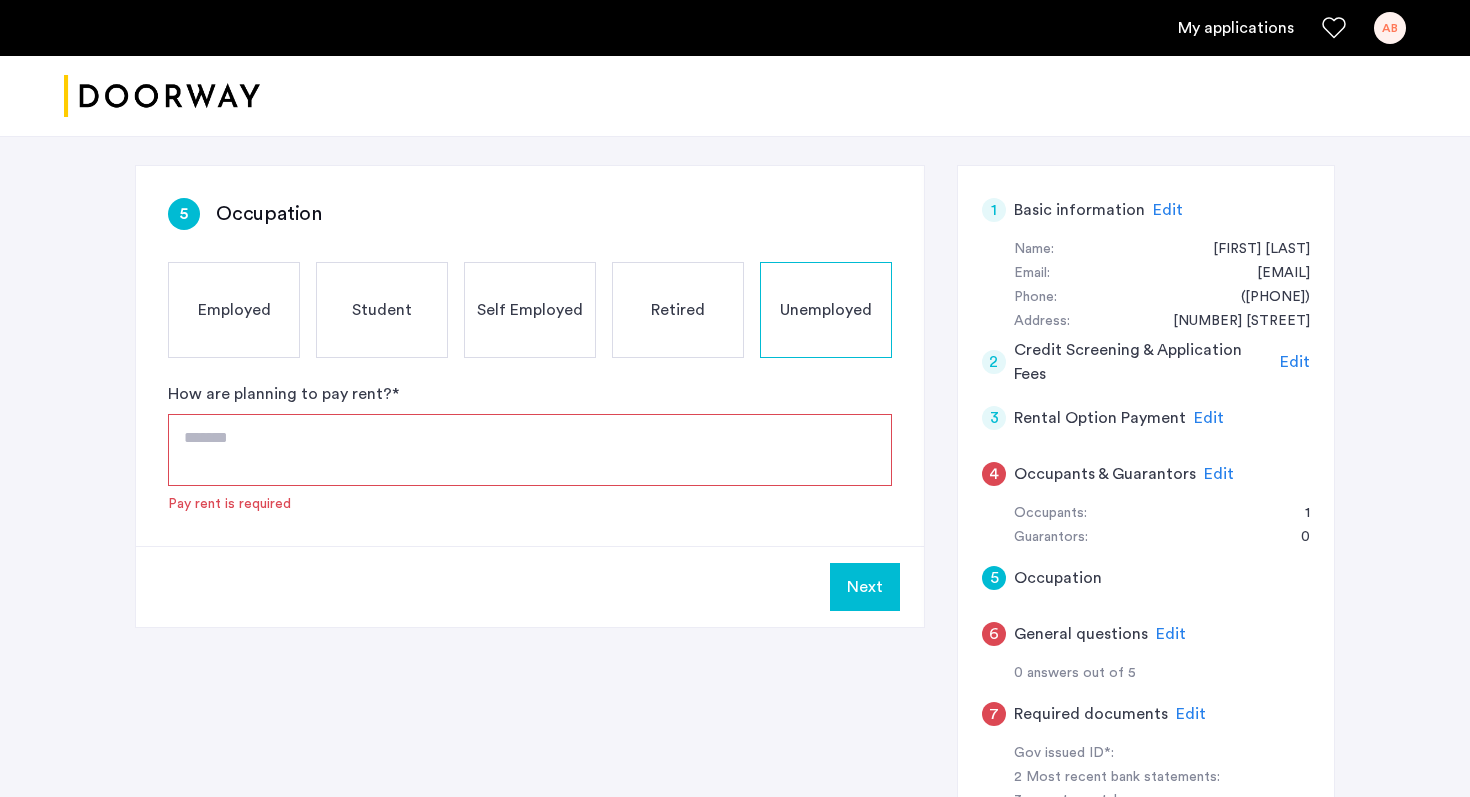 click 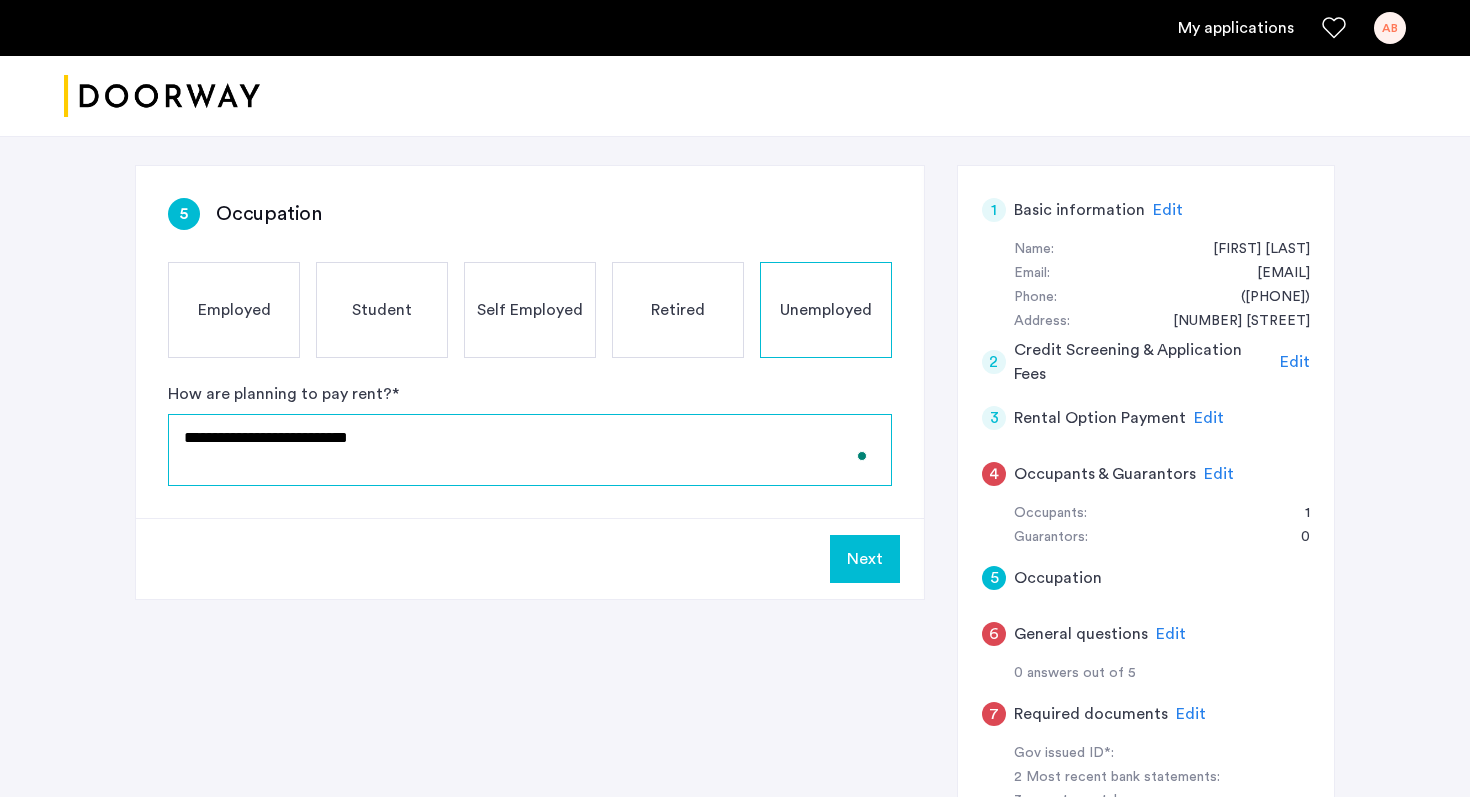 scroll, scrollTop: 11, scrollLeft: 0, axis: vertical 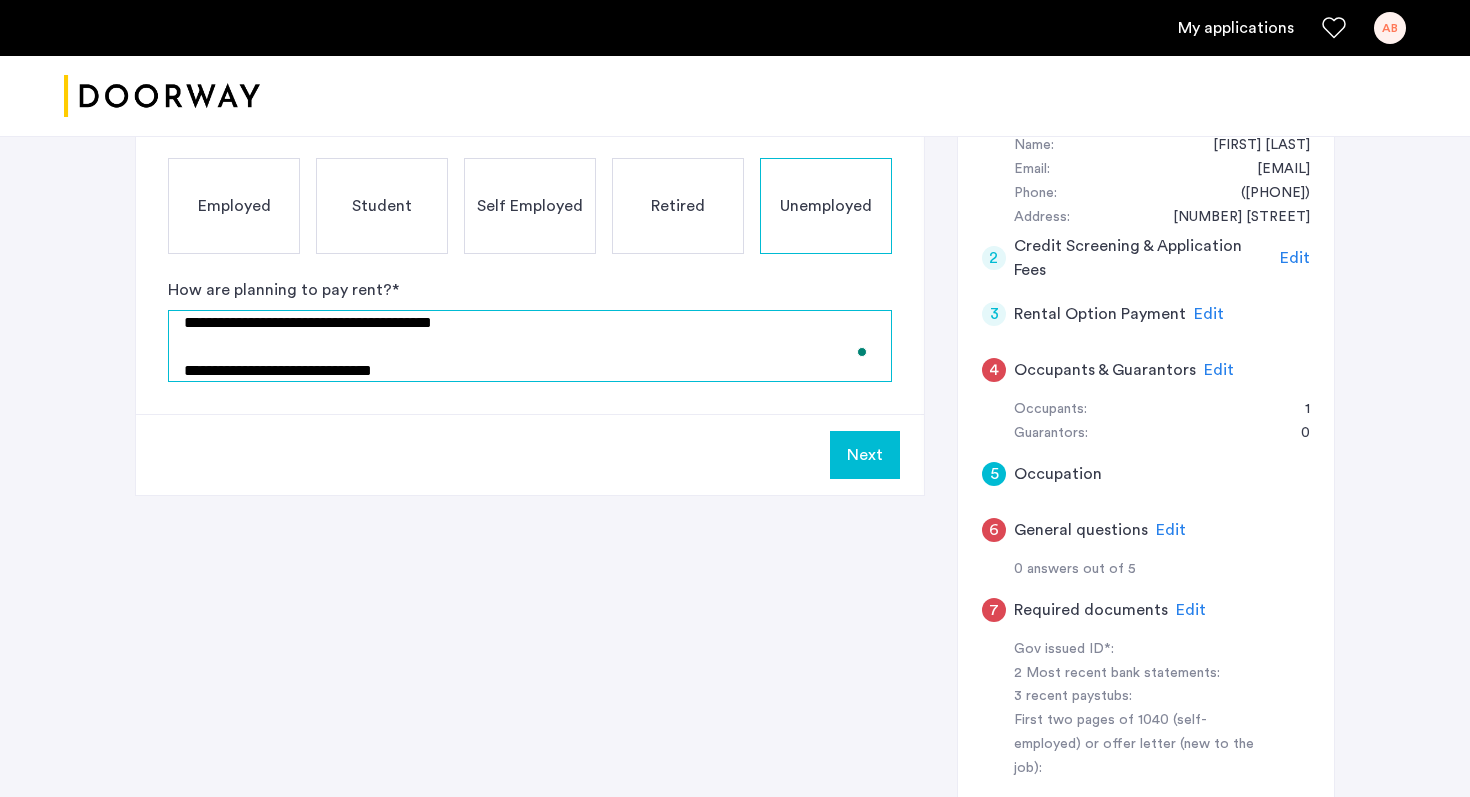 click on "**********" 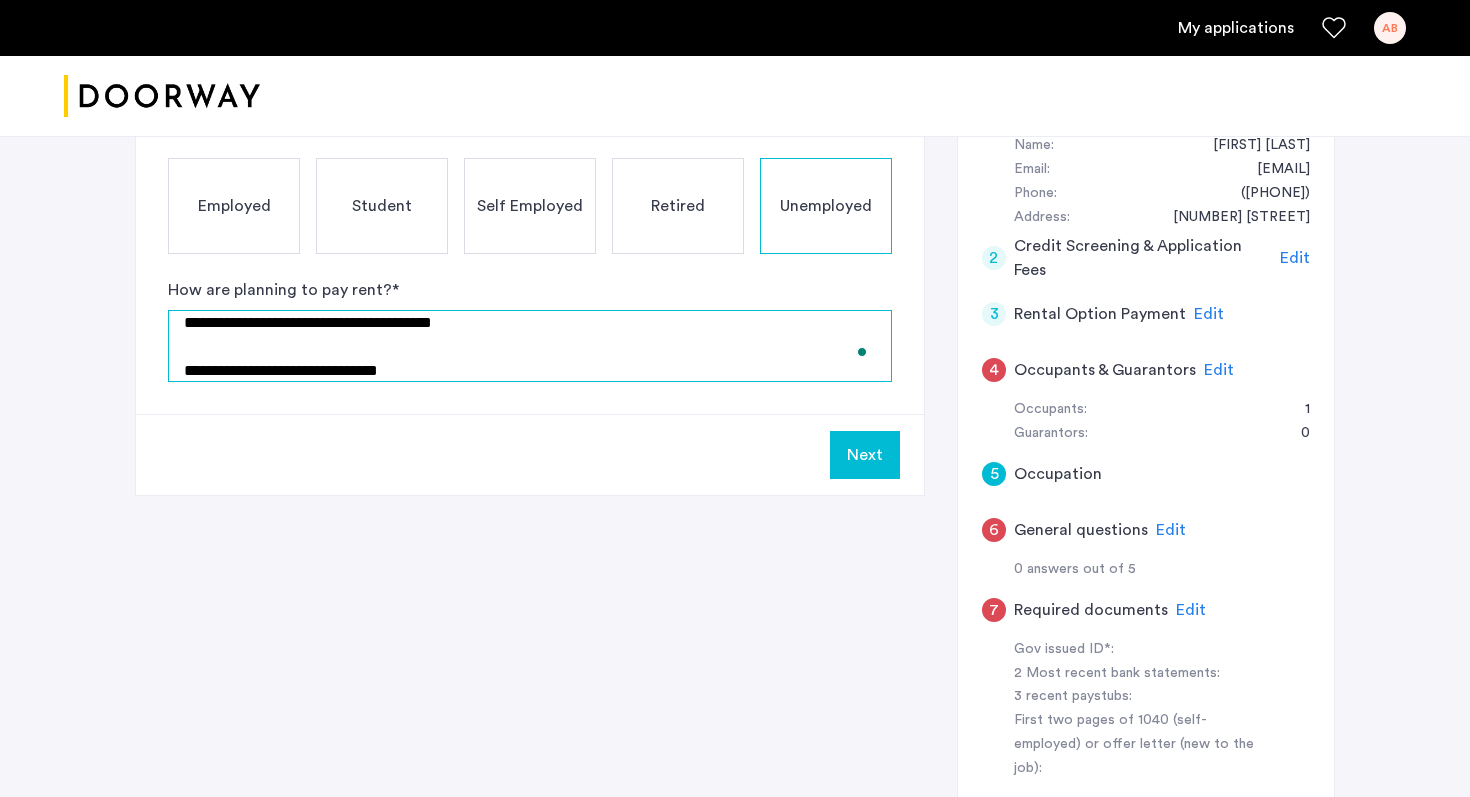 type on "**********" 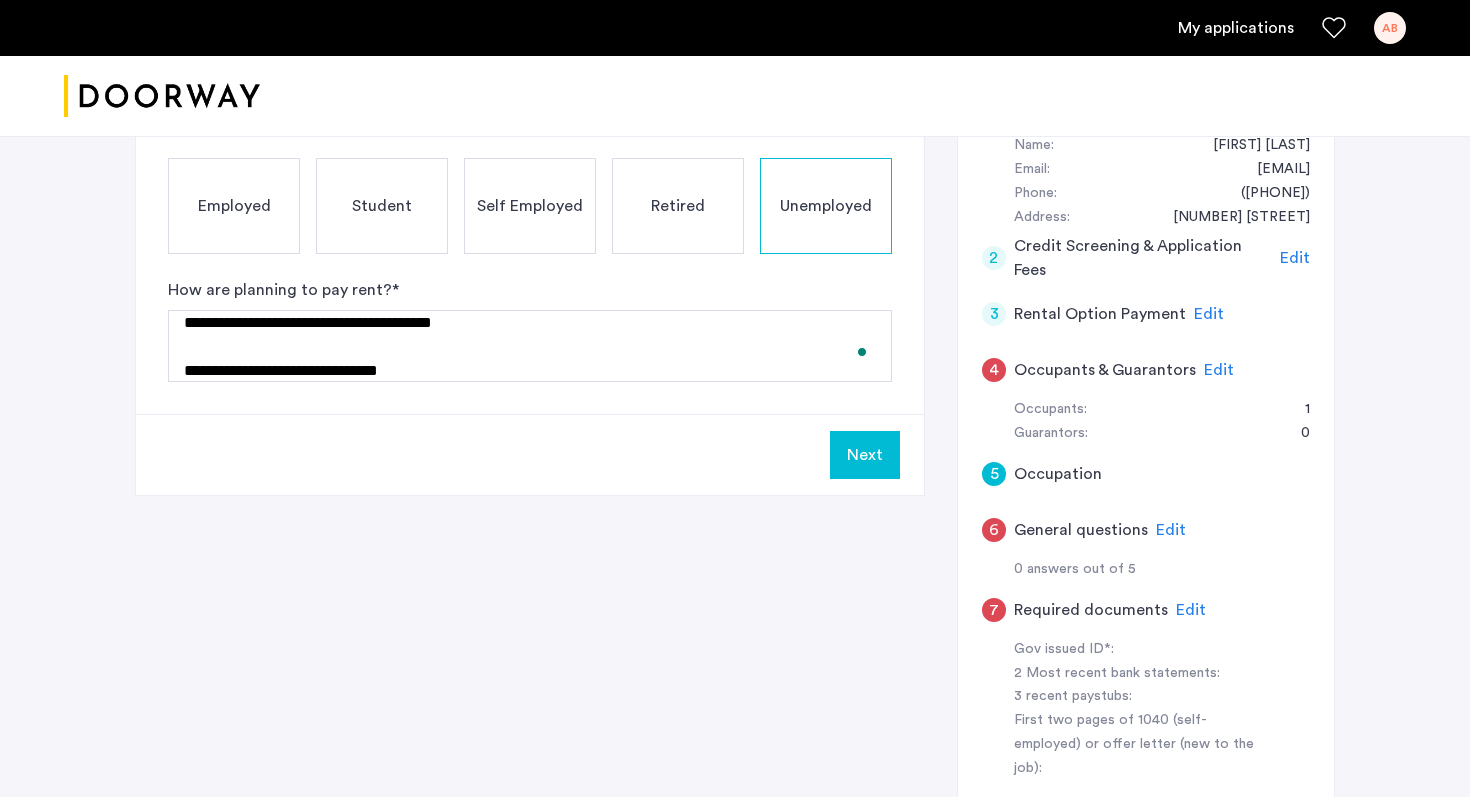 click on "Next" 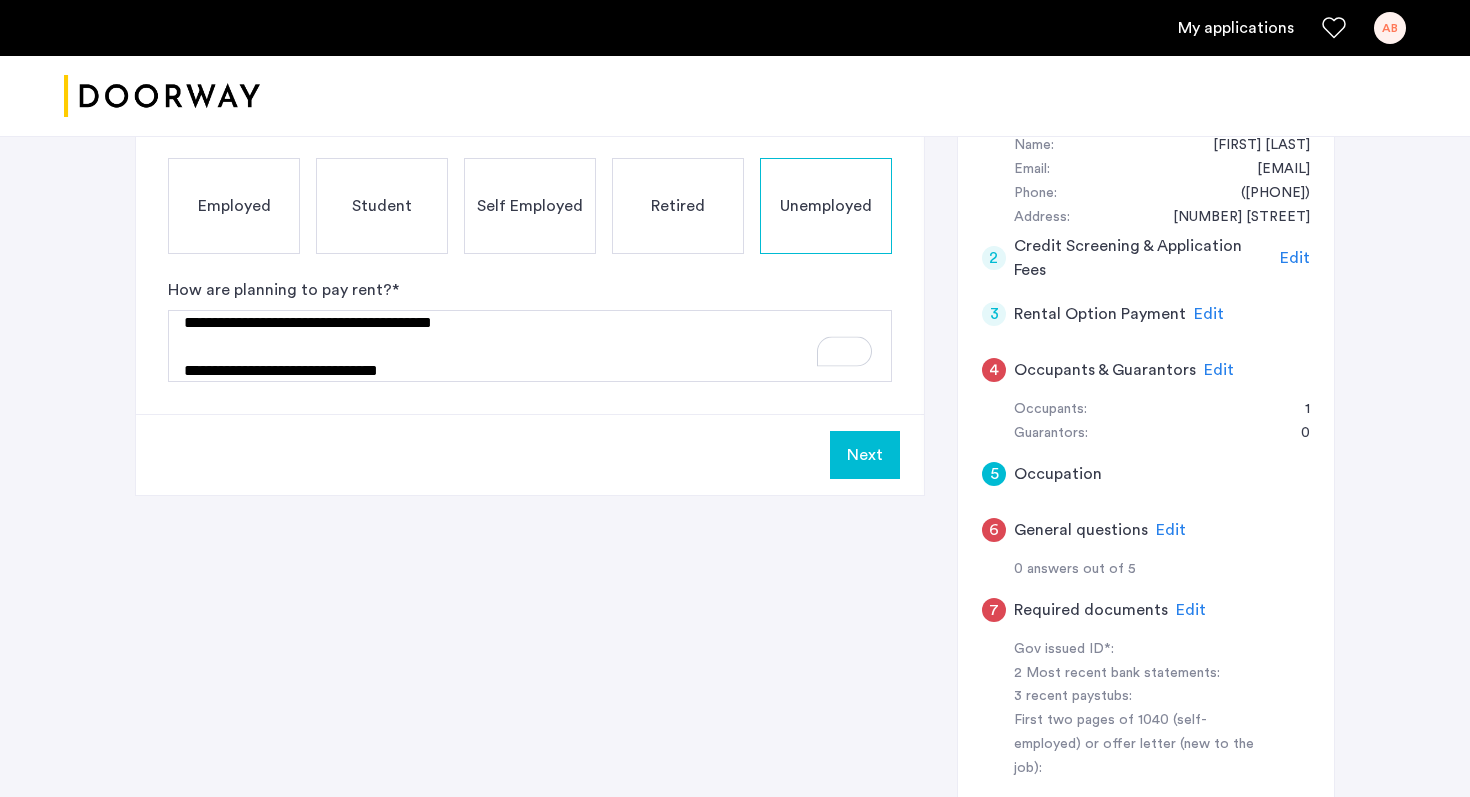 click on "Next" 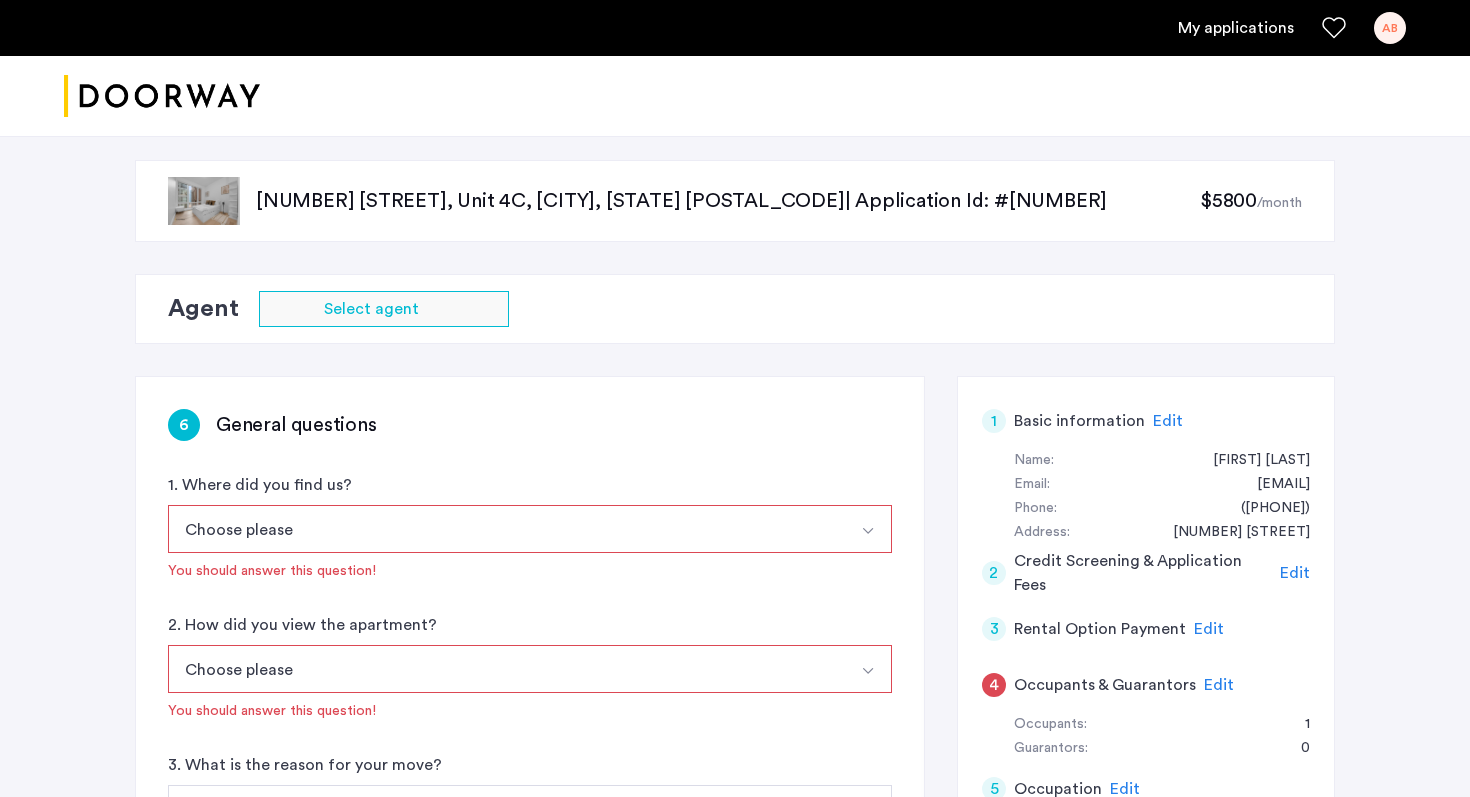 scroll, scrollTop: 82, scrollLeft: 0, axis: vertical 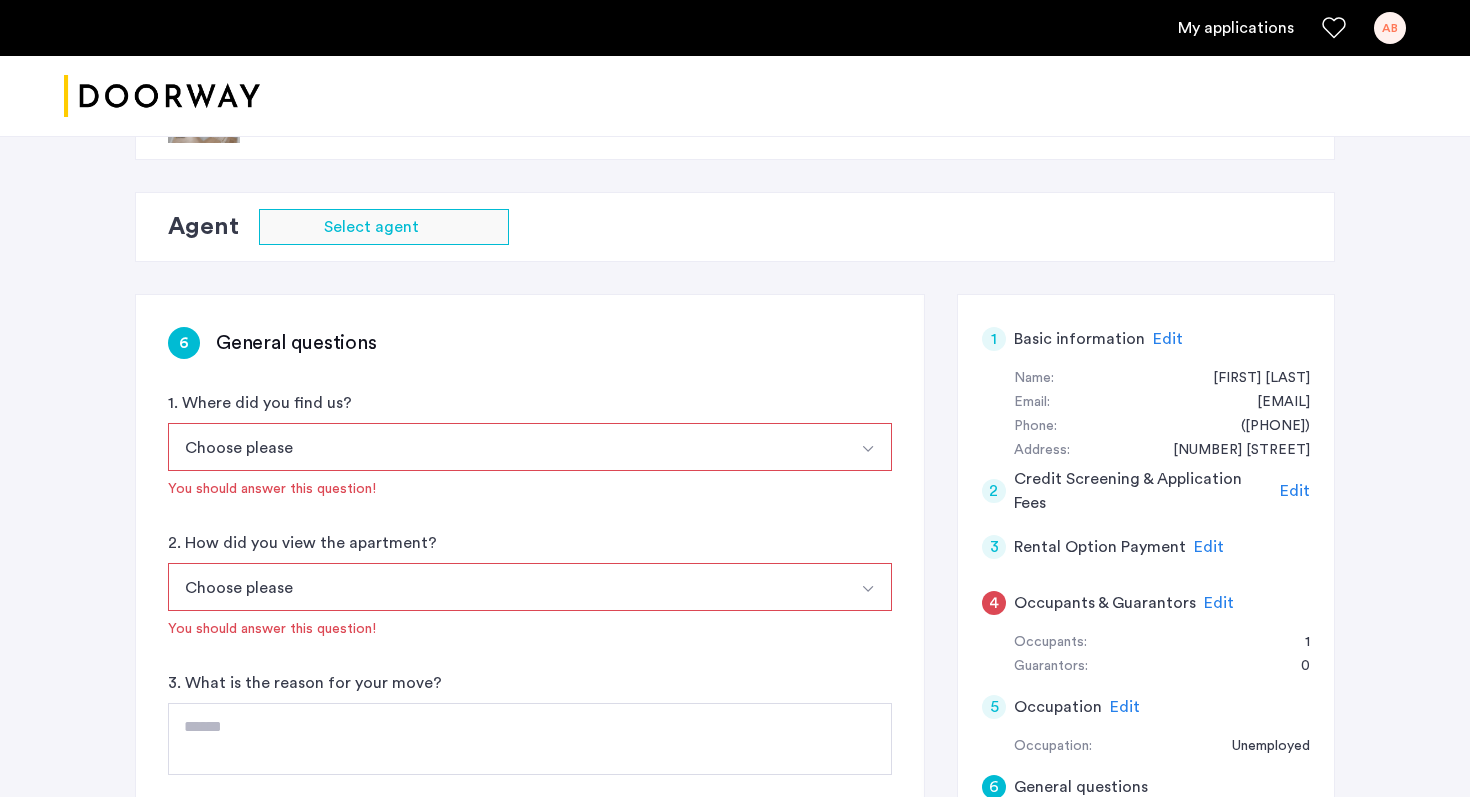 click on "Choose please" at bounding box center (506, 447) 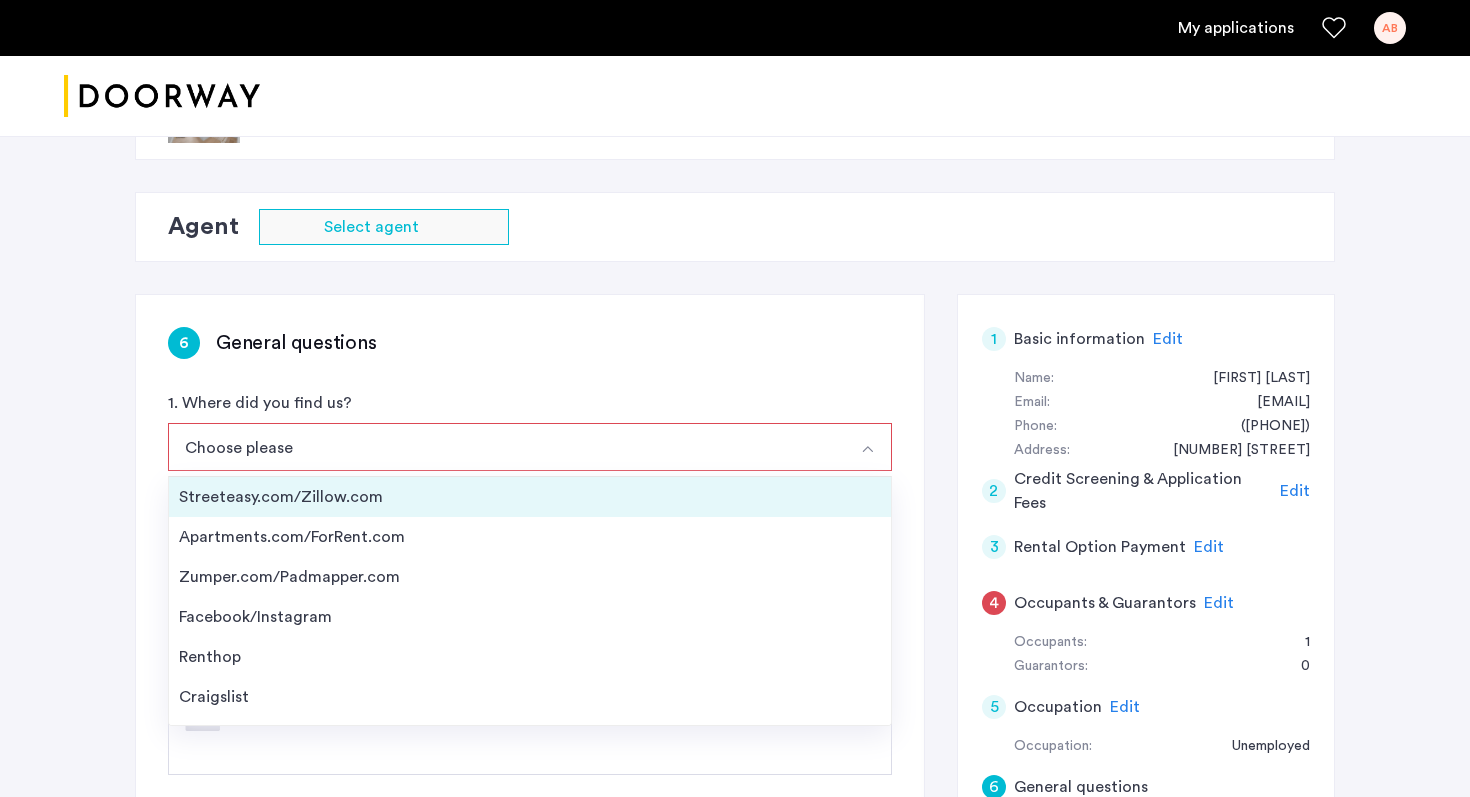 click on "Streeteasy.com/Zillow.com" at bounding box center [530, 497] 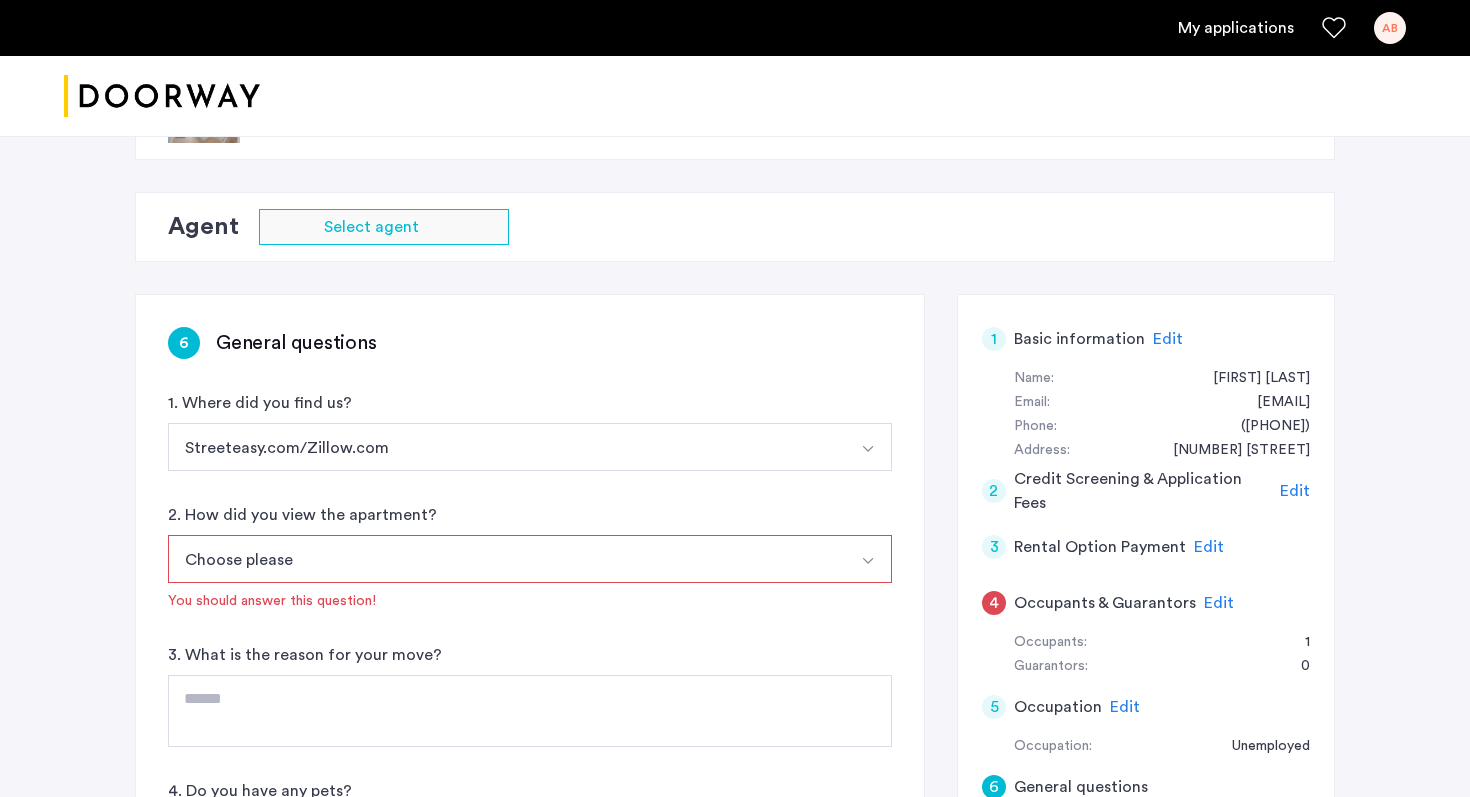 click on "Choose please" at bounding box center [506, 559] 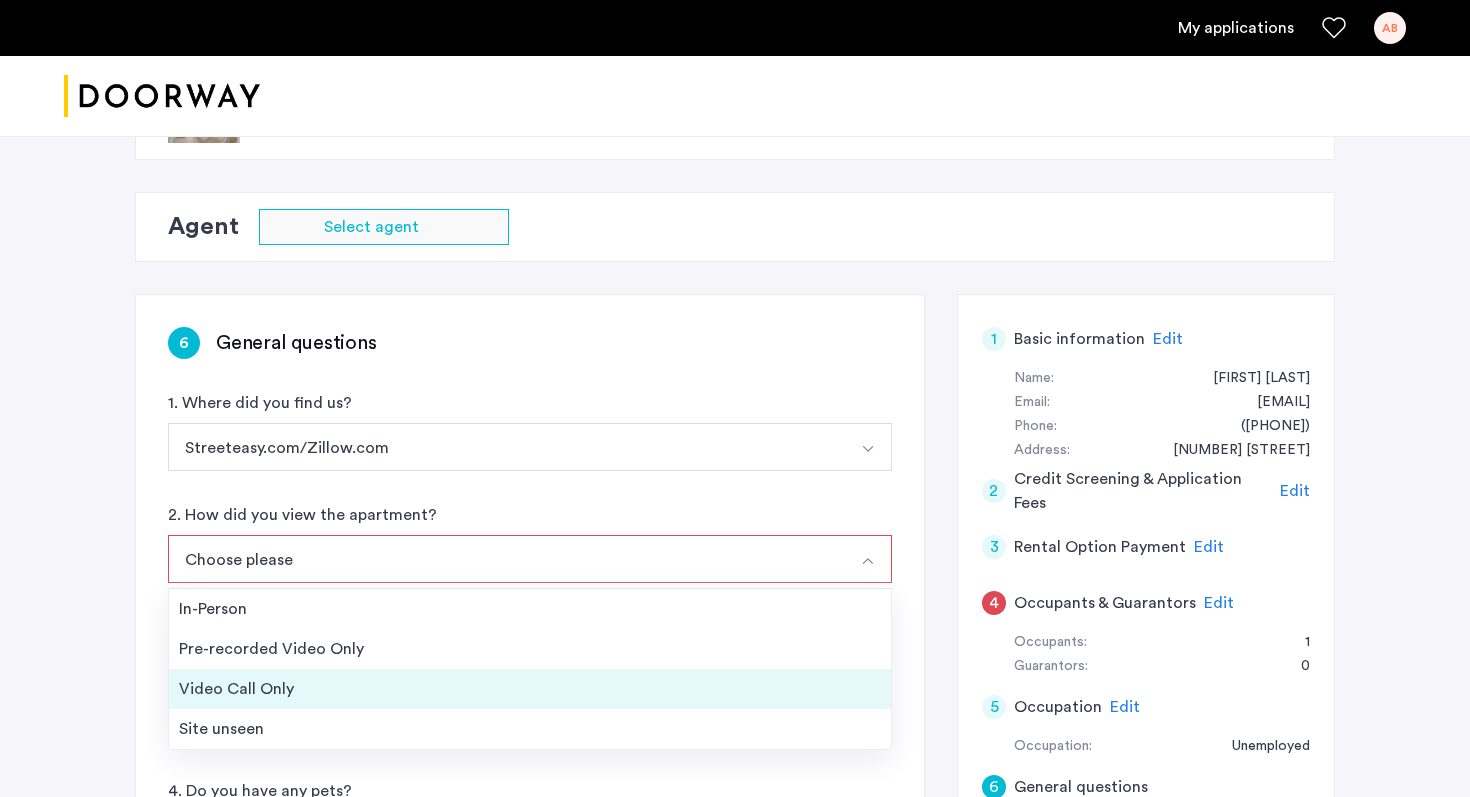 click on "Video Call Only" at bounding box center [530, 689] 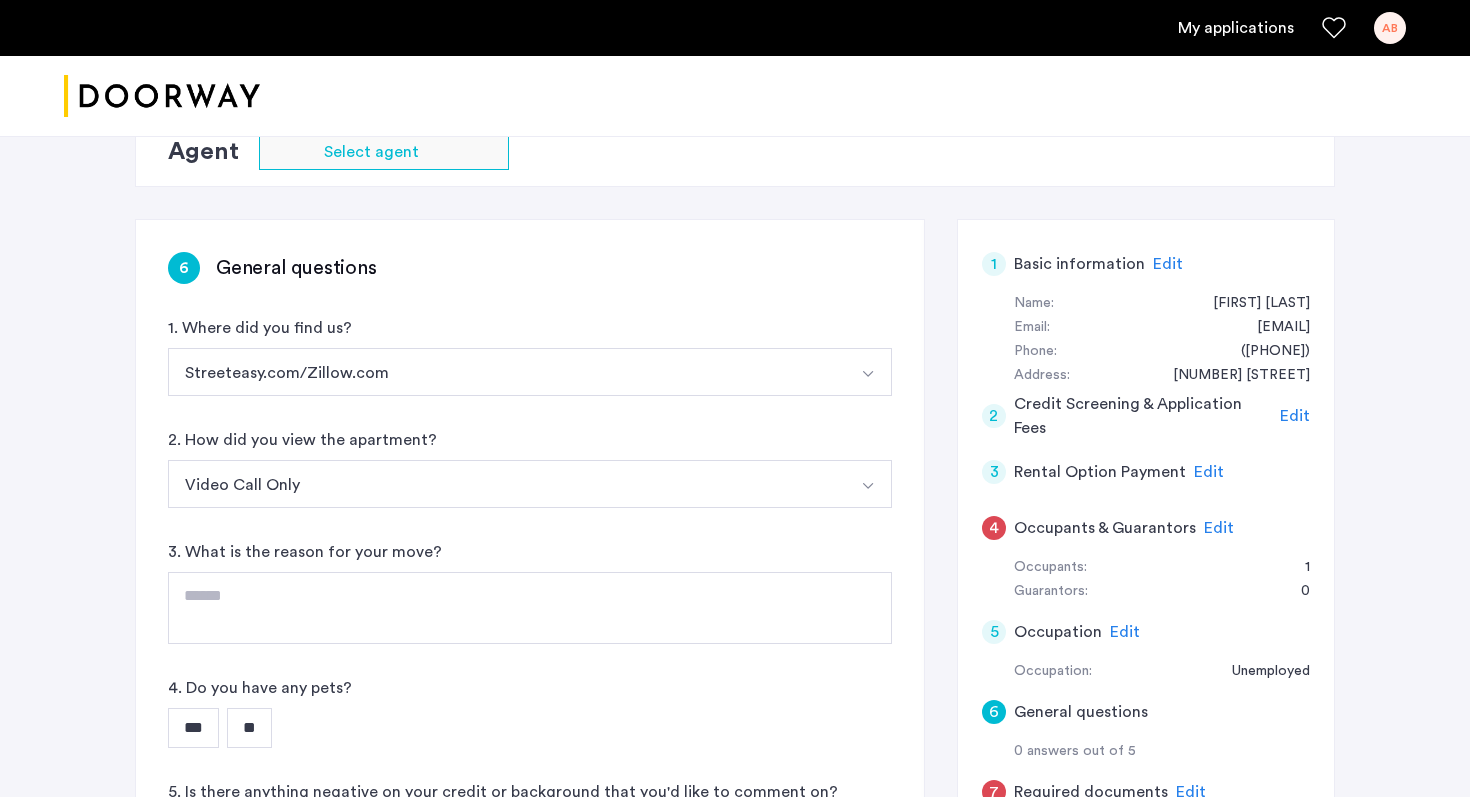scroll, scrollTop: 170, scrollLeft: 0, axis: vertical 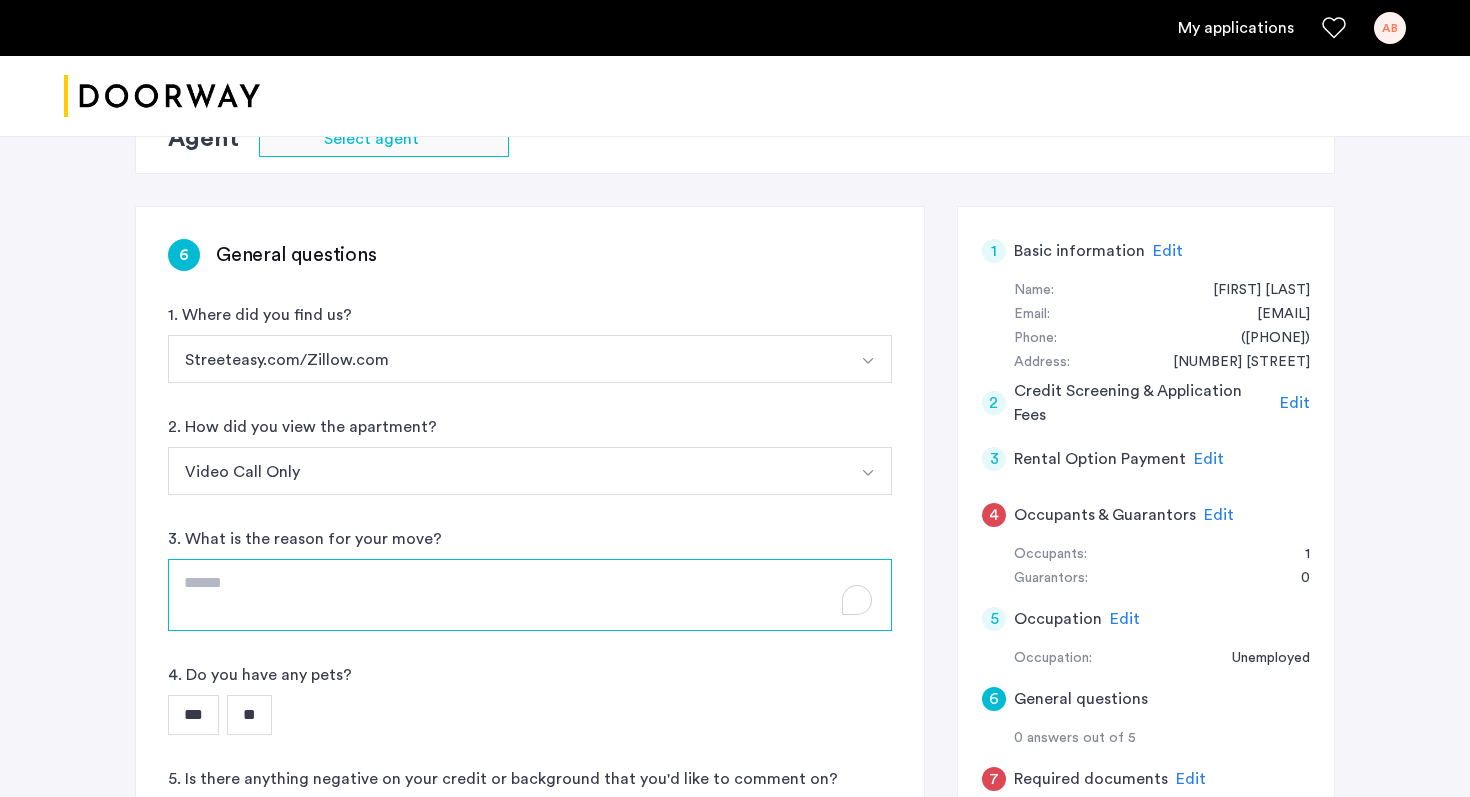 click 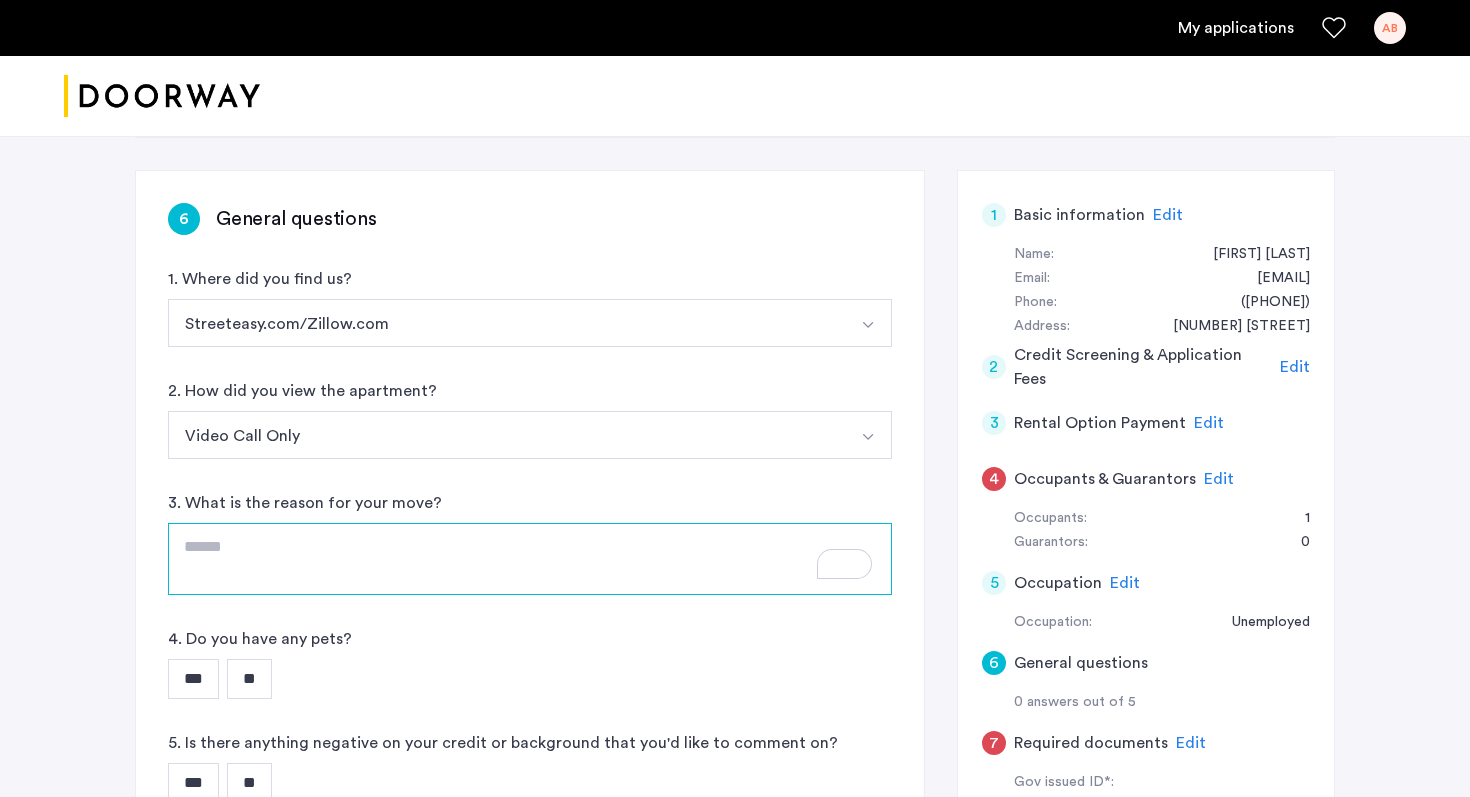 scroll, scrollTop: 212, scrollLeft: 0, axis: vertical 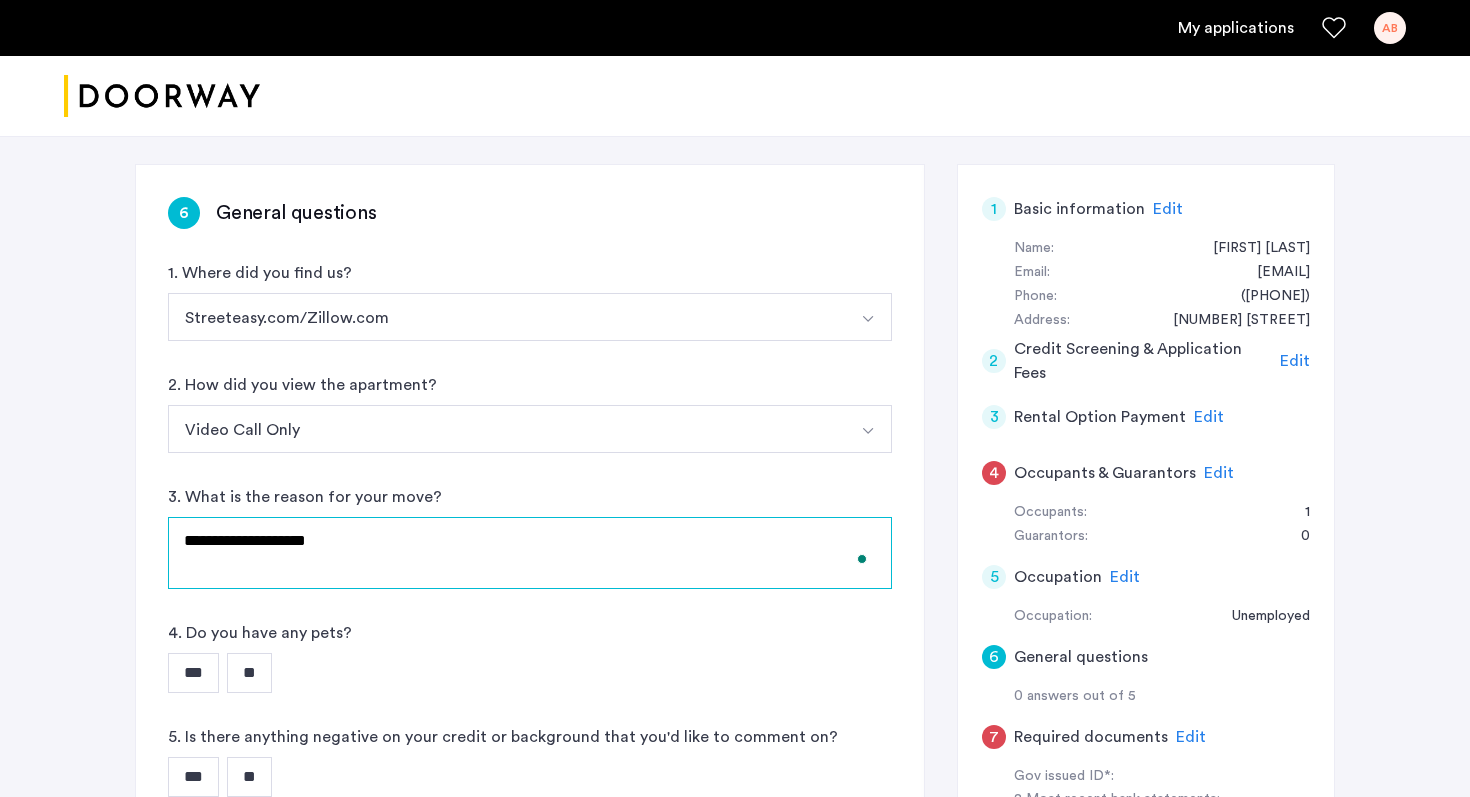 type on "**********" 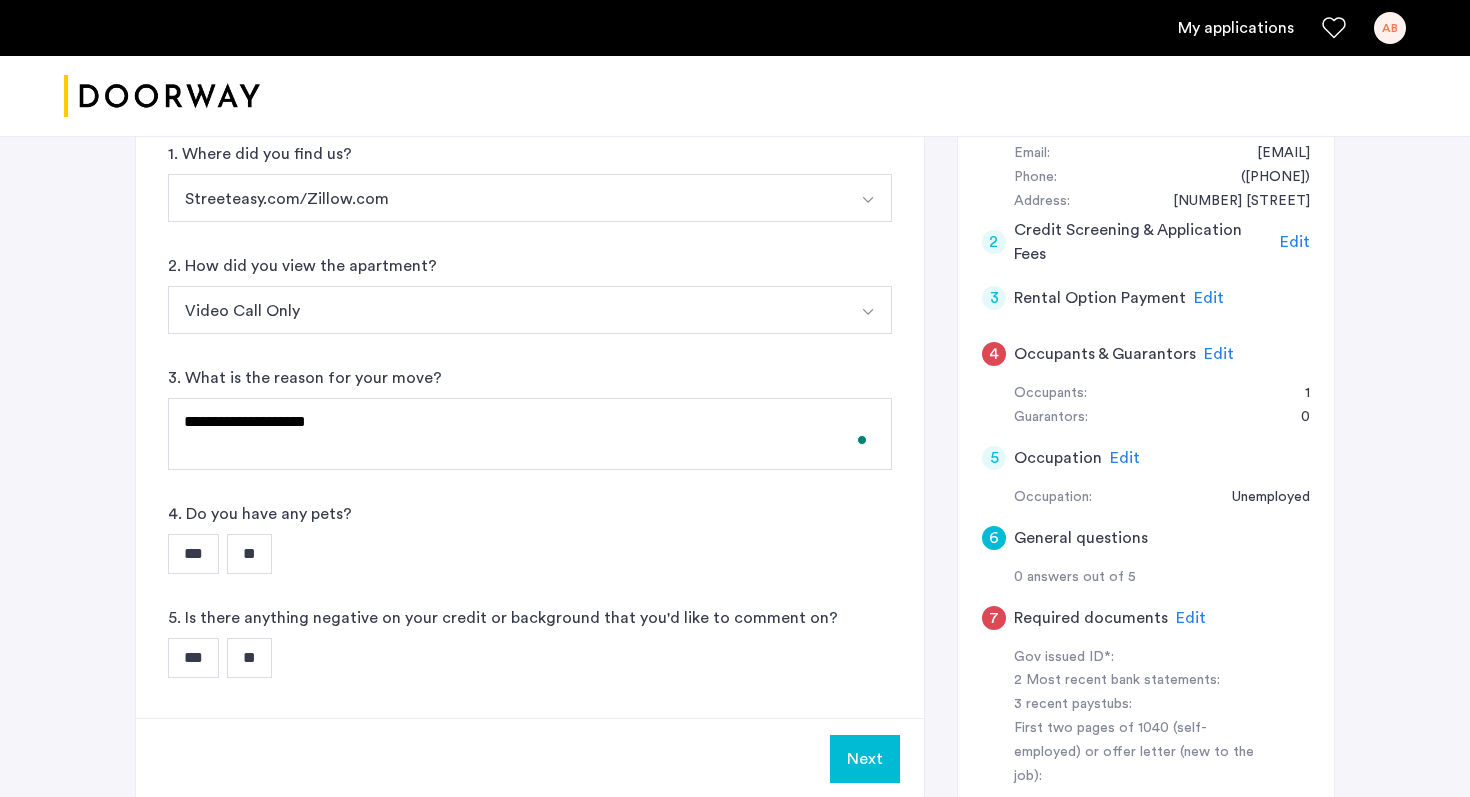 scroll, scrollTop: 355, scrollLeft: 0, axis: vertical 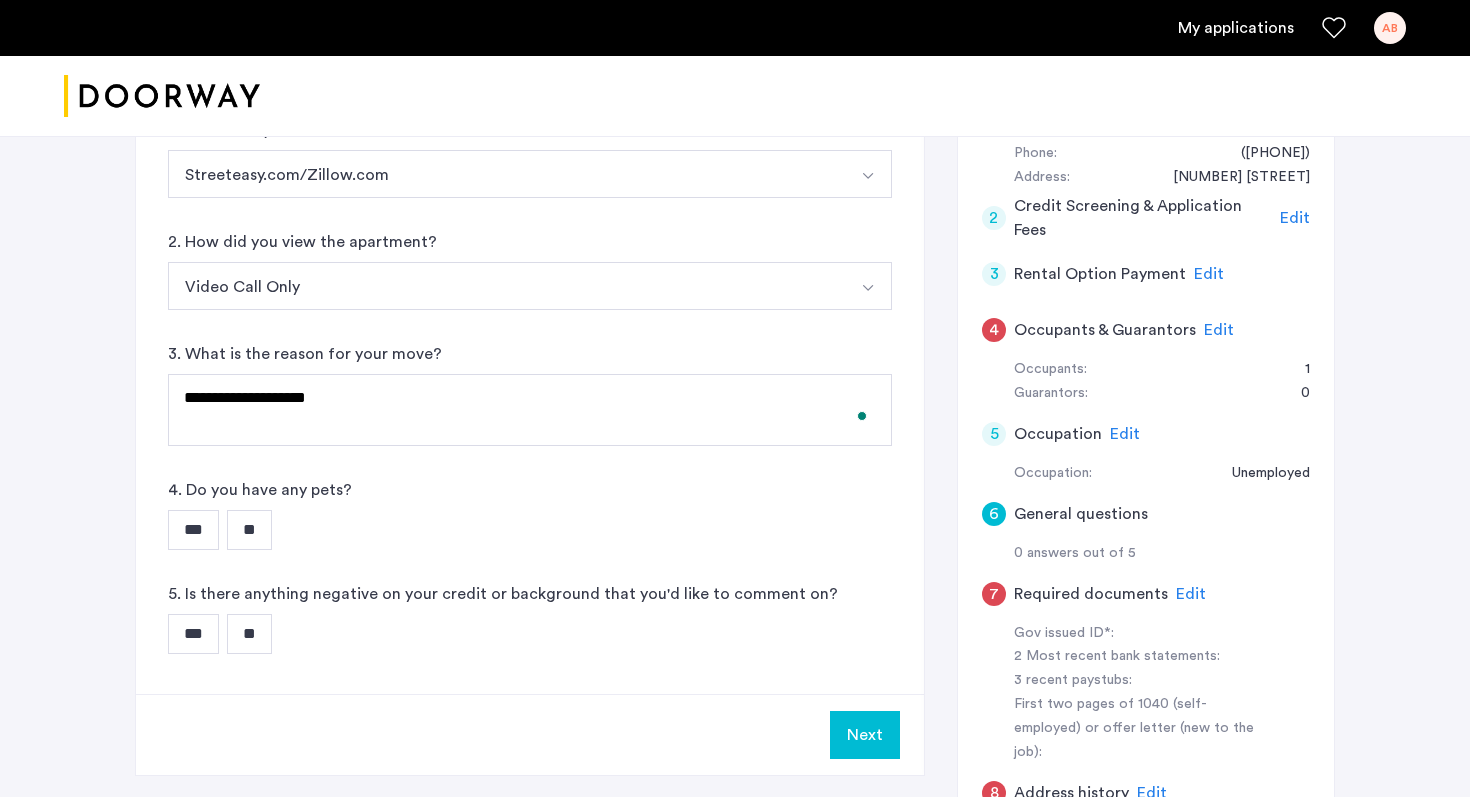 click on "**" at bounding box center [249, 530] 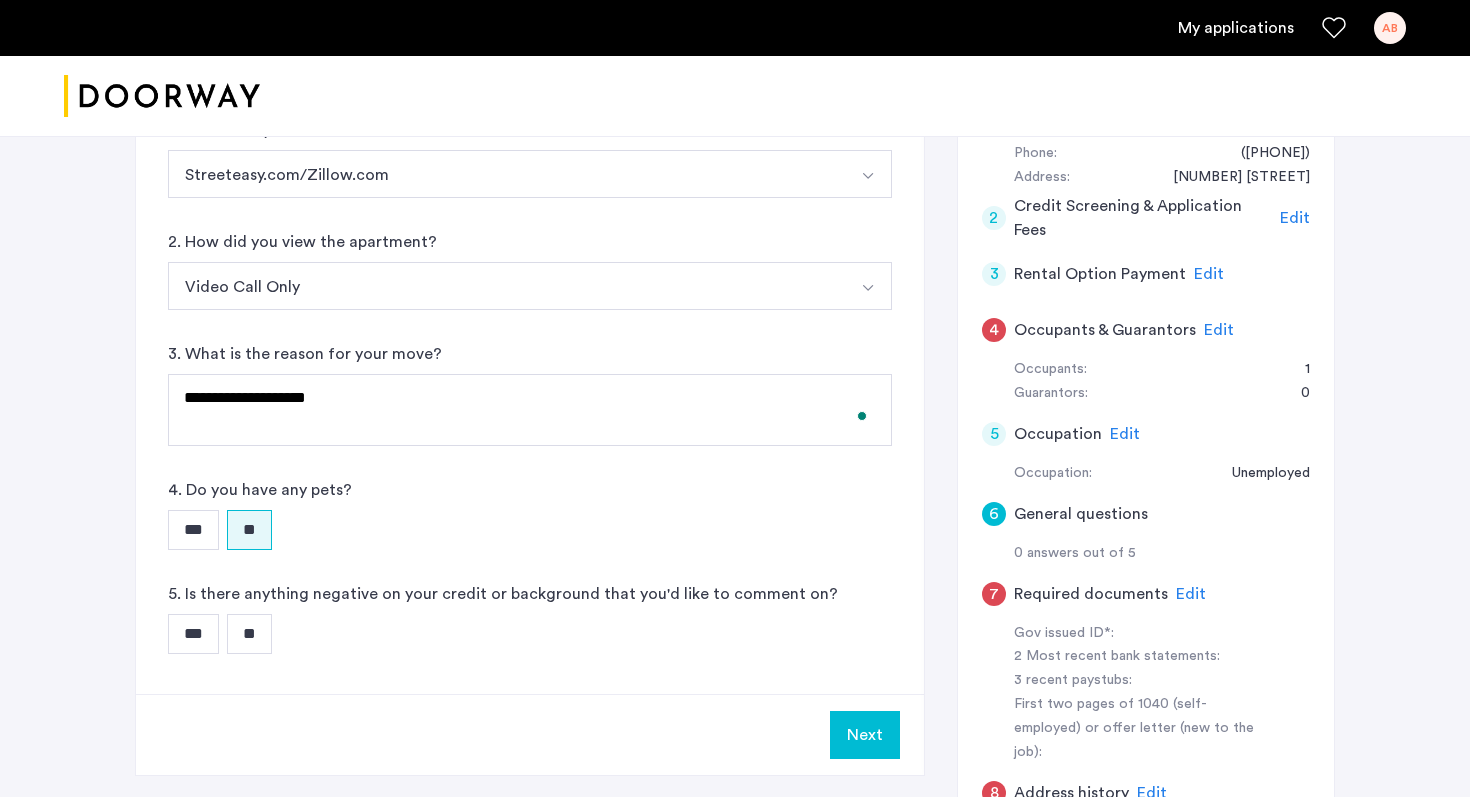 click on "**" at bounding box center [249, 634] 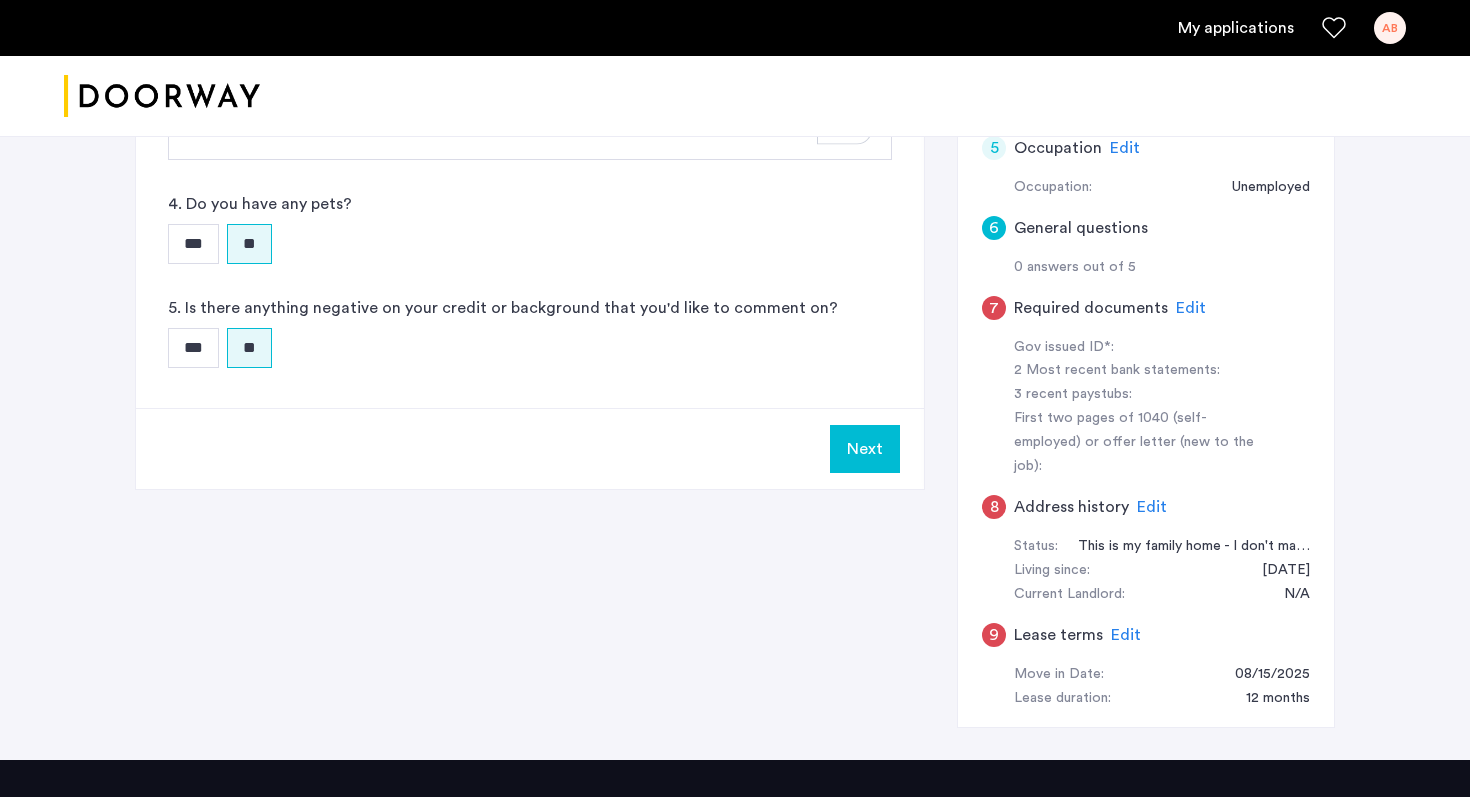 scroll, scrollTop: 674, scrollLeft: 0, axis: vertical 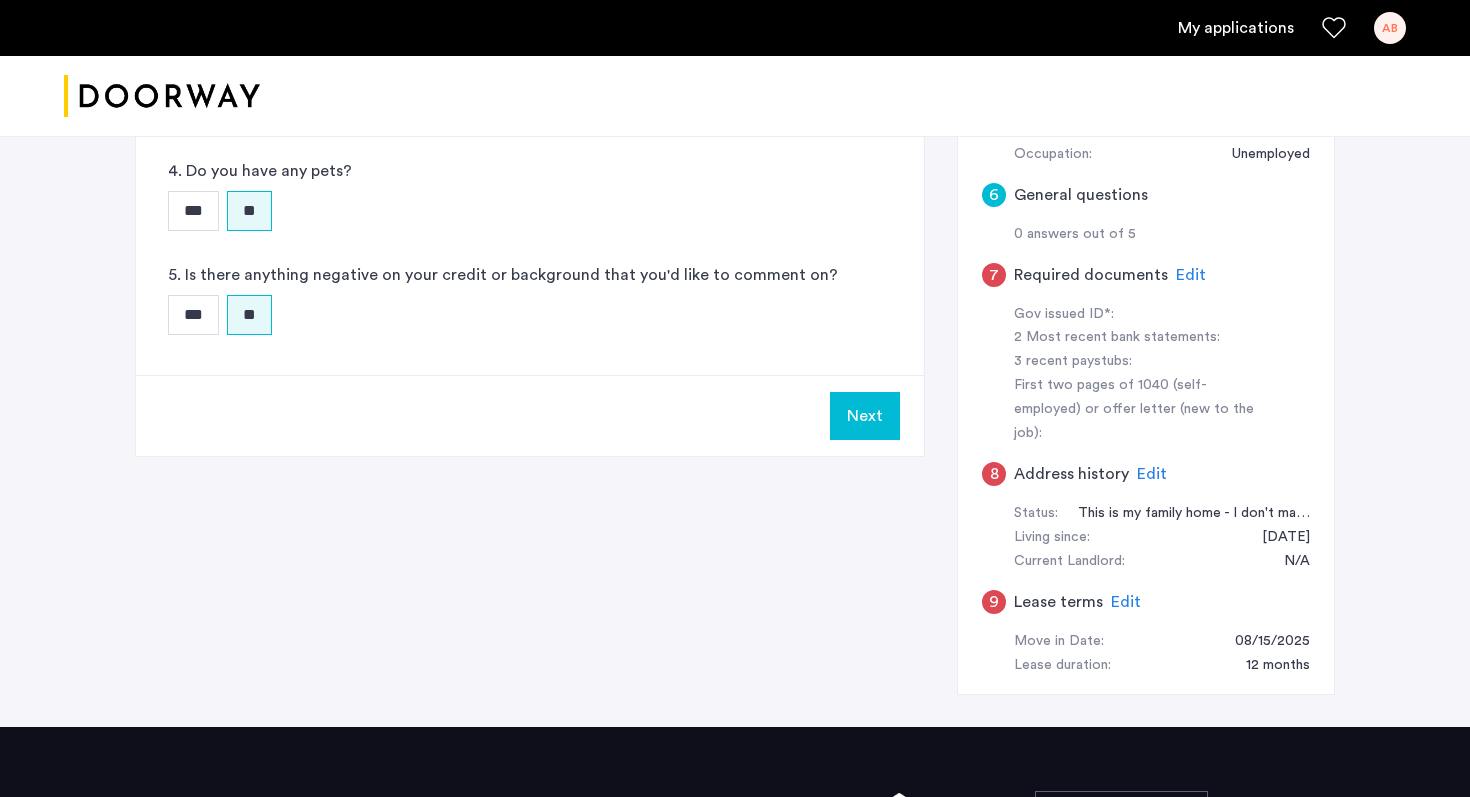 click on "Next" at bounding box center (865, 416) 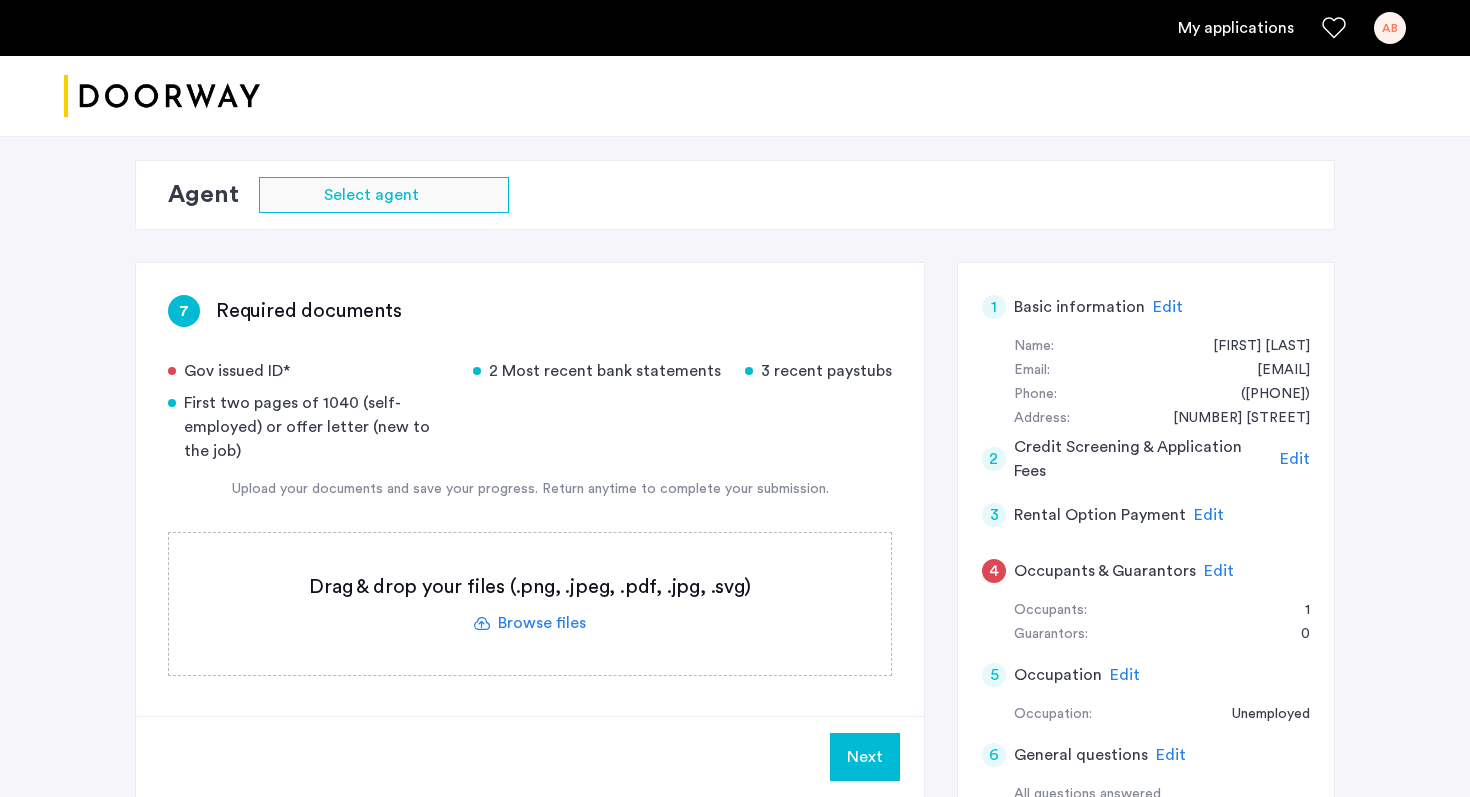 scroll, scrollTop: 141, scrollLeft: 0, axis: vertical 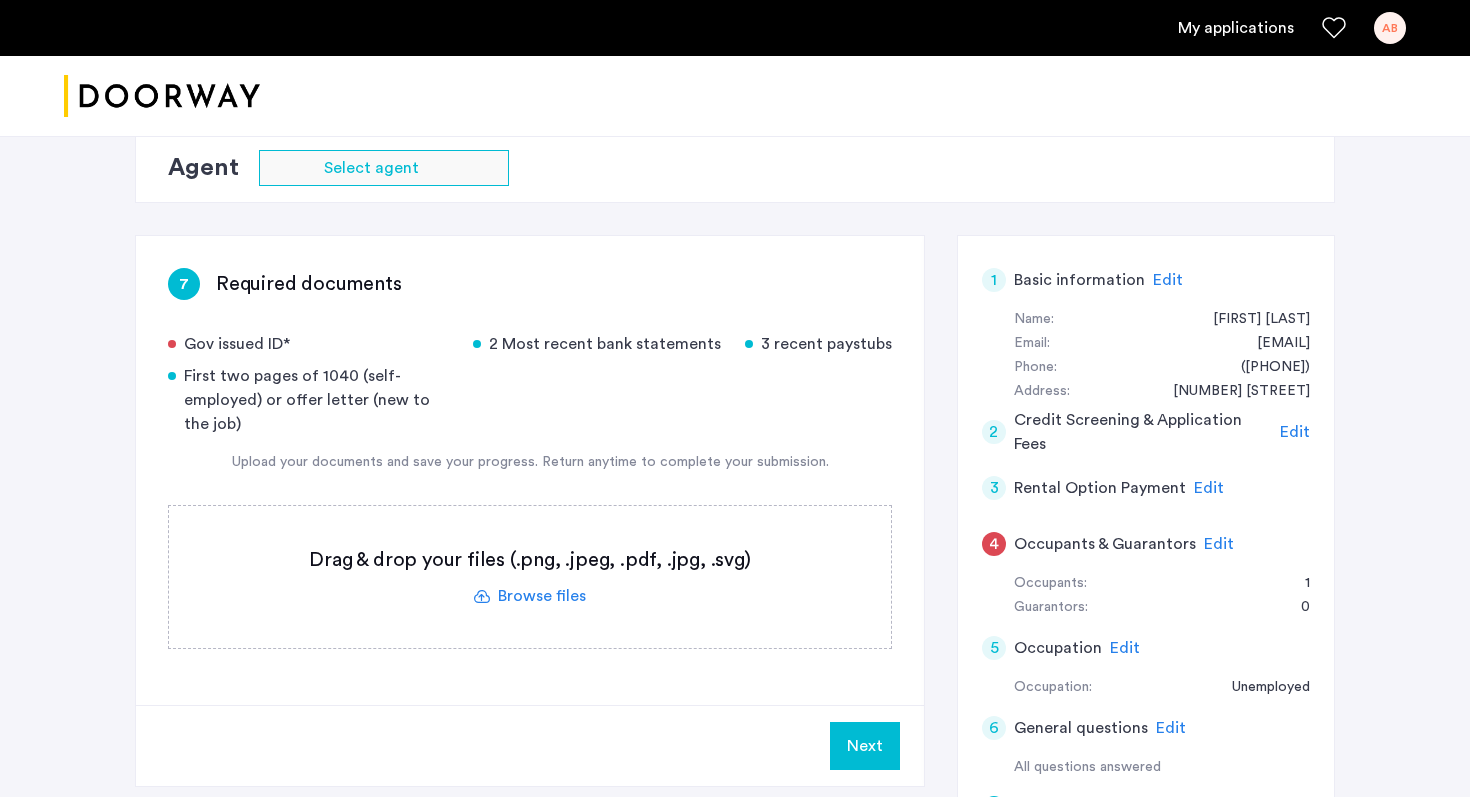 click 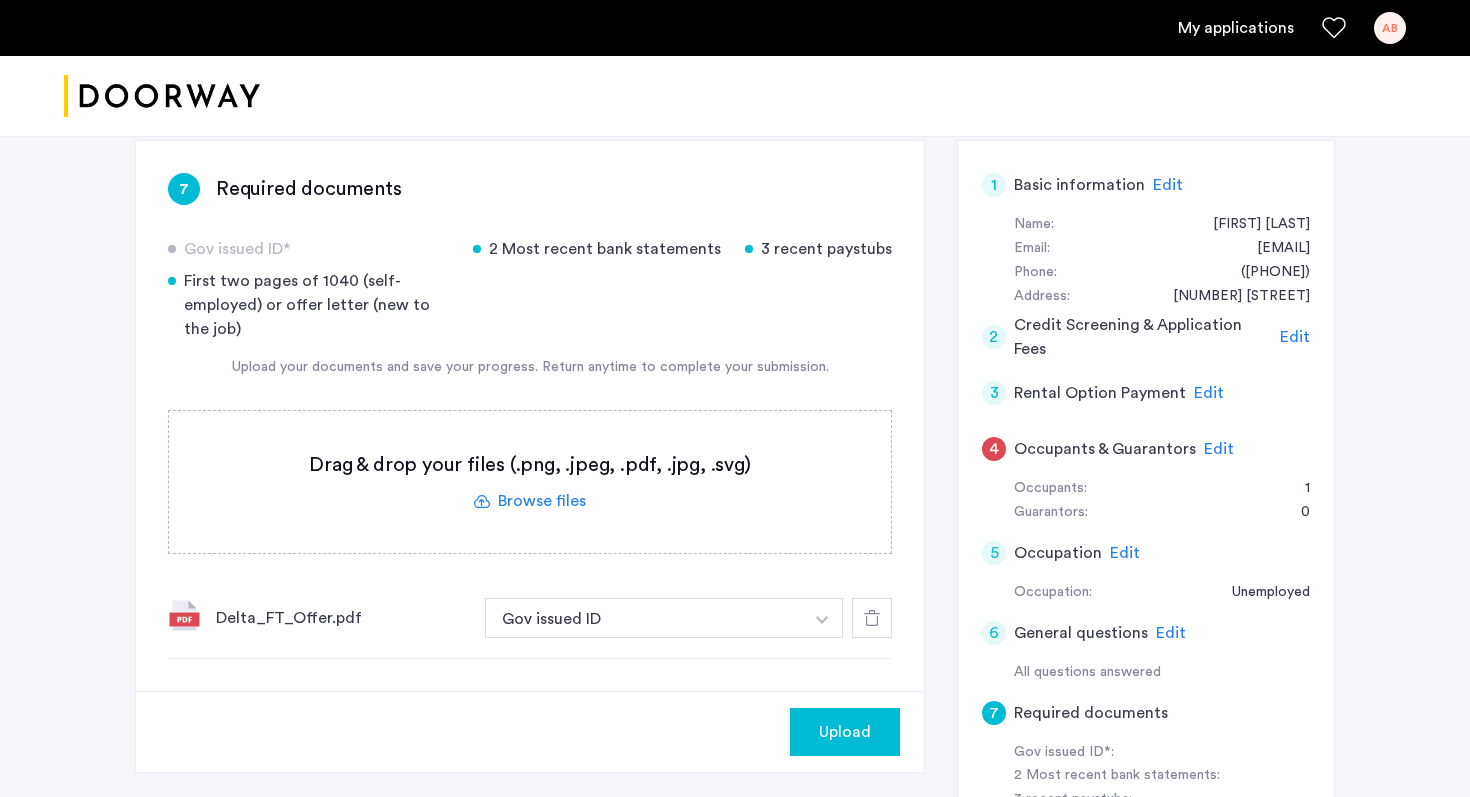 scroll, scrollTop: 238, scrollLeft: 0, axis: vertical 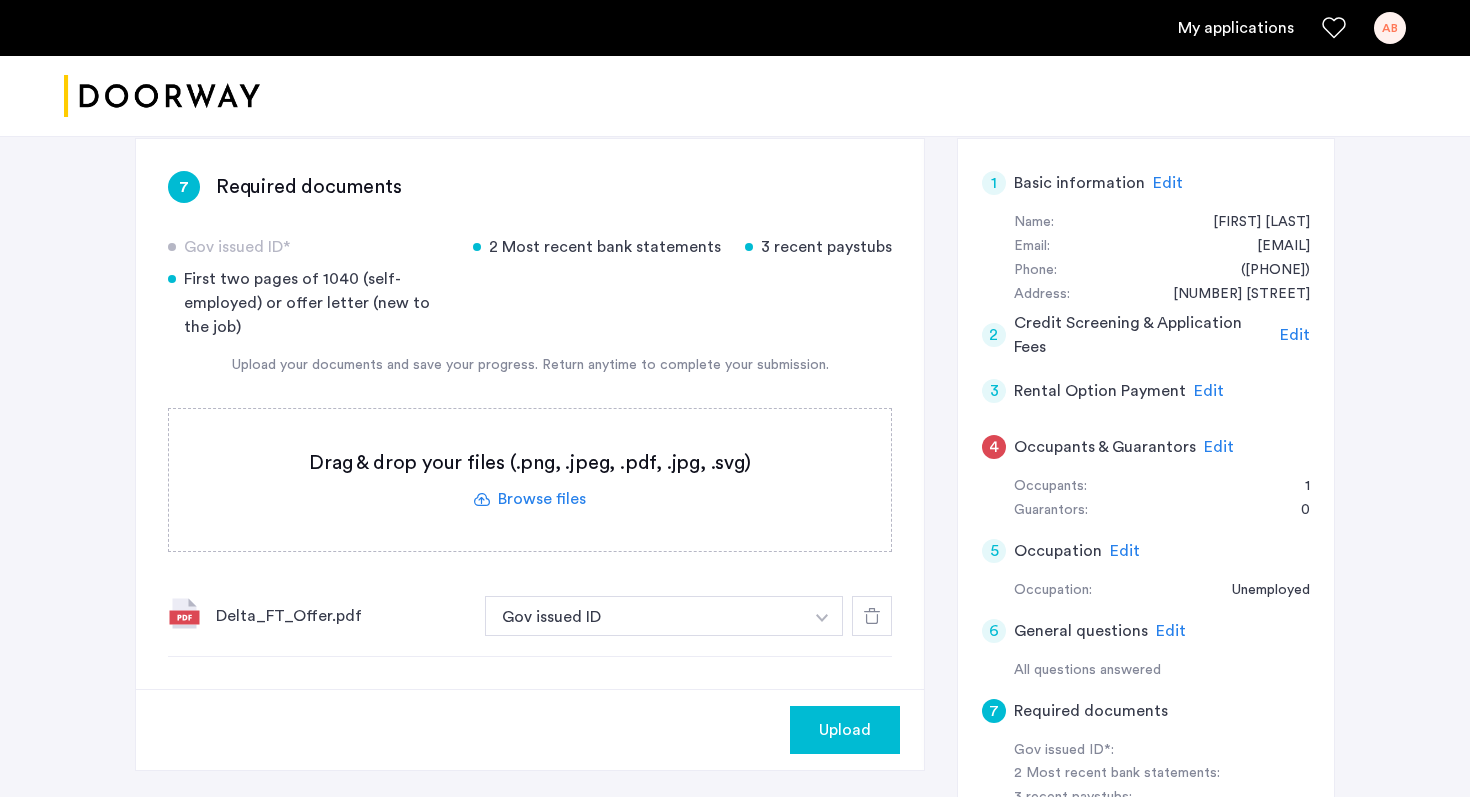 click on "Gov issued ID" at bounding box center [644, 616] 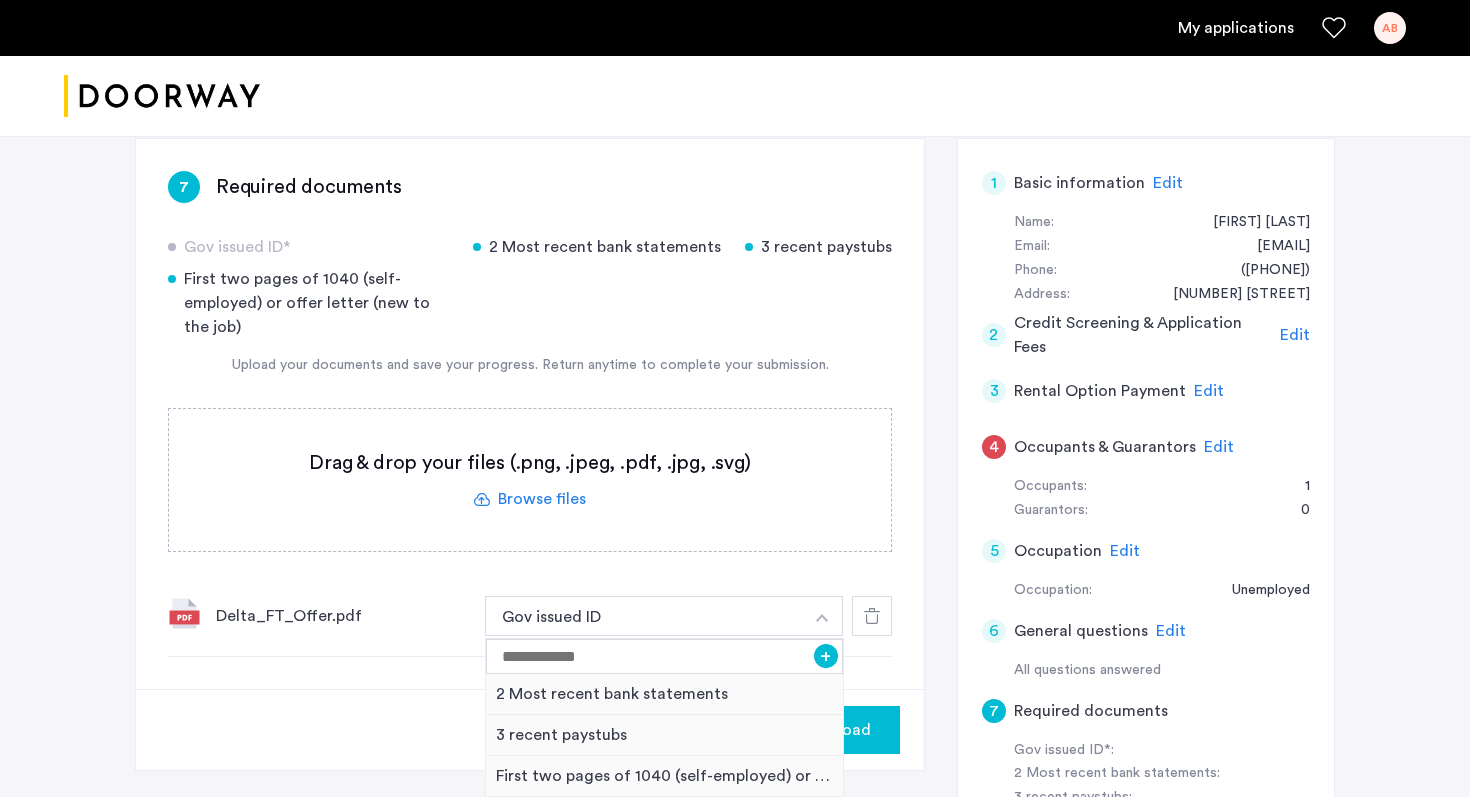 click at bounding box center (822, 618) 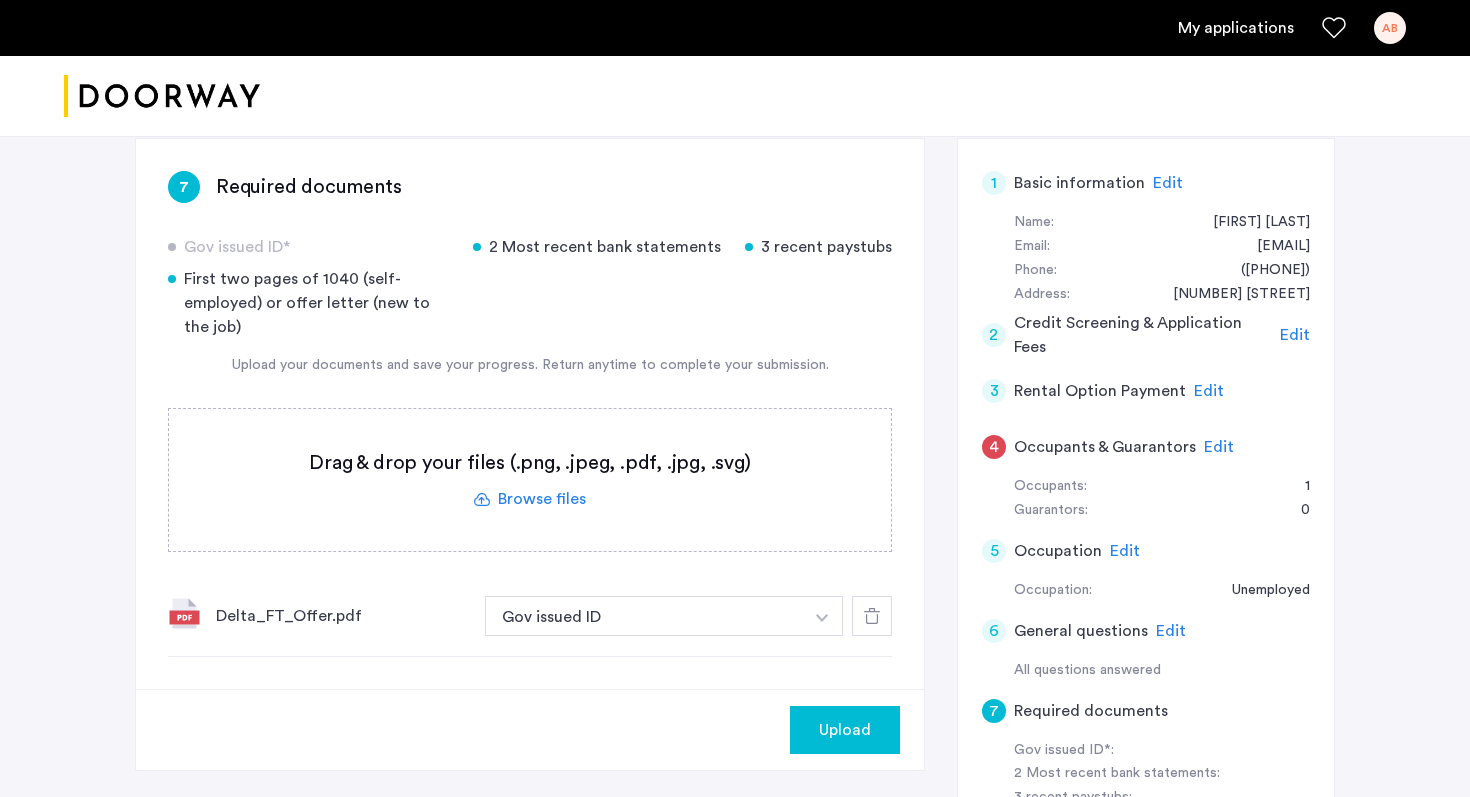 click at bounding box center [822, 618] 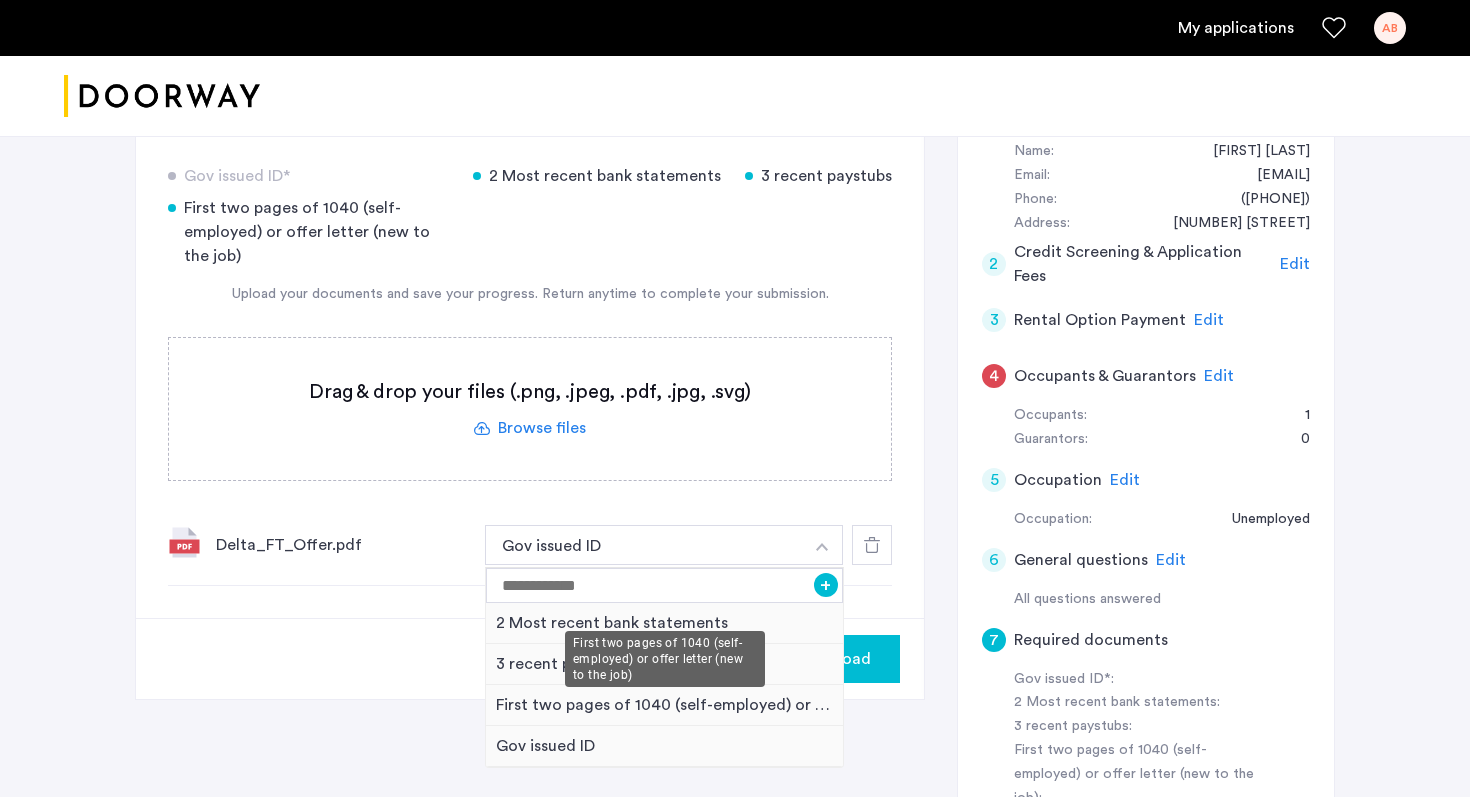 scroll, scrollTop: 329, scrollLeft: 0, axis: vertical 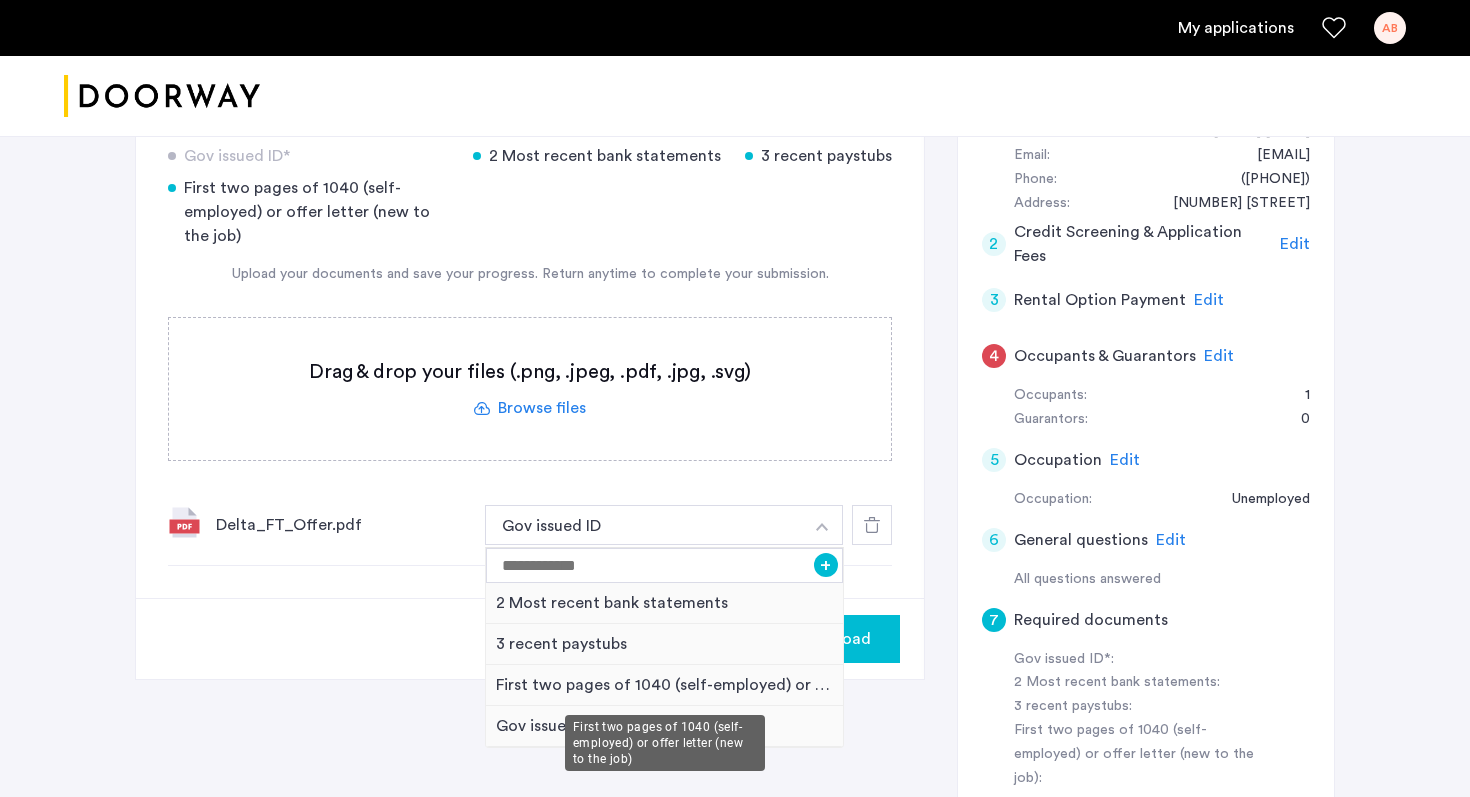 click on "First two pages of 1040 (self-employed) or offer letter (new to the job)" at bounding box center (664, 685) 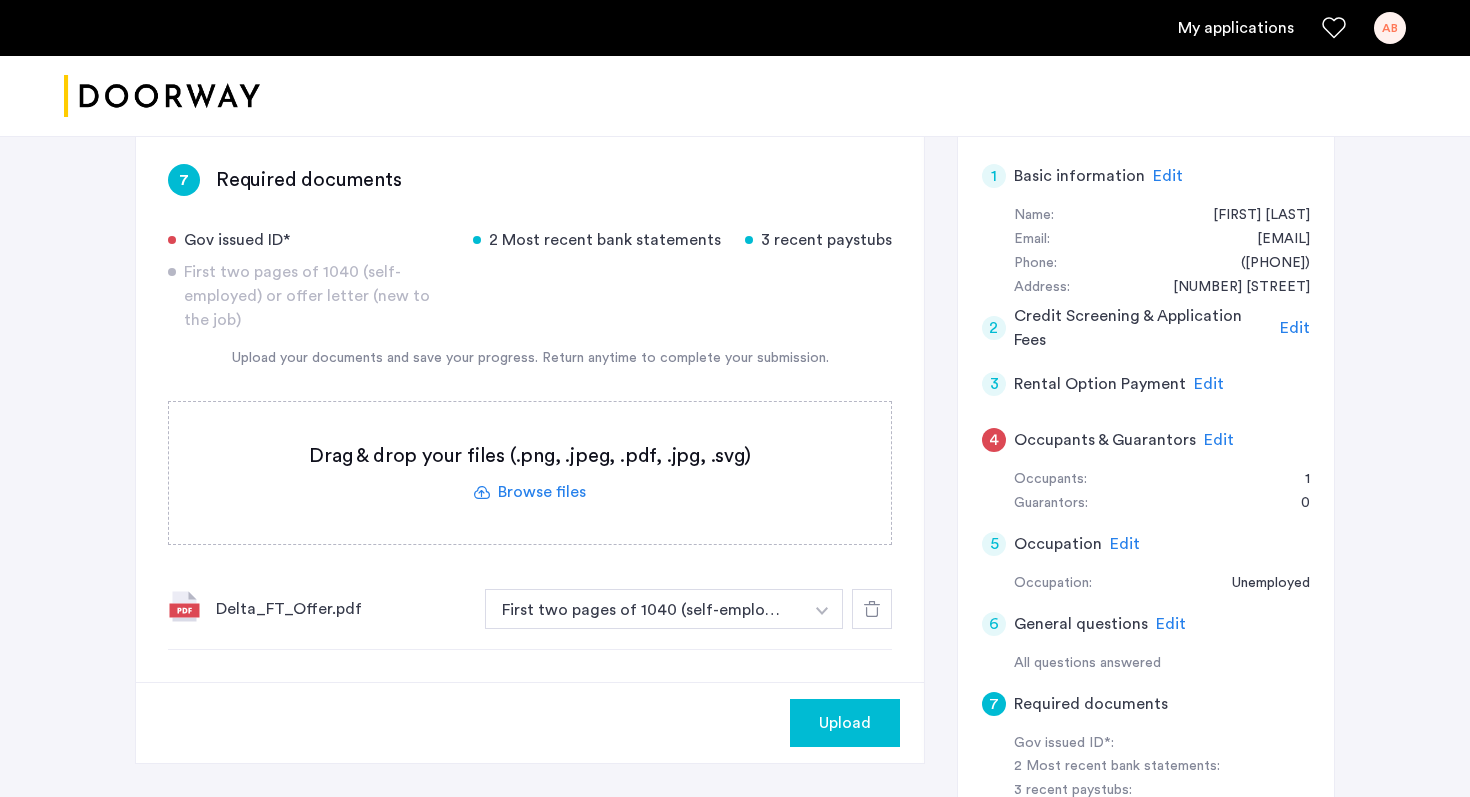 scroll, scrollTop: 238, scrollLeft: 0, axis: vertical 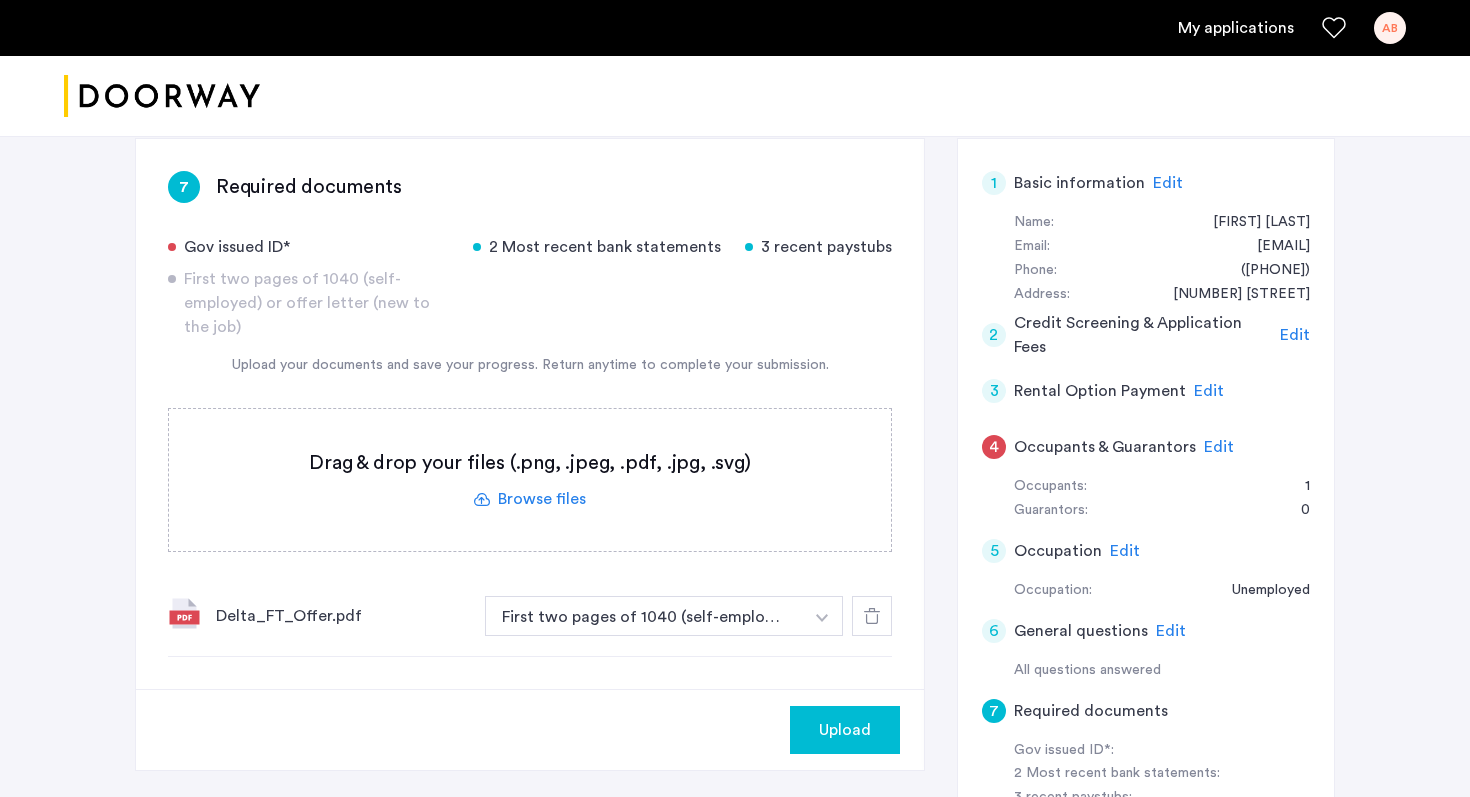 click 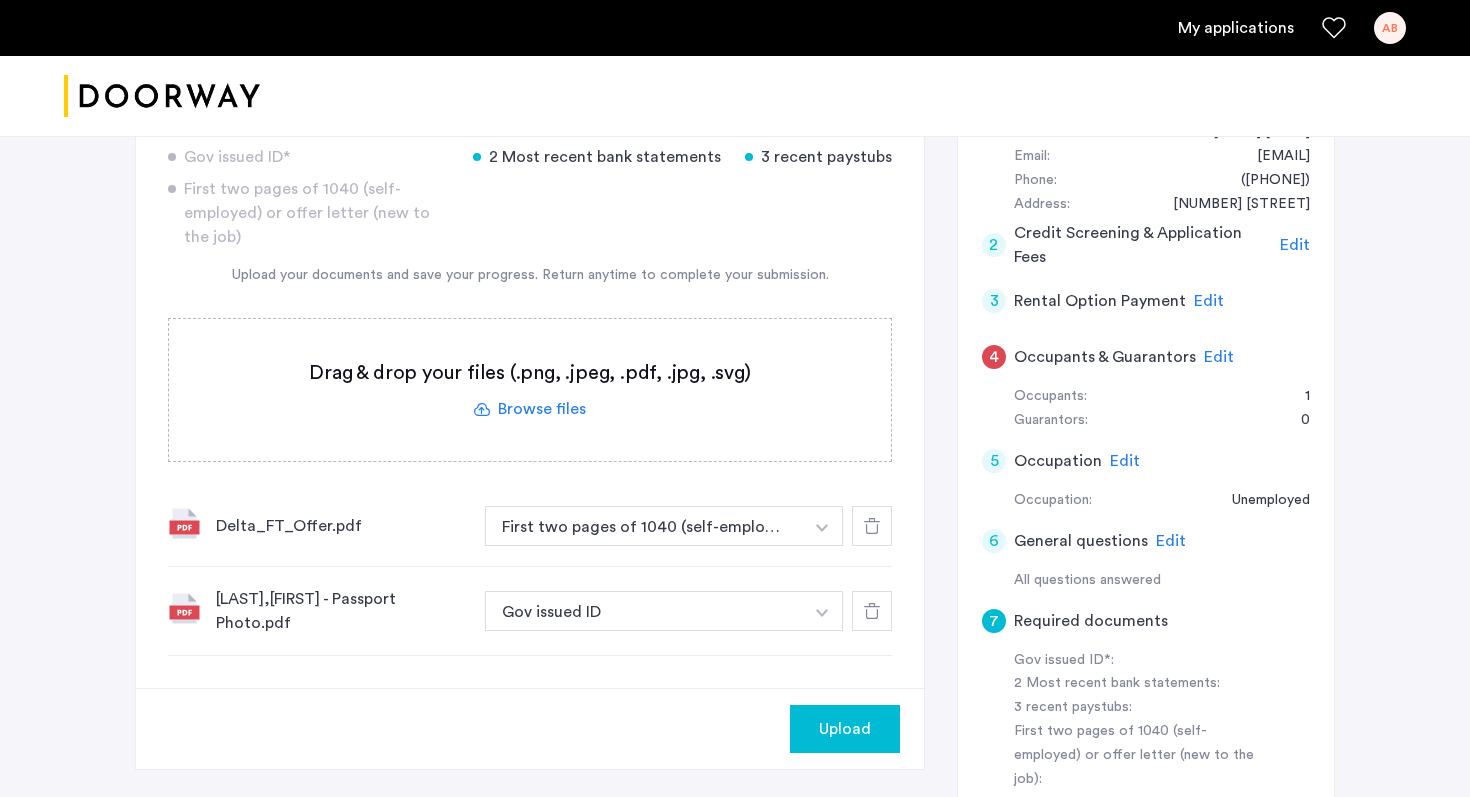 scroll, scrollTop: 338, scrollLeft: 0, axis: vertical 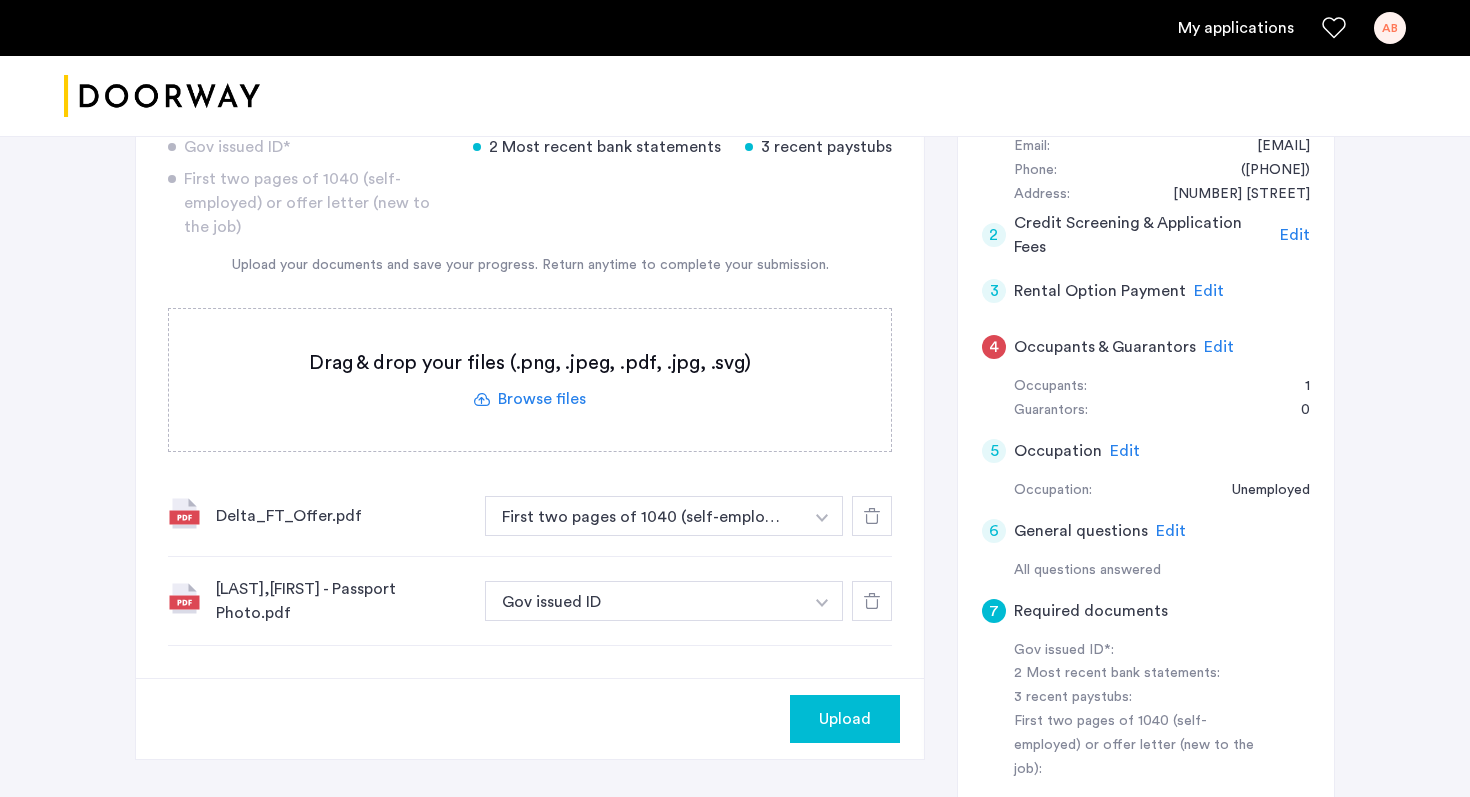 click 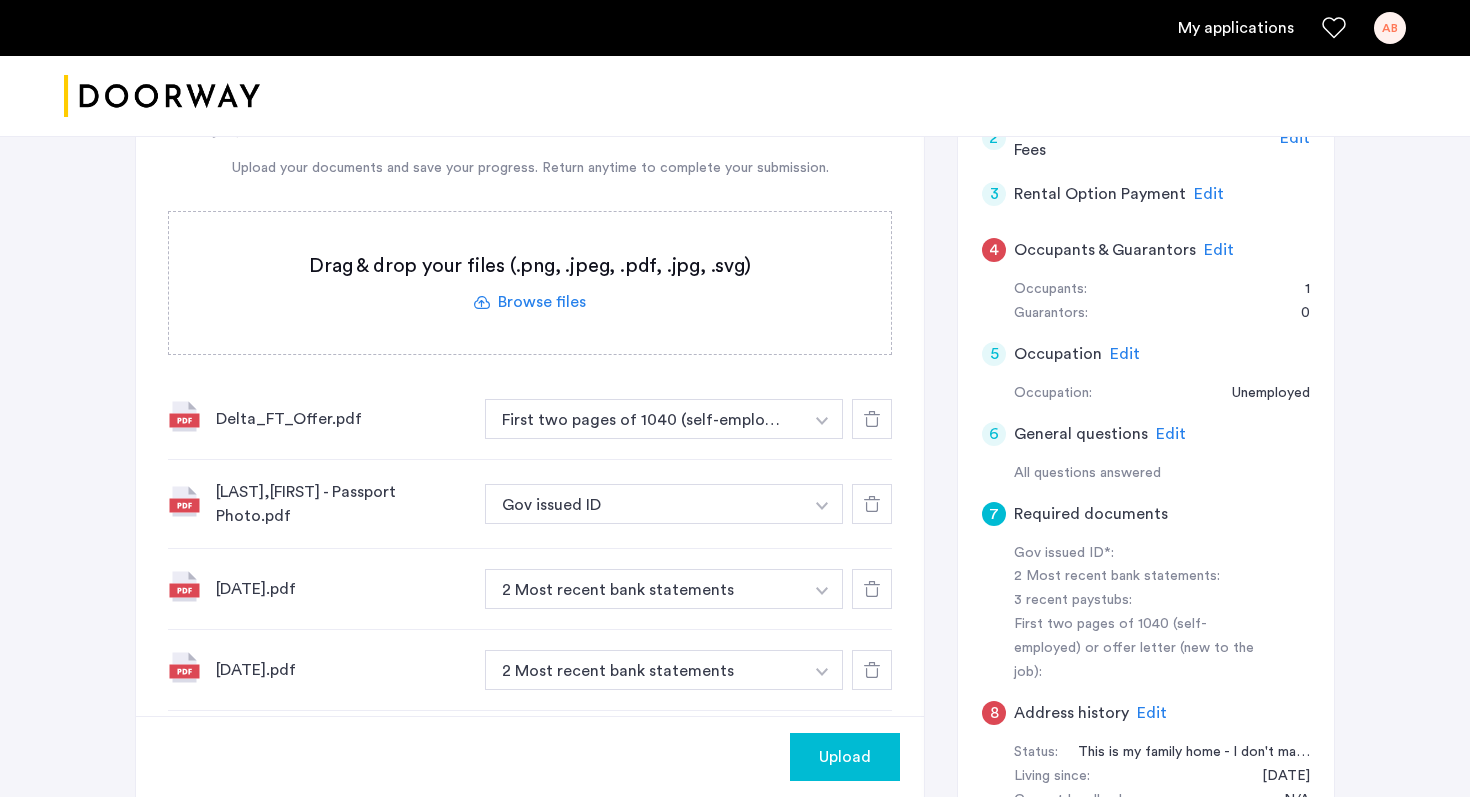scroll, scrollTop: 604, scrollLeft: 0, axis: vertical 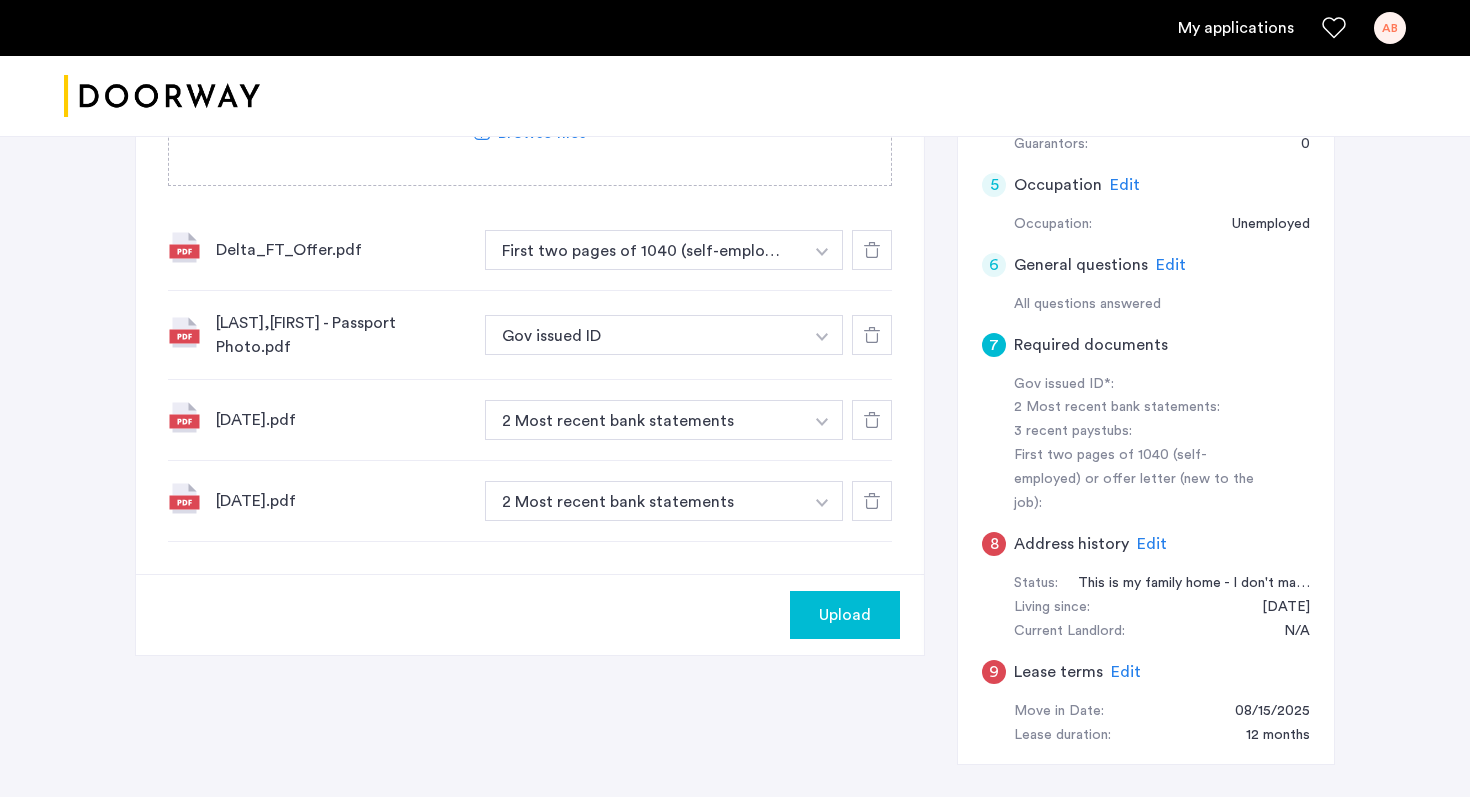 click on "Upload" 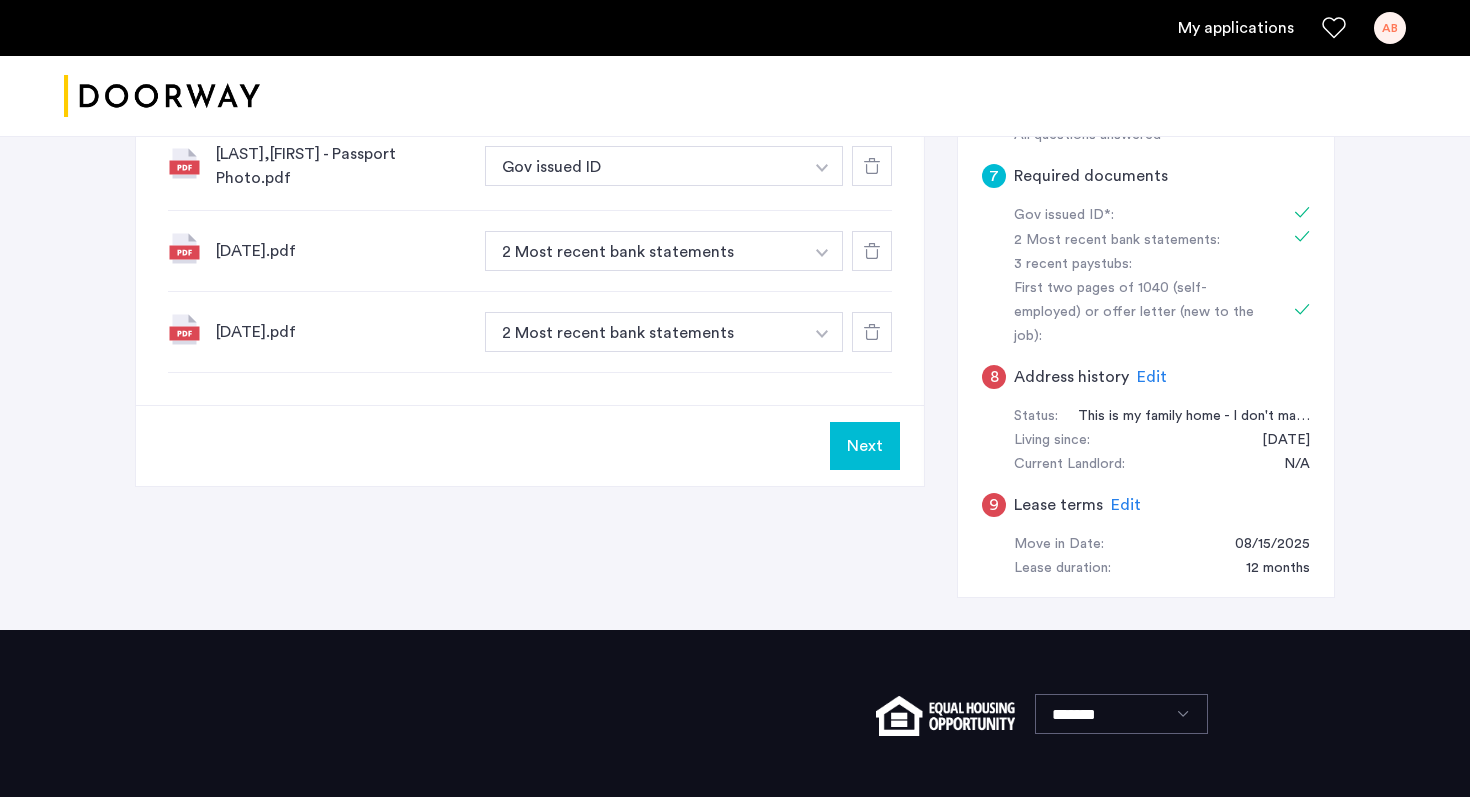 scroll, scrollTop: 749, scrollLeft: 0, axis: vertical 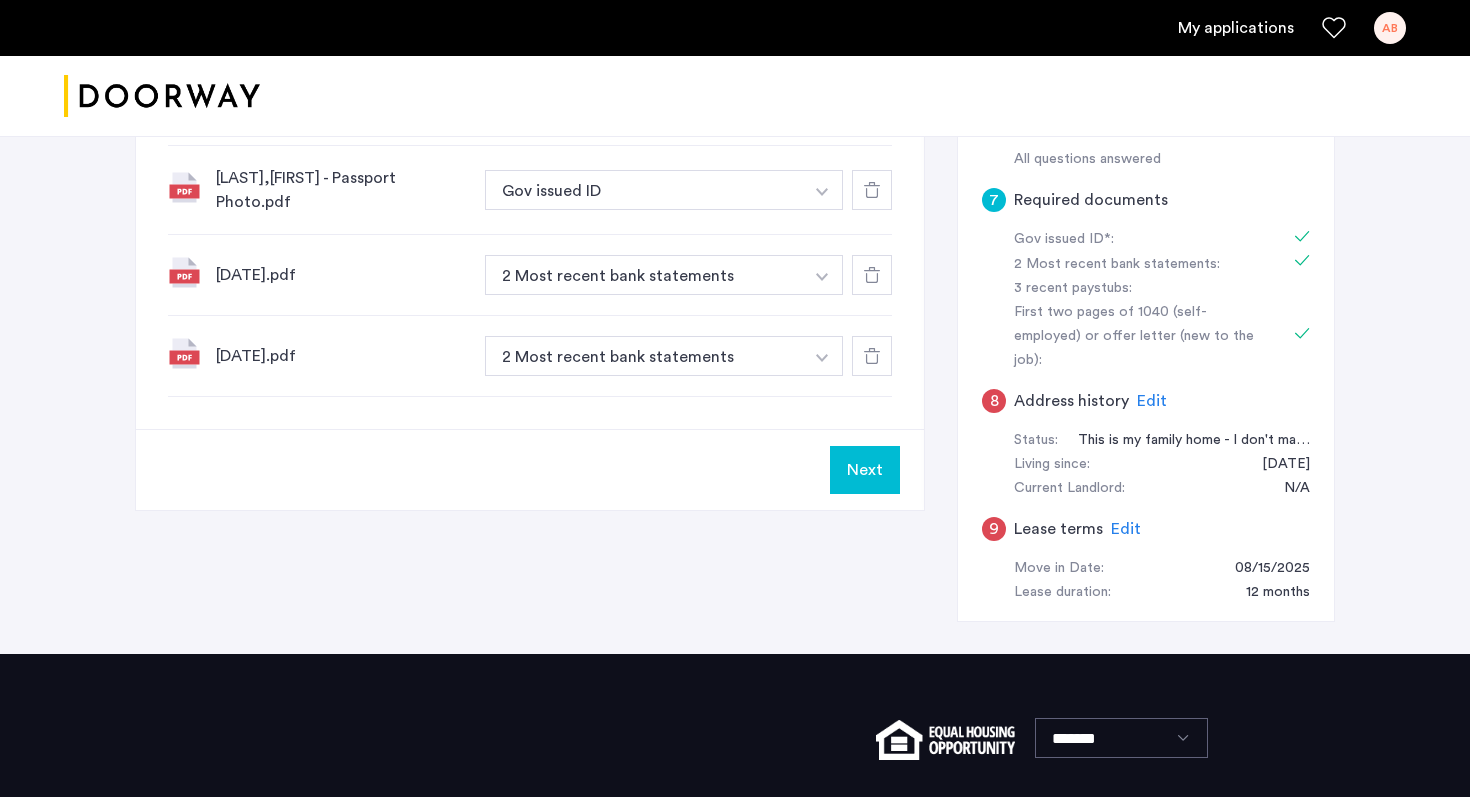 click on "Next" 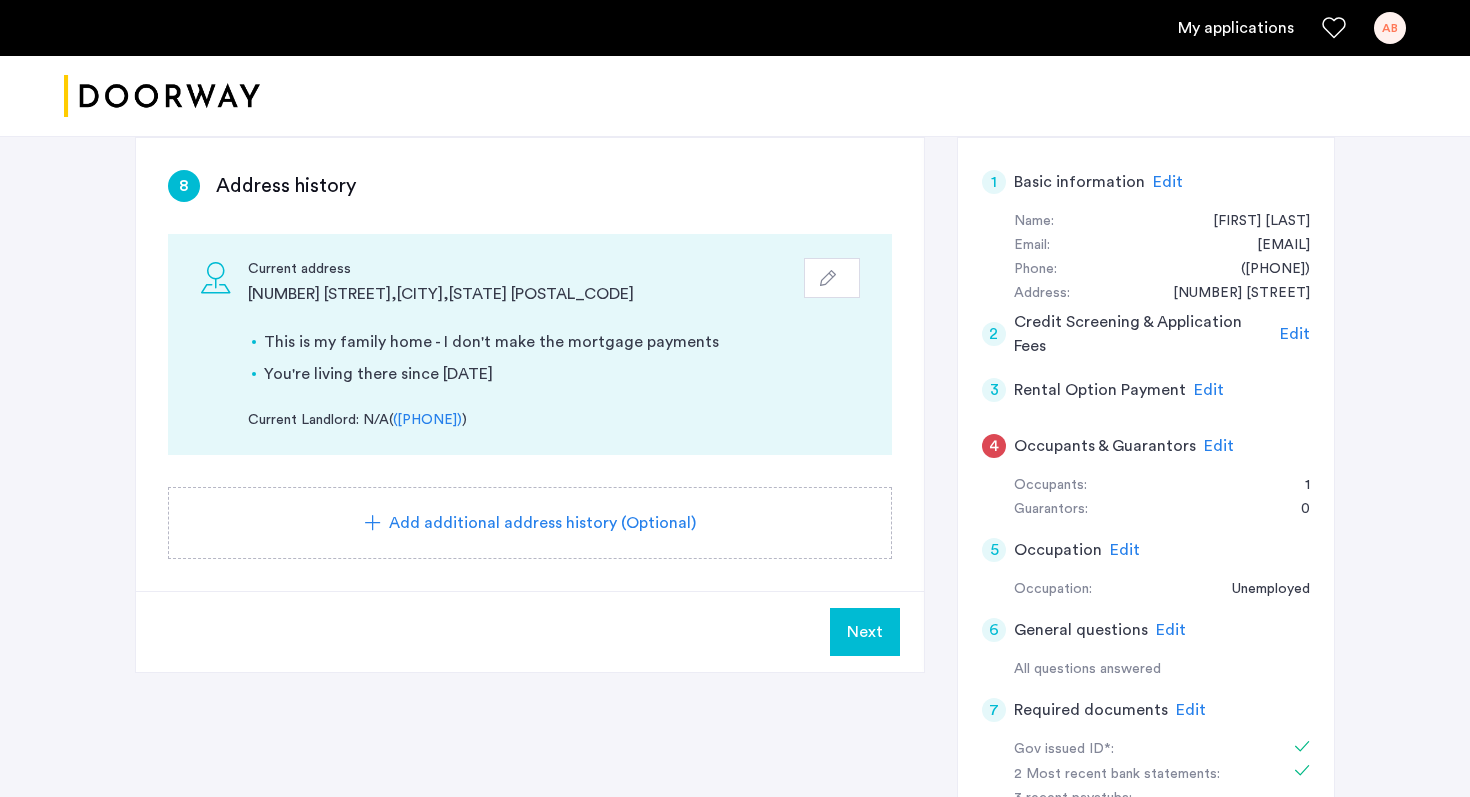 scroll, scrollTop: 236, scrollLeft: 0, axis: vertical 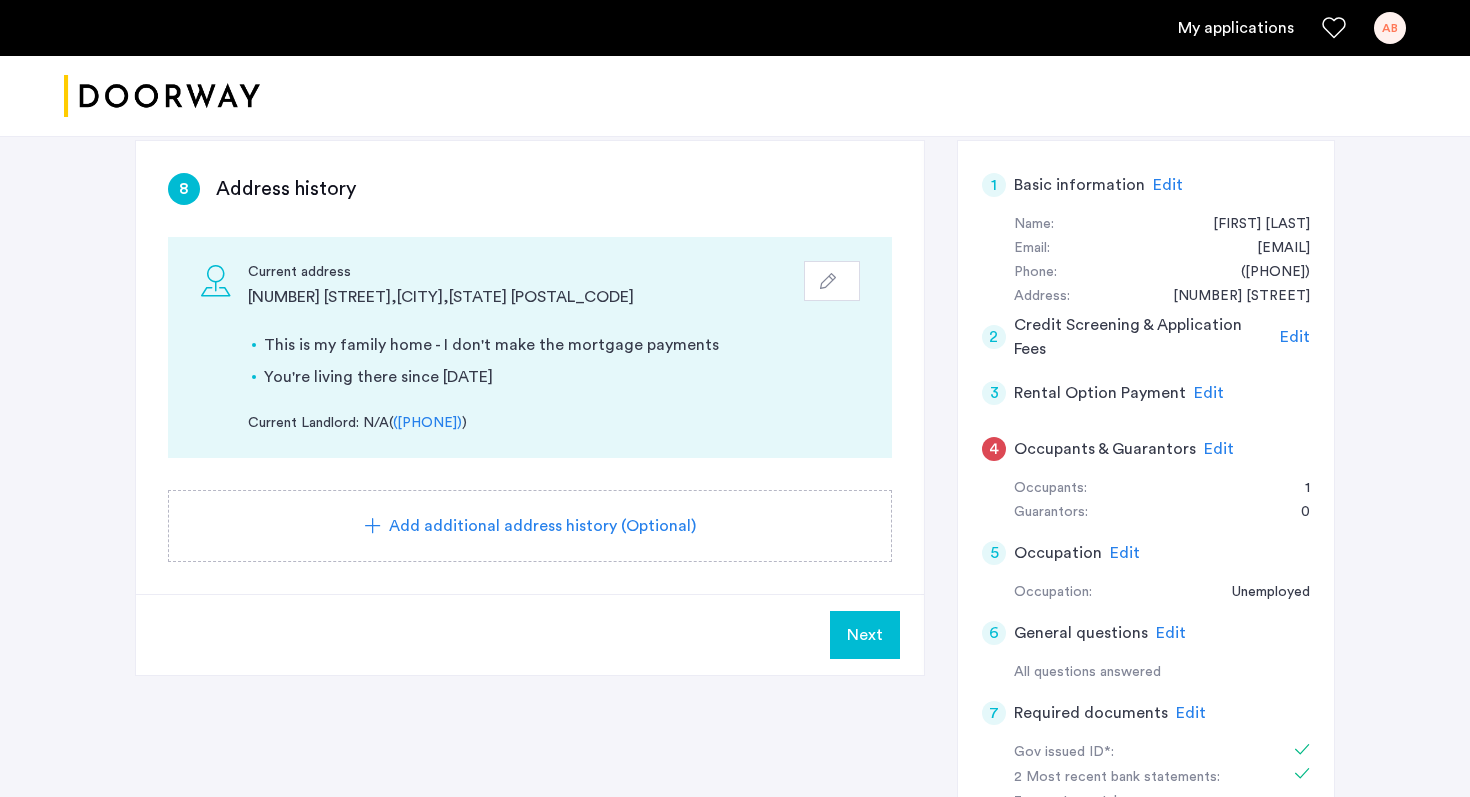 click on "Next" 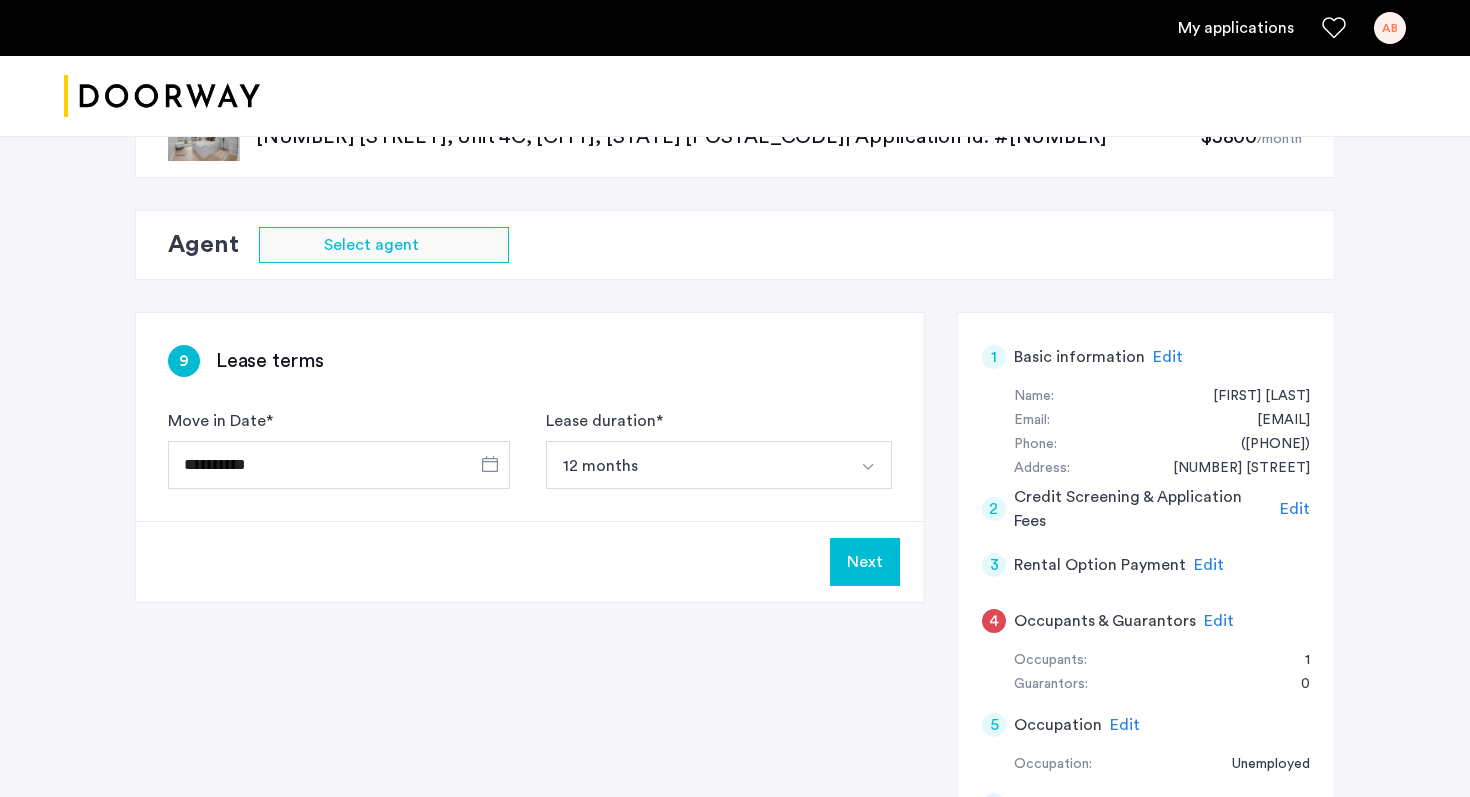 scroll, scrollTop: 81, scrollLeft: 0, axis: vertical 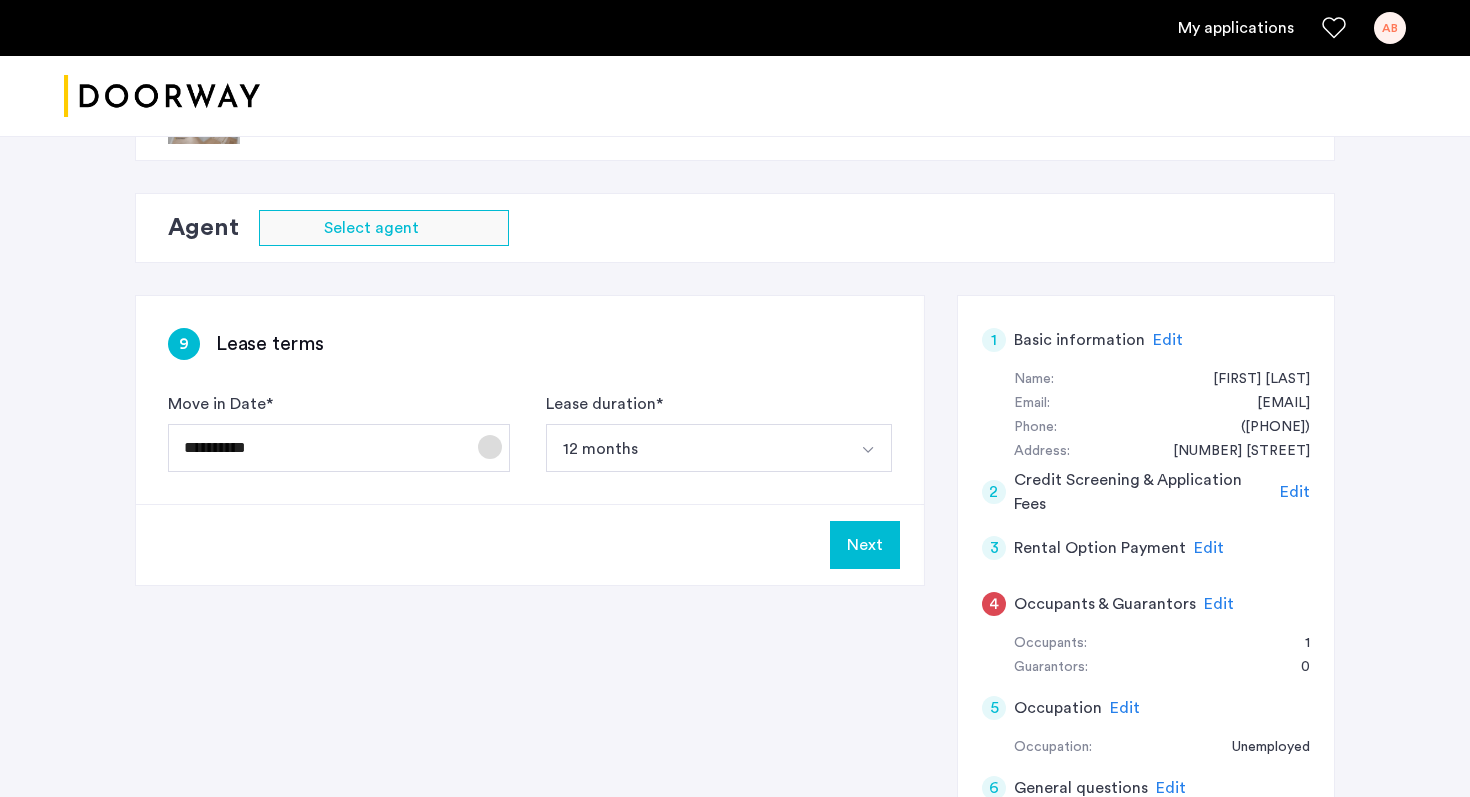 click 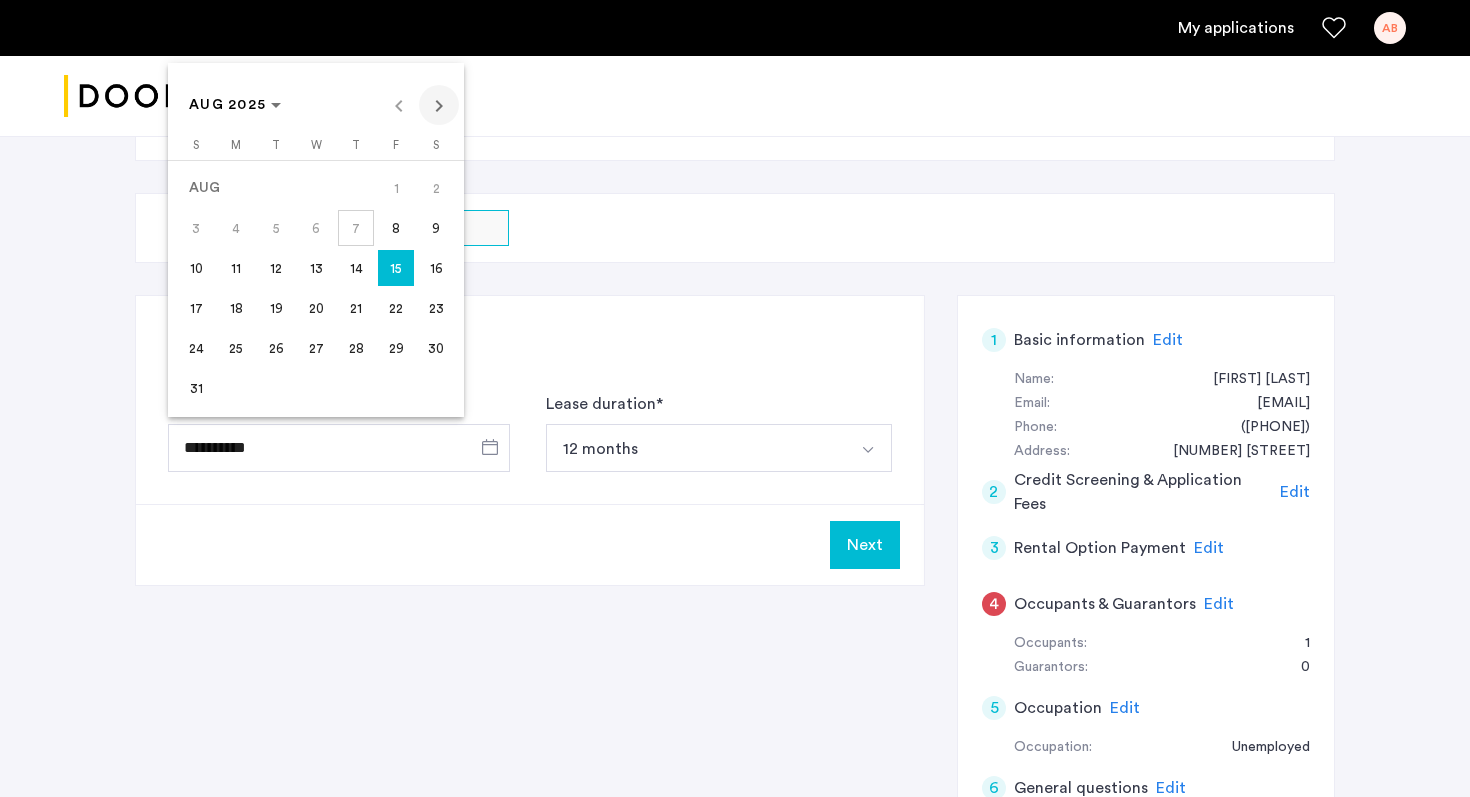 click at bounding box center (439, 105) 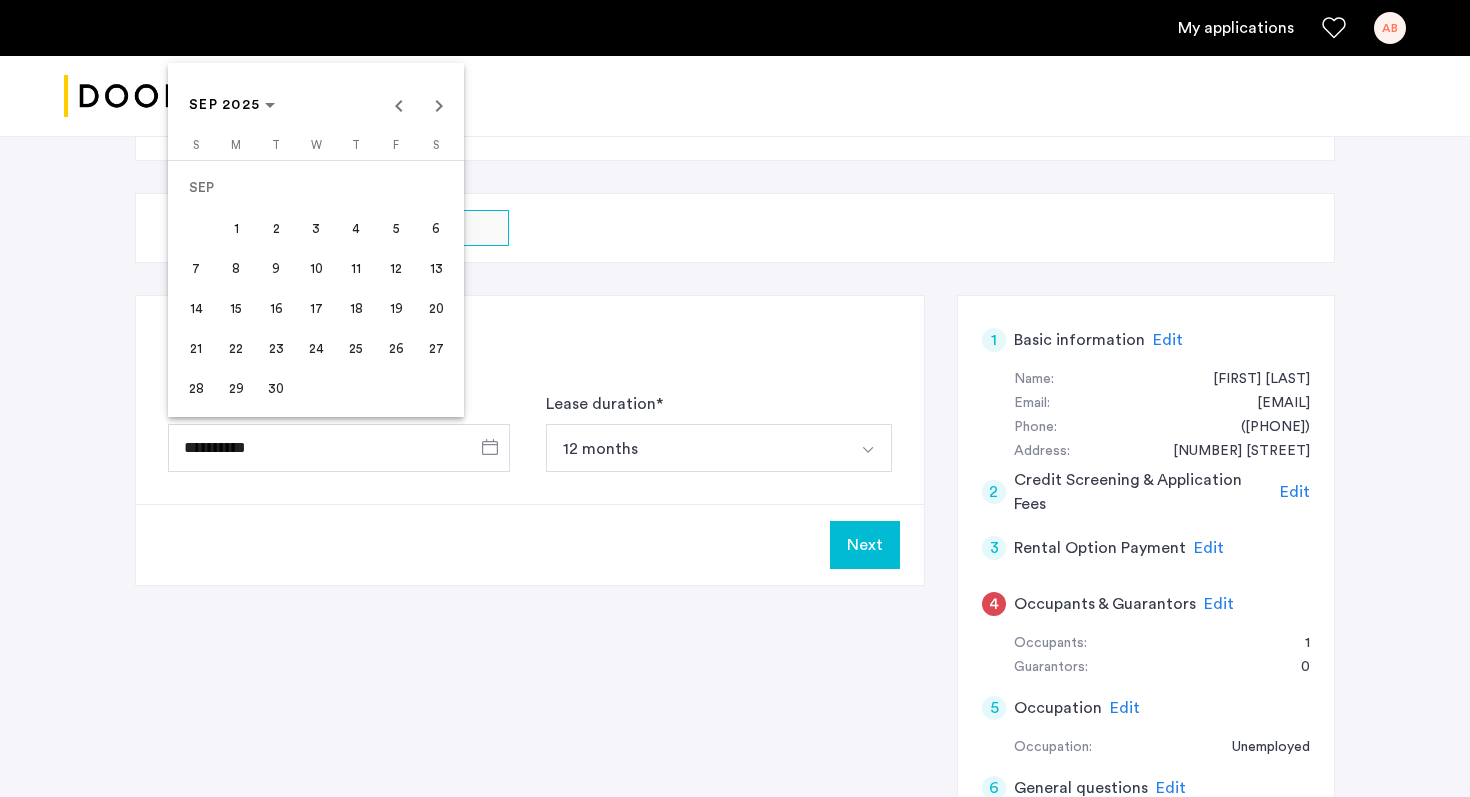 click on "1" at bounding box center [236, 228] 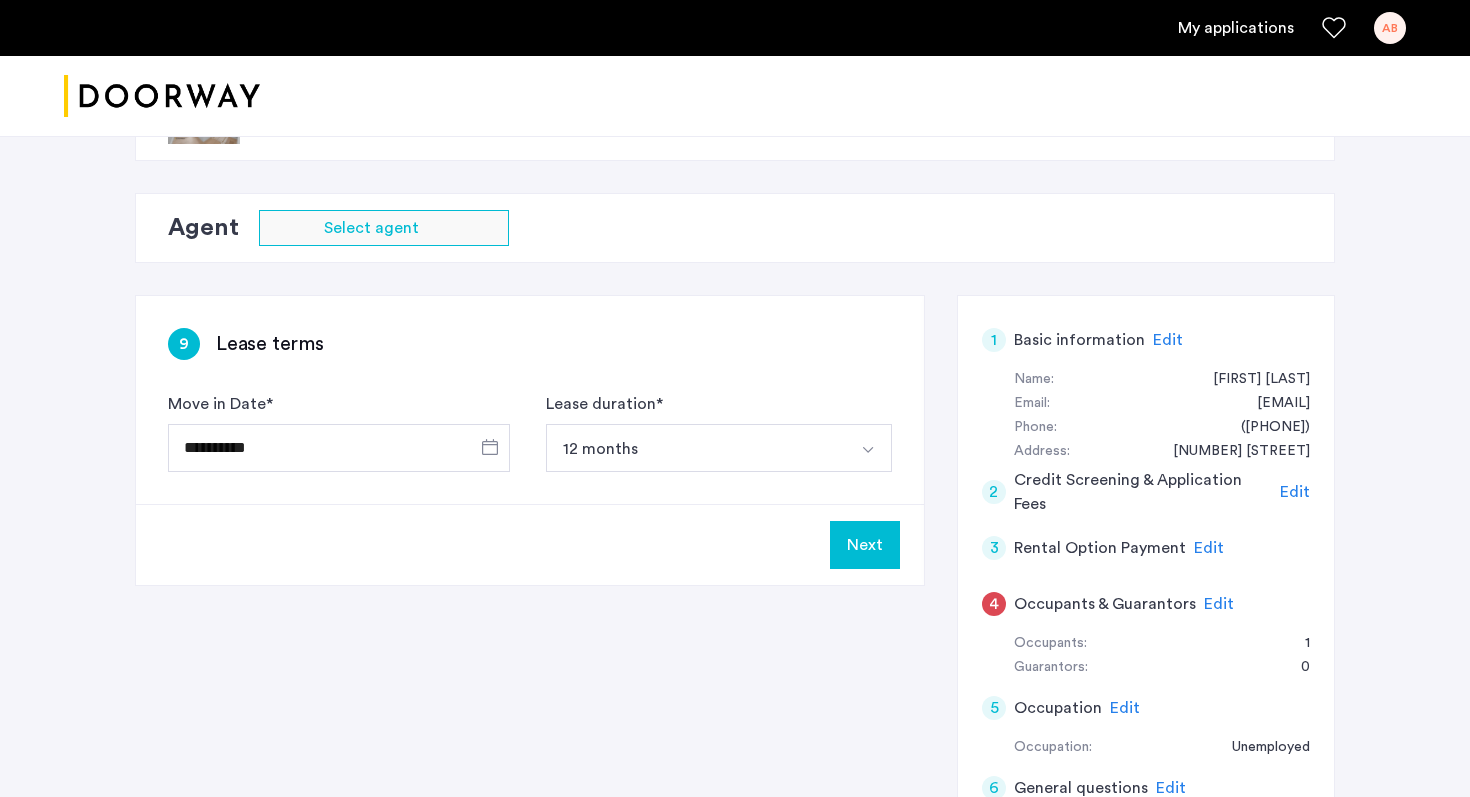 type on "**********" 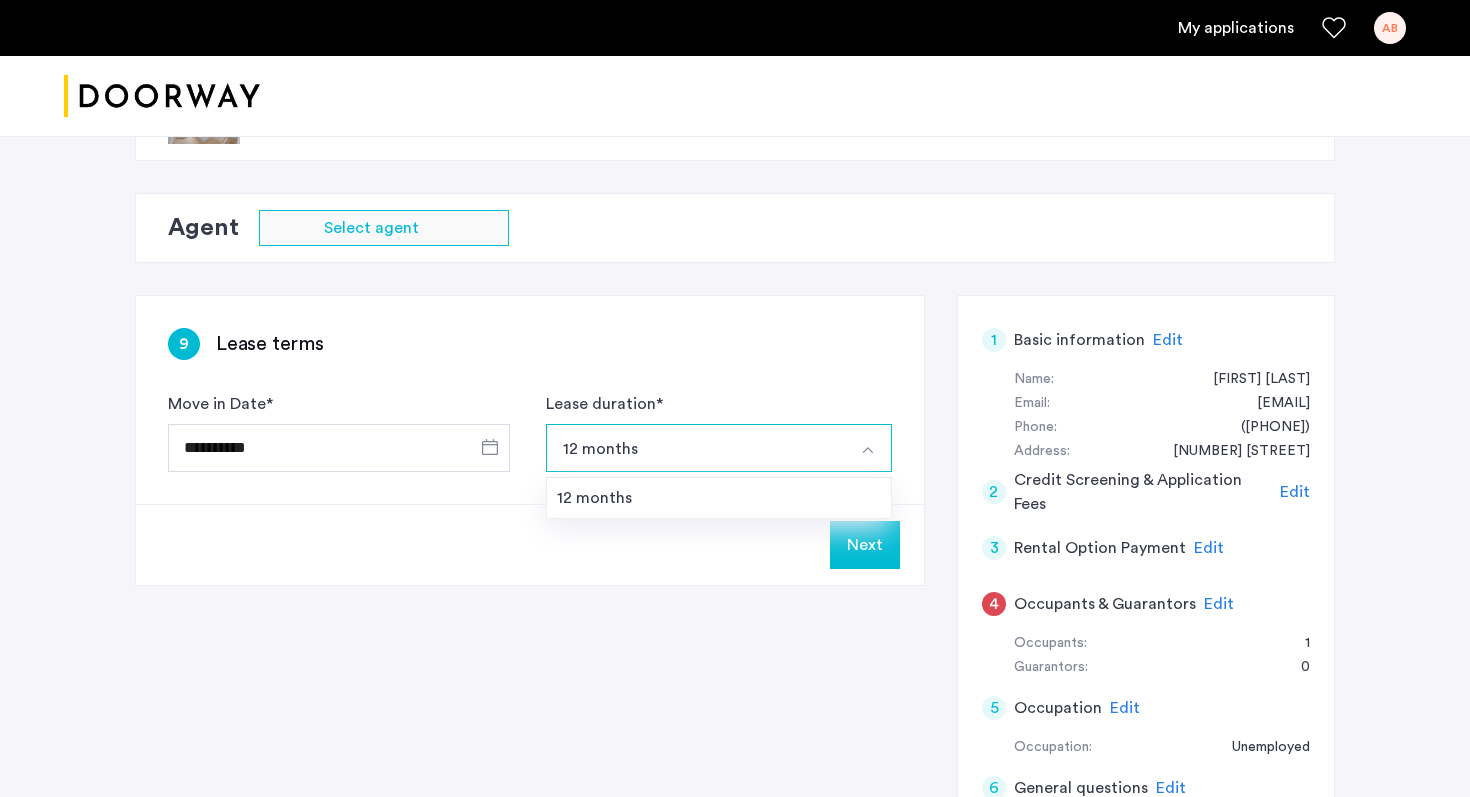 click on "9 Lease terms" 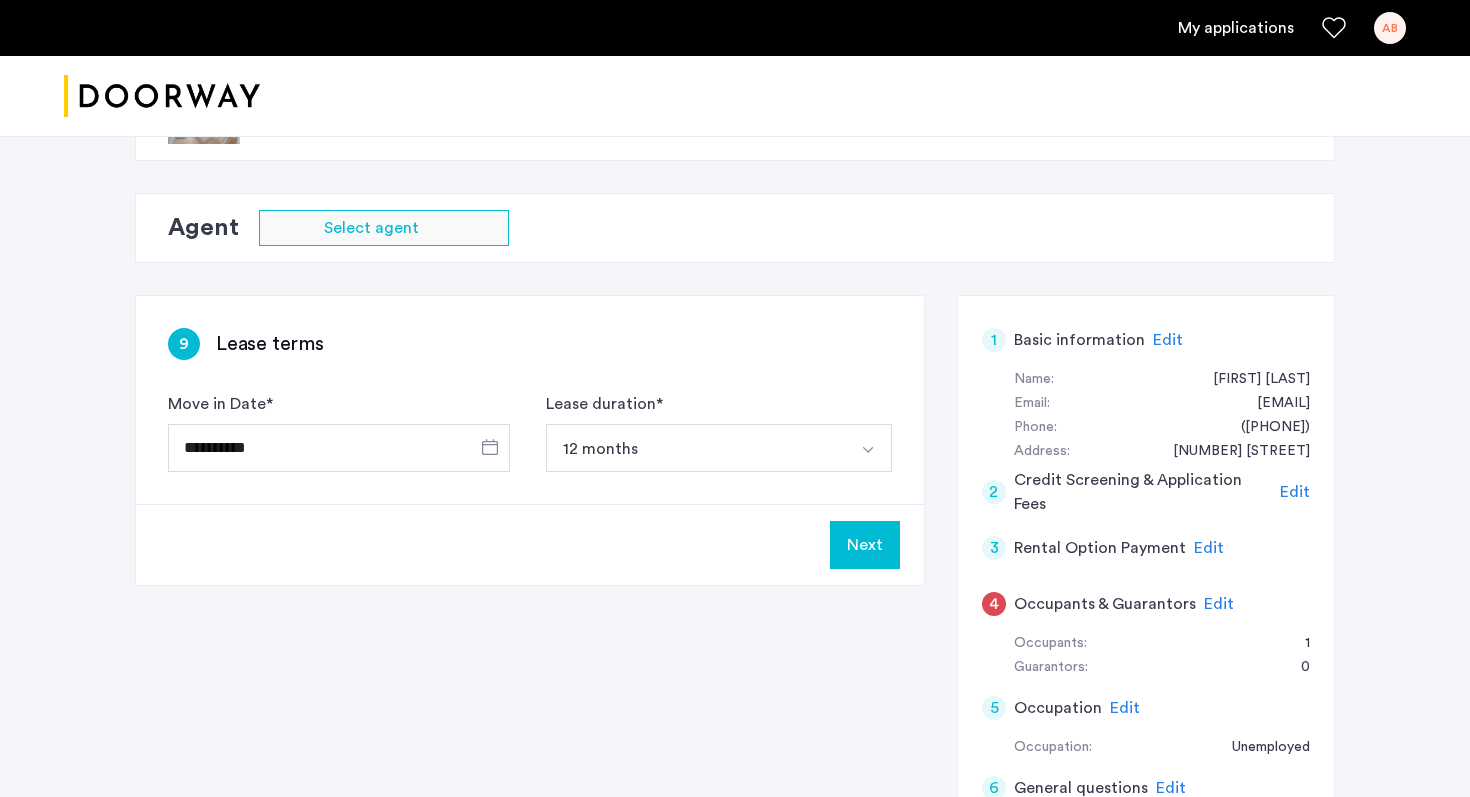 click on "Next" 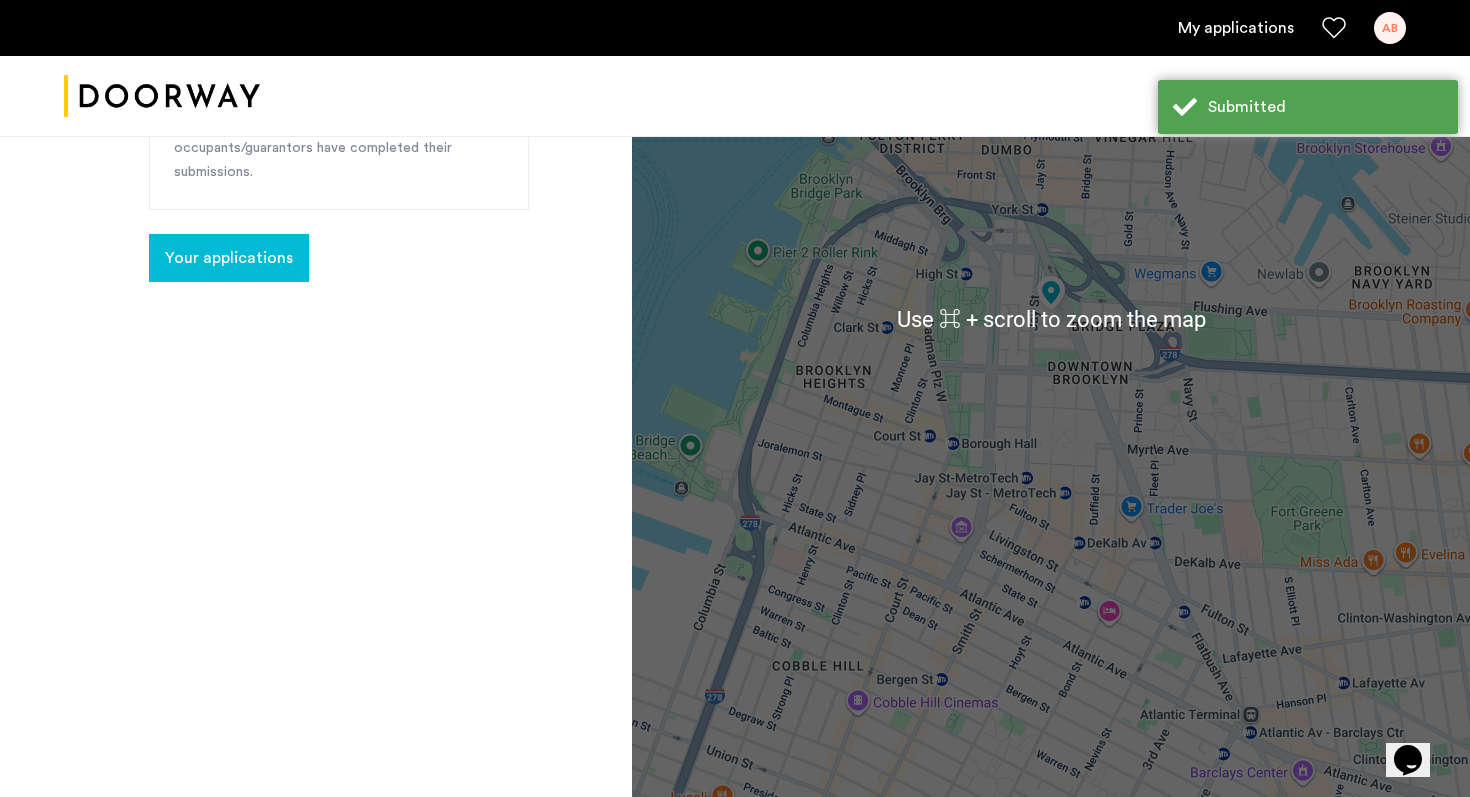 scroll, scrollTop: 0, scrollLeft: 0, axis: both 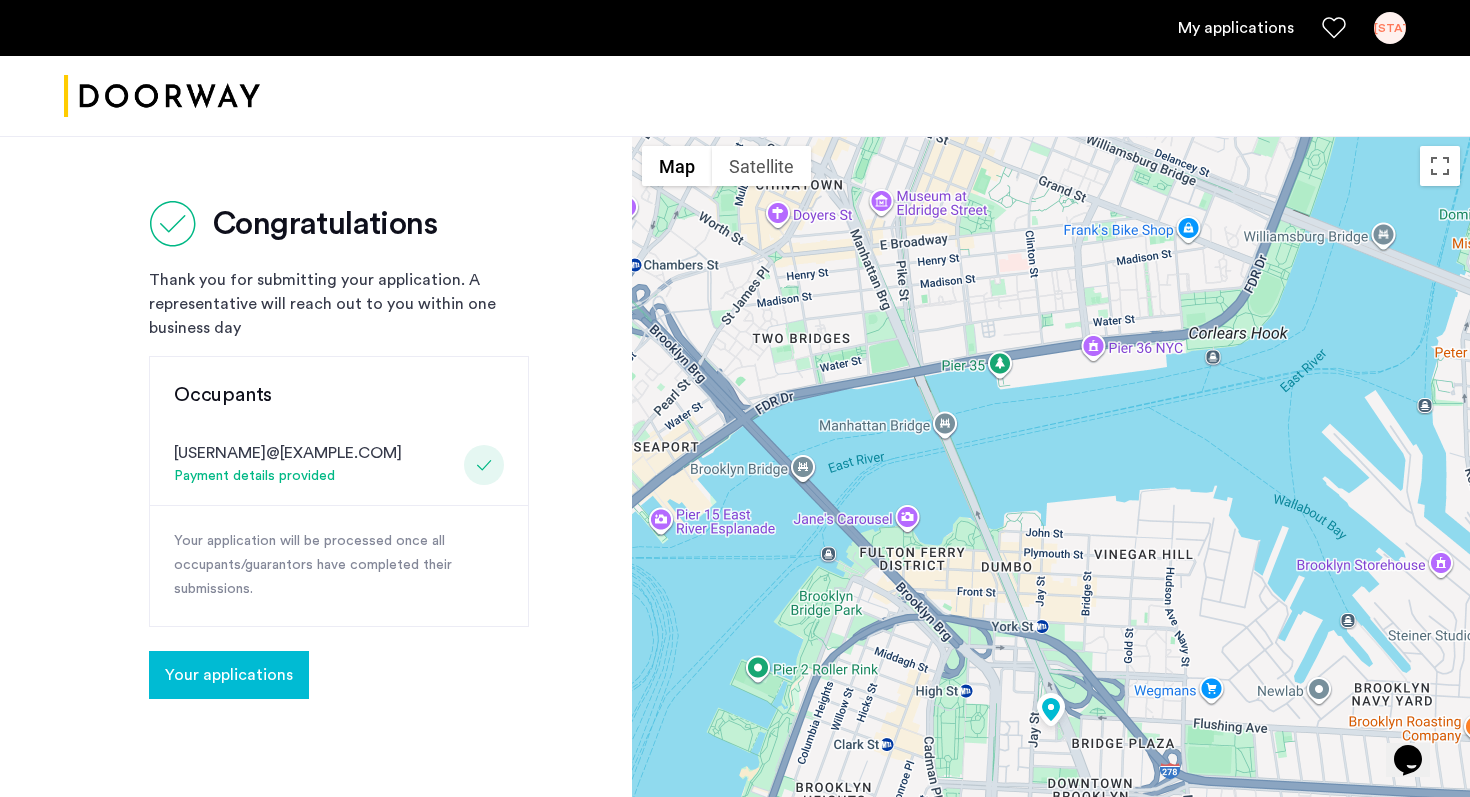 click on "Your applications" 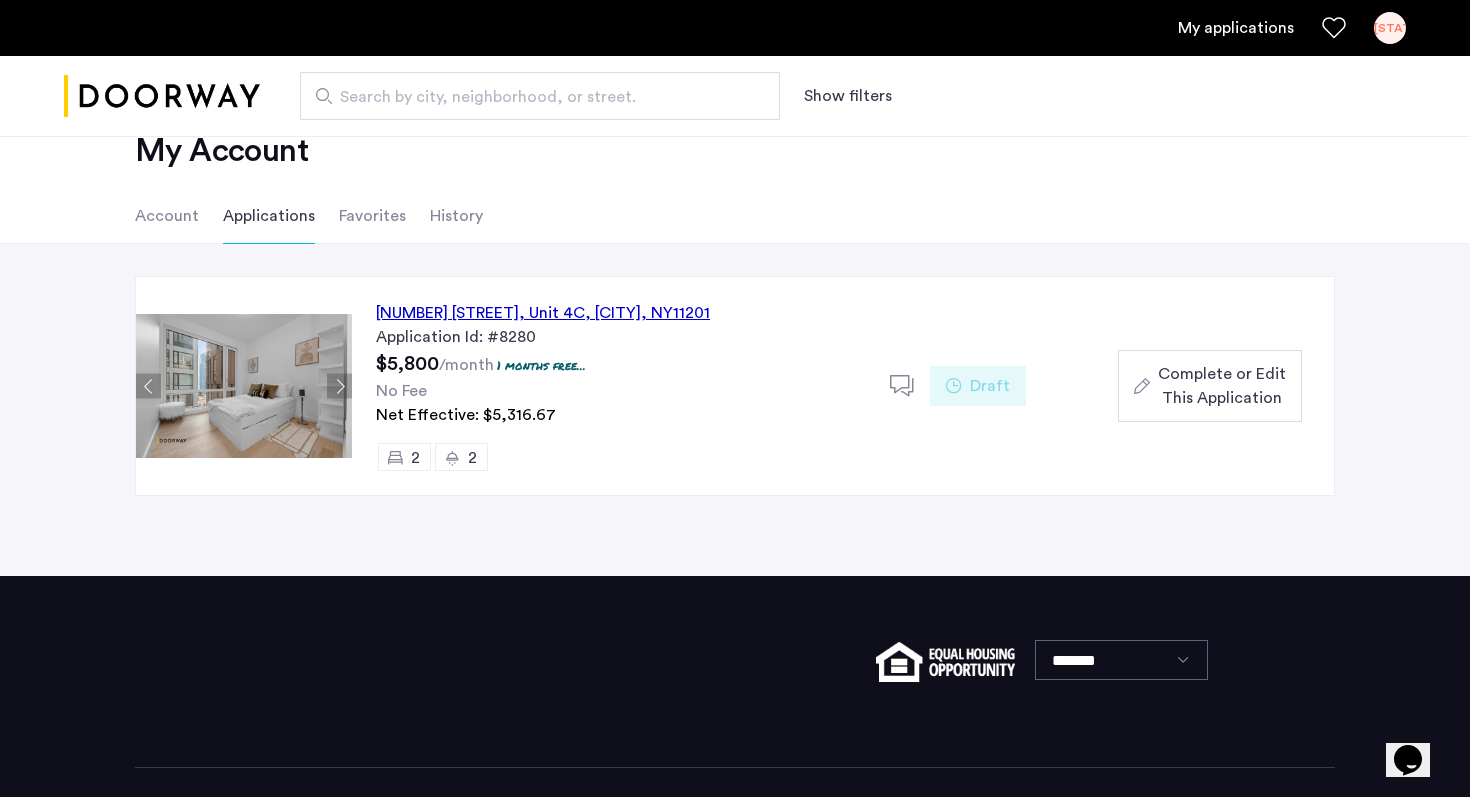 scroll, scrollTop: 0, scrollLeft: 0, axis: both 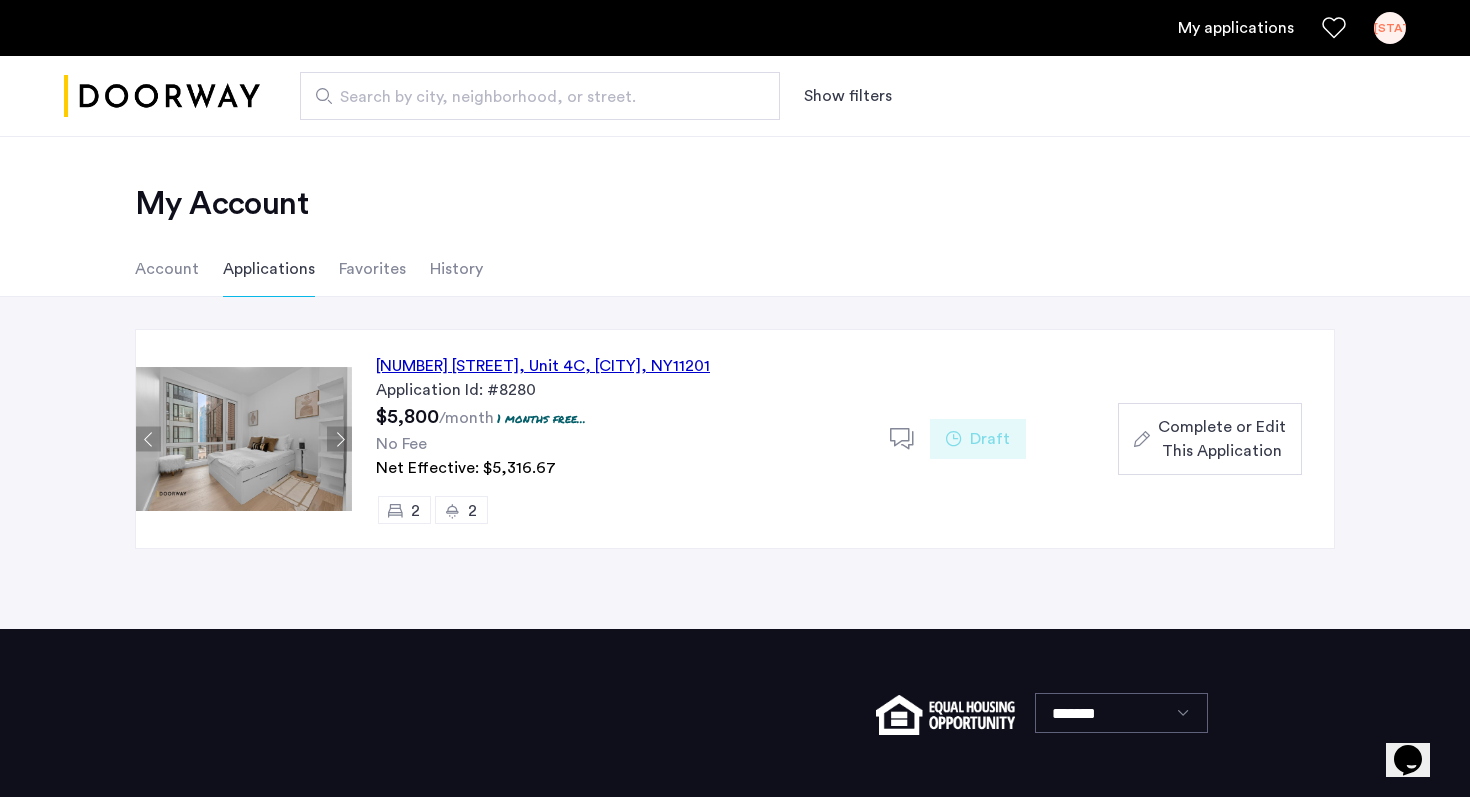 click on "Complete or Edit This Application" 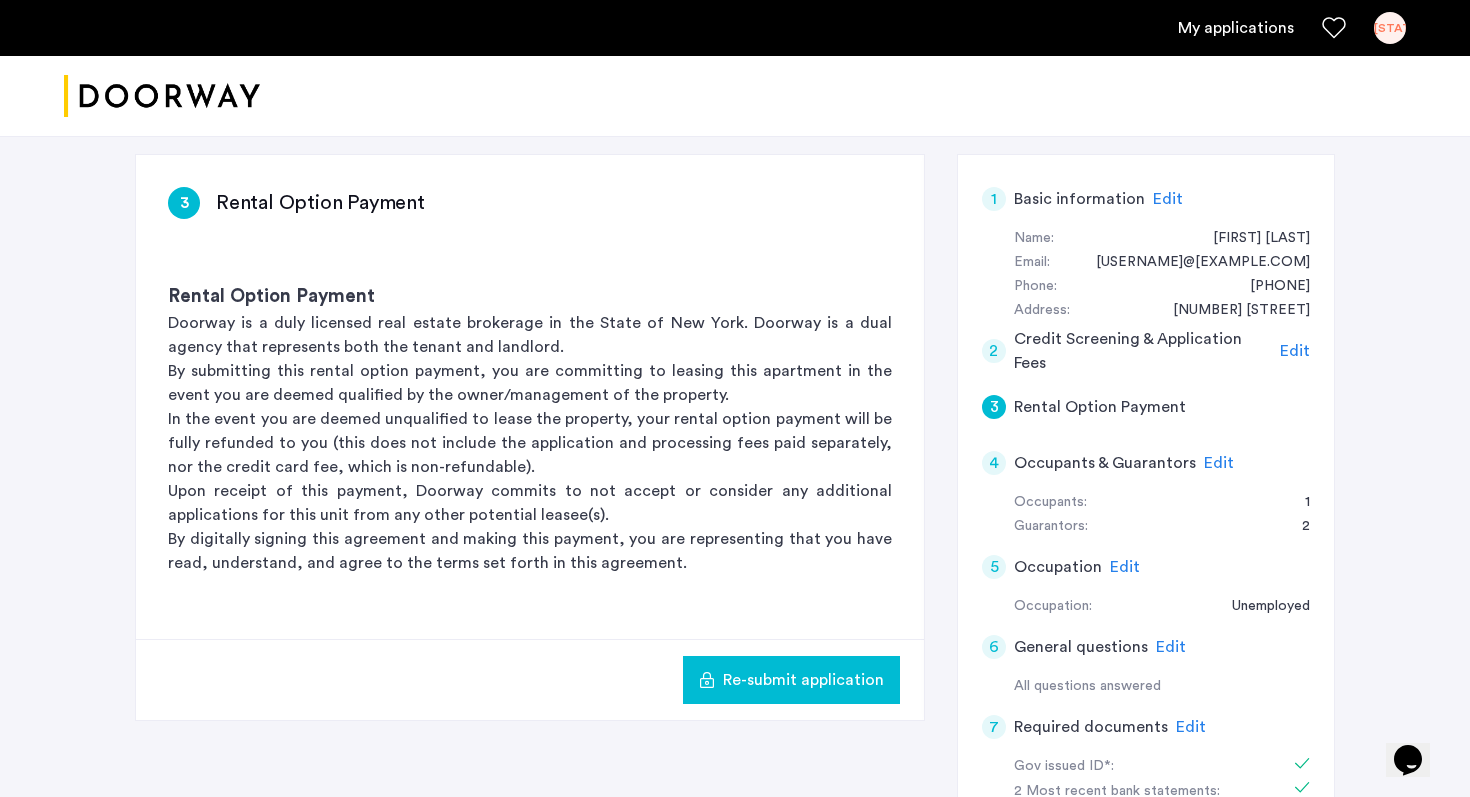 click on "3" 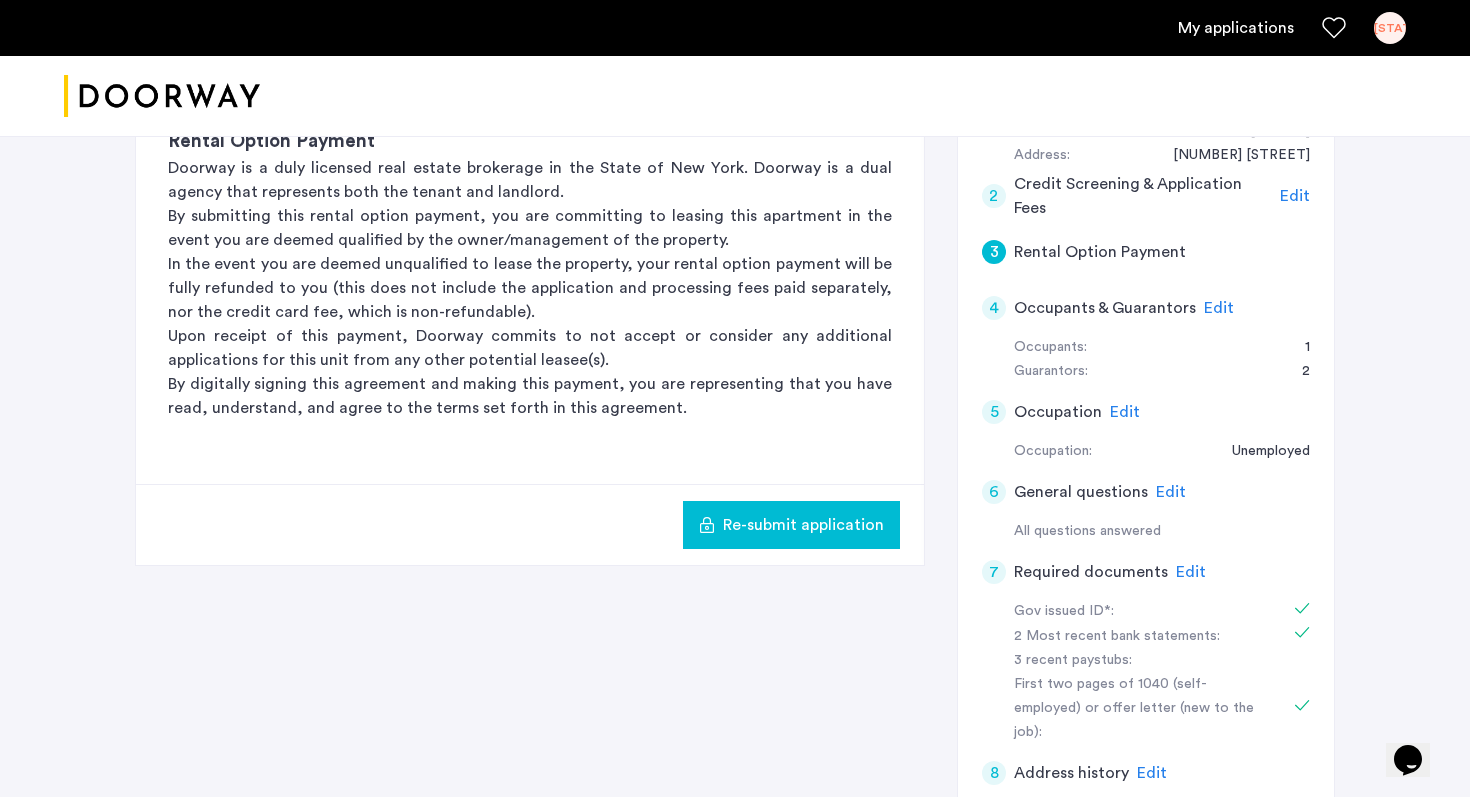 scroll, scrollTop: 717, scrollLeft: 0, axis: vertical 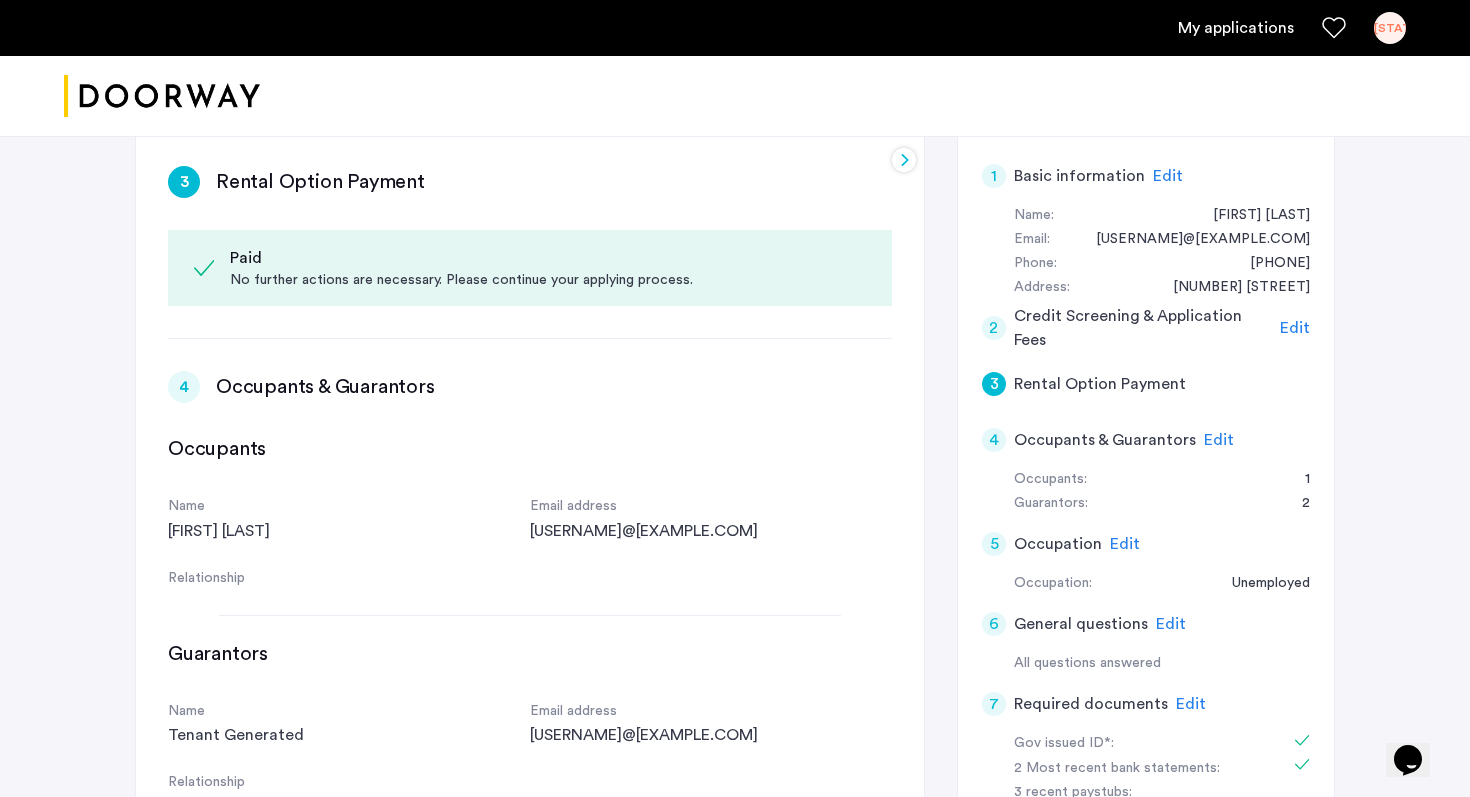click on "3" 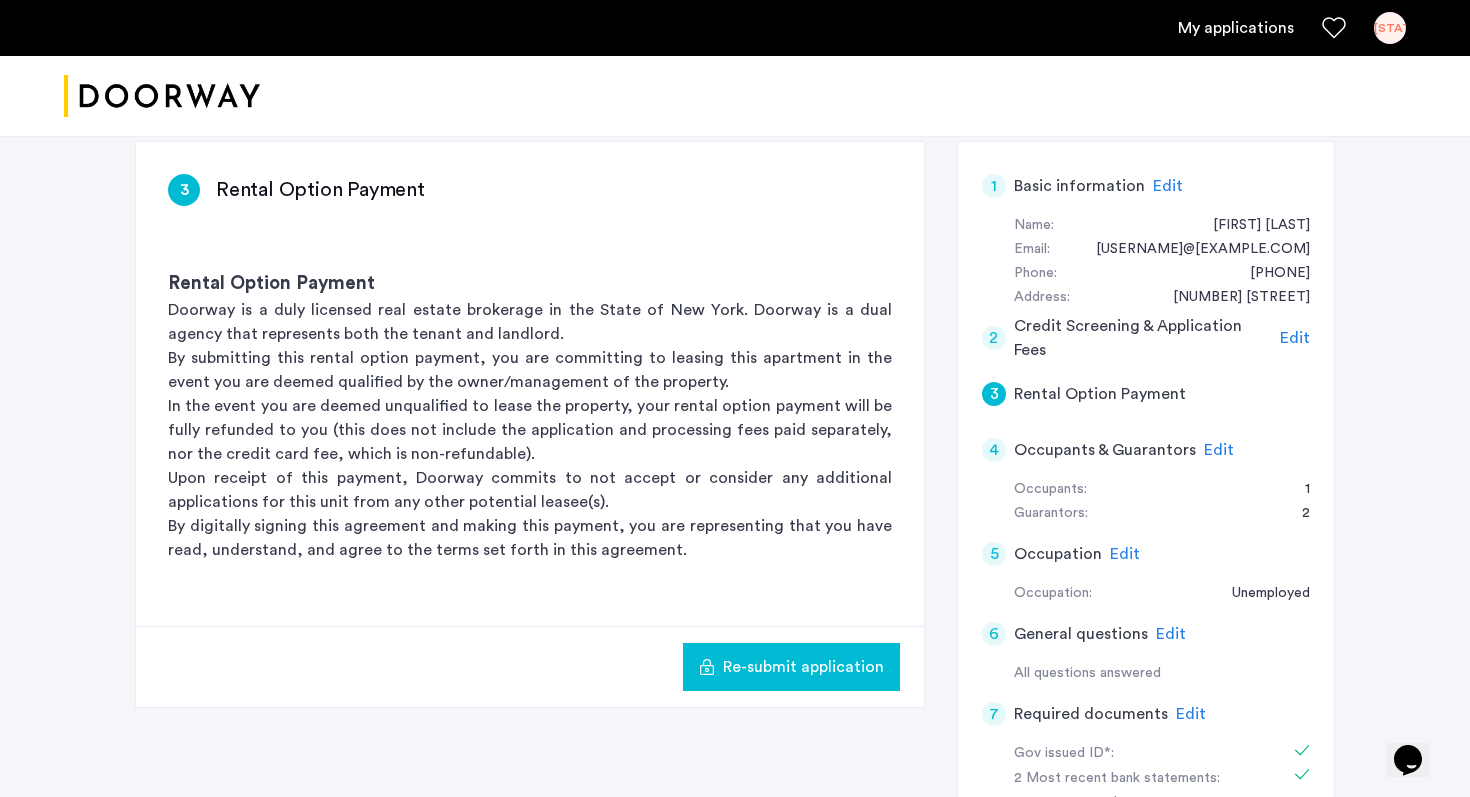 click on "In the event you are deemed unqualified to lease the property, your rental option payment will be fully refunded to you (this does not include the application and processing fees paid separately, nor the credit card fee, which is non-refundable)." 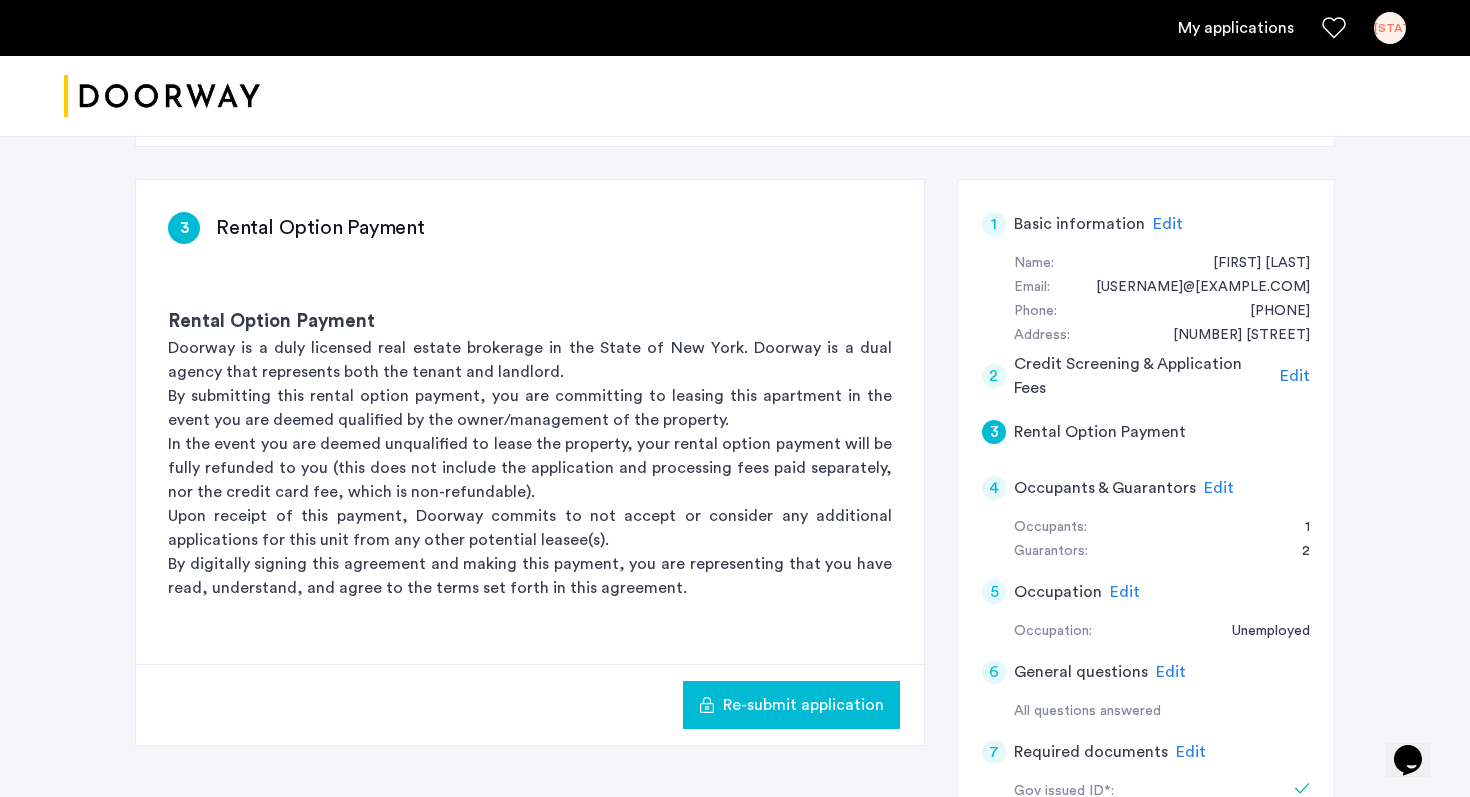 click on "3" 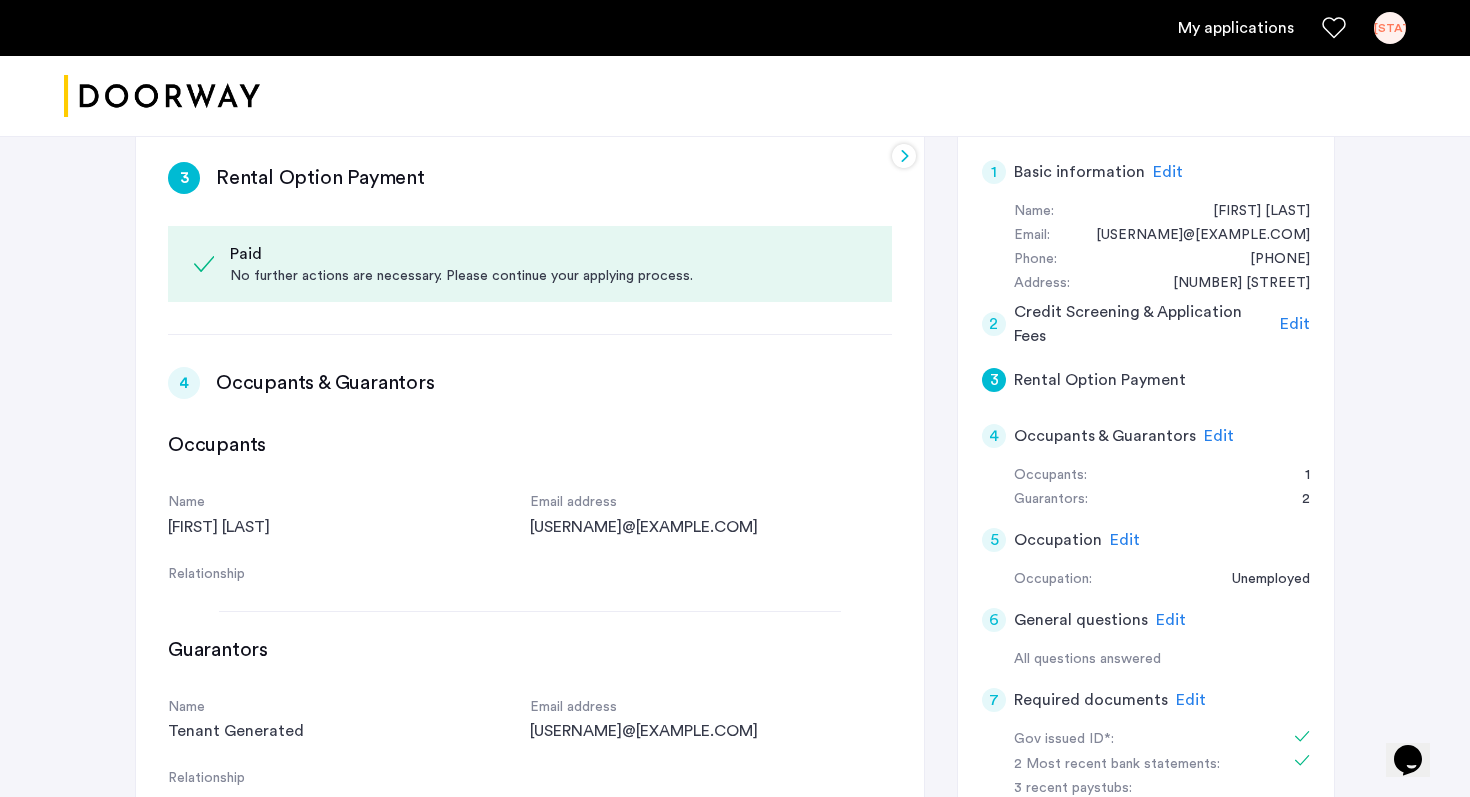 scroll, scrollTop: 428, scrollLeft: 0, axis: vertical 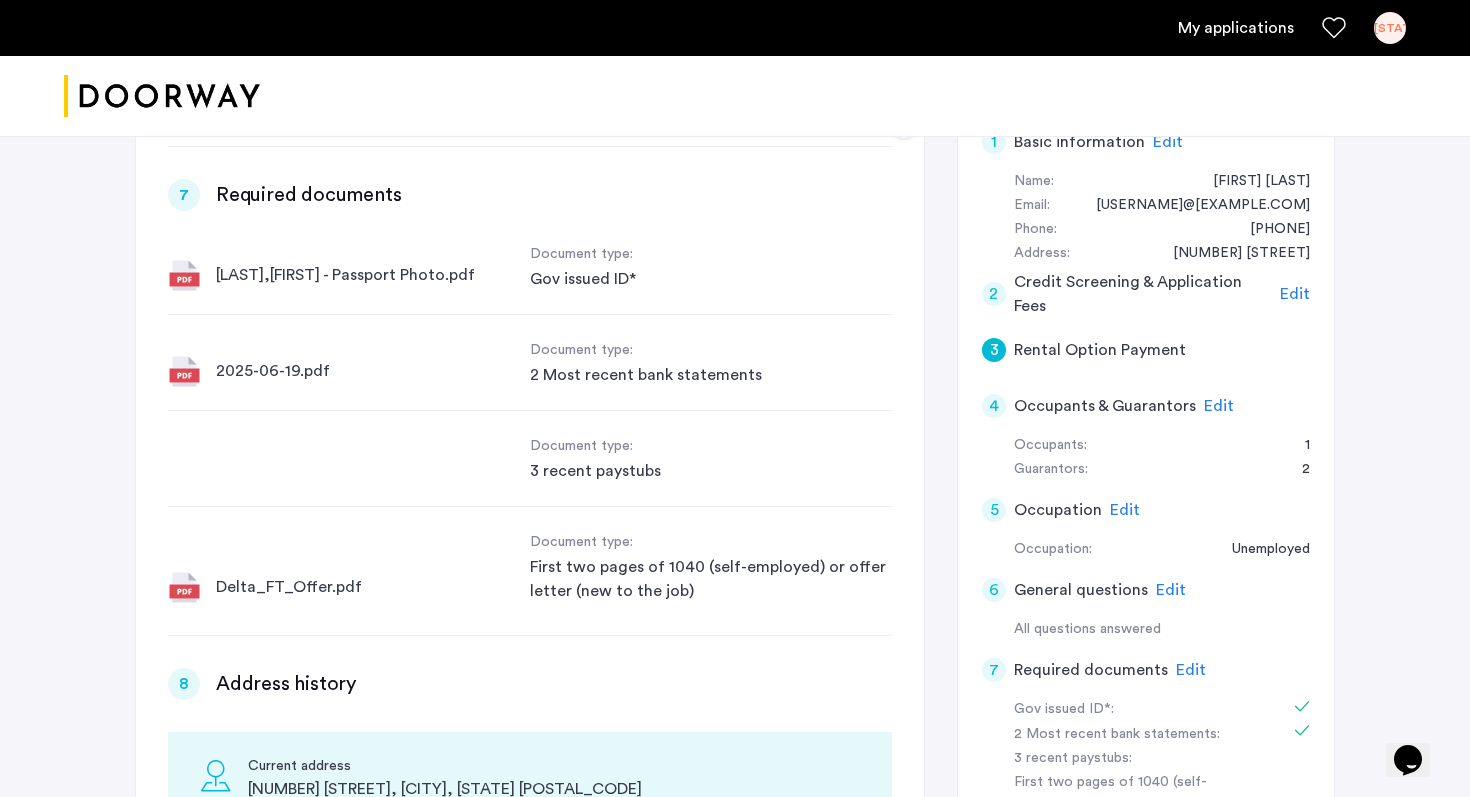 click on "Edit" 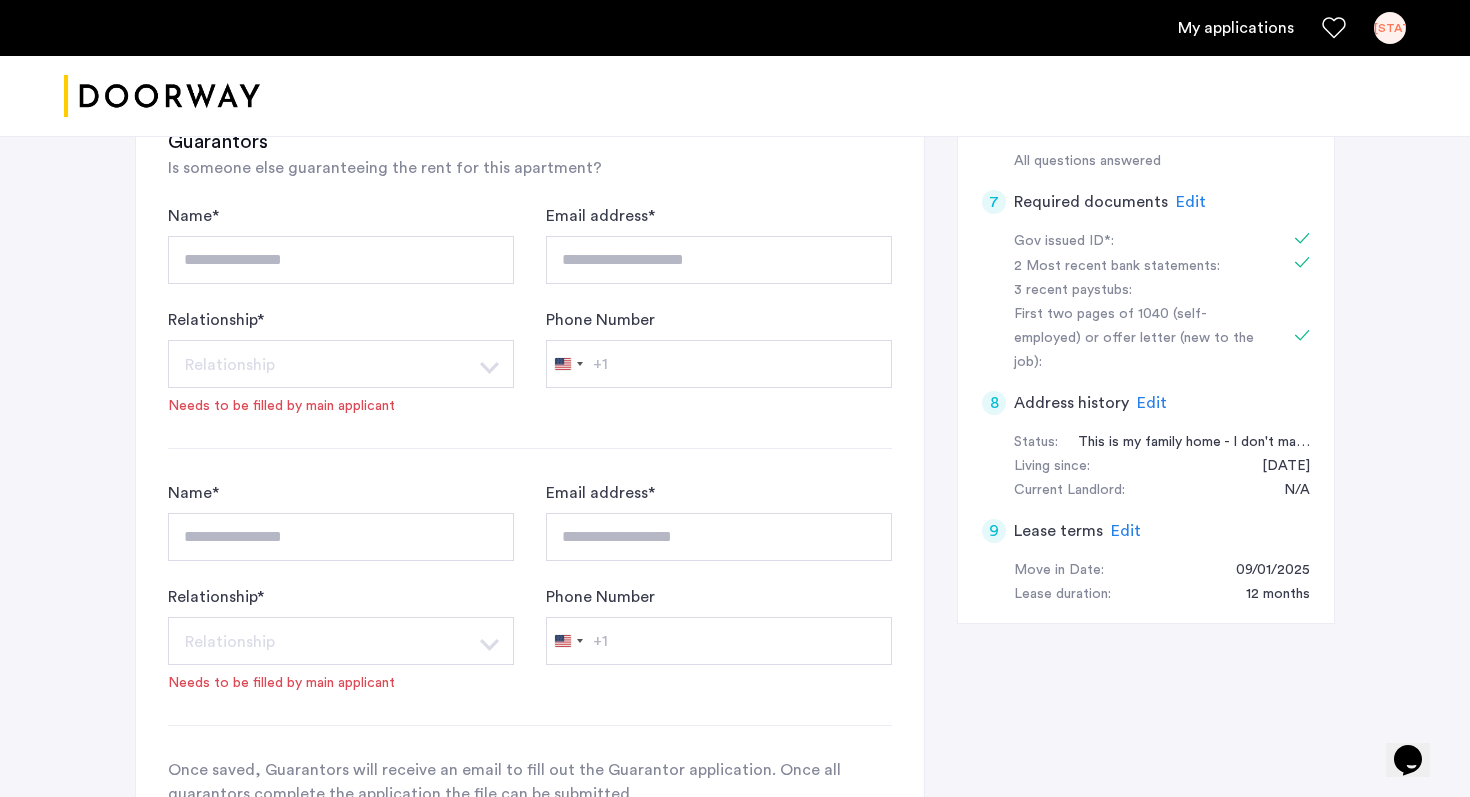 scroll, scrollTop: 822, scrollLeft: 0, axis: vertical 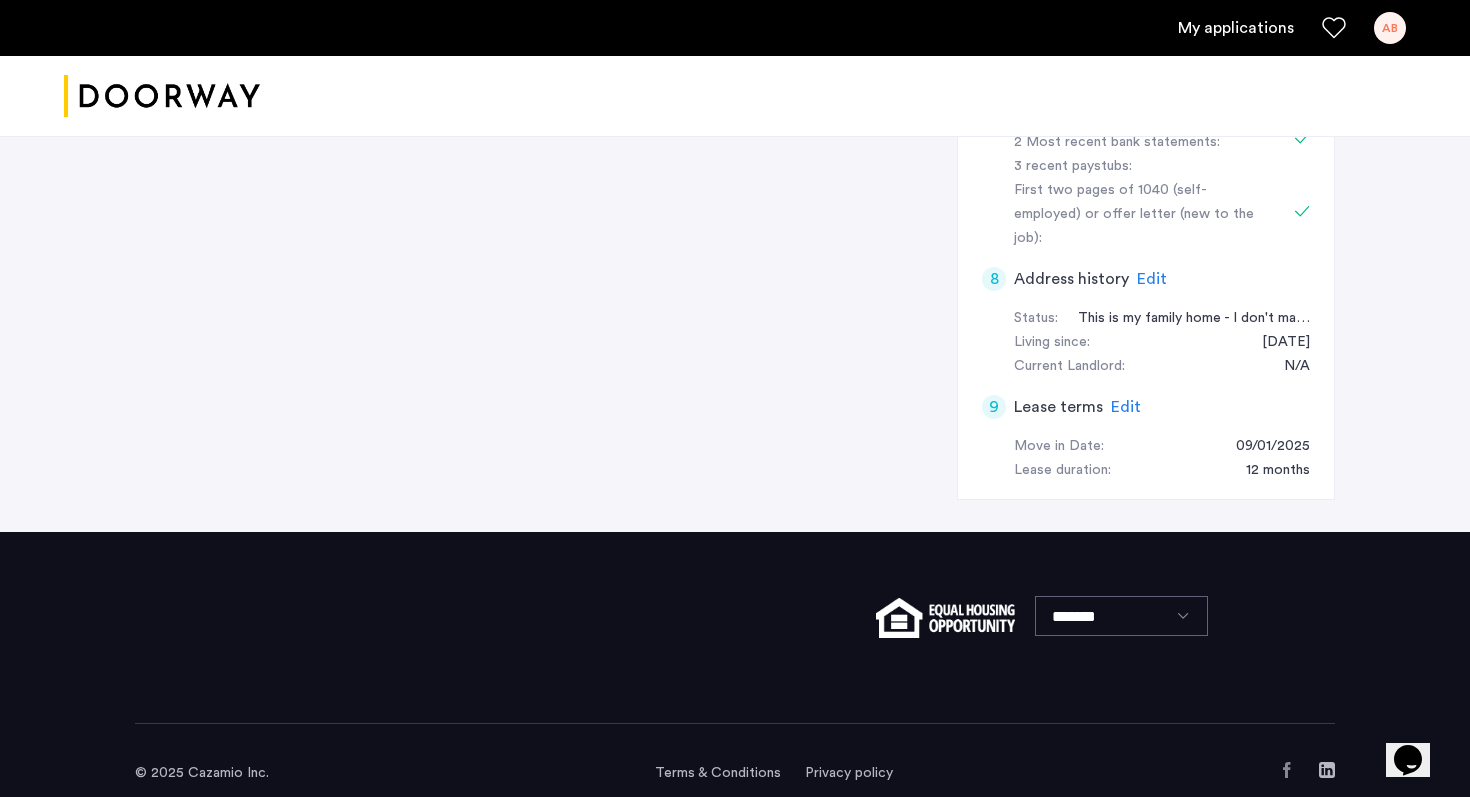 click on "My applications" at bounding box center (1236, 28) 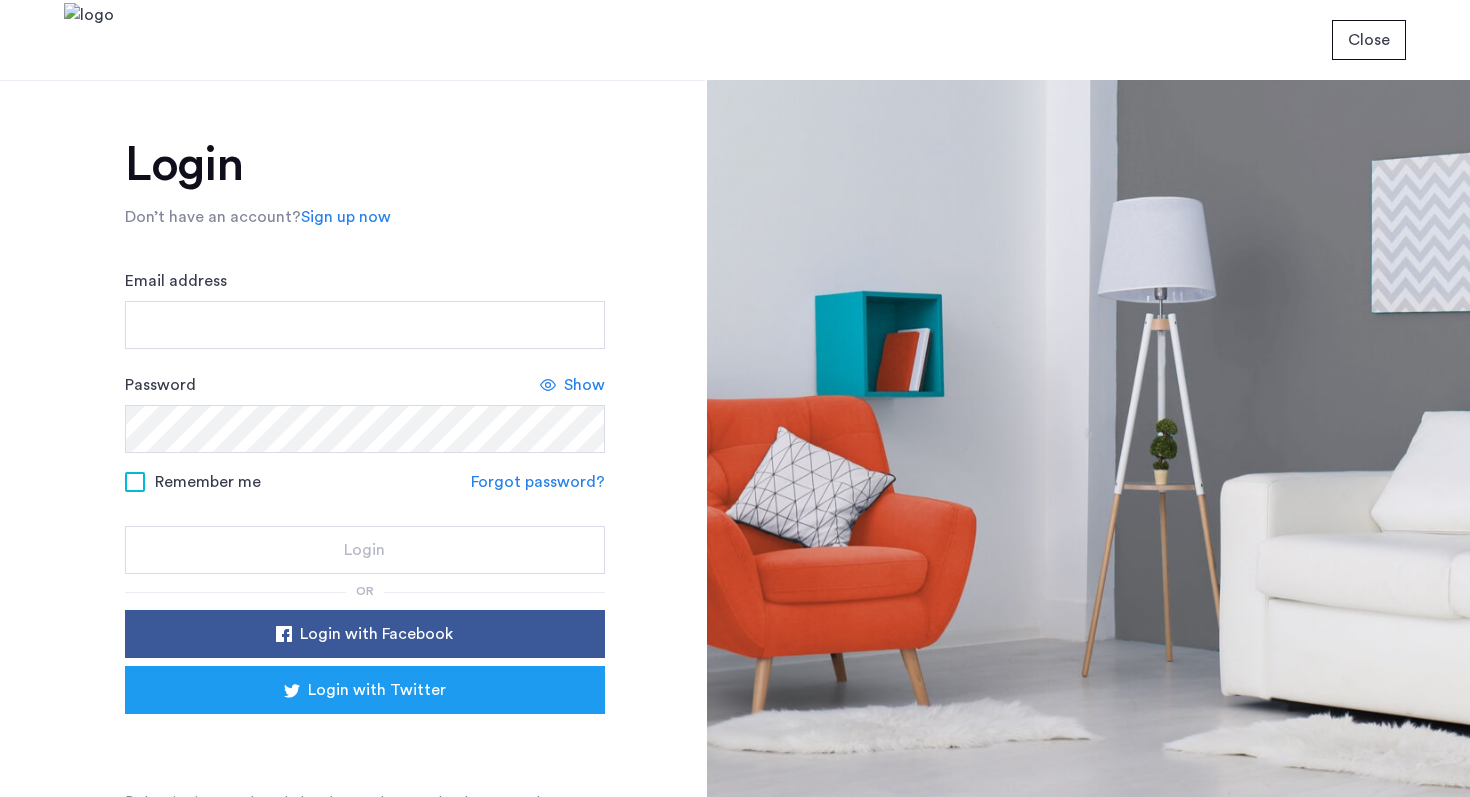 scroll, scrollTop: 0, scrollLeft: 0, axis: both 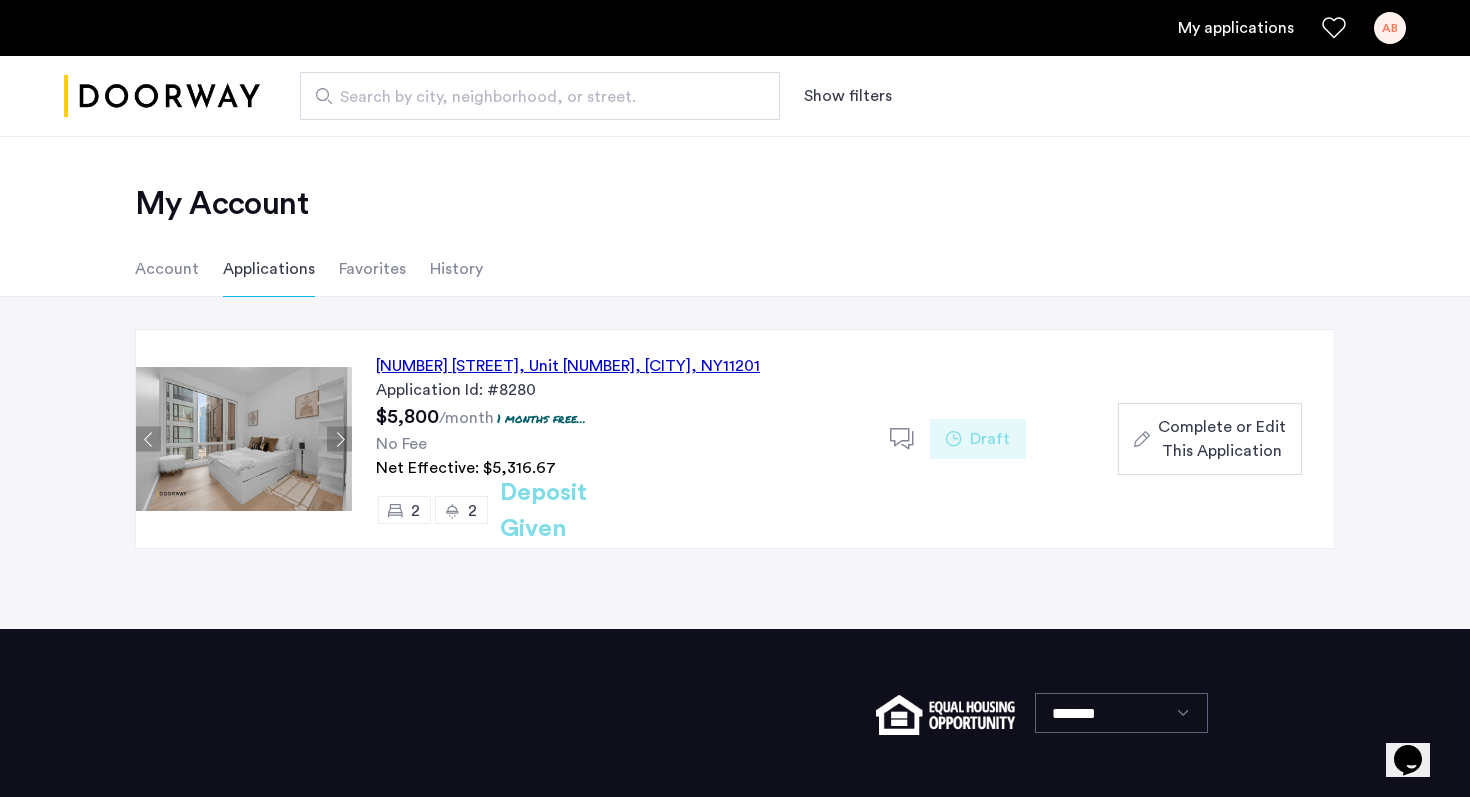 click on "Deposit Given" 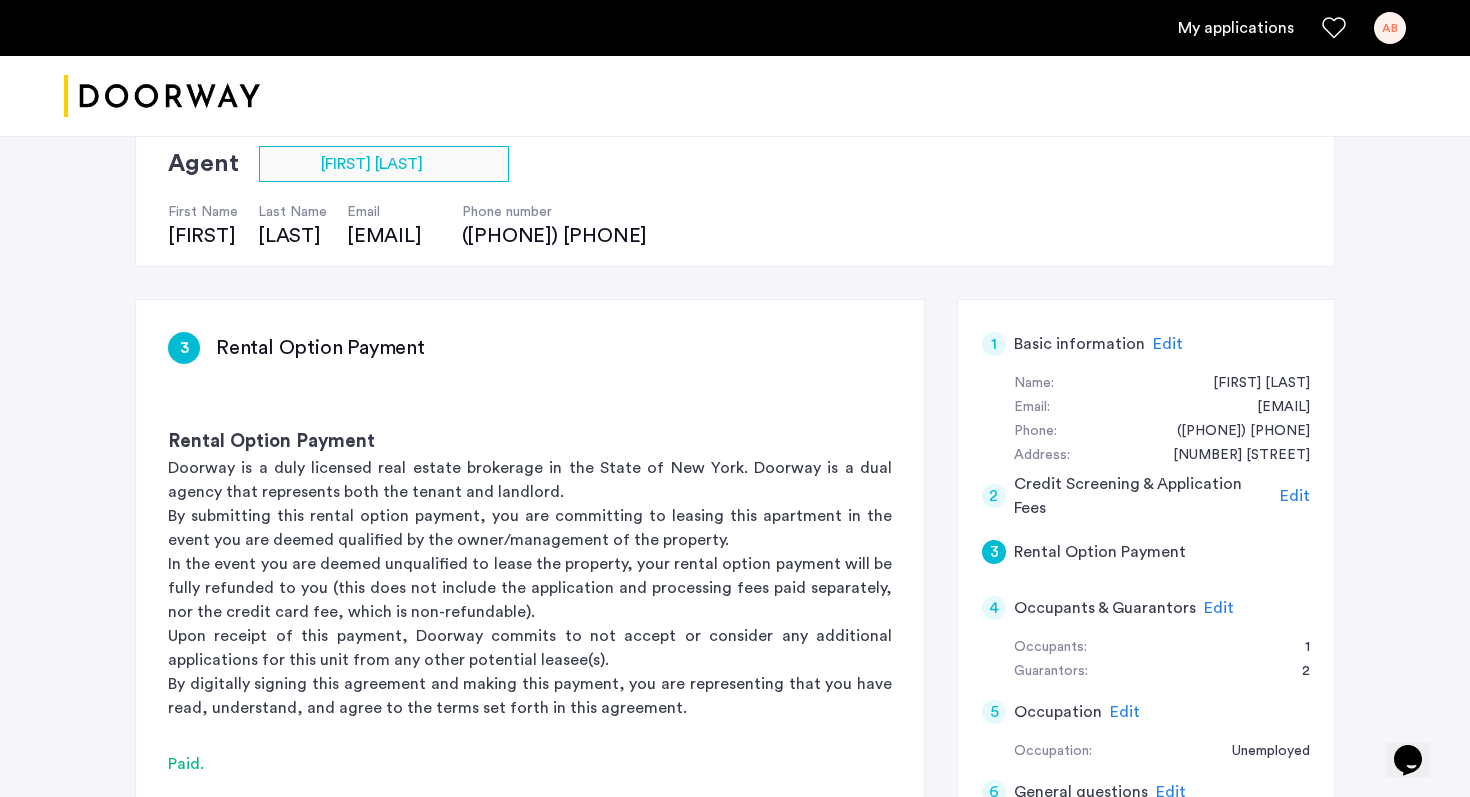 scroll, scrollTop: 0, scrollLeft: 0, axis: both 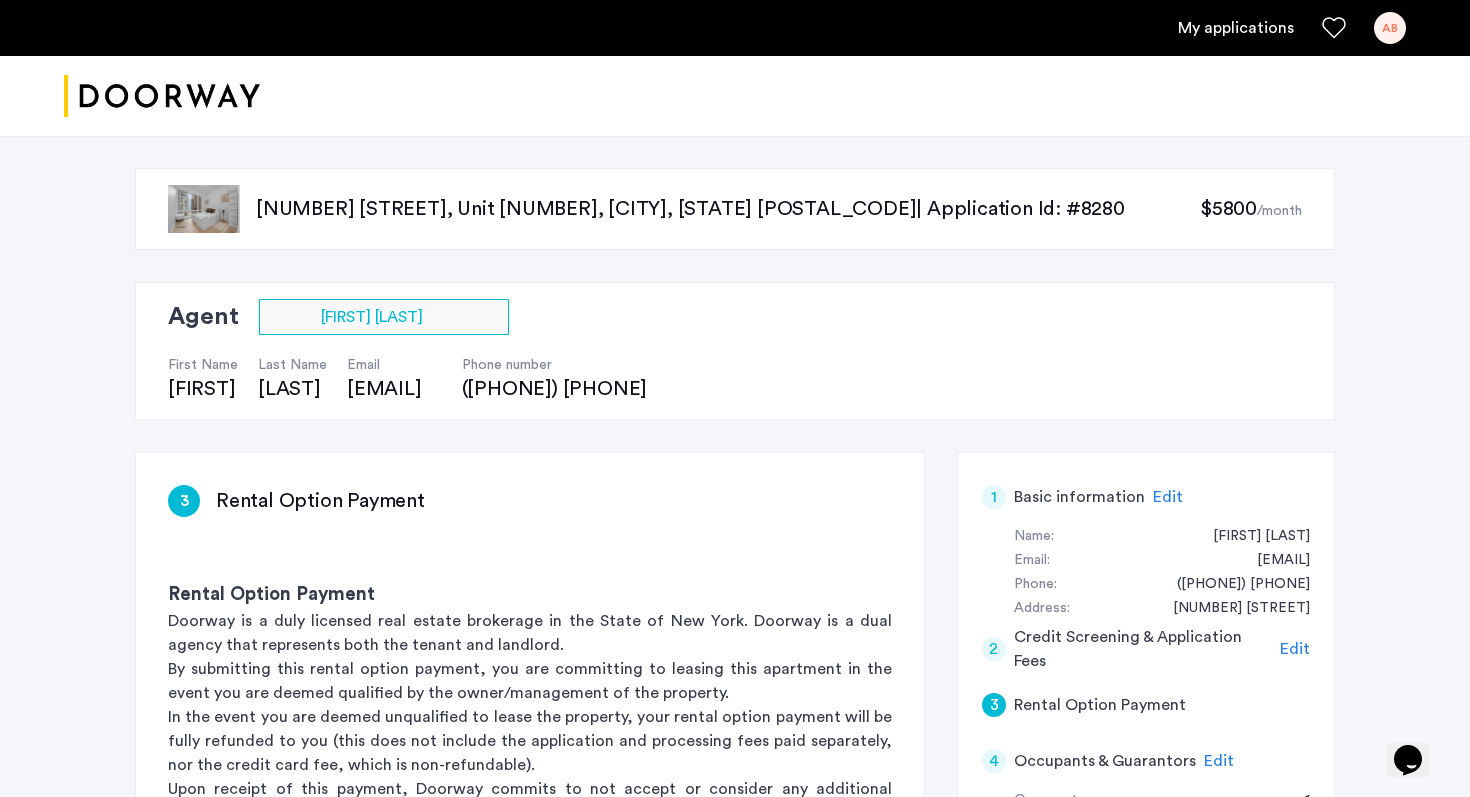 click on "$5800" 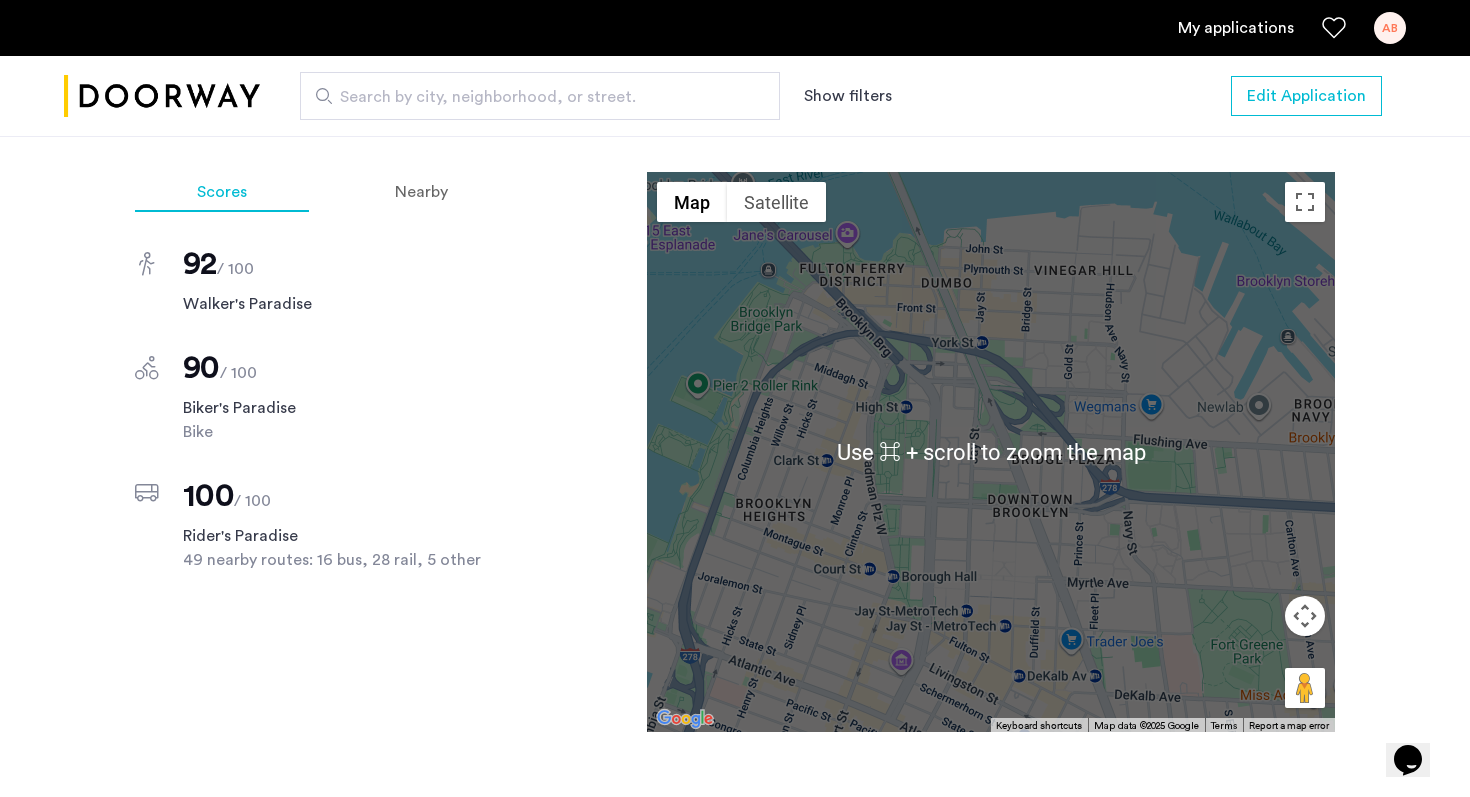 scroll, scrollTop: 2052, scrollLeft: 0, axis: vertical 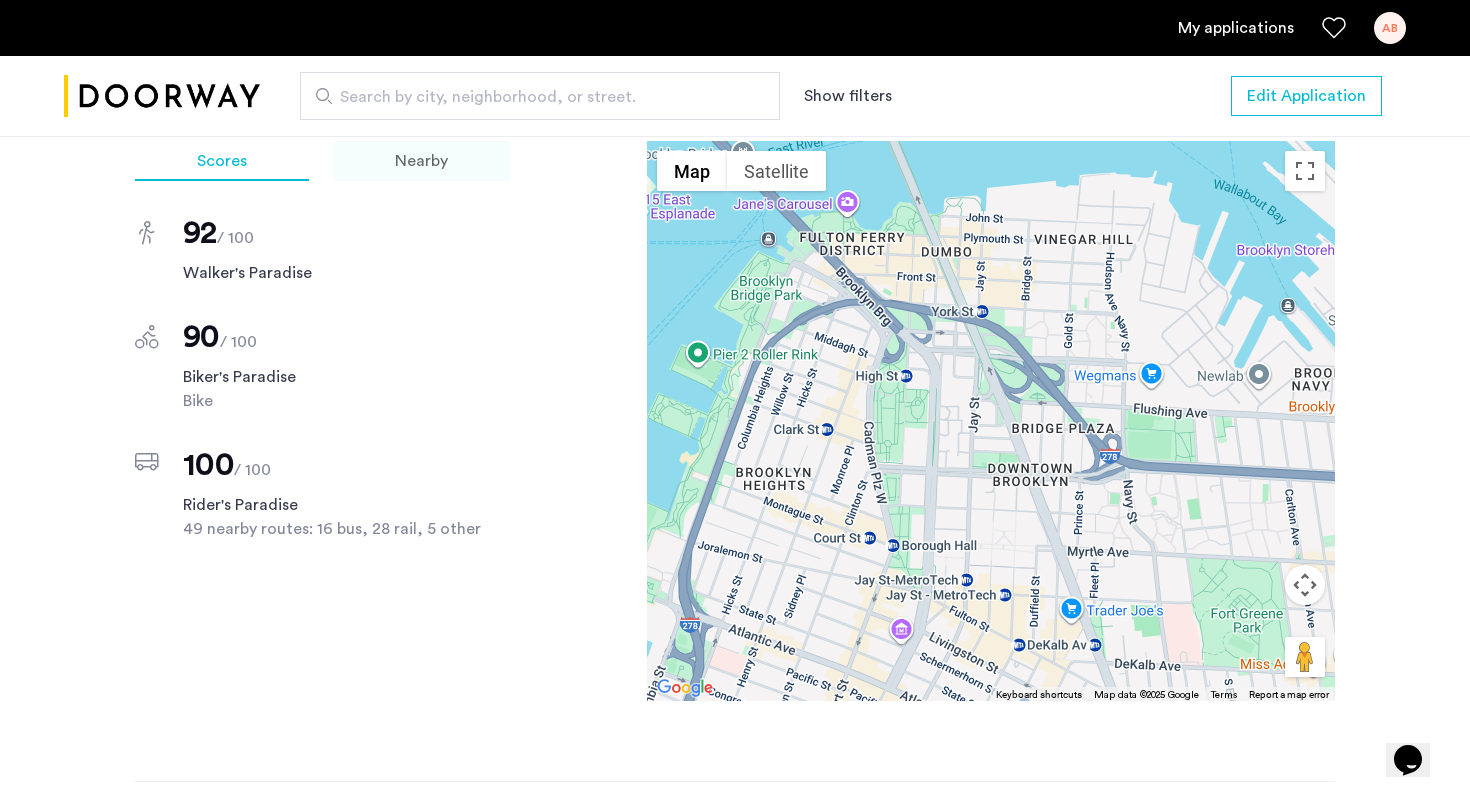 click on "Nearby" at bounding box center [421, 161] 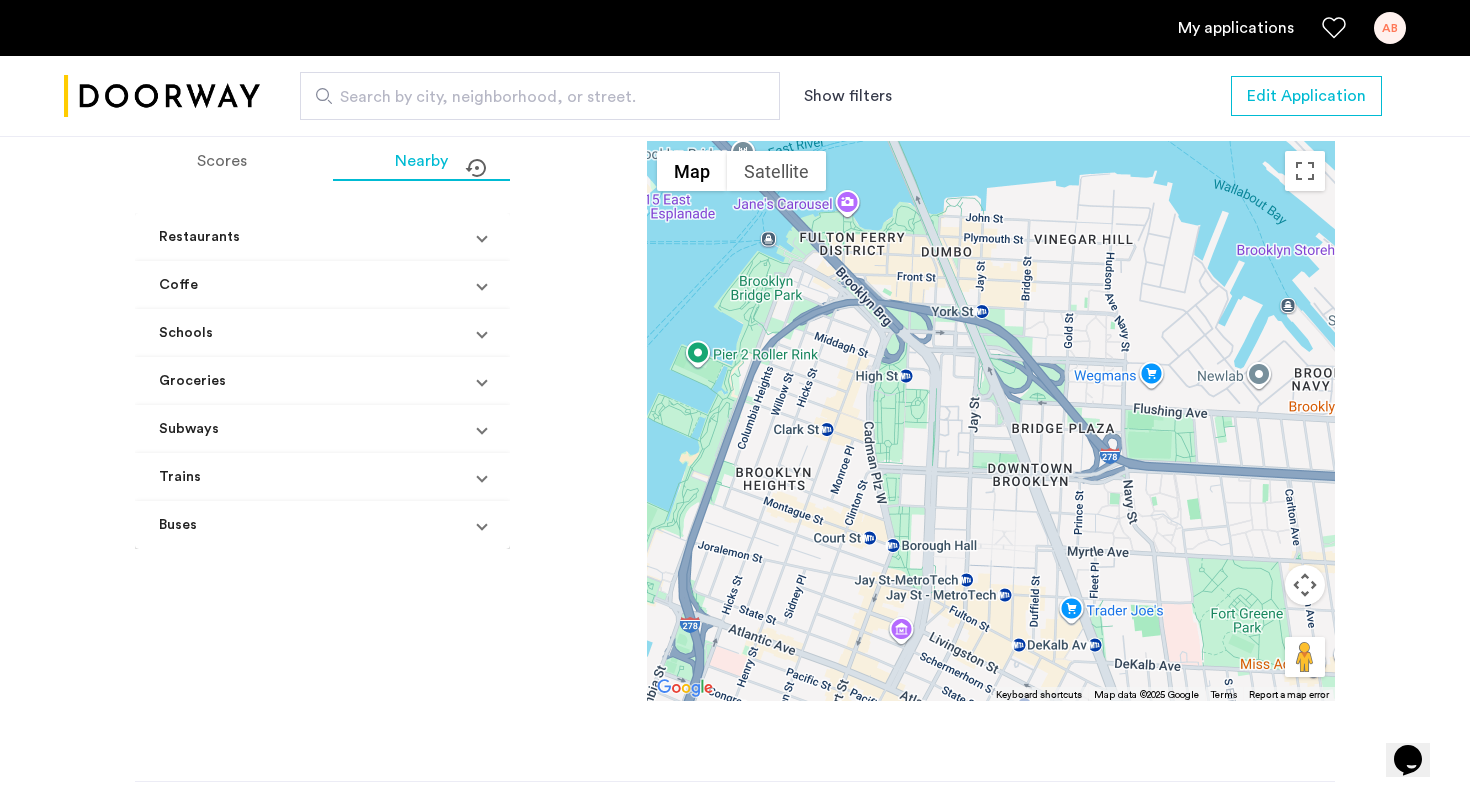 click on "Restaurants" at bounding box center [322, 237] 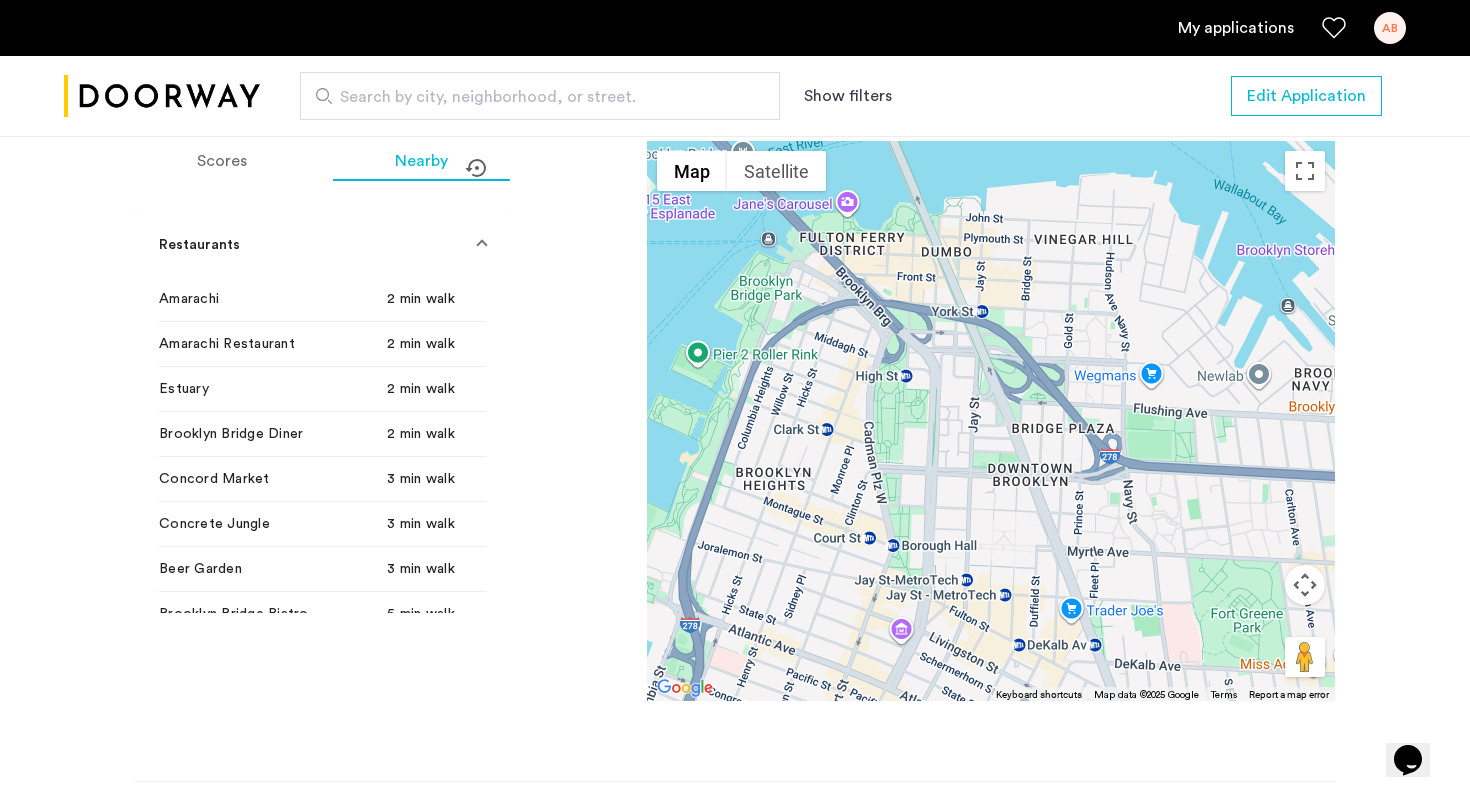 click on "Restaurants" at bounding box center [322, 245] 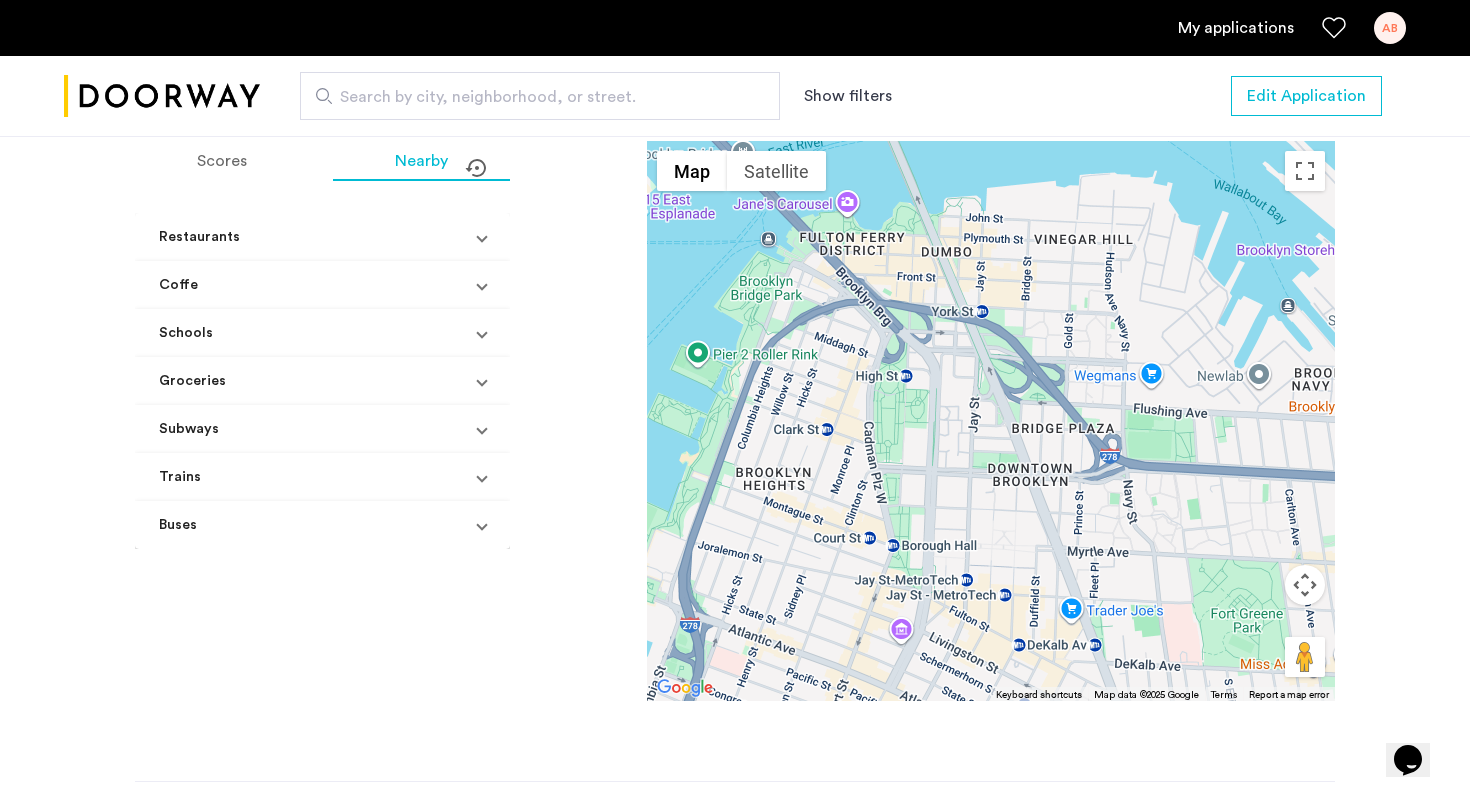click on "Groceries" at bounding box center [310, 381] 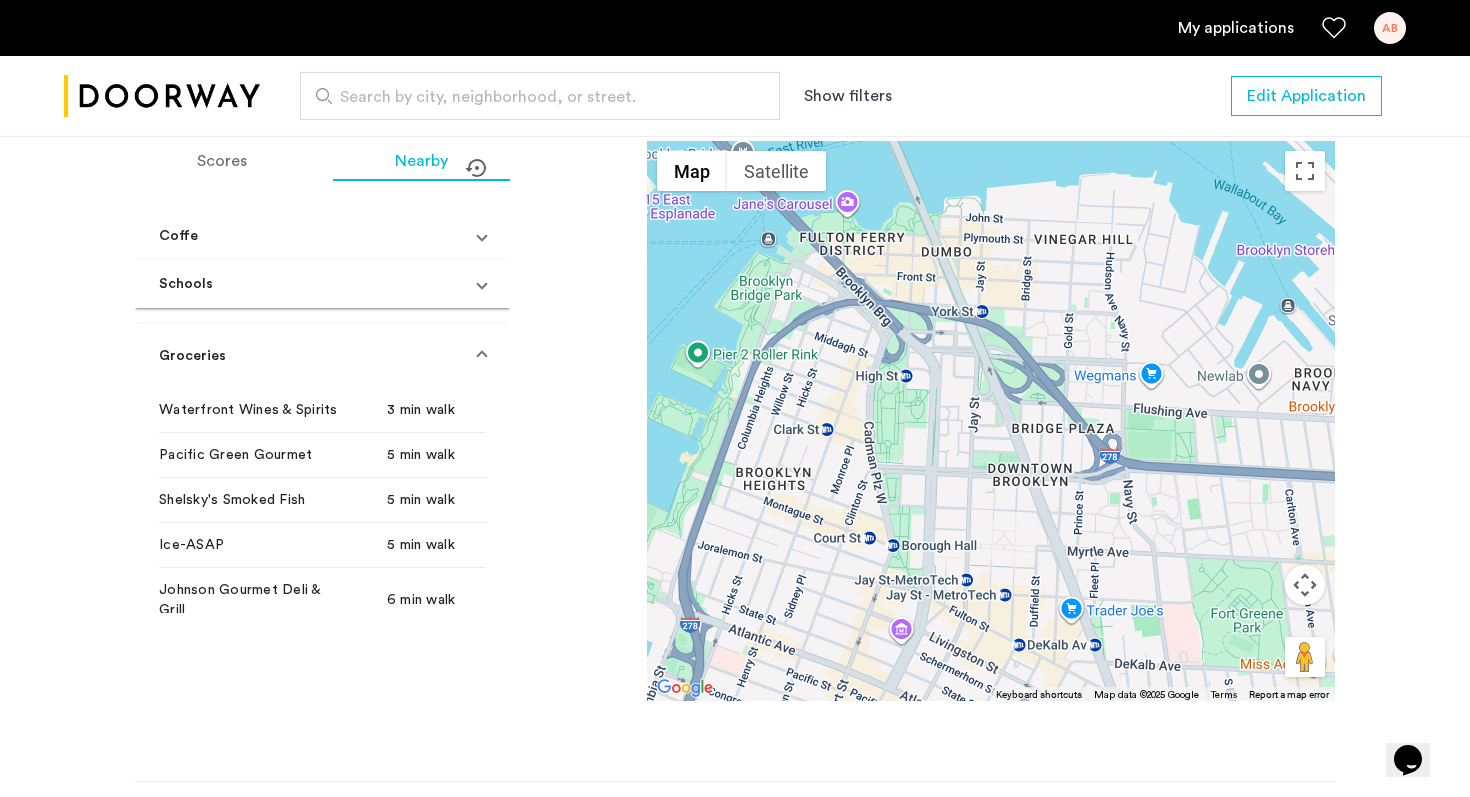 scroll, scrollTop: 0, scrollLeft: 0, axis: both 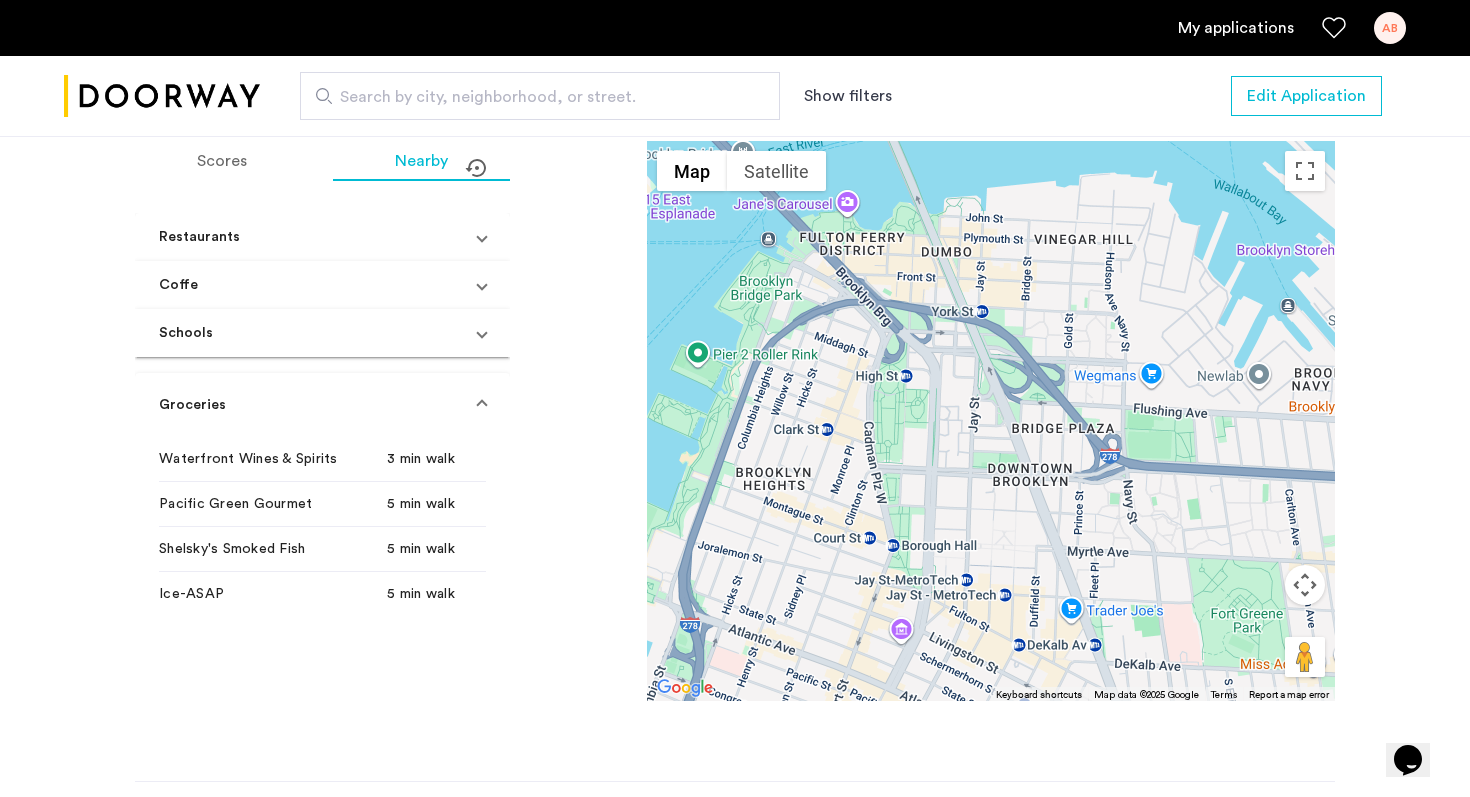 click on "Schools" at bounding box center [310, 333] 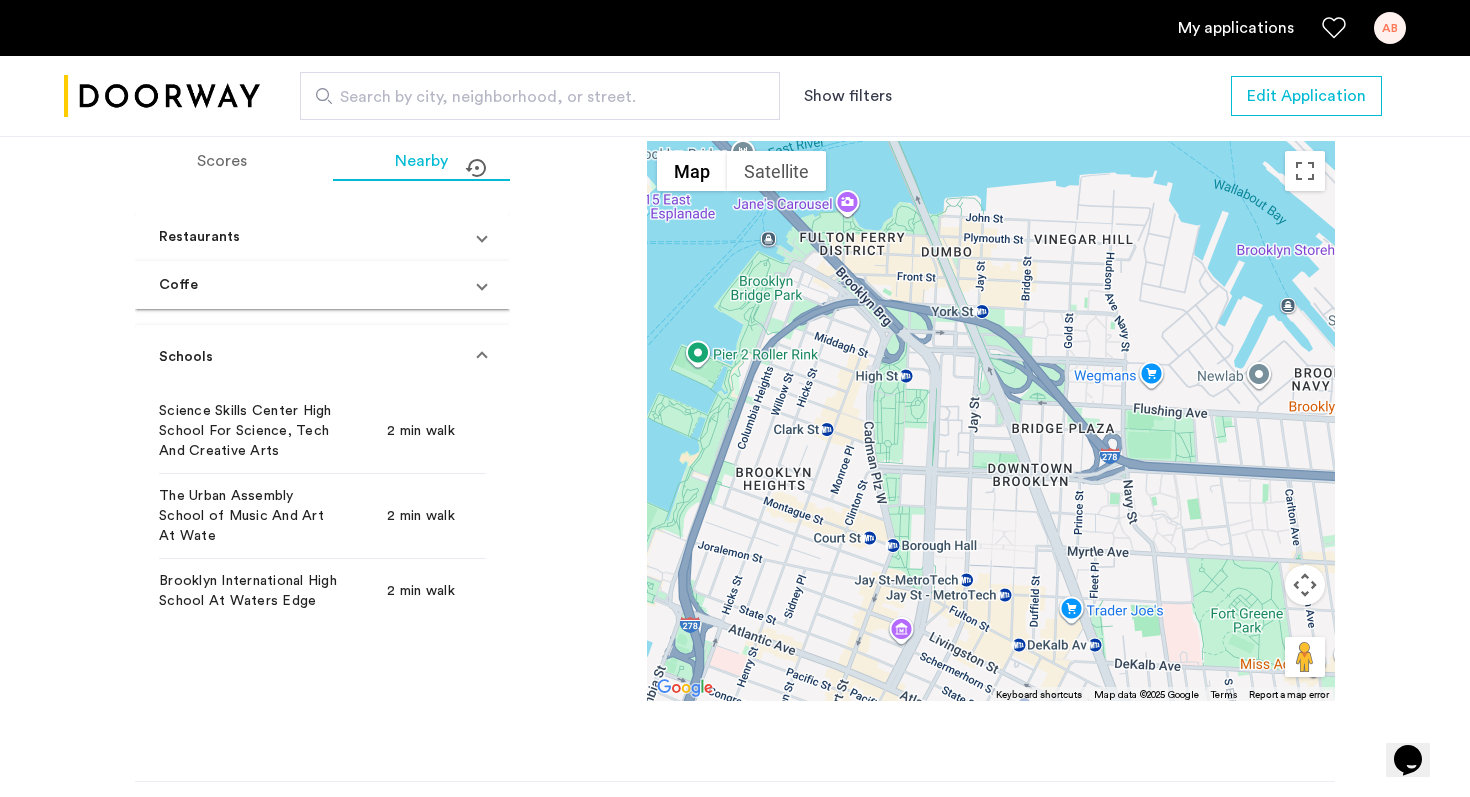 click on "Schools" at bounding box center [310, 357] 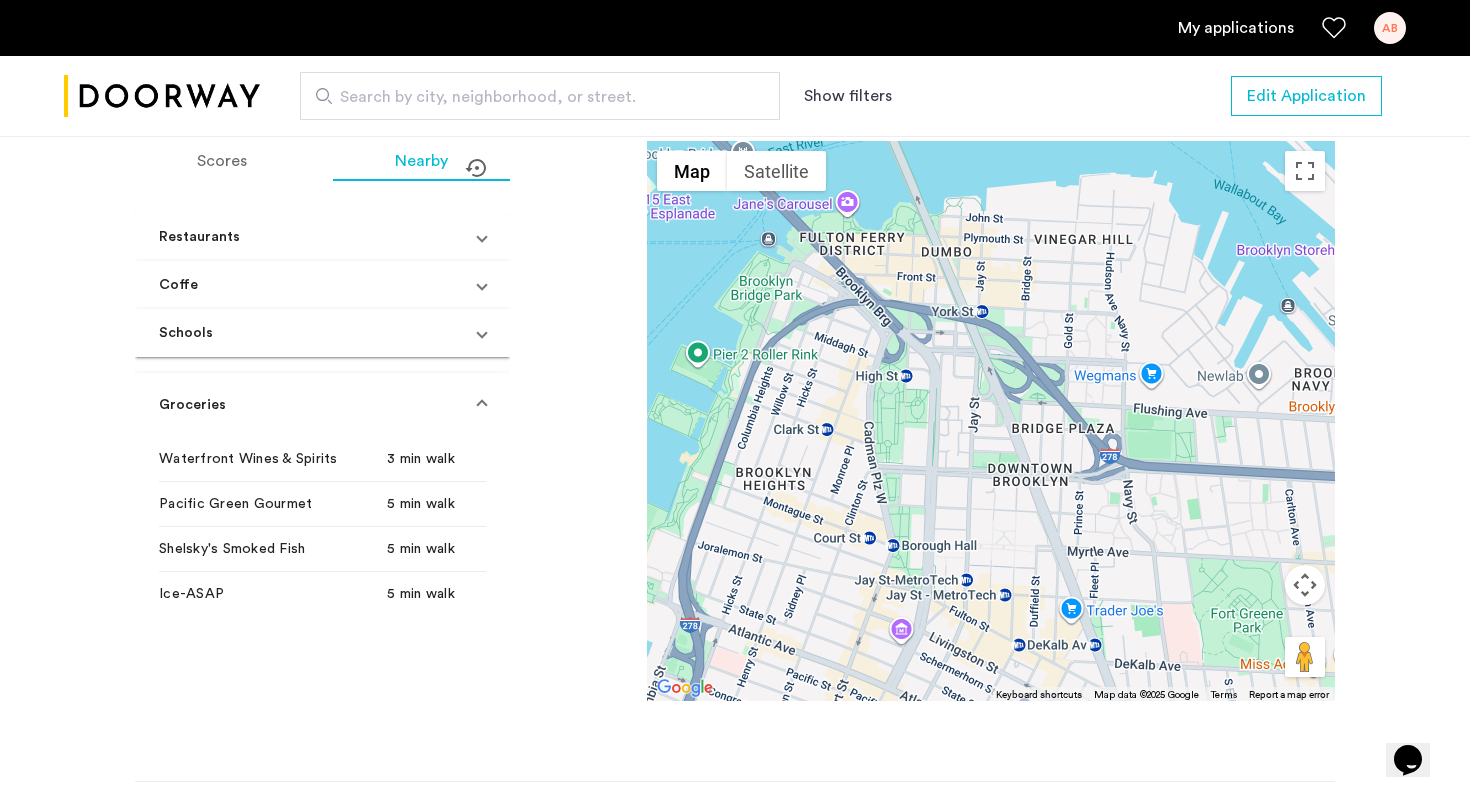 click on "Groceries" at bounding box center [322, 405] 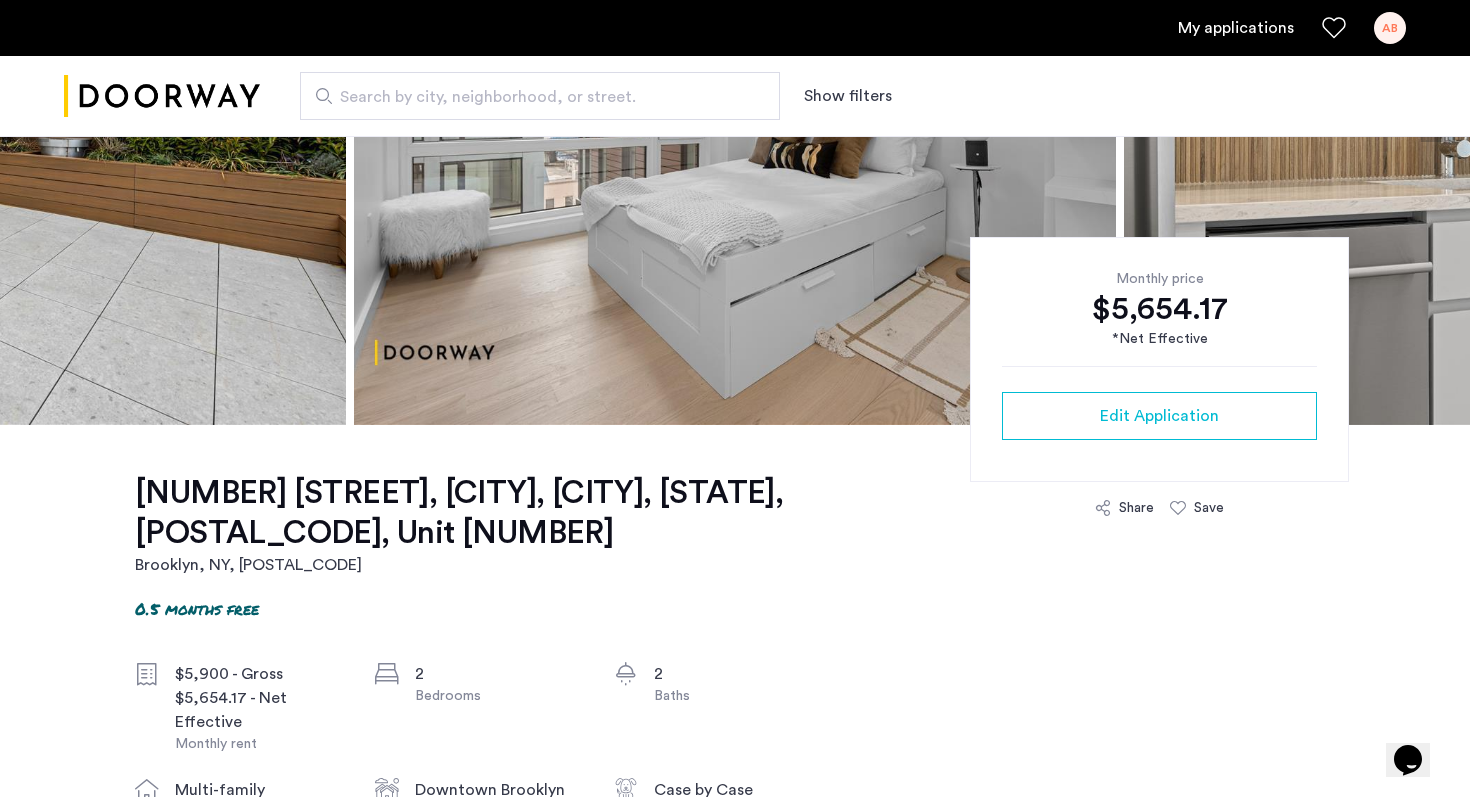scroll, scrollTop: 0, scrollLeft: 0, axis: both 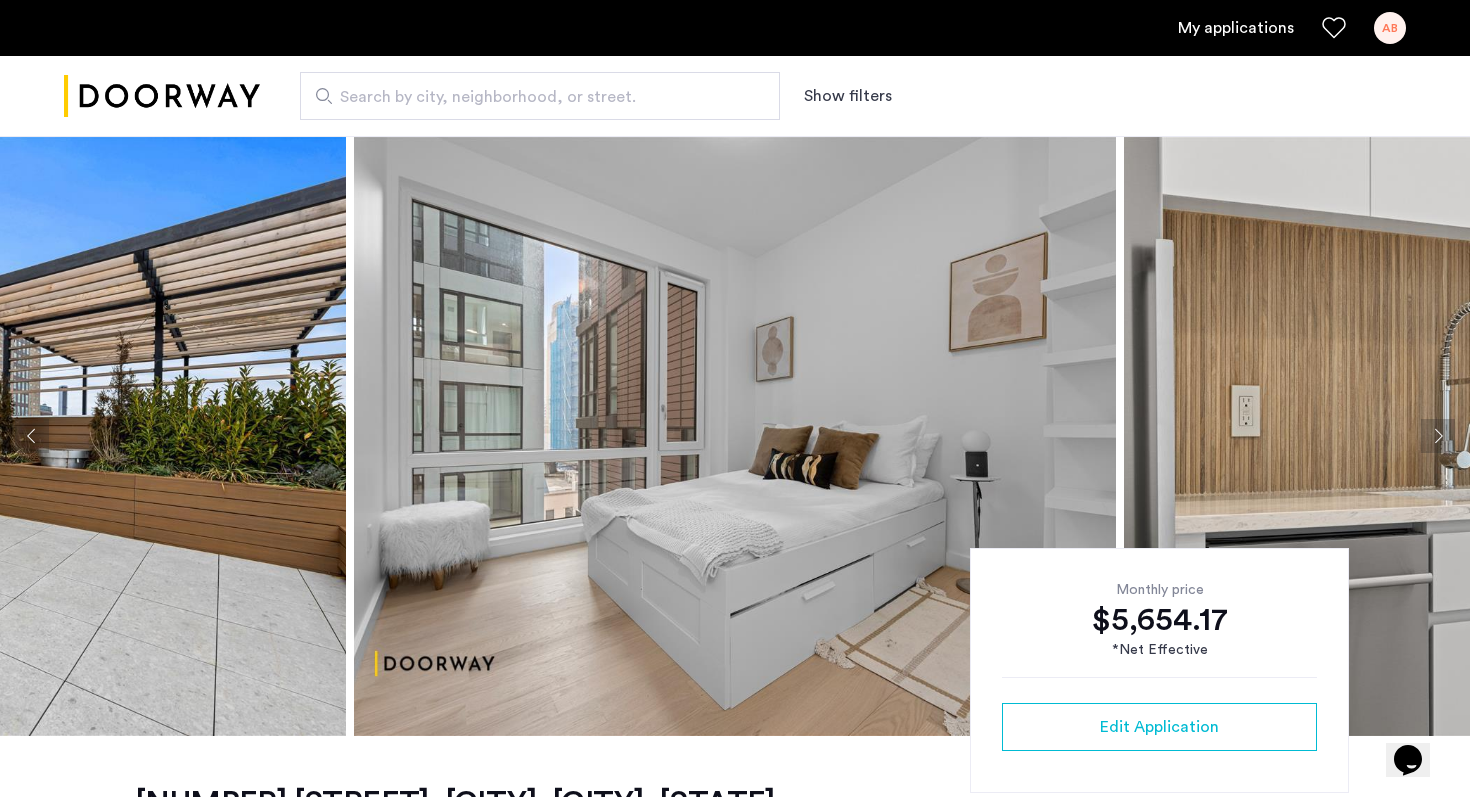click on "My applications" at bounding box center [1236, 28] 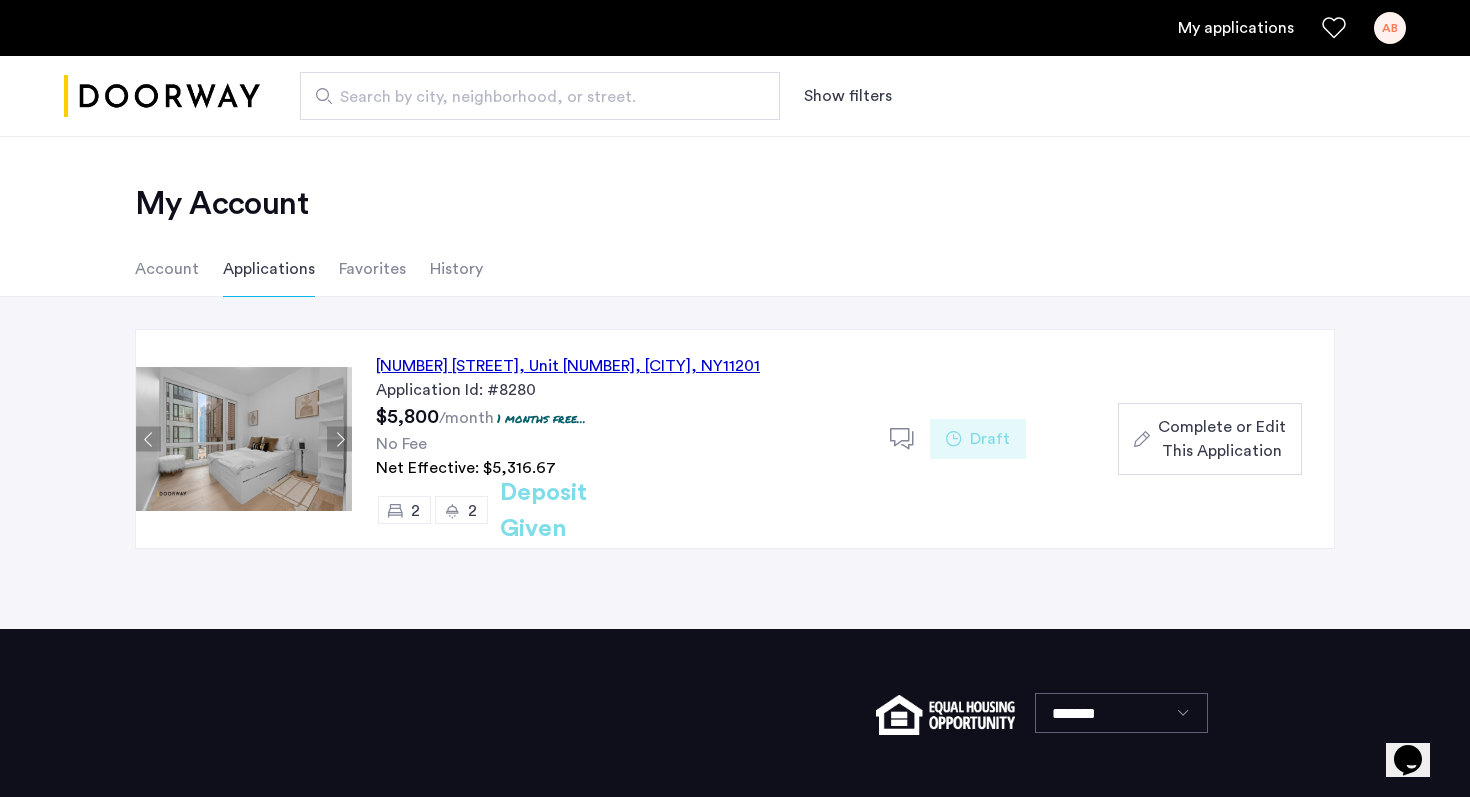 click 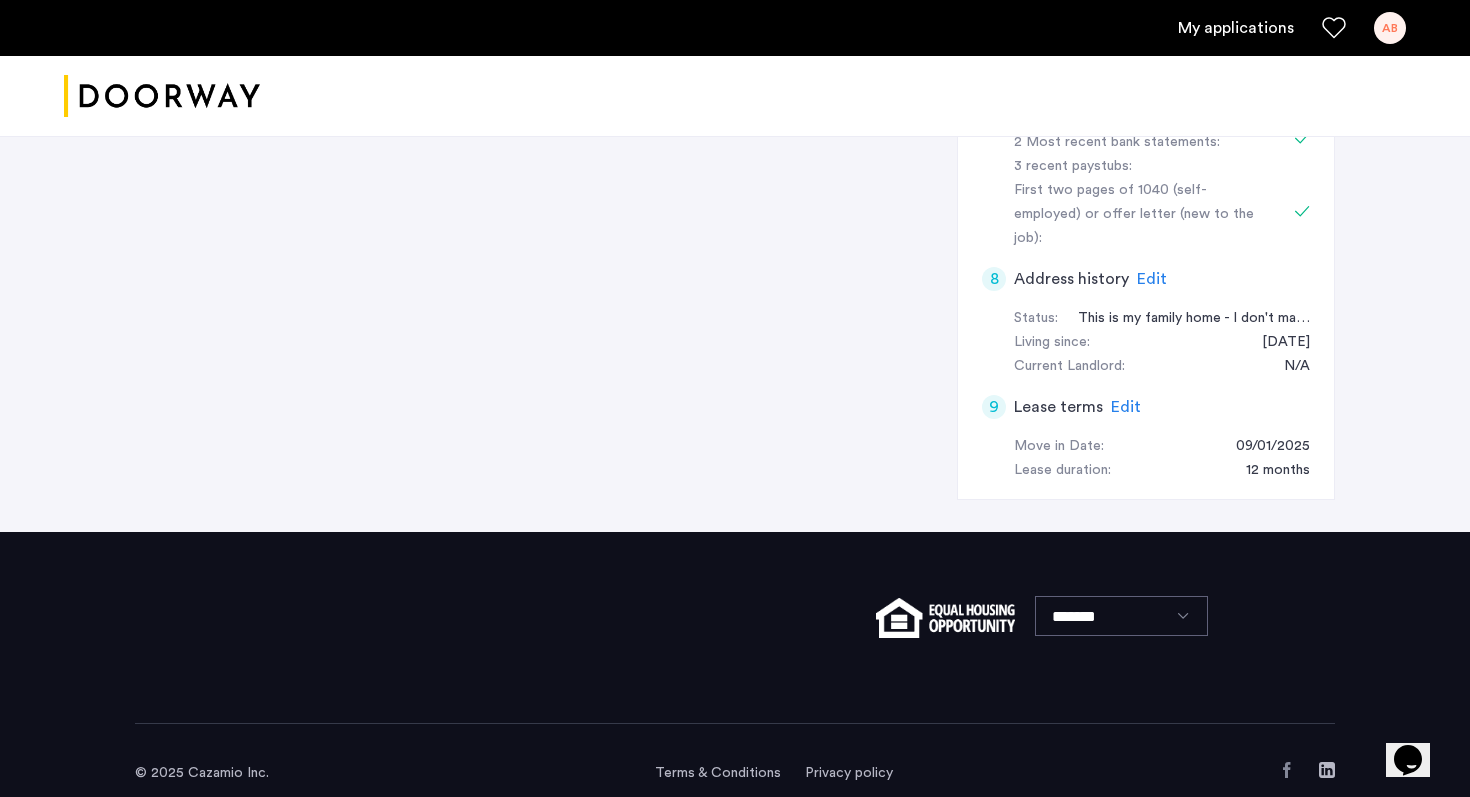 scroll, scrollTop: 483, scrollLeft: 0, axis: vertical 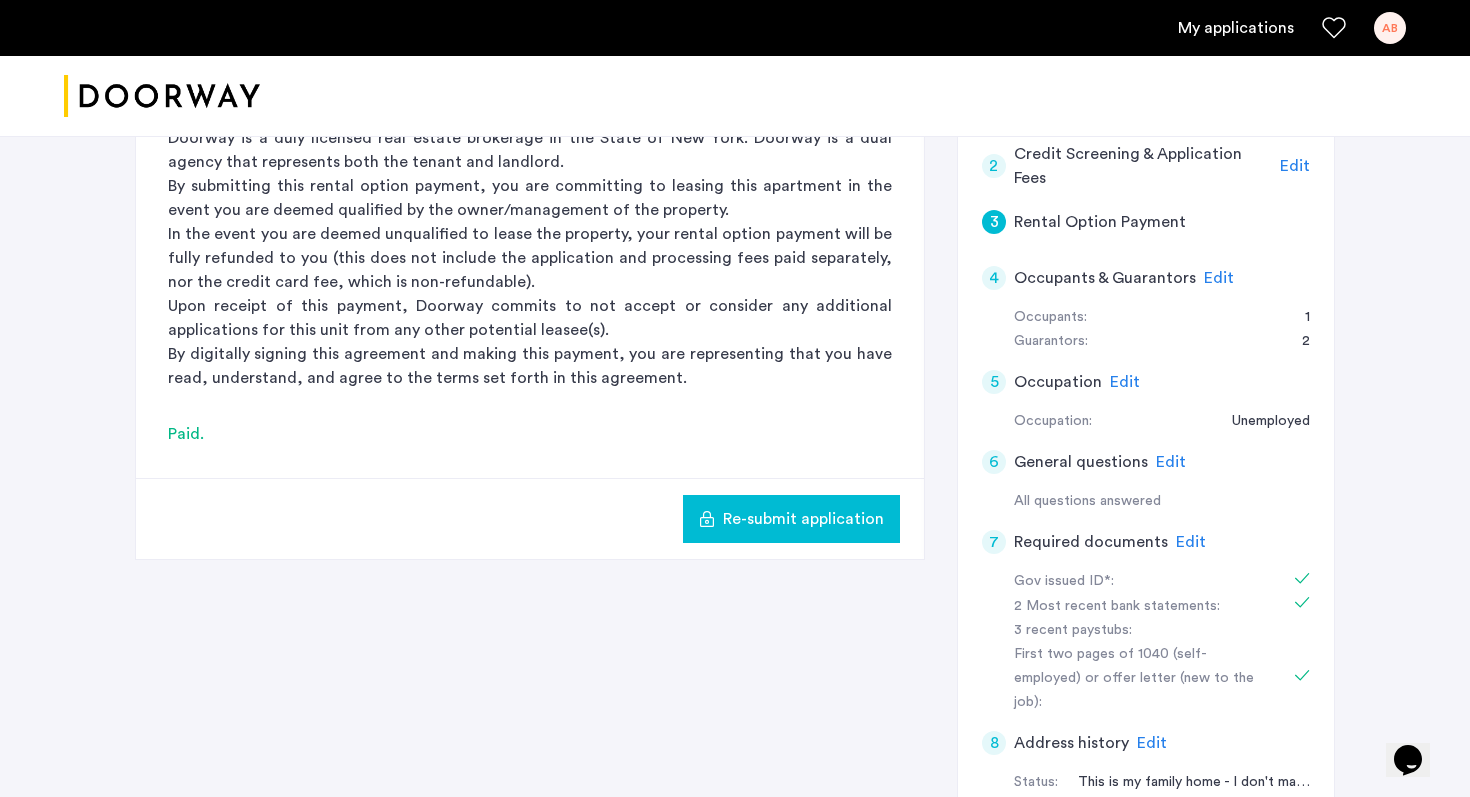 drag, startPoint x: 796, startPoint y: 521, endPoint x: 799, endPoint y: 357, distance: 164.02744 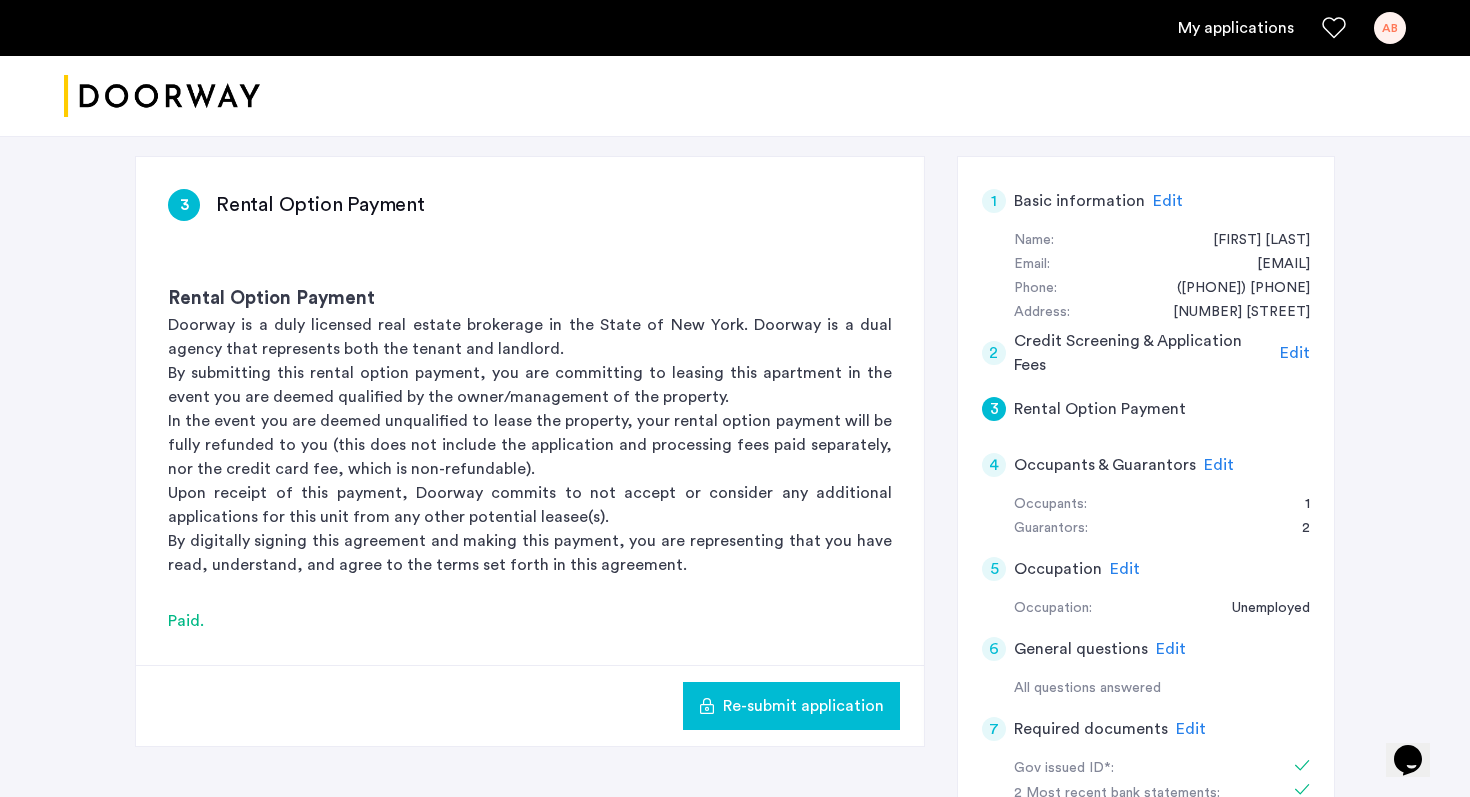 scroll, scrollTop: 318, scrollLeft: 0, axis: vertical 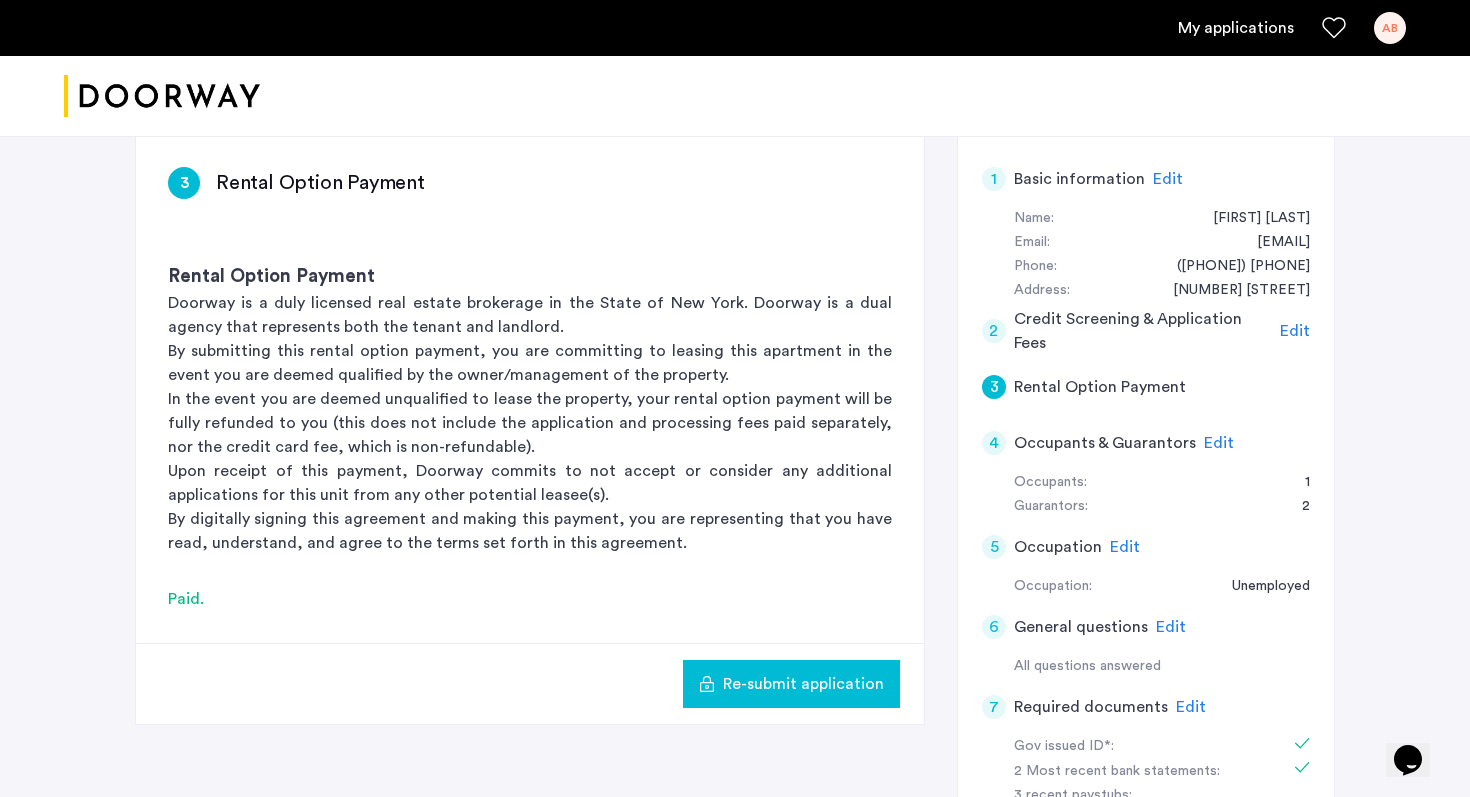 click on "Re-submit application" 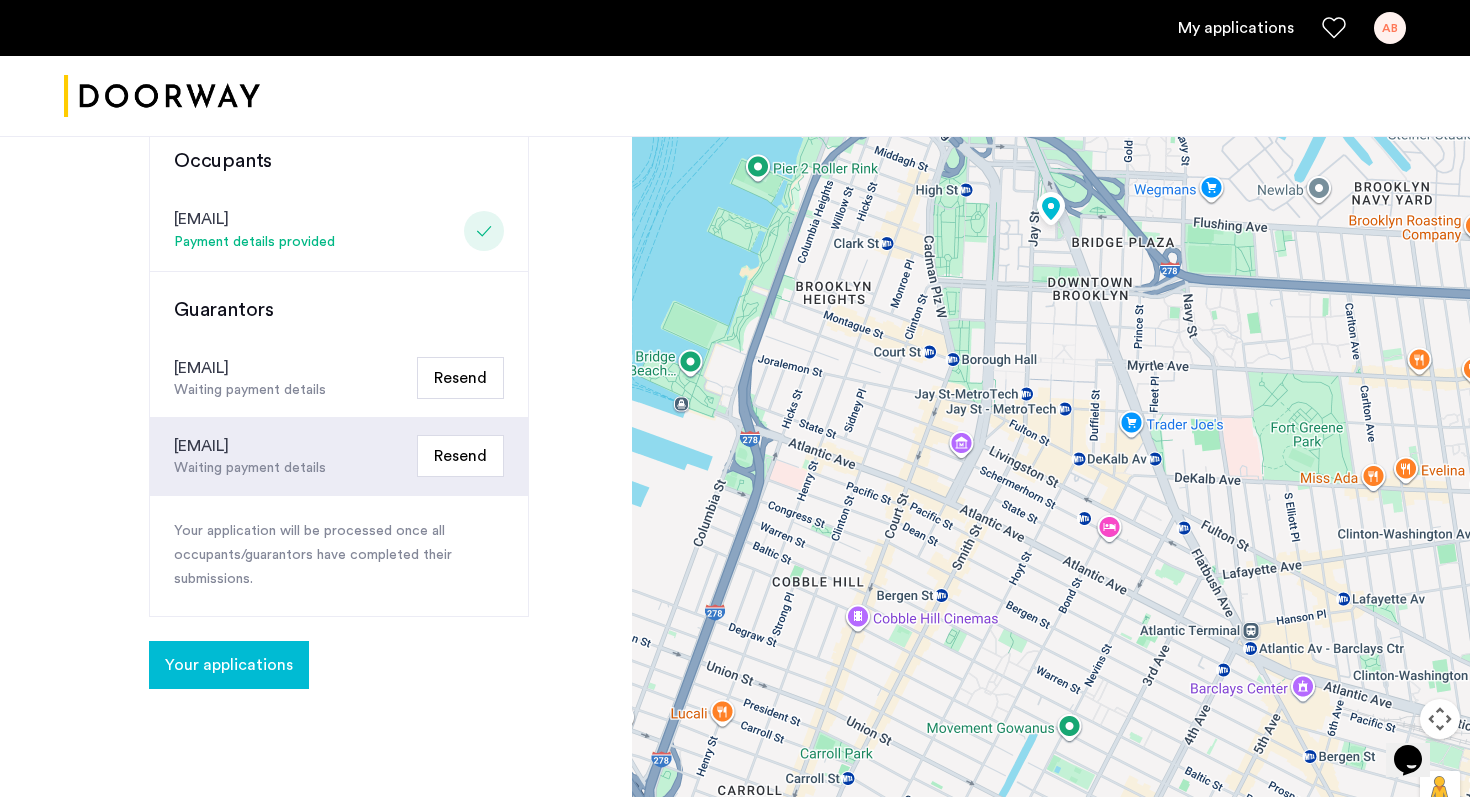 scroll, scrollTop: 192, scrollLeft: 0, axis: vertical 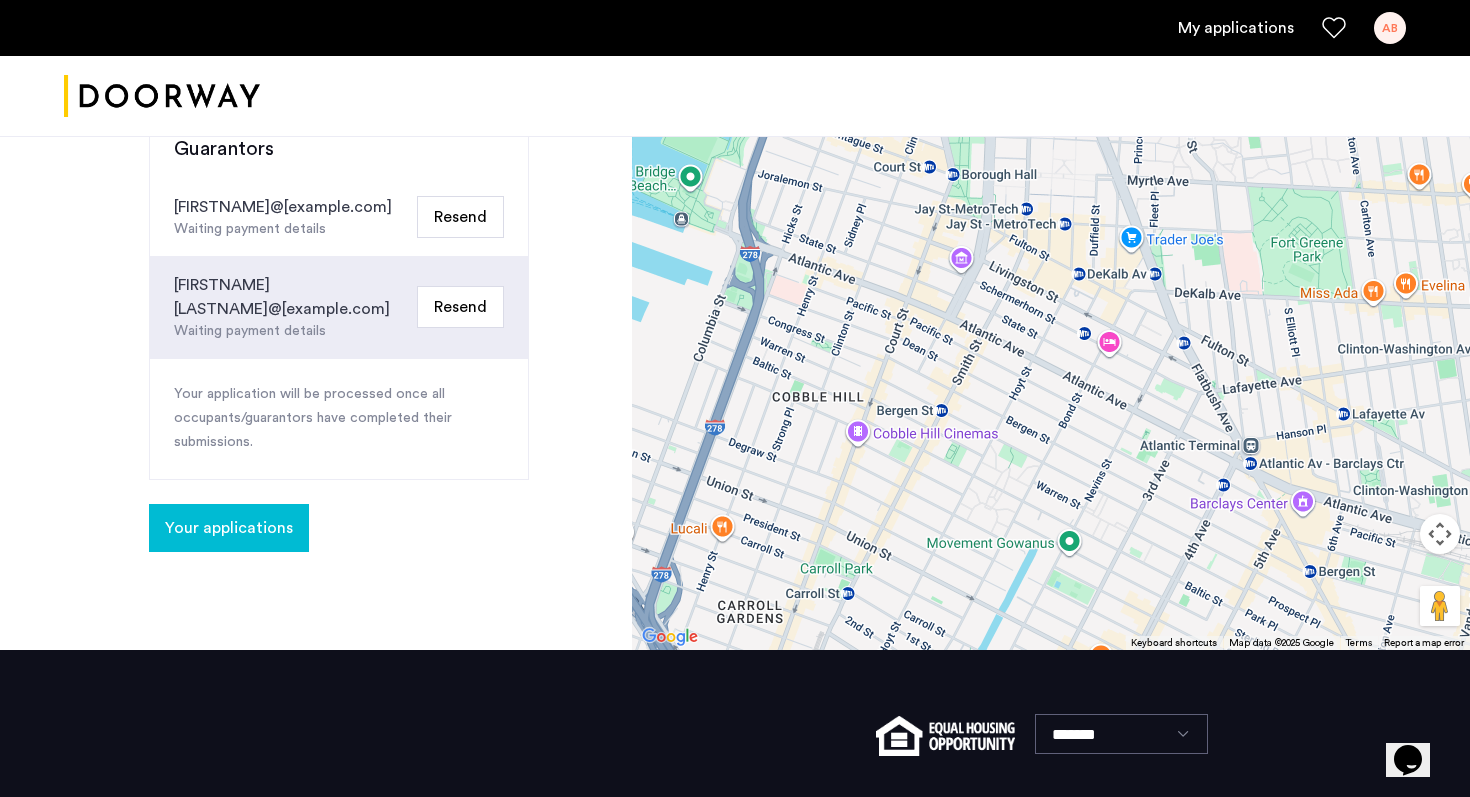 click on "Your applications" 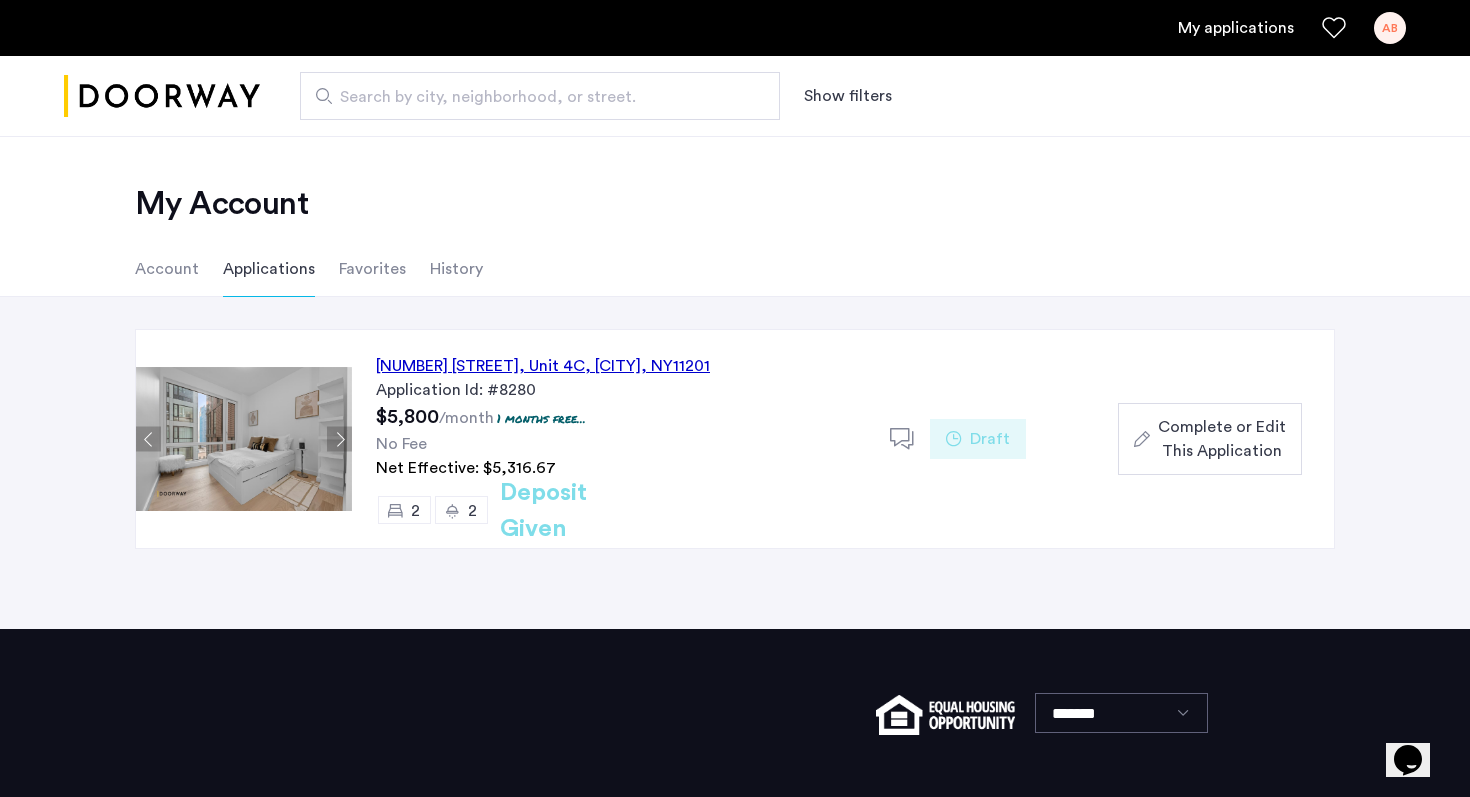 click on "Deposit Given" 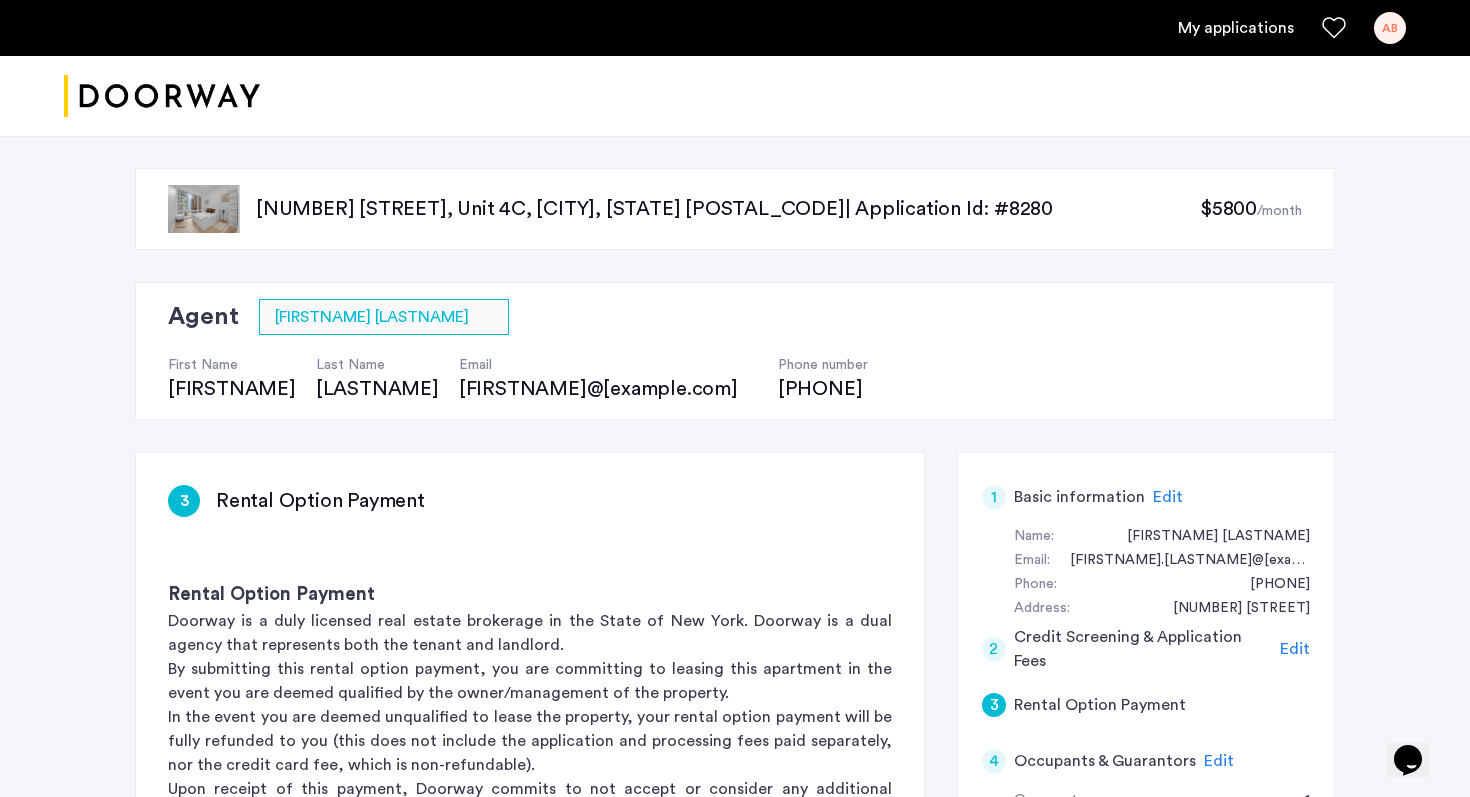 click on "My applications" at bounding box center (1236, 28) 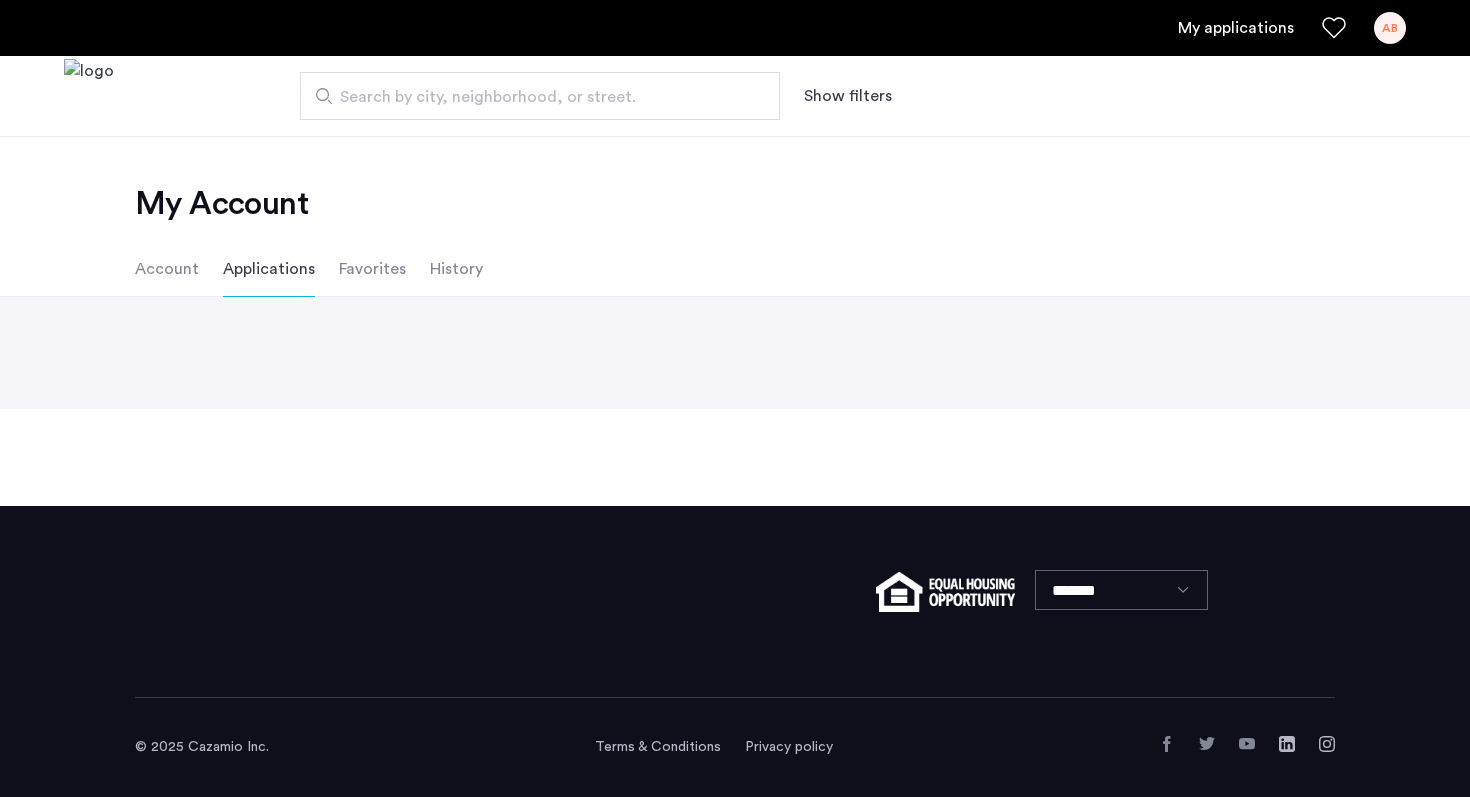 scroll, scrollTop: 0, scrollLeft: 0, axis: both 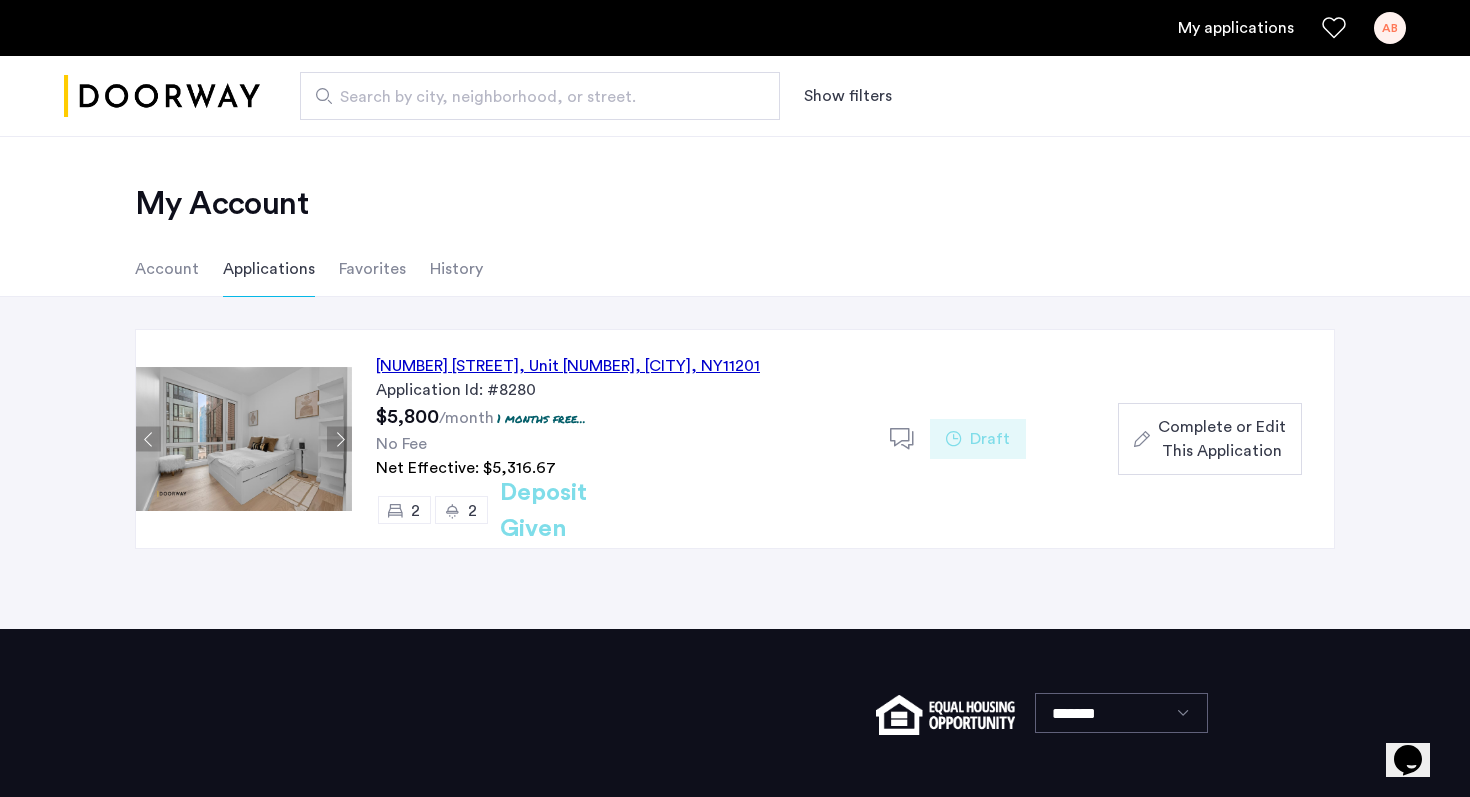 click on "My applications" at bounding box center [1236, 28] 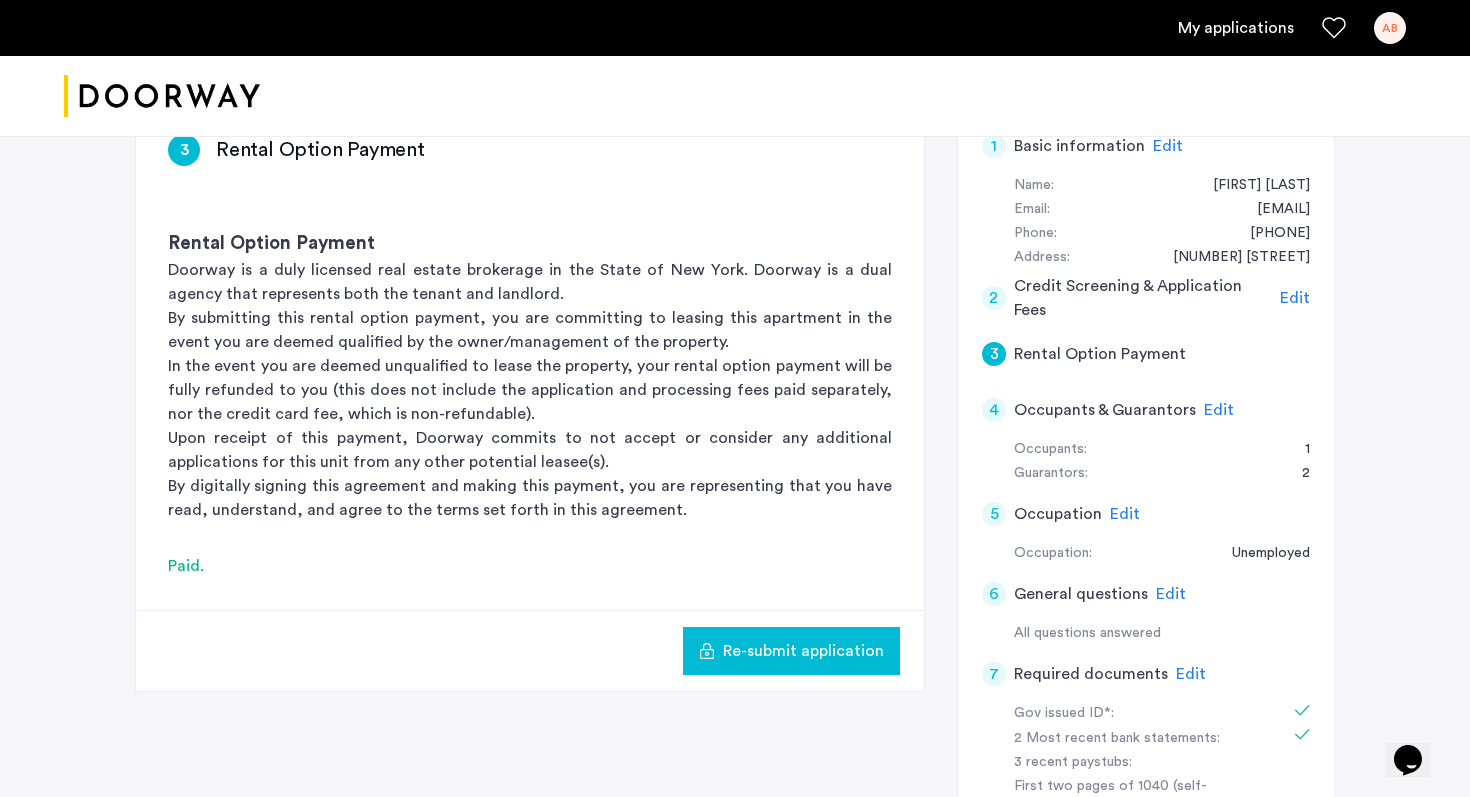 scroll, scrollTop: 356, scrollLeft: 0, axis: vertical 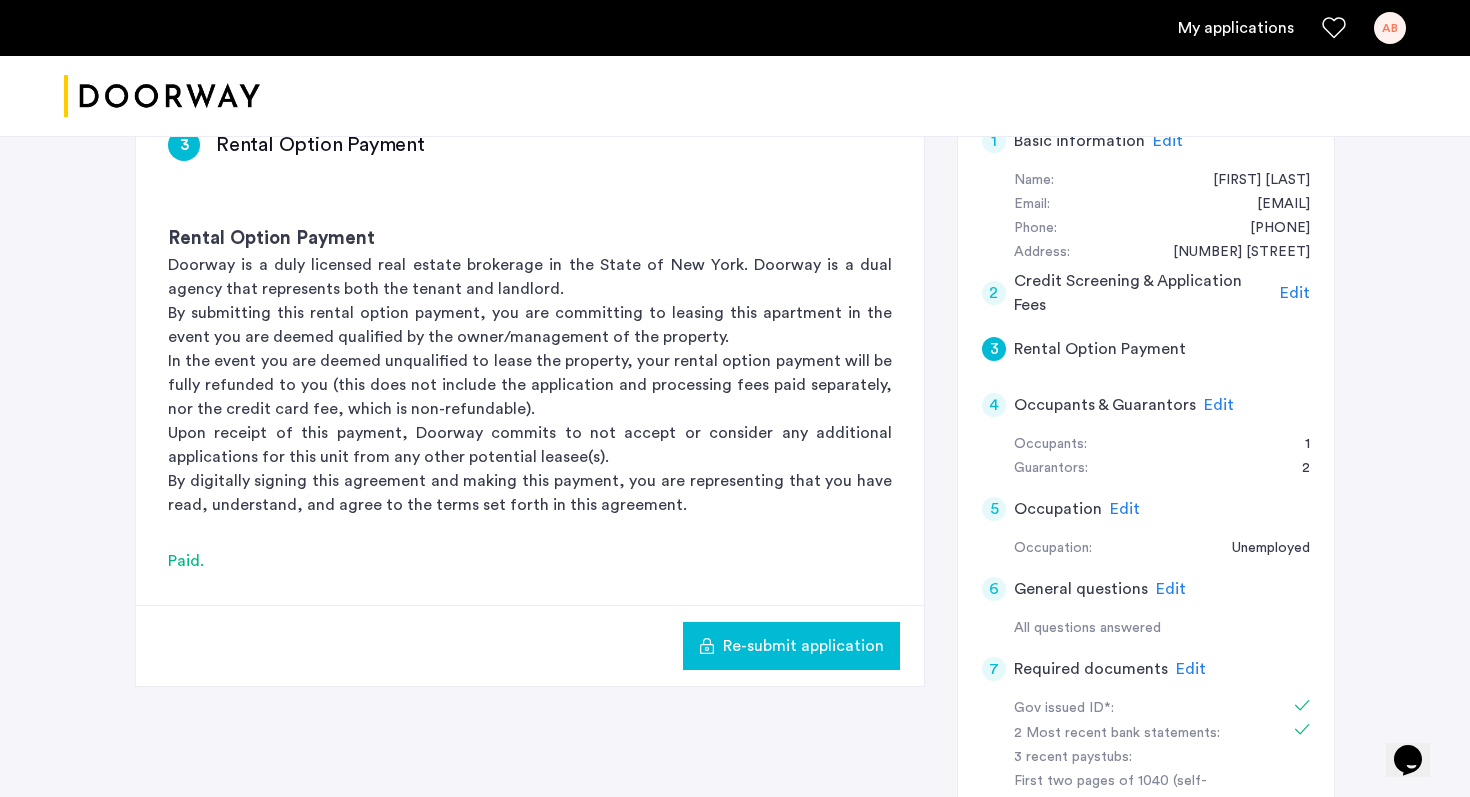 click on "Edit" 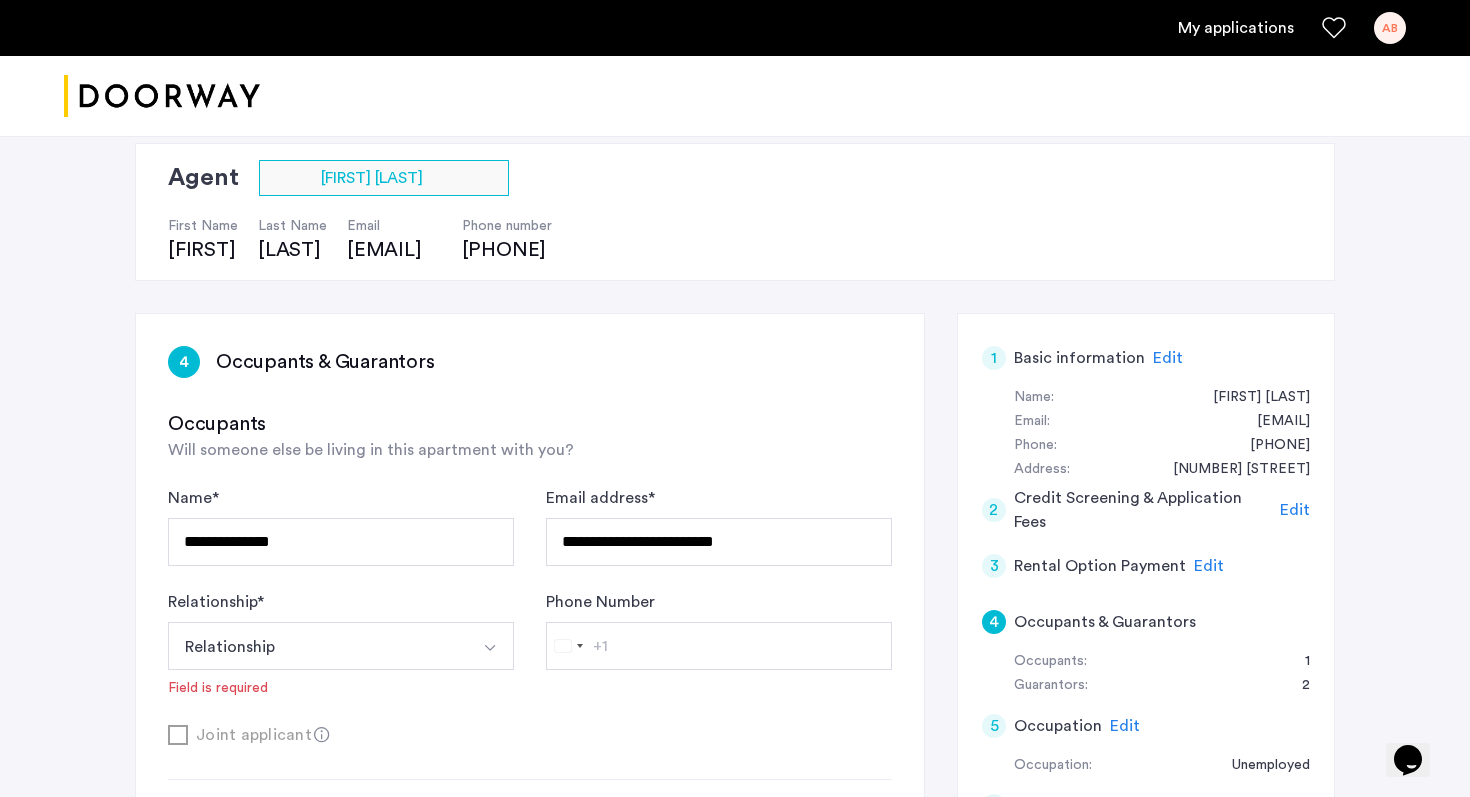 scroll, scrollTop: 63, scrollLeft: 0, axis: vertical 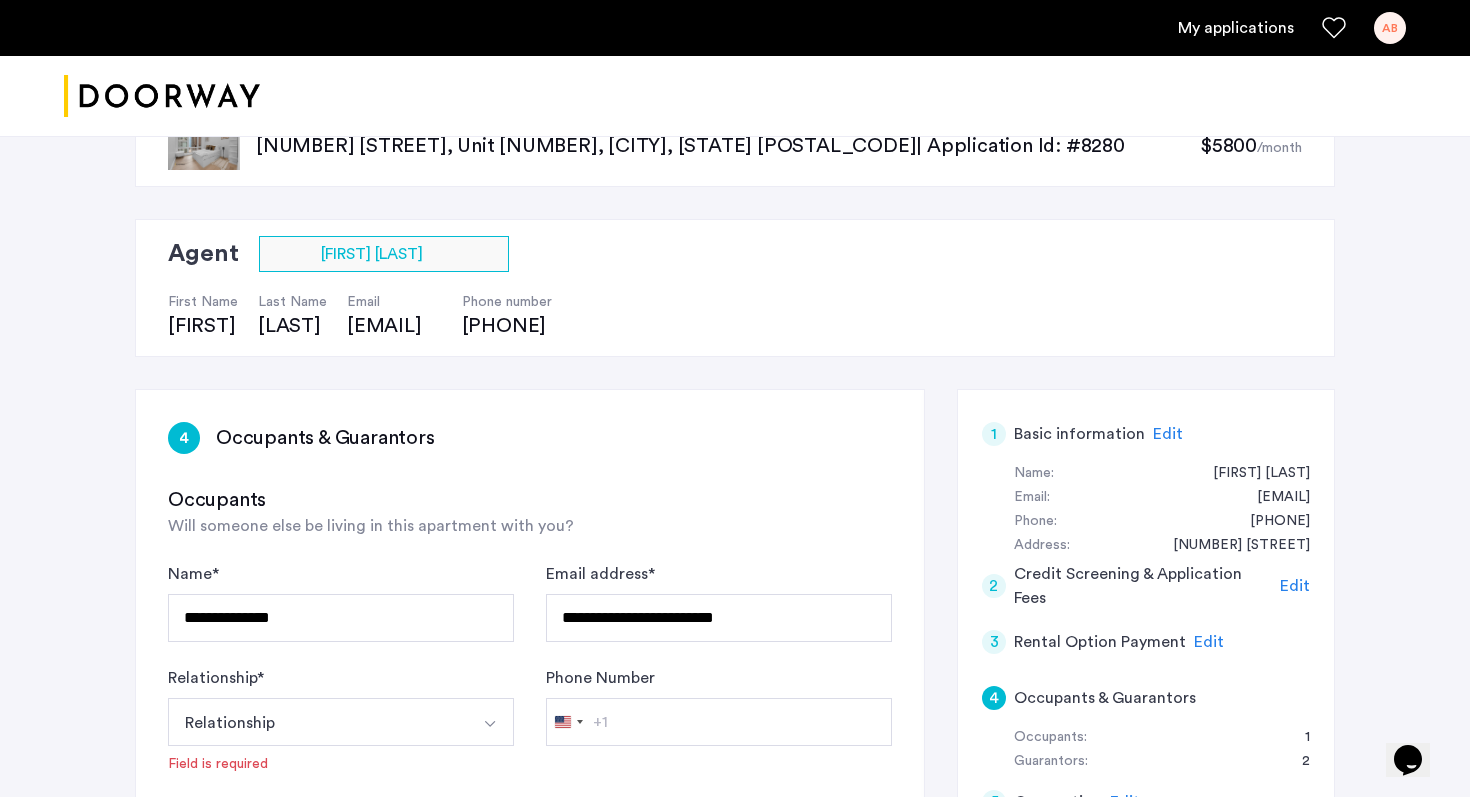 click on "AB" at bounding box center [1390, 28] 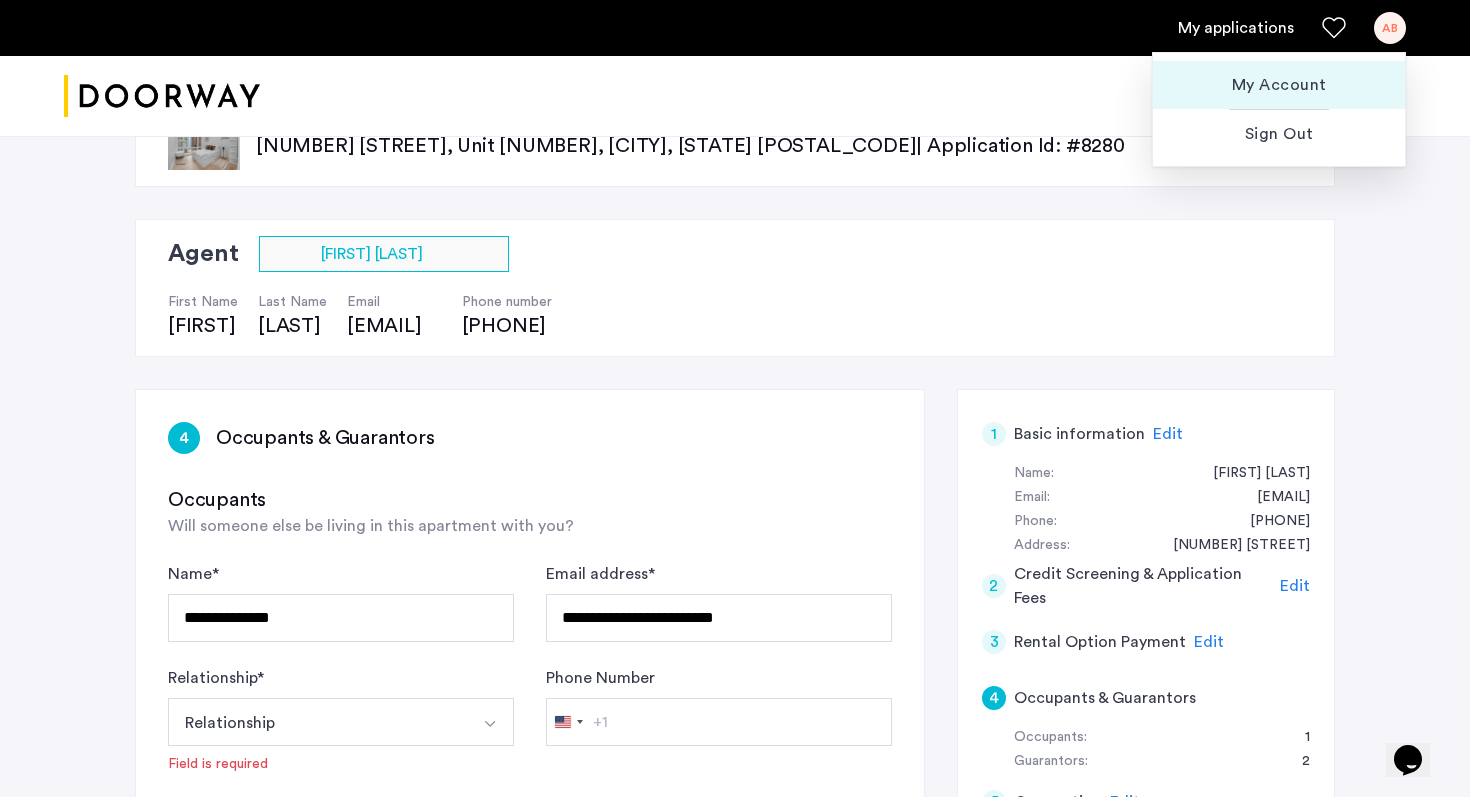 click on "My Account" at bounding box center [1279, 85] 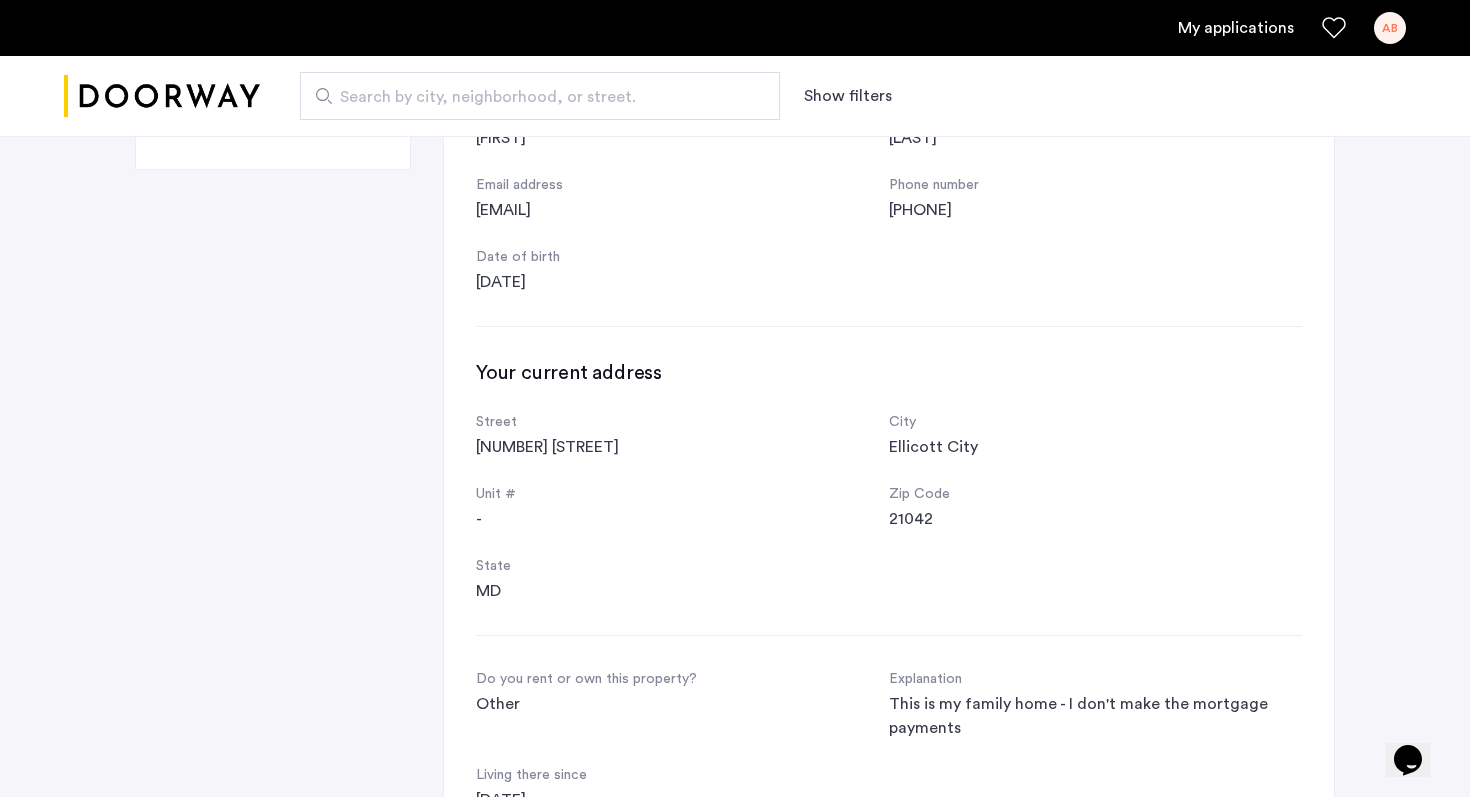 scroll, scrollTop: 4, scrollLeft: 0, axis: vertical 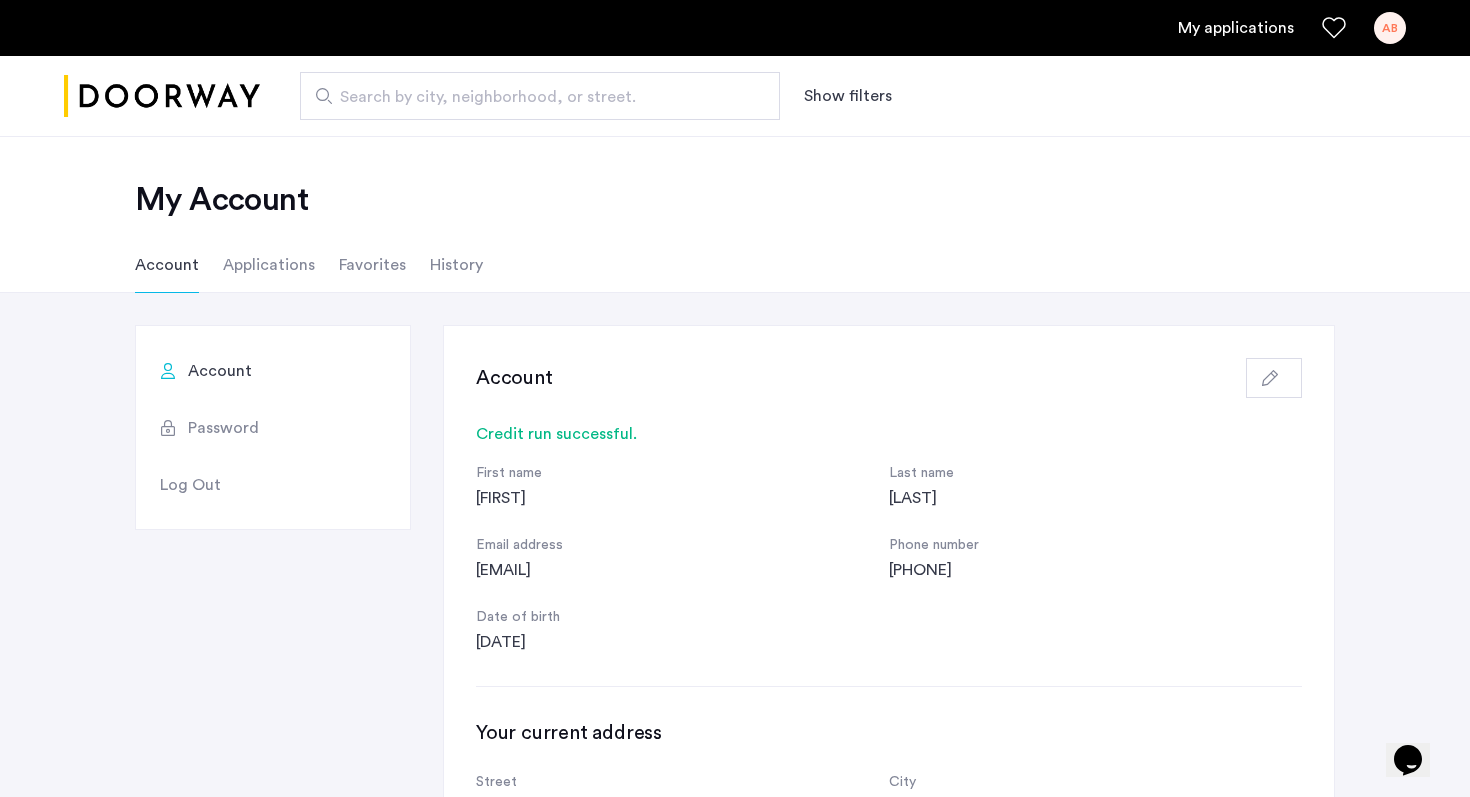 click on "Applications" 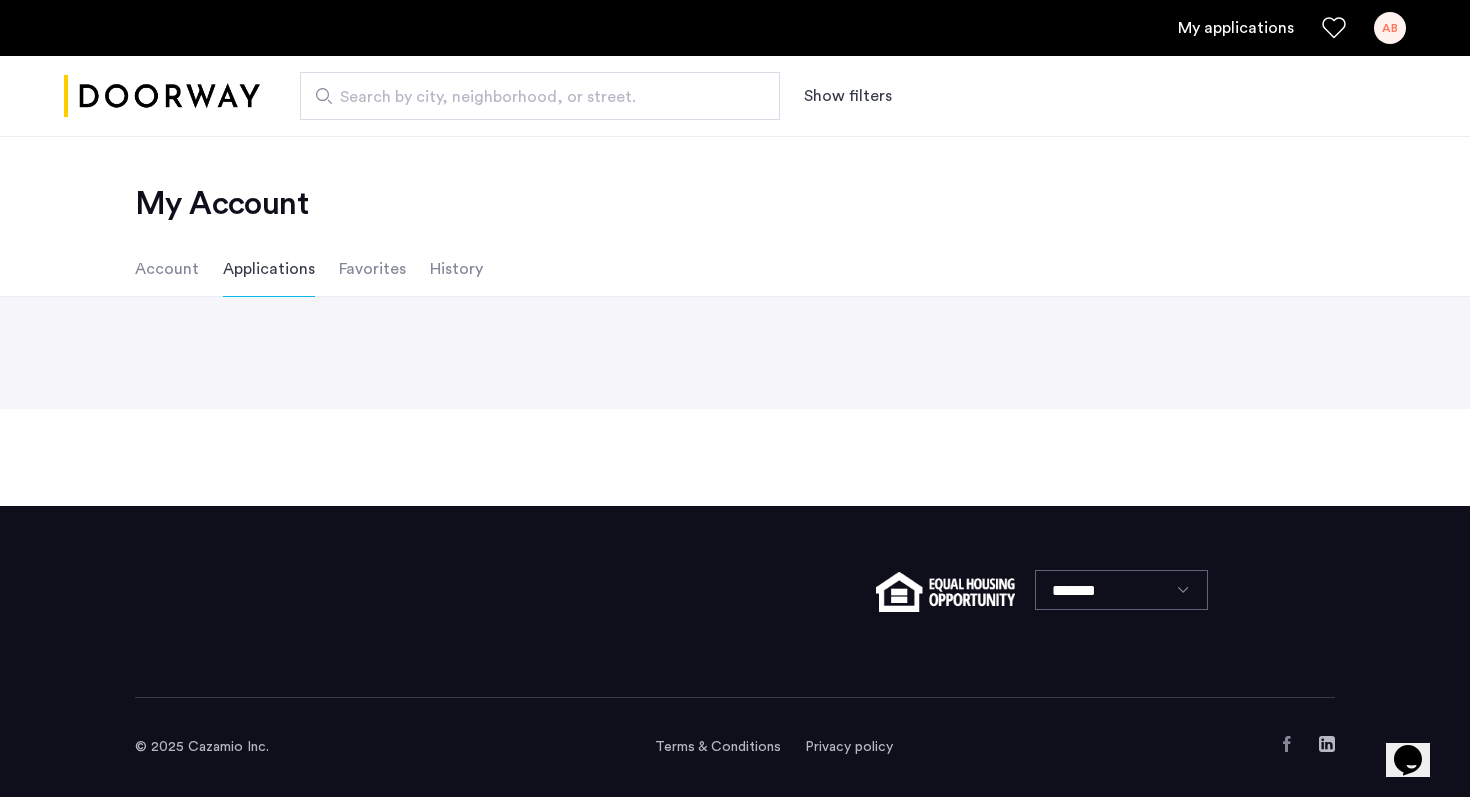 scroll, scrollTop: 0, scrollLeft: 0, axis: both 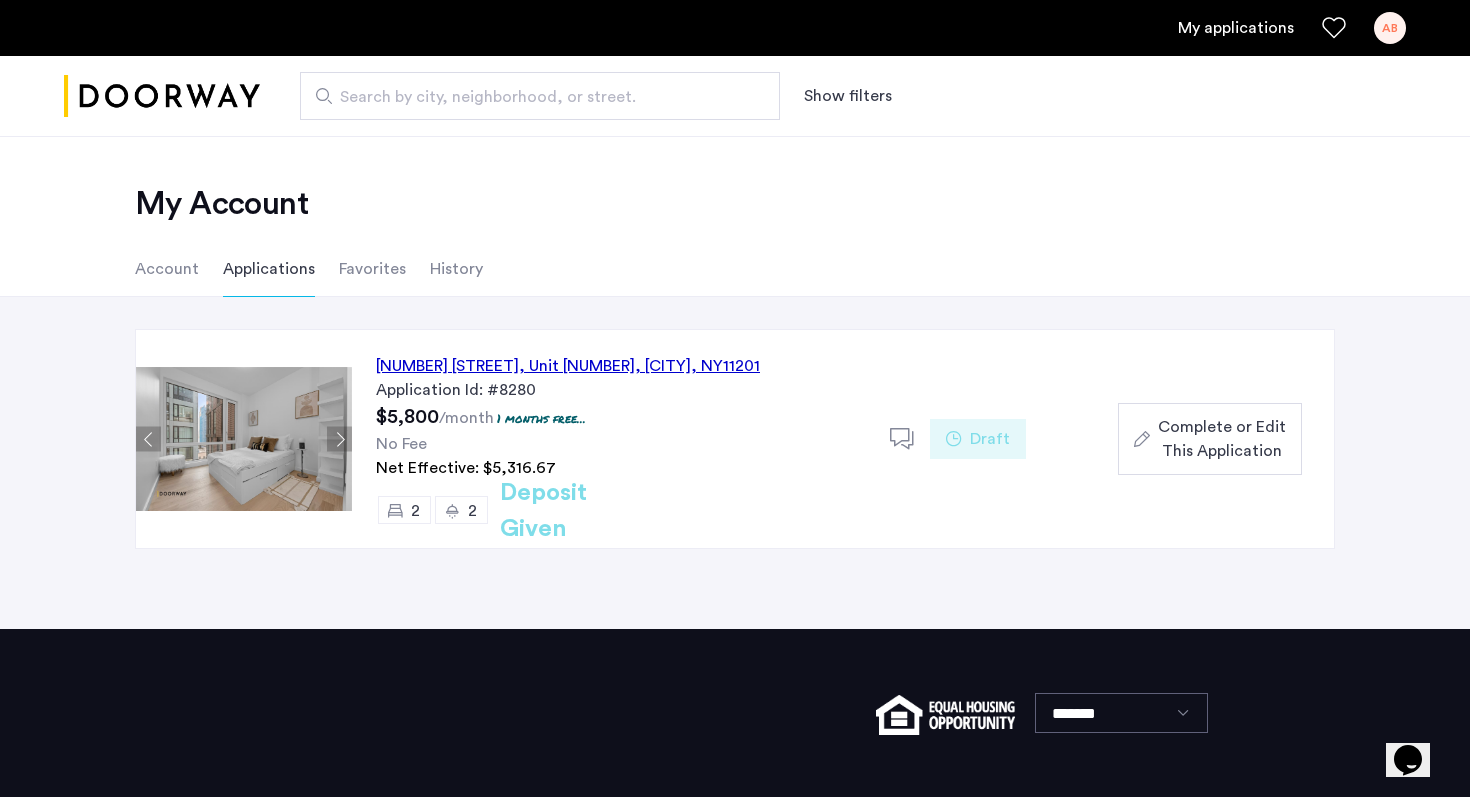 click on "[NUMBER] [STREET], Unit [NUMBER], [CITY], [STATE] [POSTAL_CODE]" 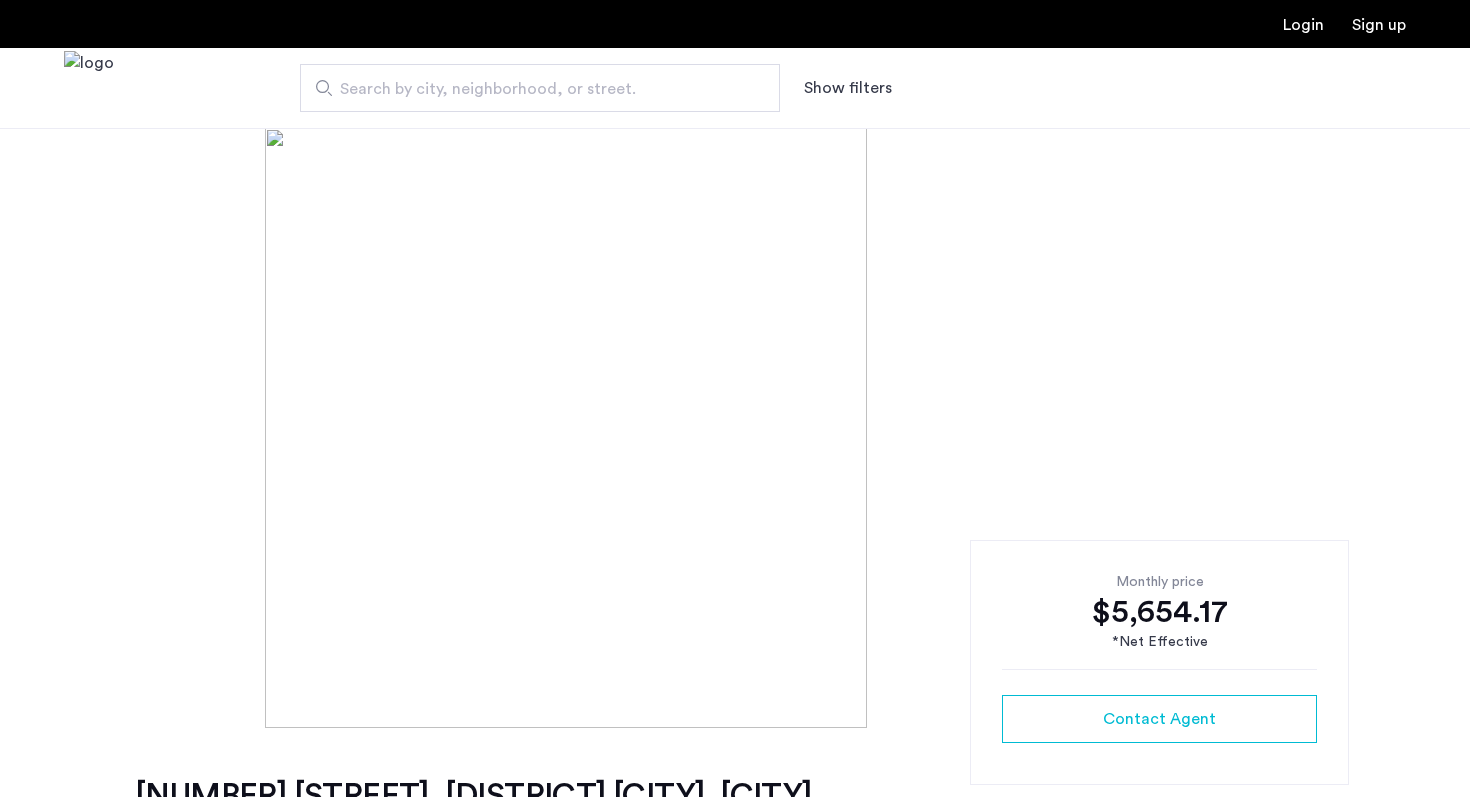 scroll, scrollTop: 0, scrollLeft: 0, axis: both 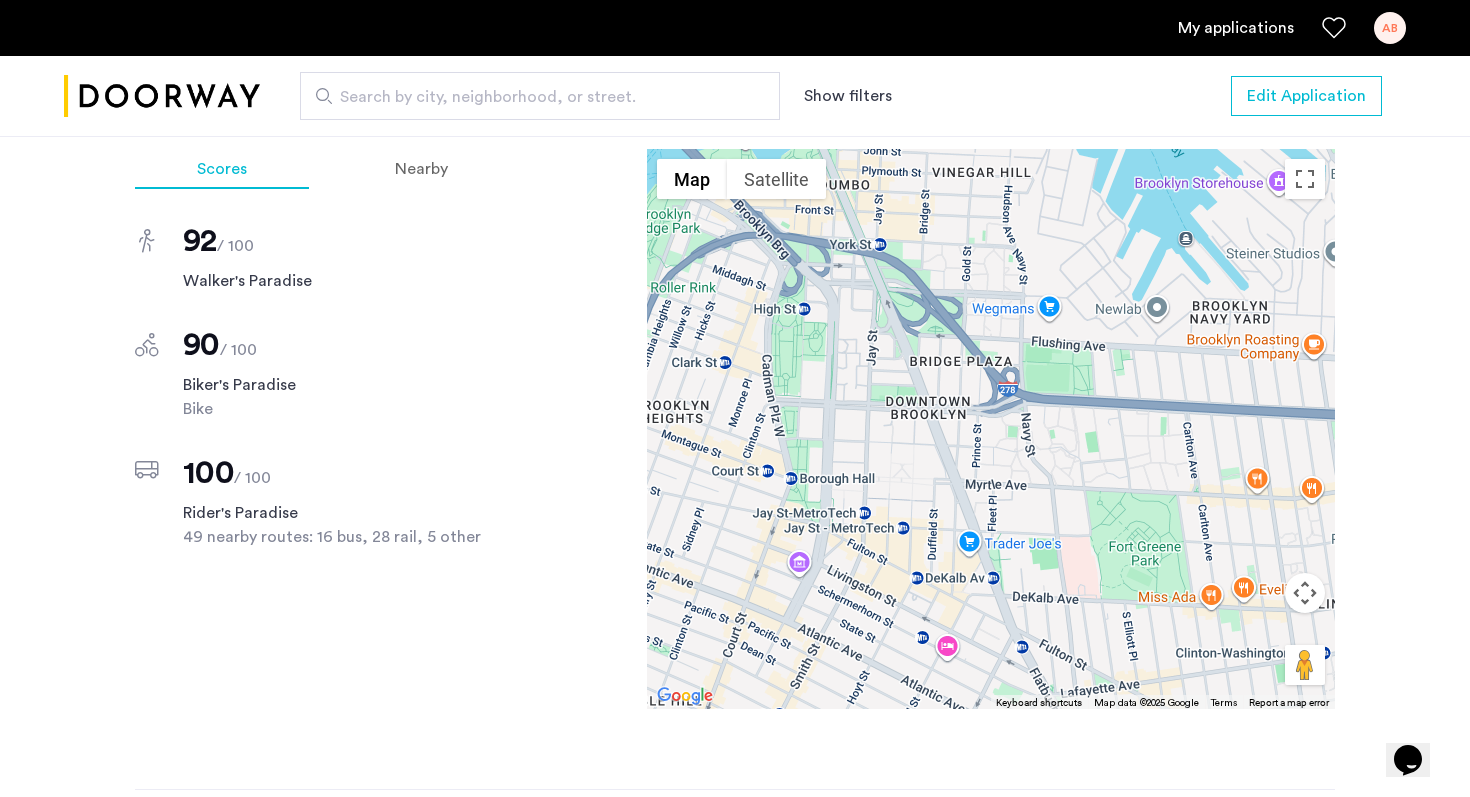 drag, startPoint x: 1156, startPoint y: 582, endPoint x: 1046, endPoint y: 504, distance: 134.84807 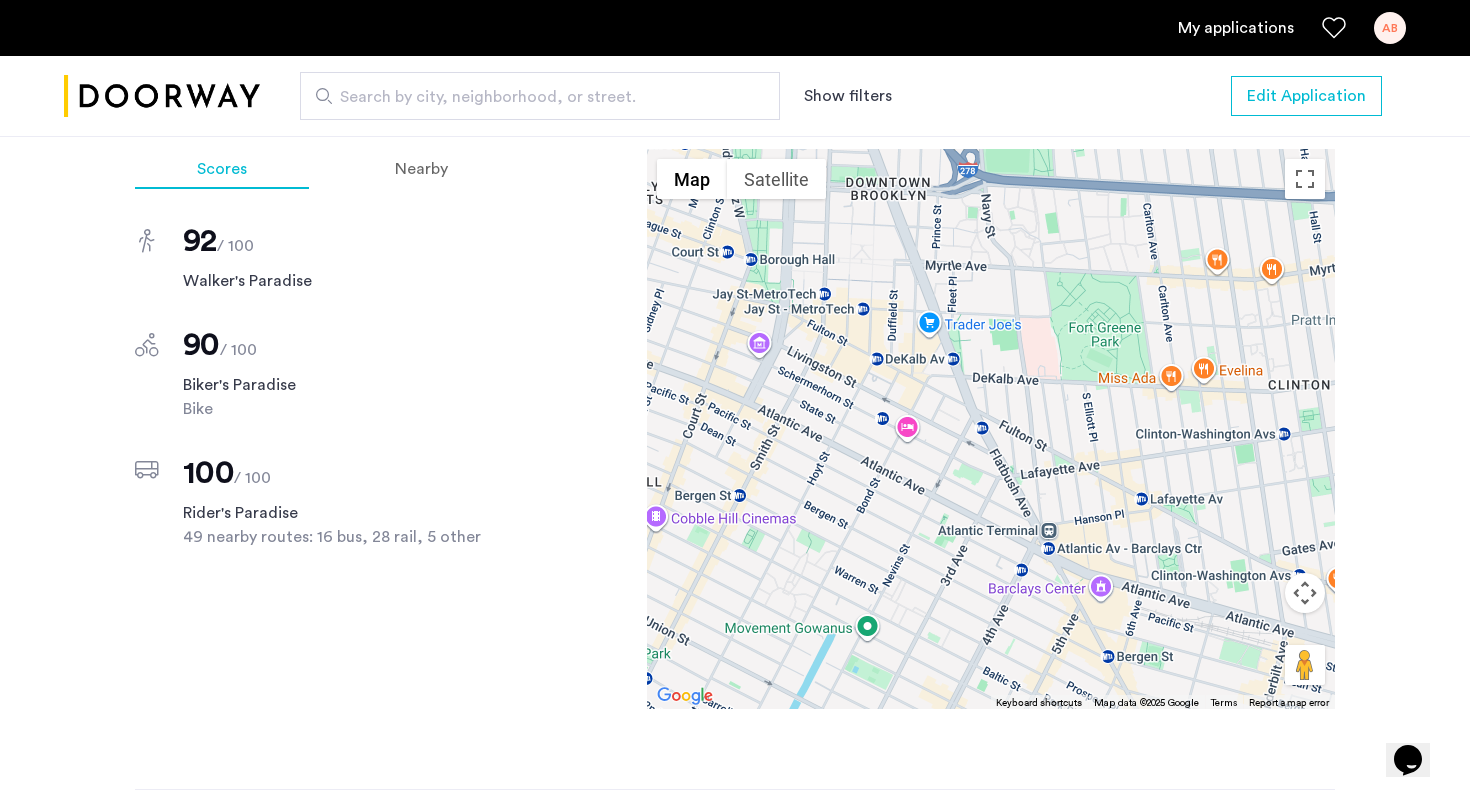 drag, startPoint x: 1046, startPoint y: 504, endPoint x: 1003, endPoint y: 274, distance: 233.98505 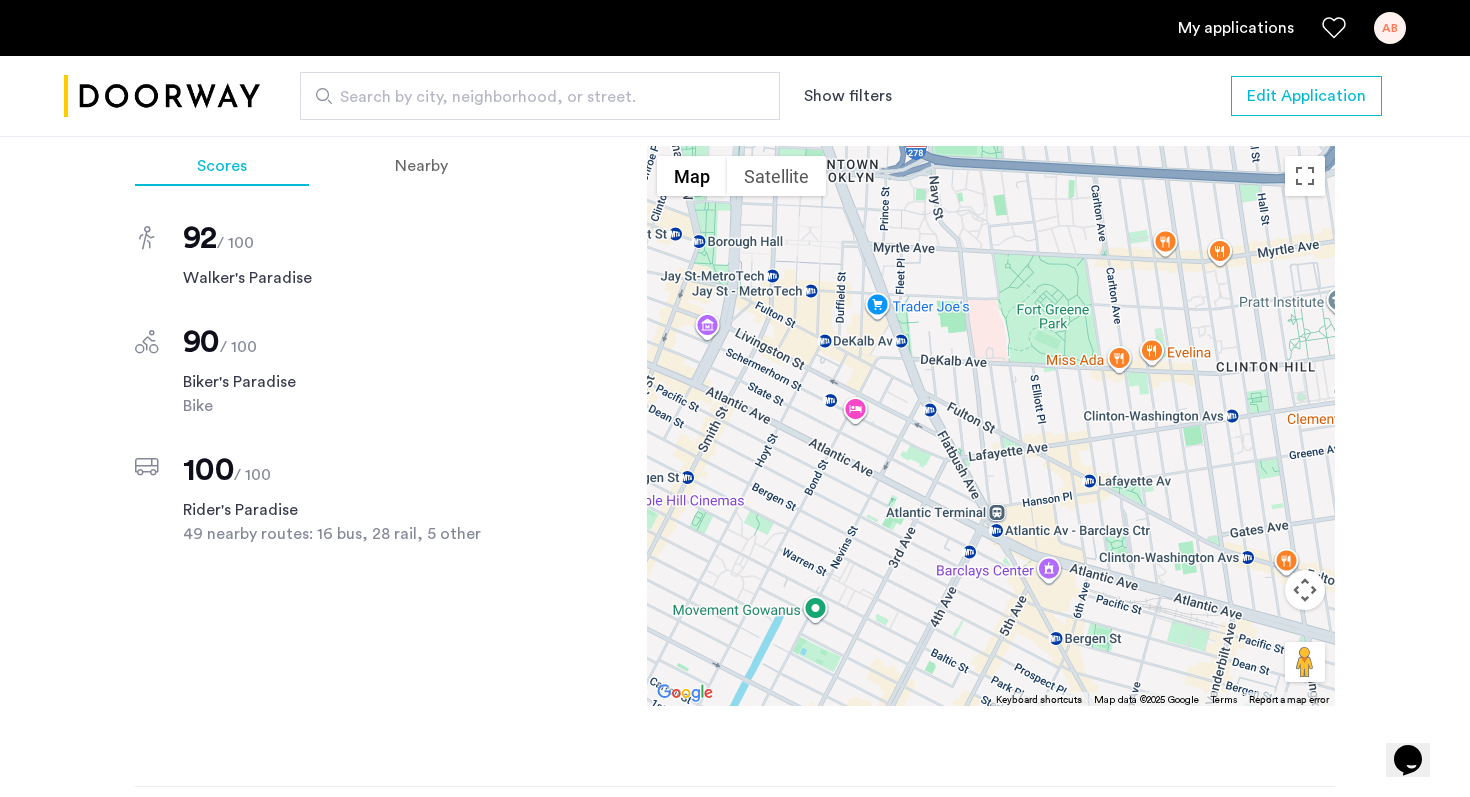 drag, startPoint x: 1004, startPoint y: 337, endPoint x: 952, endPoint y: 319, distance: 55.027267 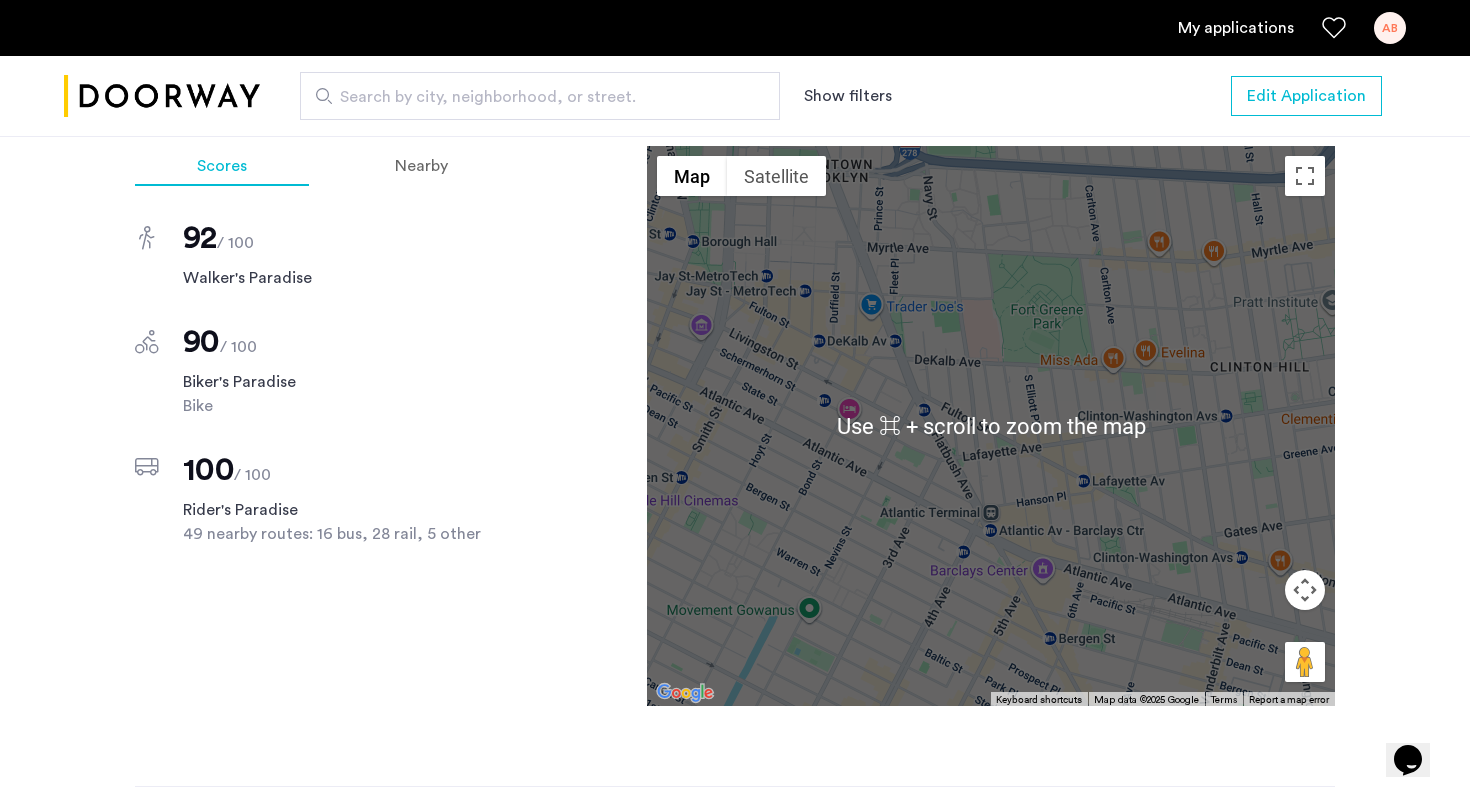 scroll, scrollTop: 2109, scrollLeft: 0, axis: vertical 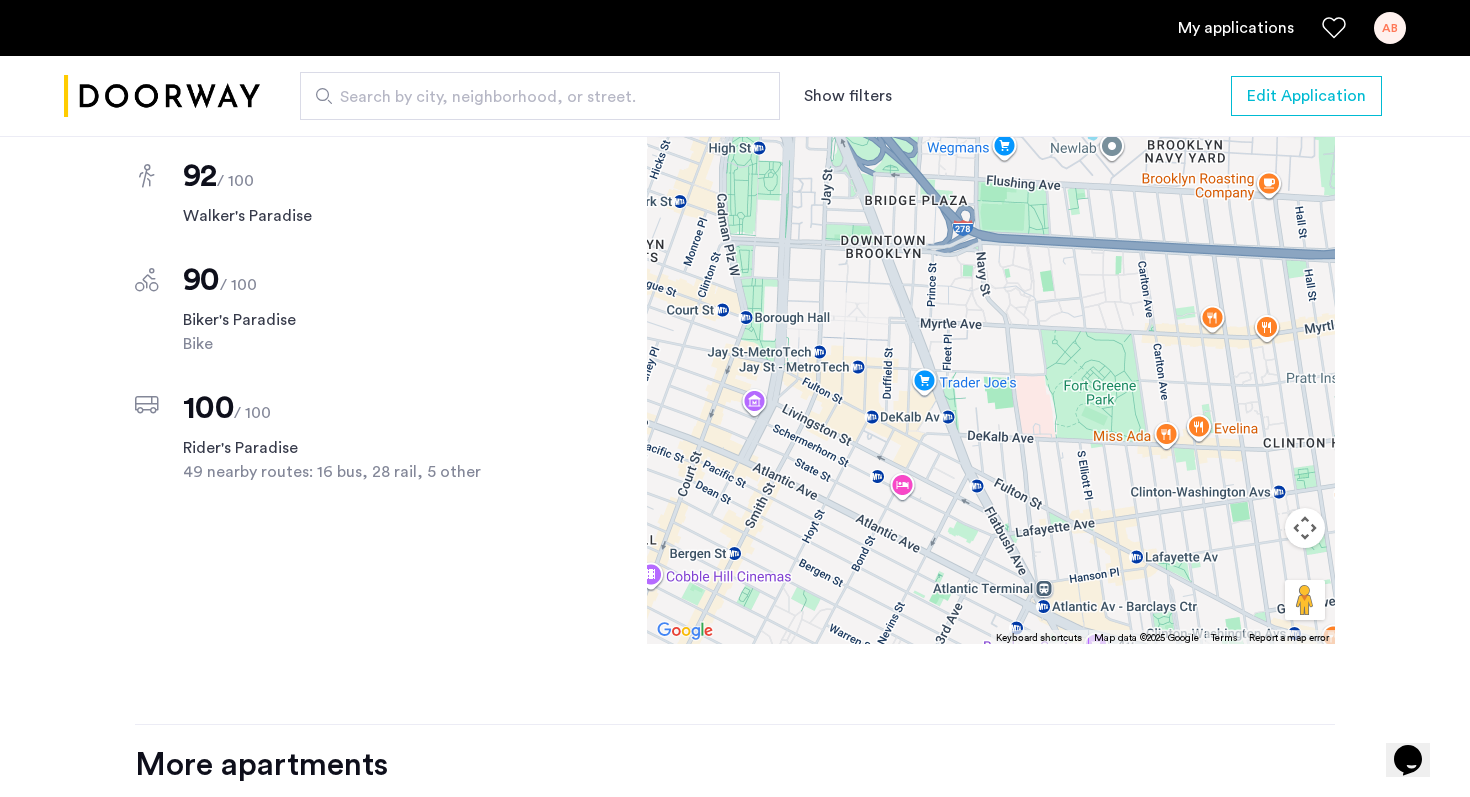 drag, startPoint x: 952, startPoint y: 319, endPoint x: 1019, endPoint y: 481, distance: 175.3083 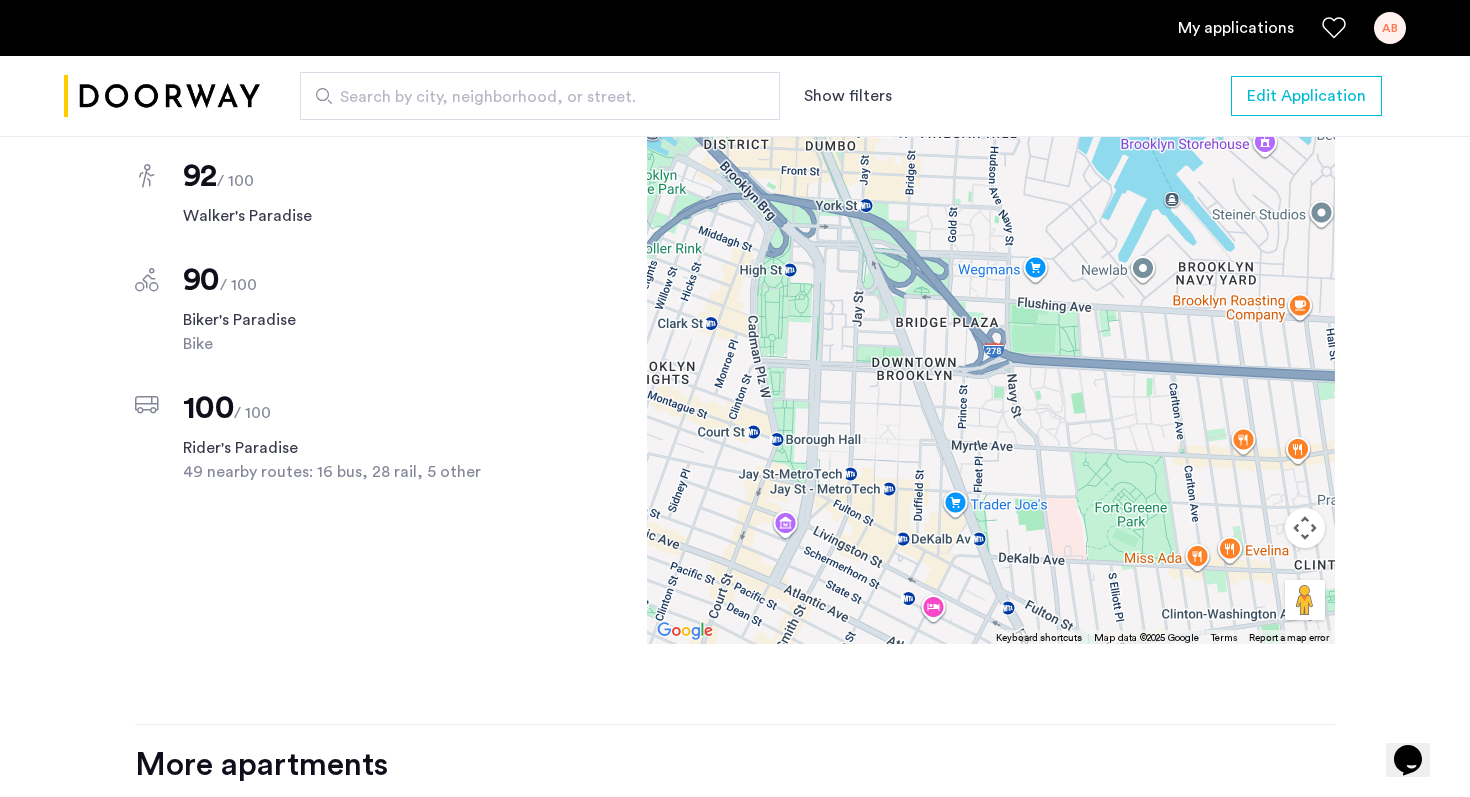 drag, startPoint x: 953, startPoint y: 356, endPoint x: 964, endPoint y: 491, distance: 135.4474 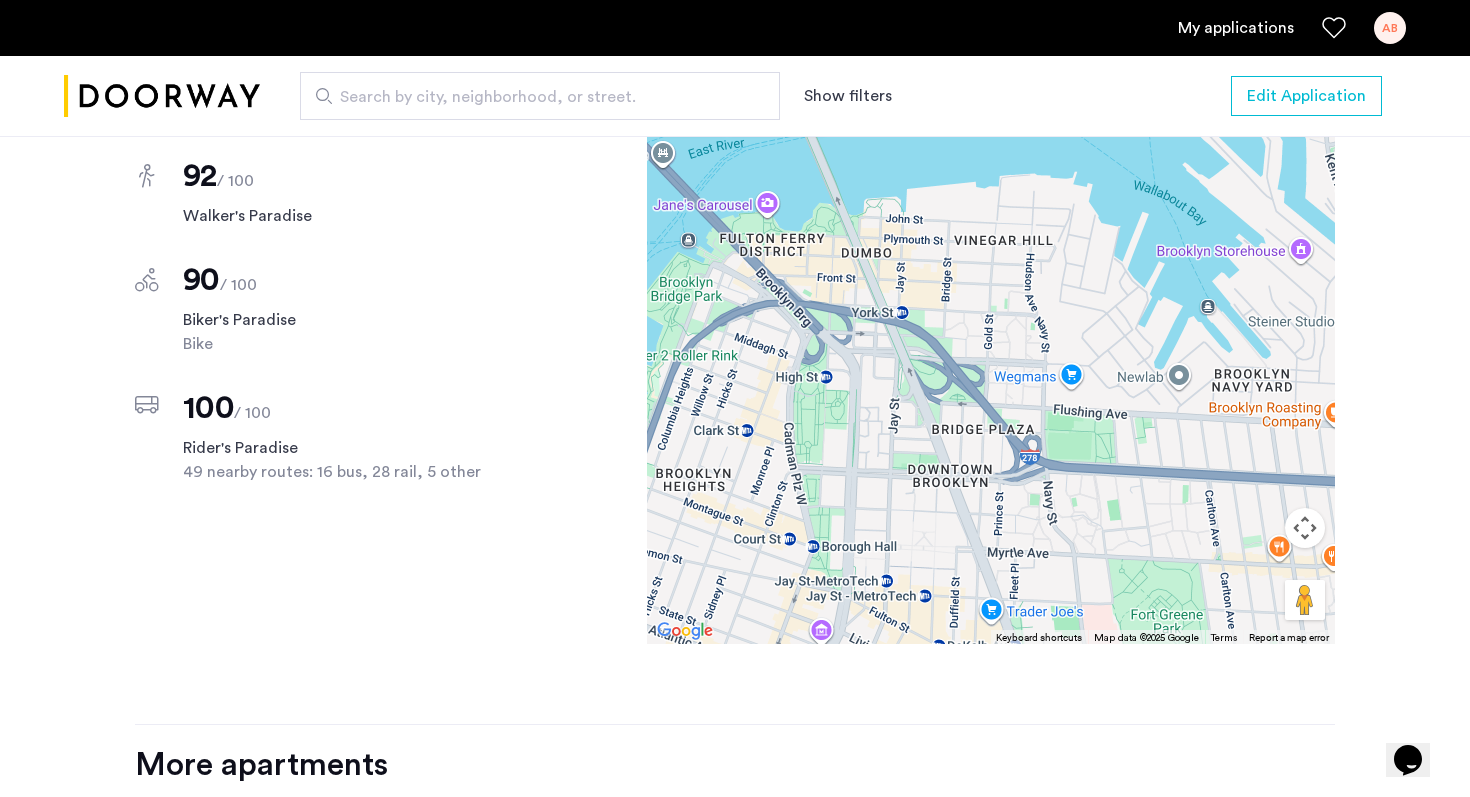 drag, startPoint x: 981, startPoint y: 419, endPoint x: 1015, endPoint y: 496, distance: 84.17244 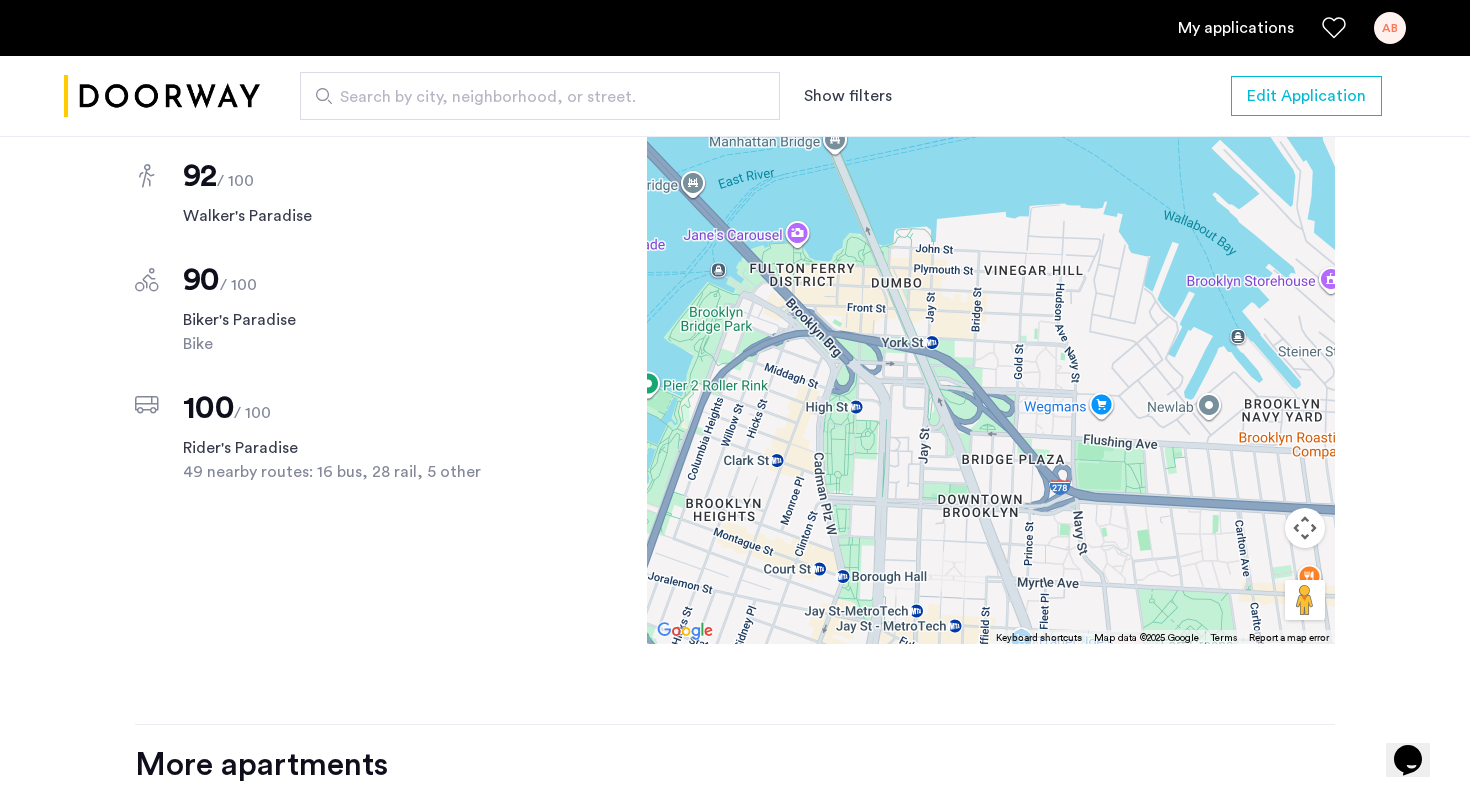 drag, startPoint x: 1146, startPoint y: 354, endPoint x: 1180, endPoint y: 391, distance: 50.24938 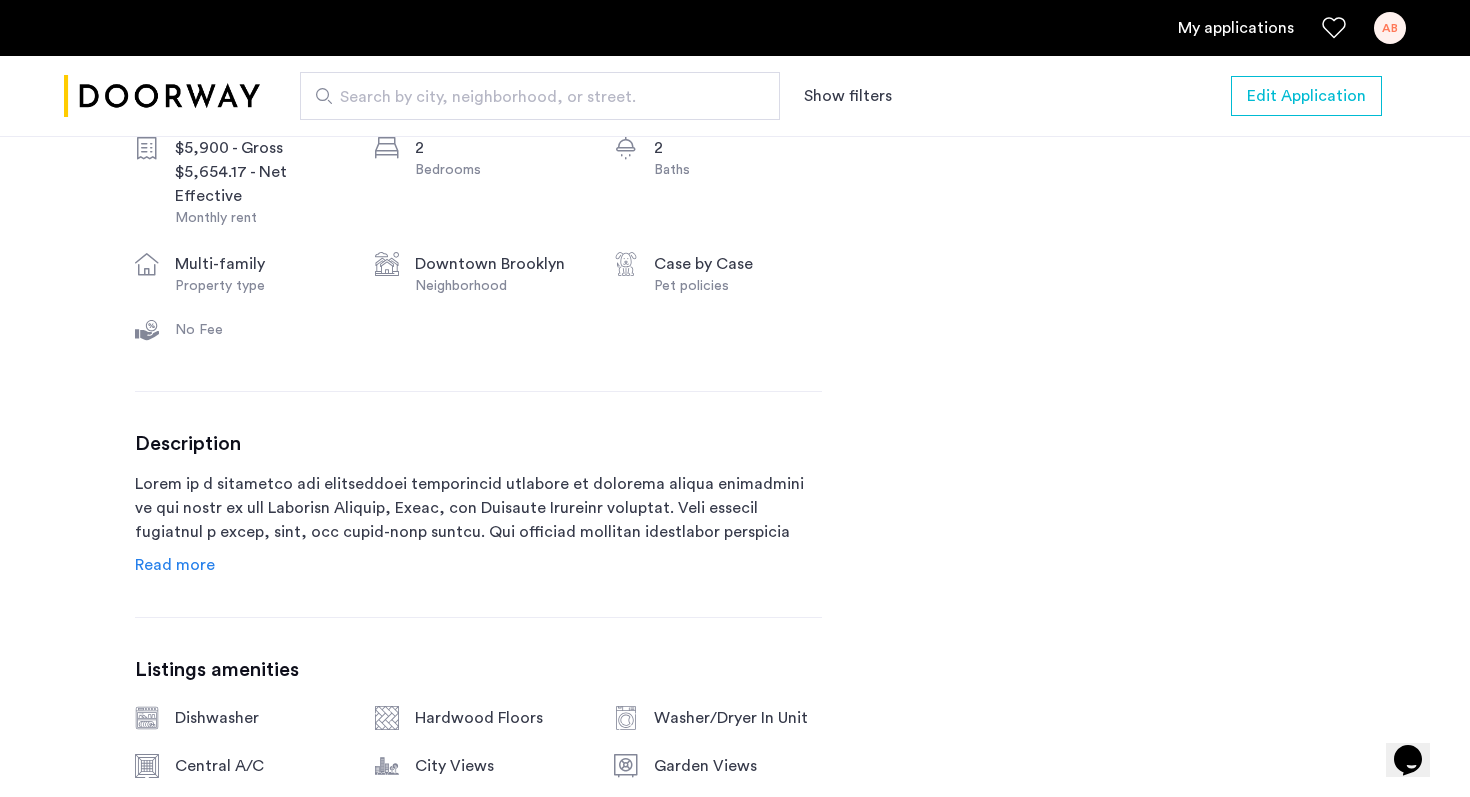 scroll, scrollTop: 0, scrollLeft: 0, axis: both 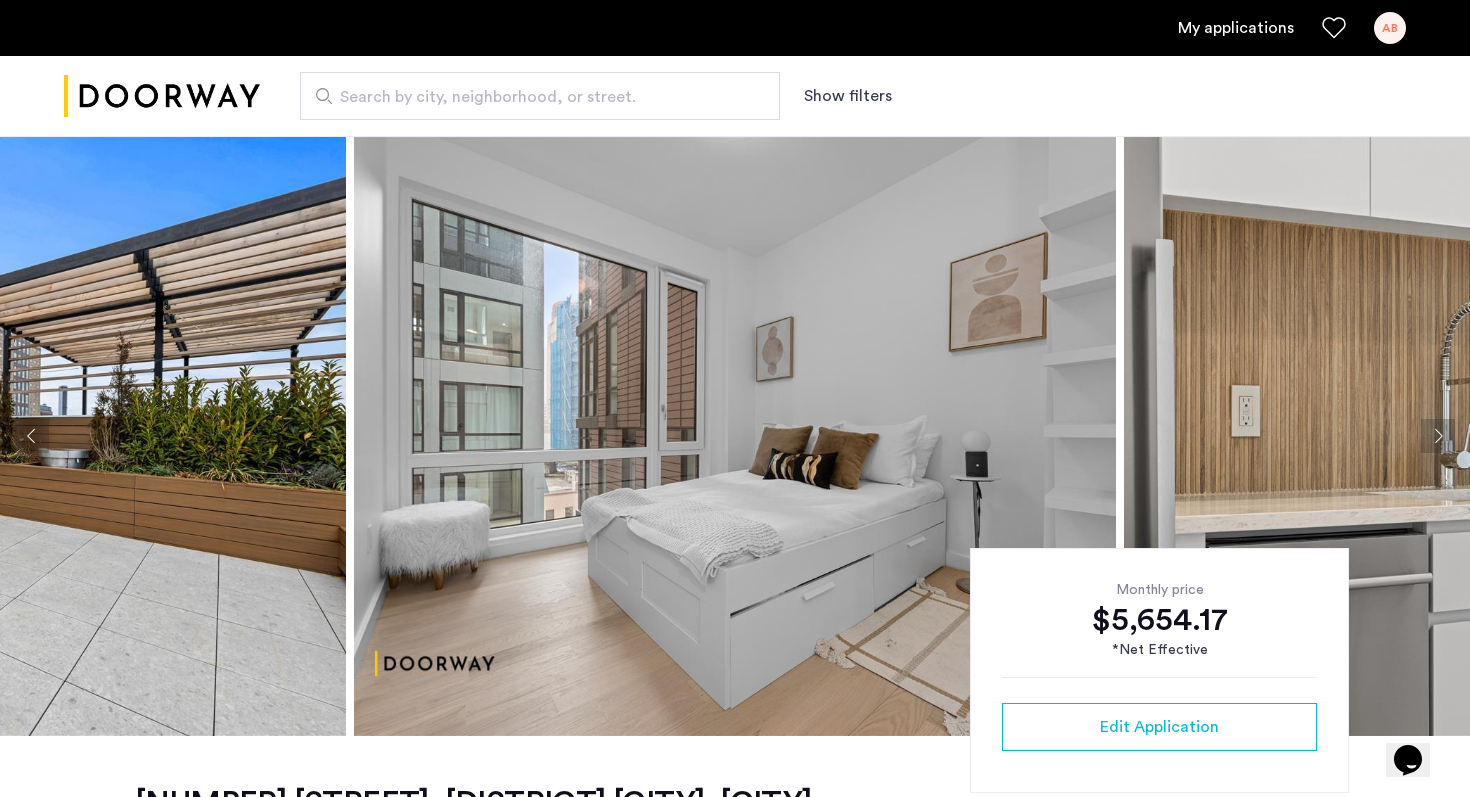 click on "My applications" at bounding box center [1236, 28] 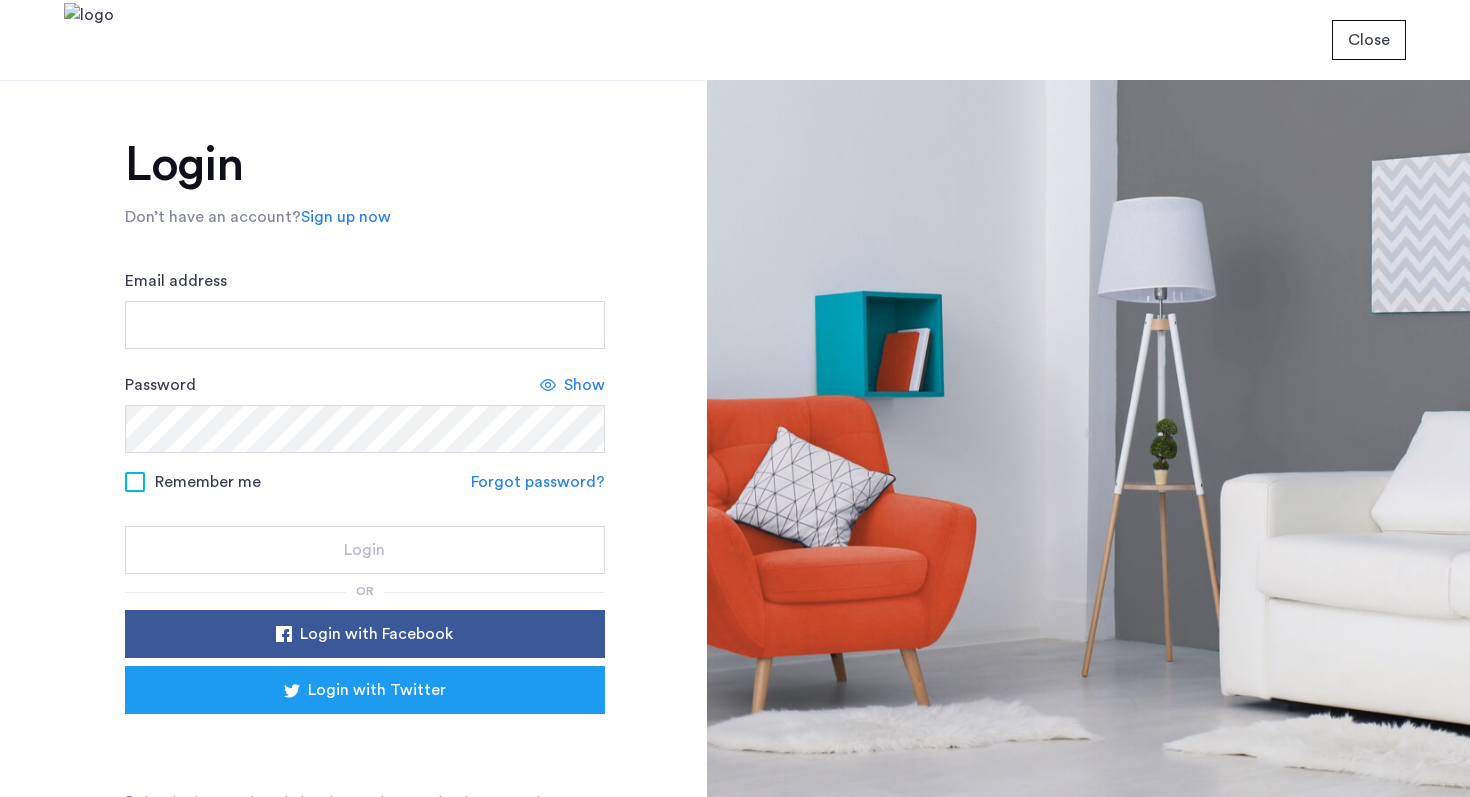 scroll, scrollTop: 0, scrollLeft: 0, axis: both 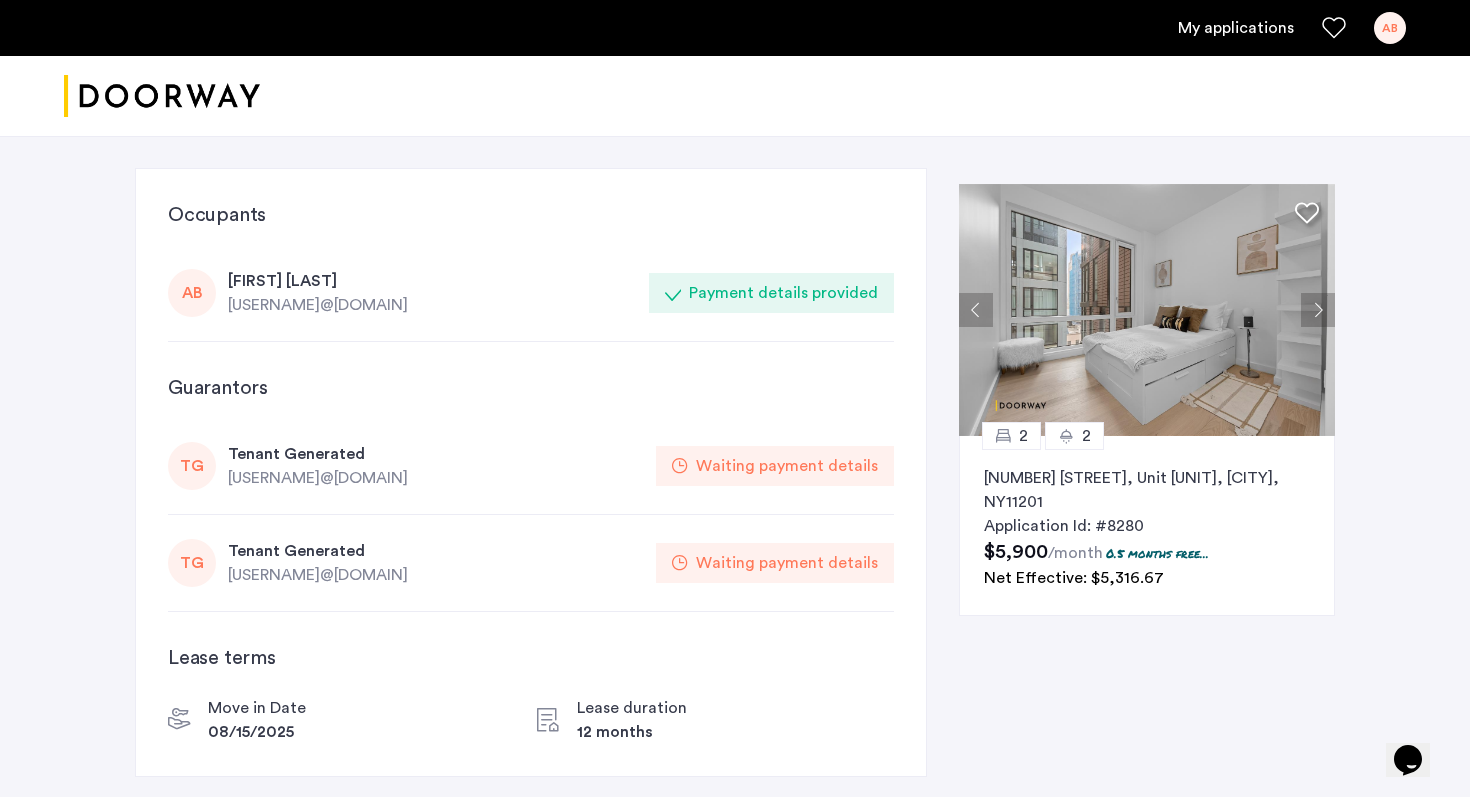 click on "Payment details provided" 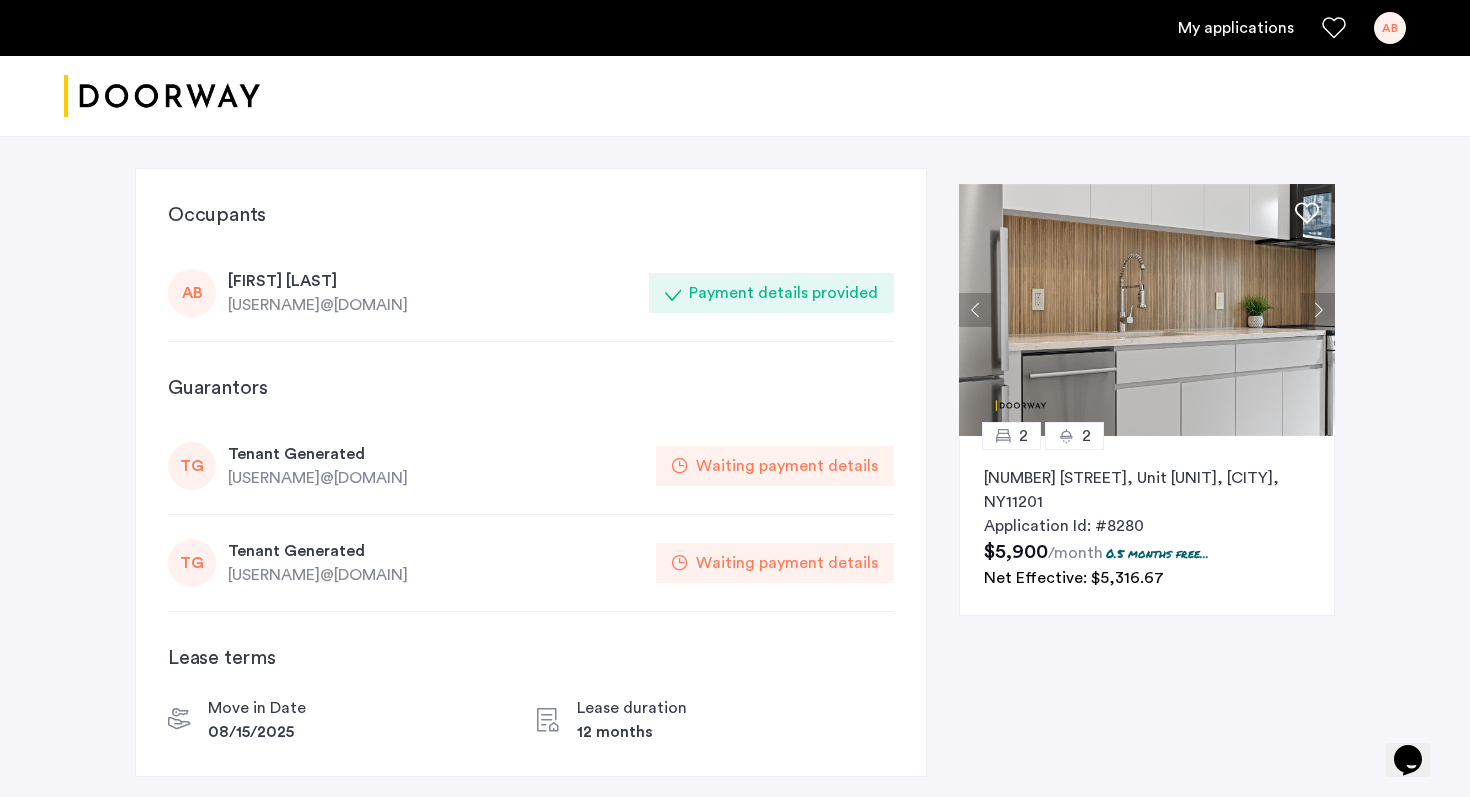 click 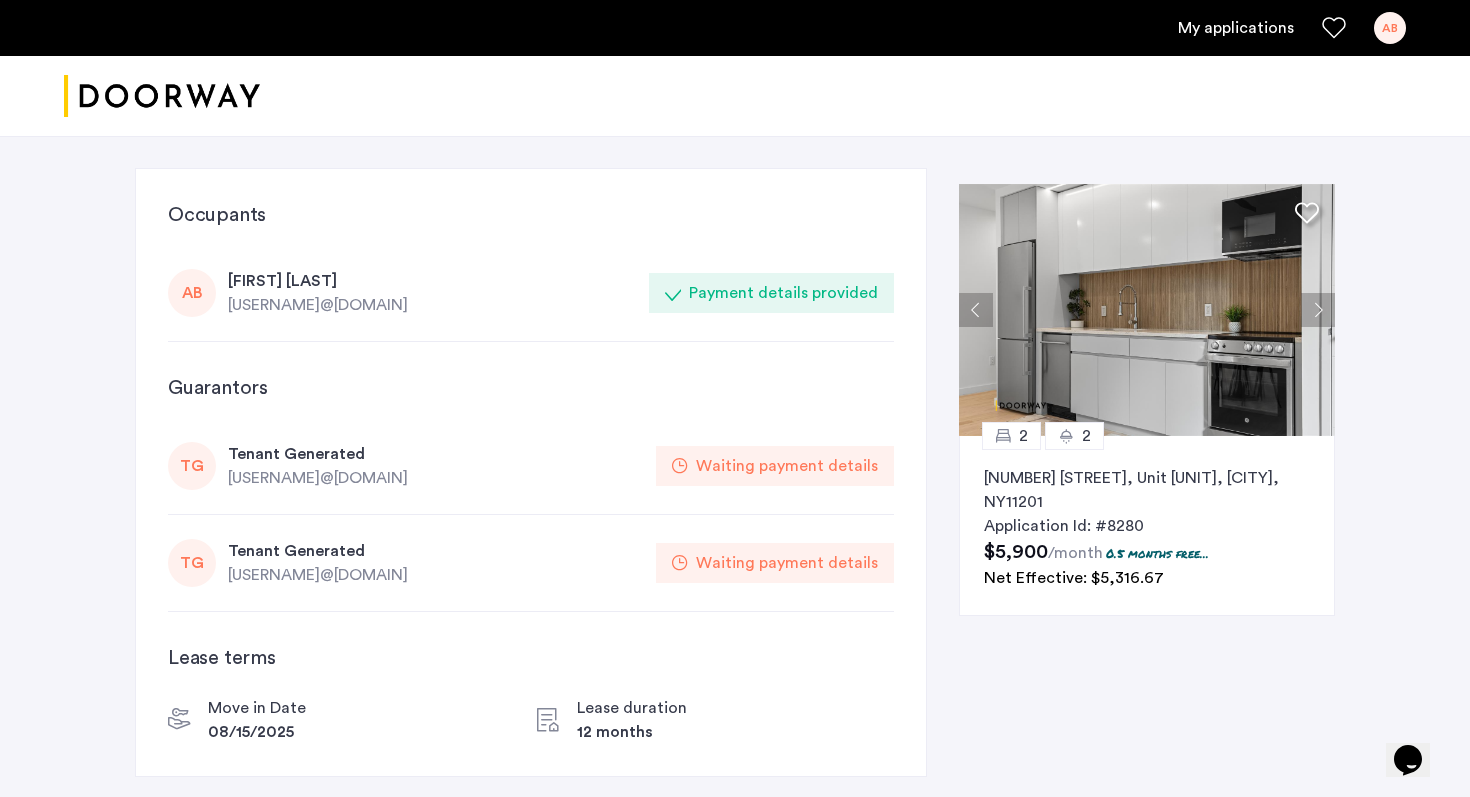 click 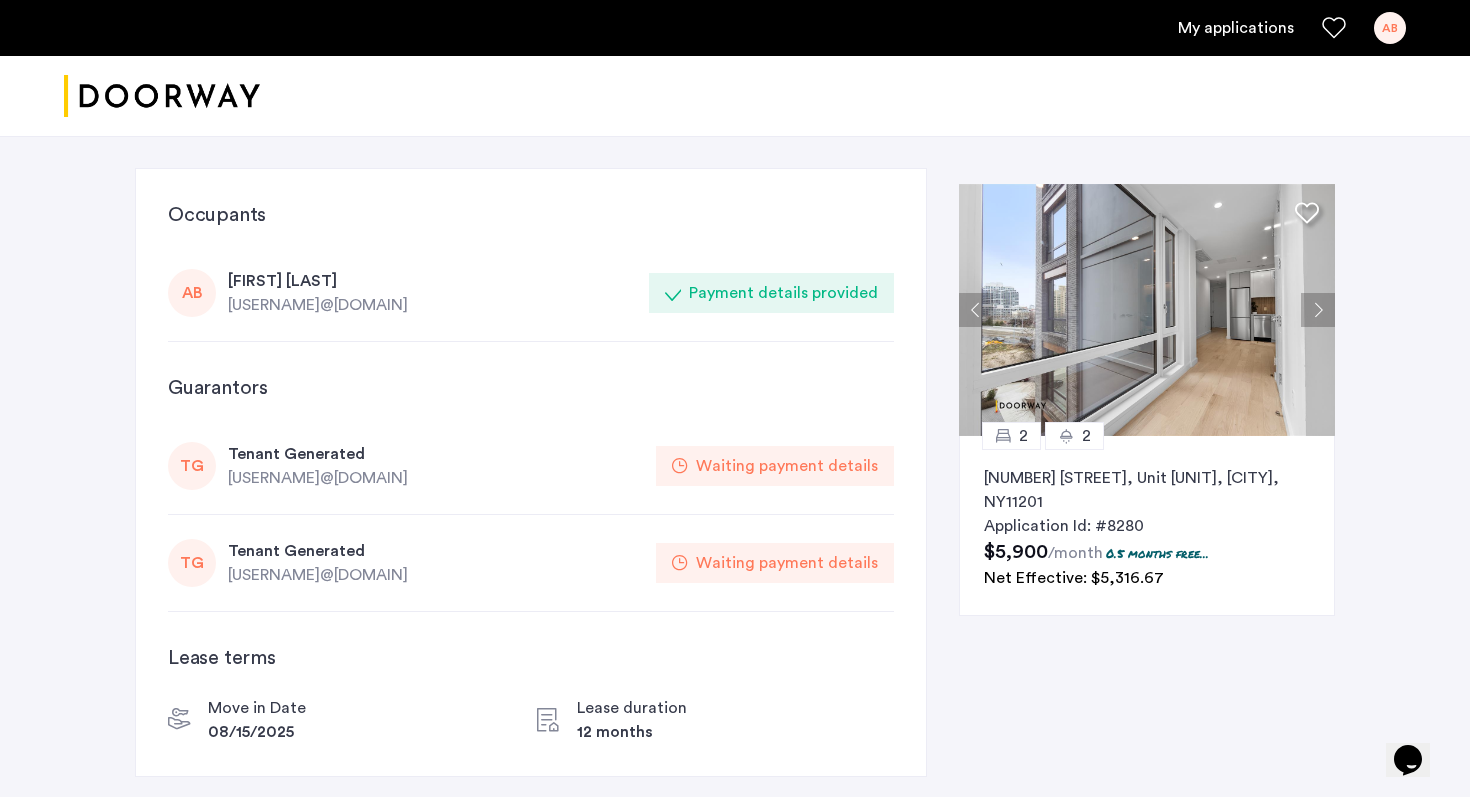 click 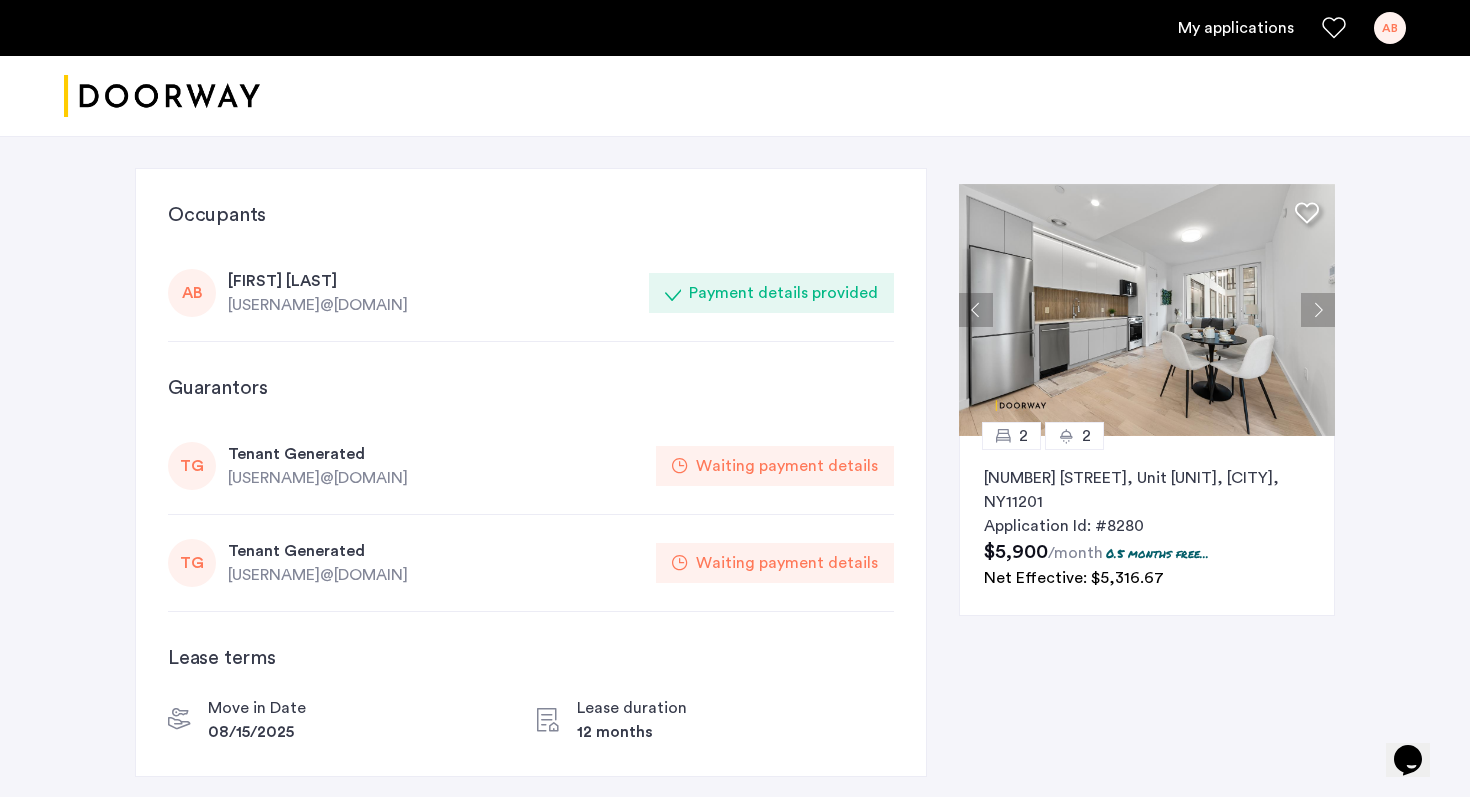 click 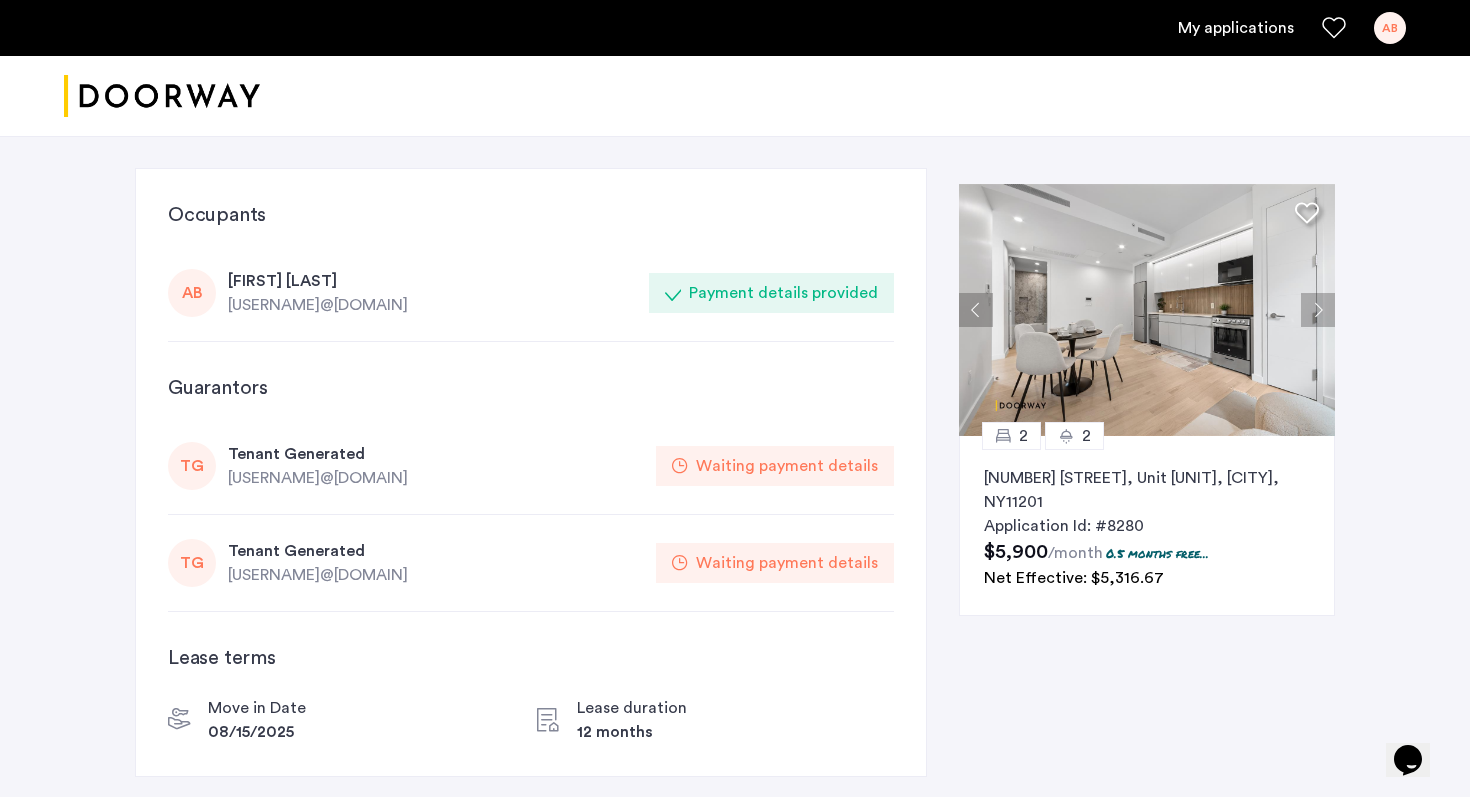click 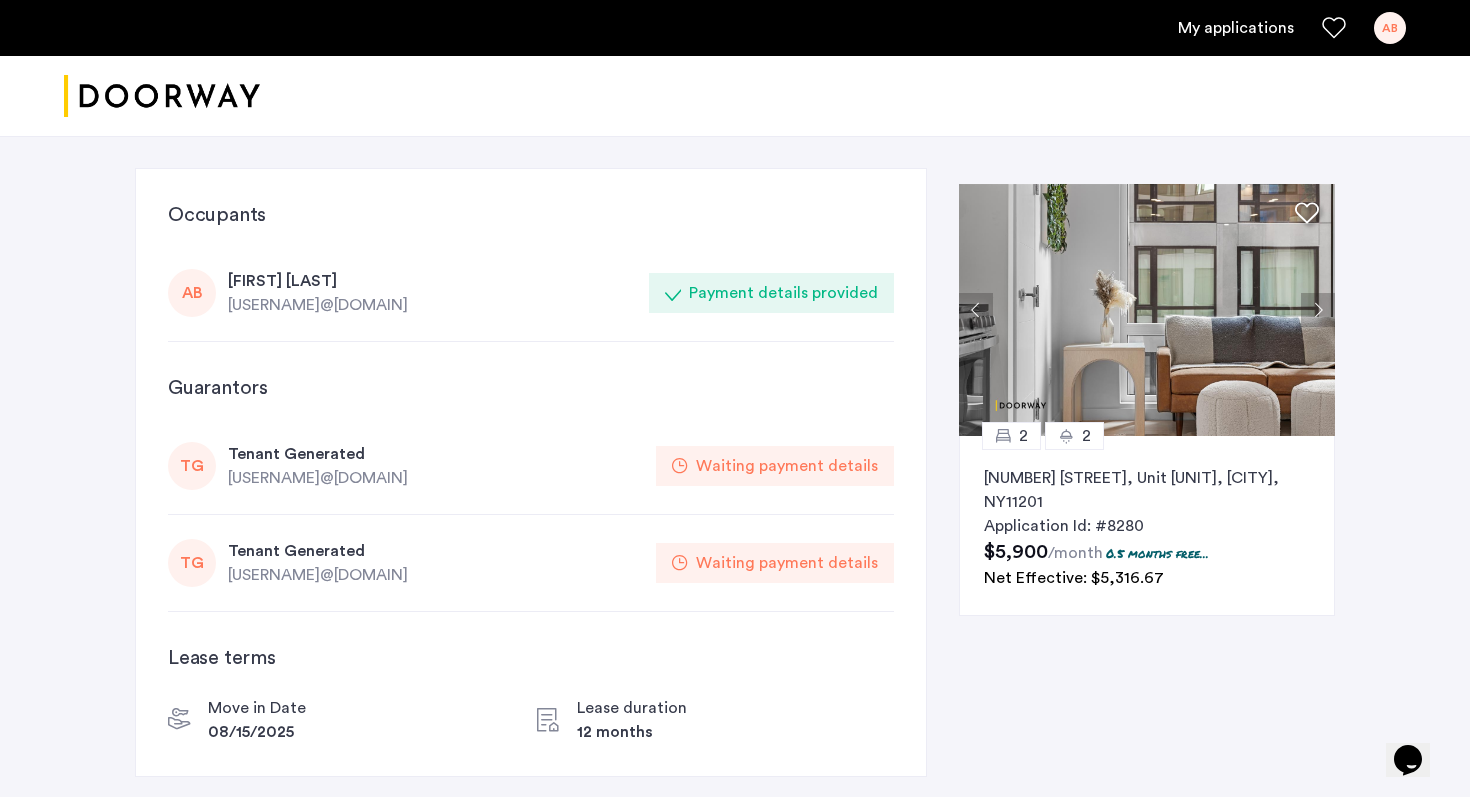 click 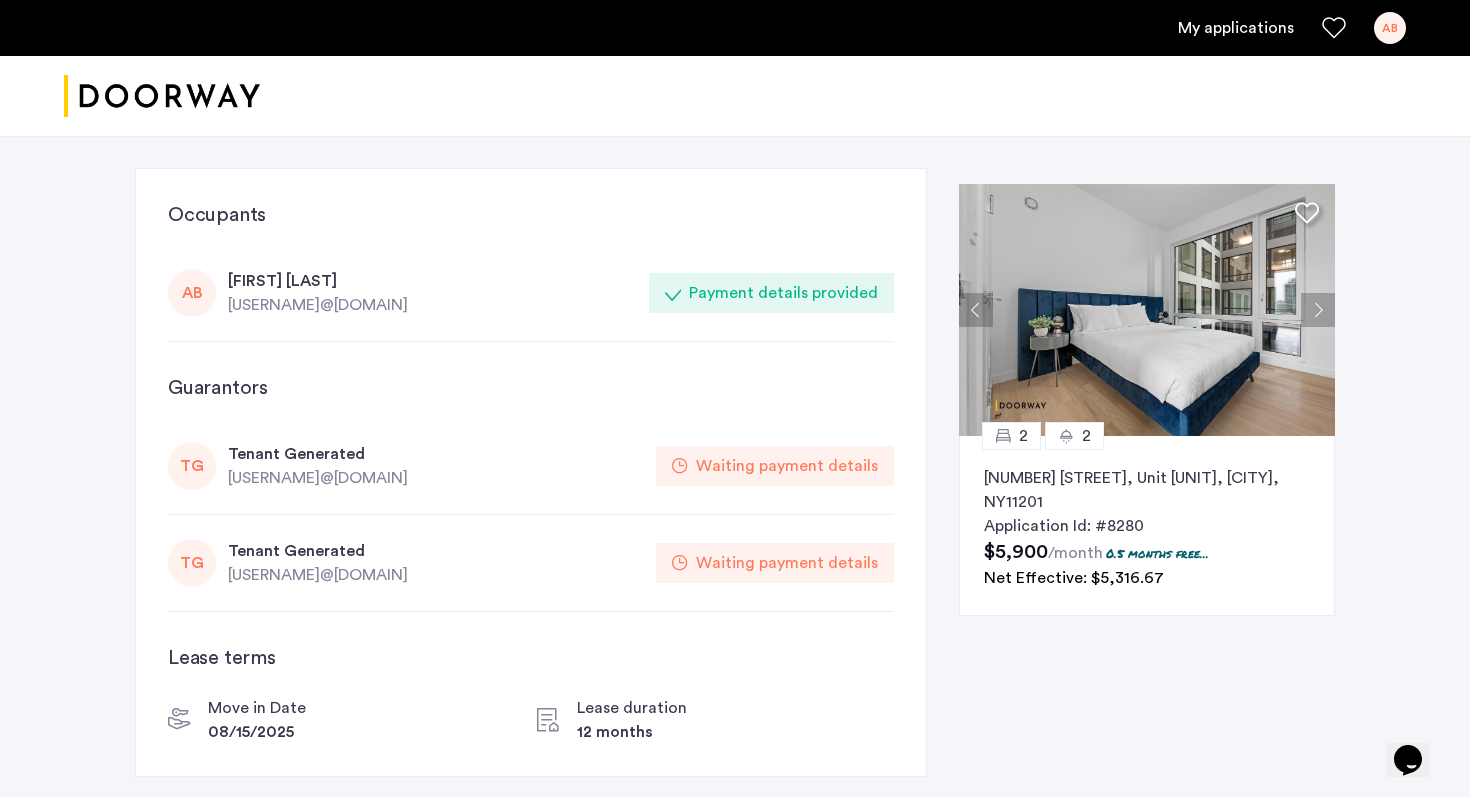 click on "Waiting payment details" 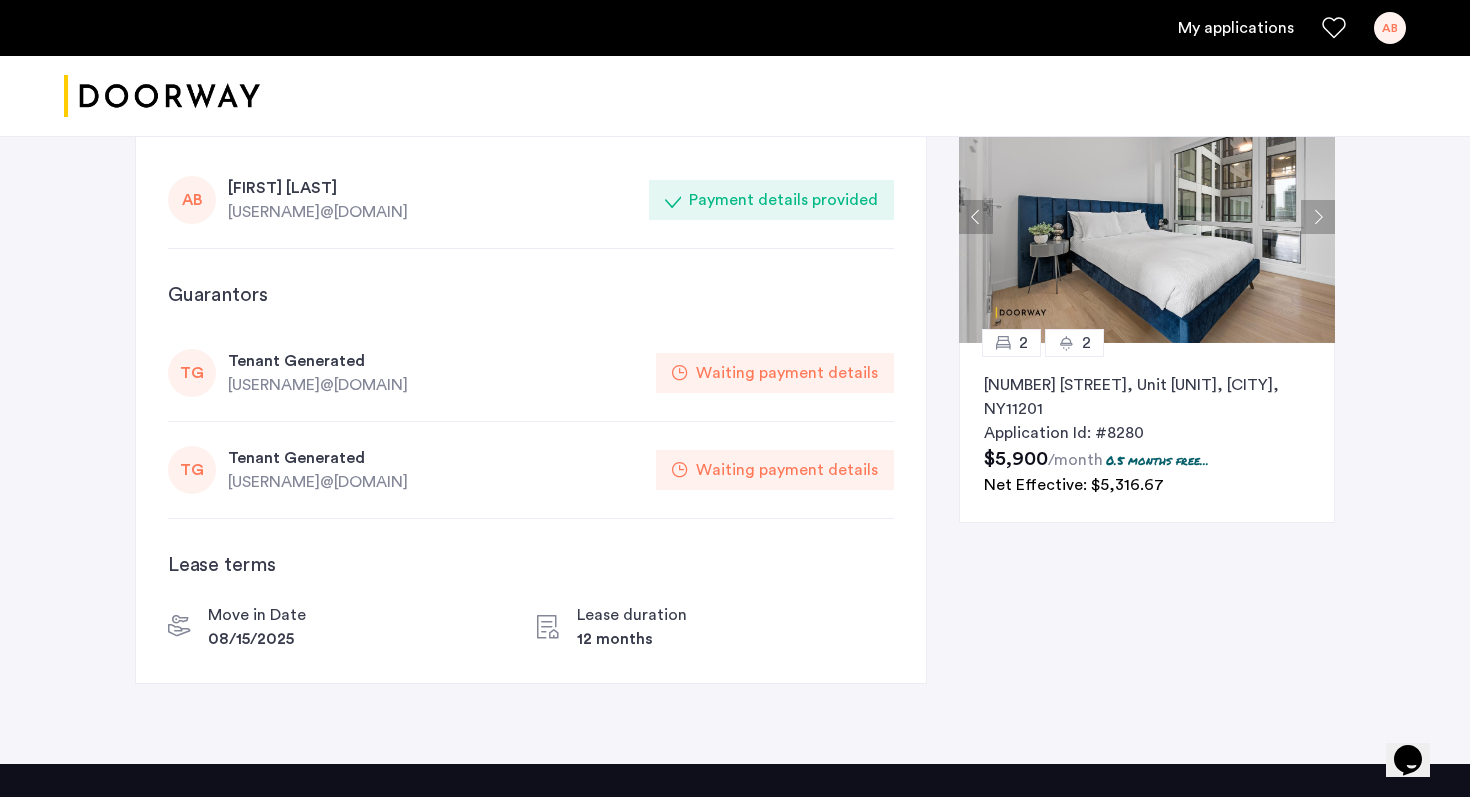 scroll, scrollTop: 0, scrollLeft: 0, axis: both 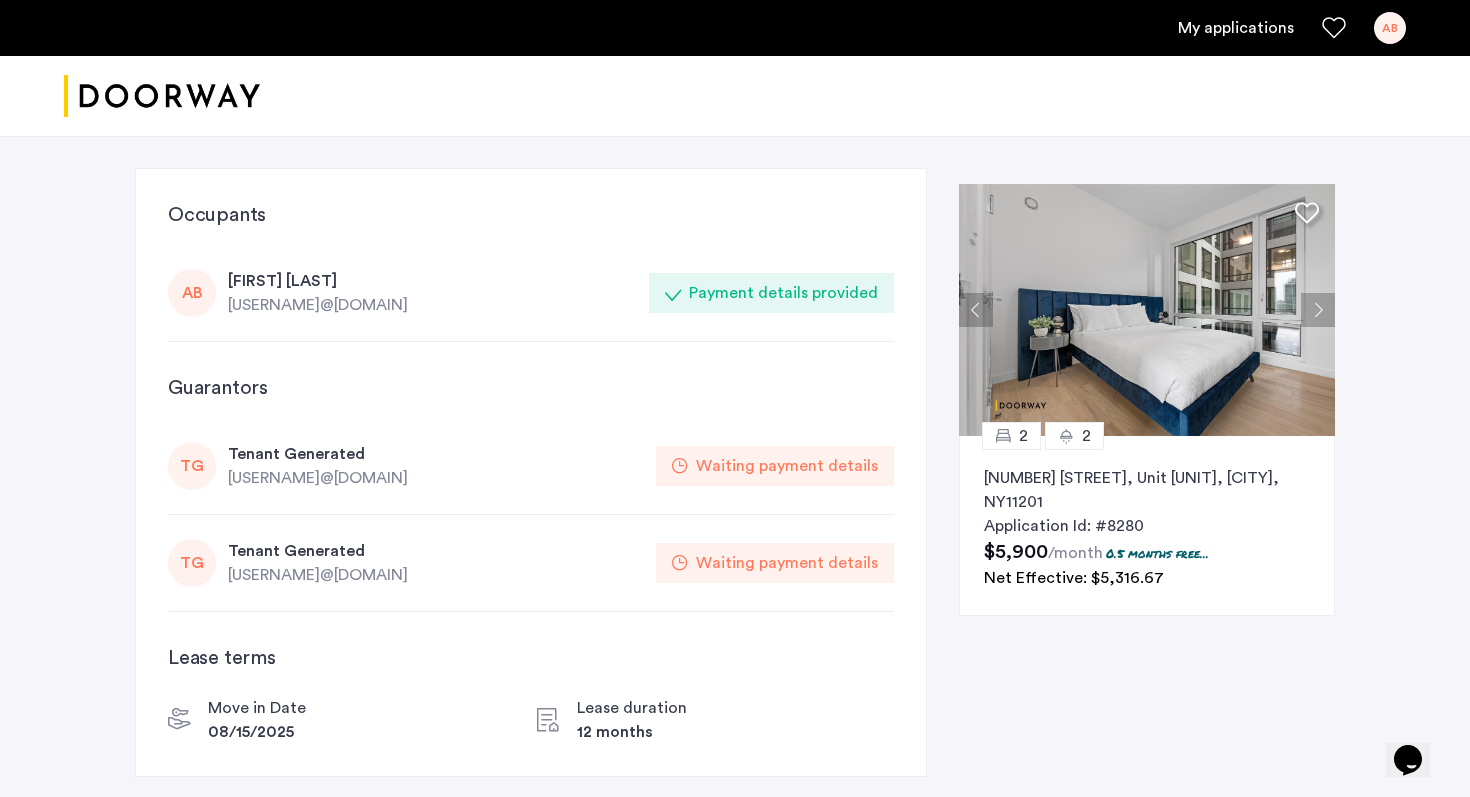 click on "My applications" at bounding box center (1236, 28) 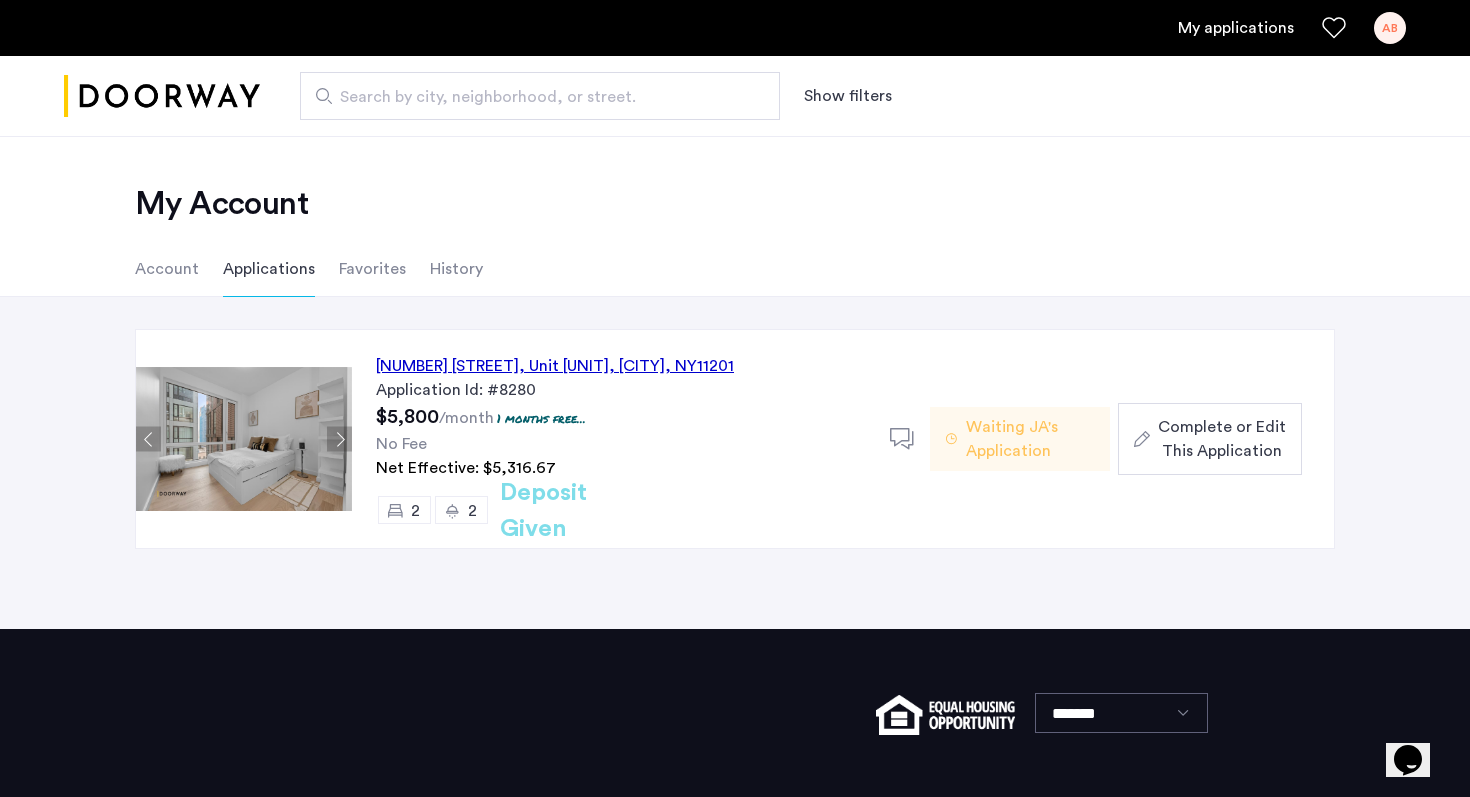 click on "Waiting JA's Application" 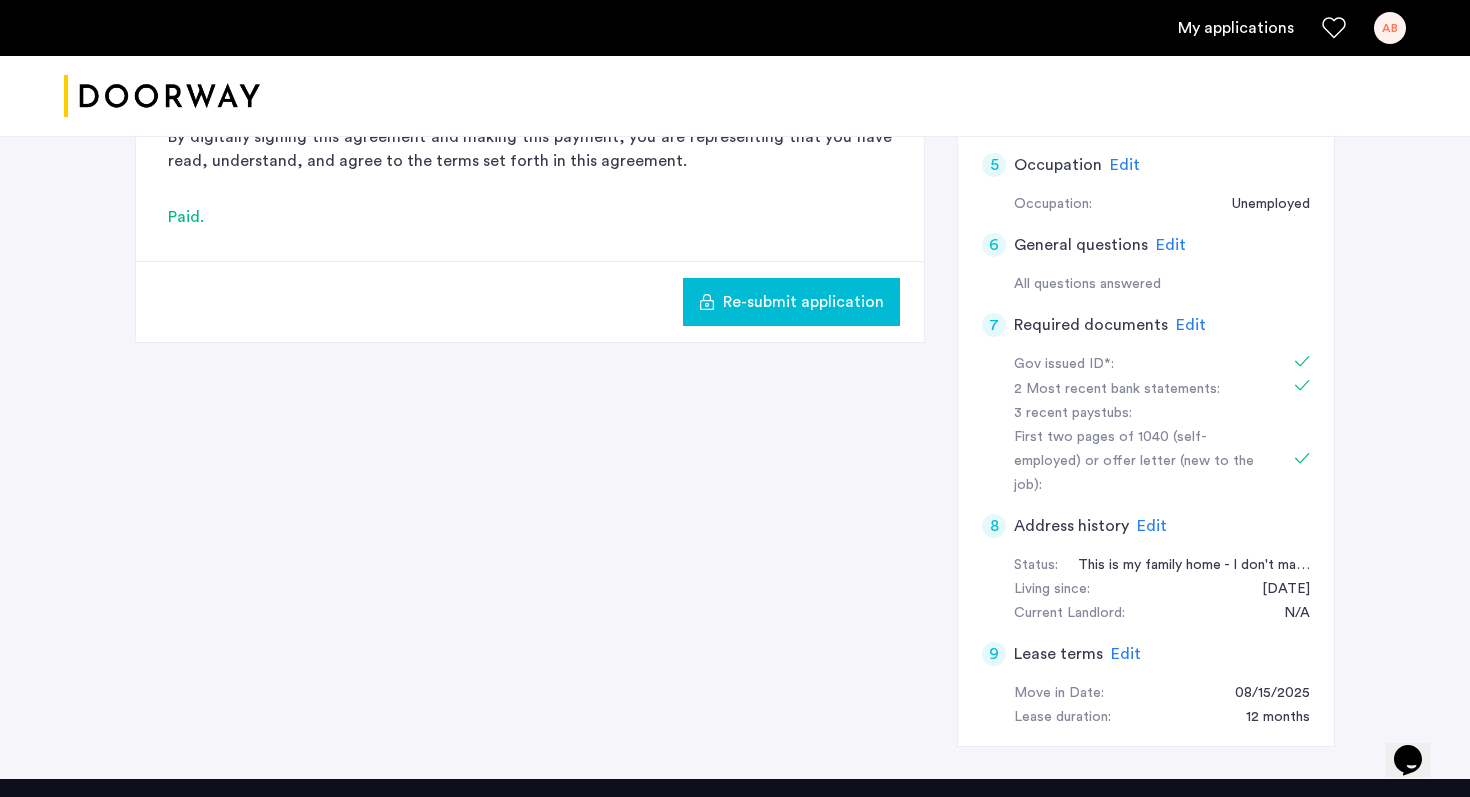 scroll, scrollTop: 606, scrollLeft: 0, axis: vertical 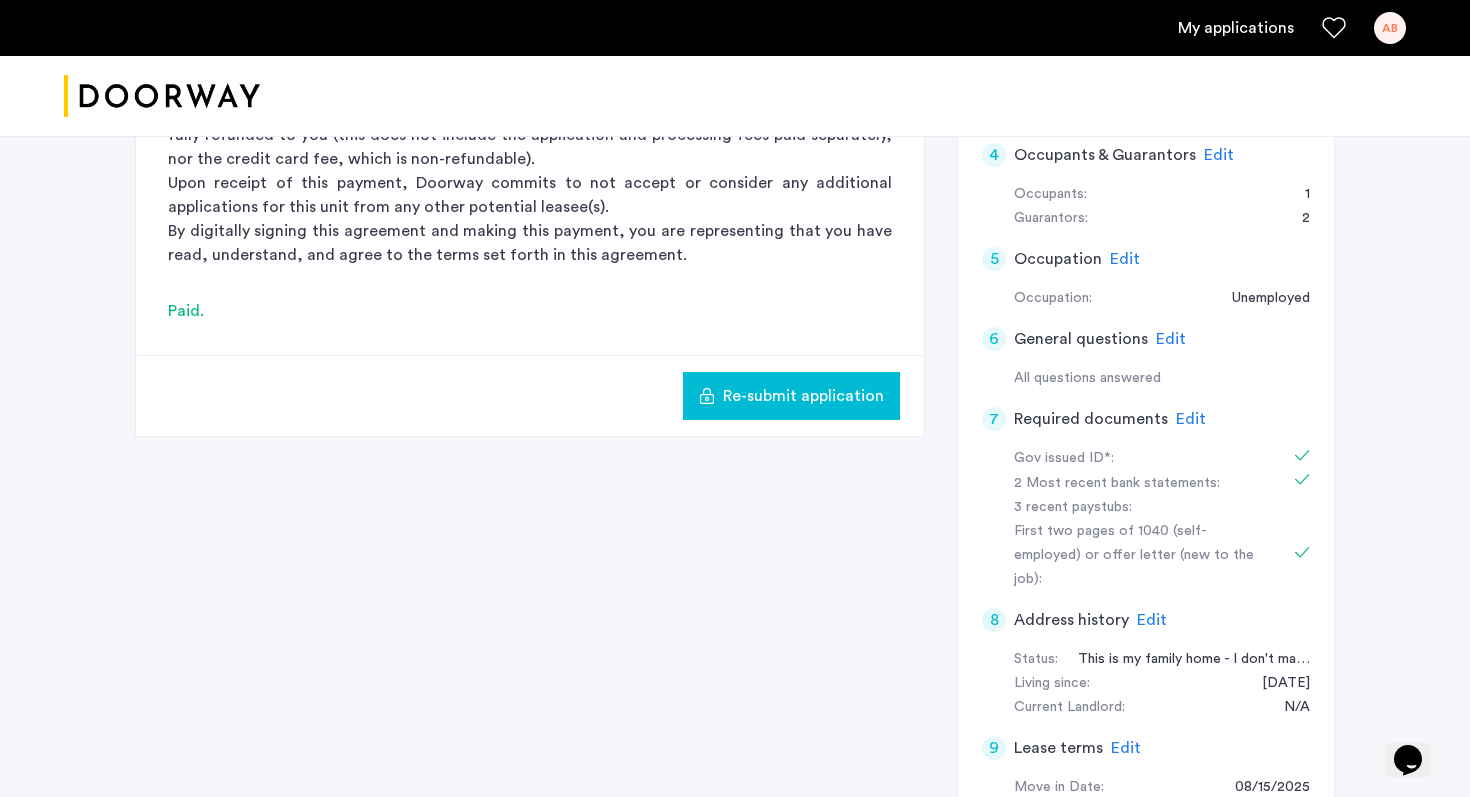 click on "My applications" at bounding box center [1236, 28] 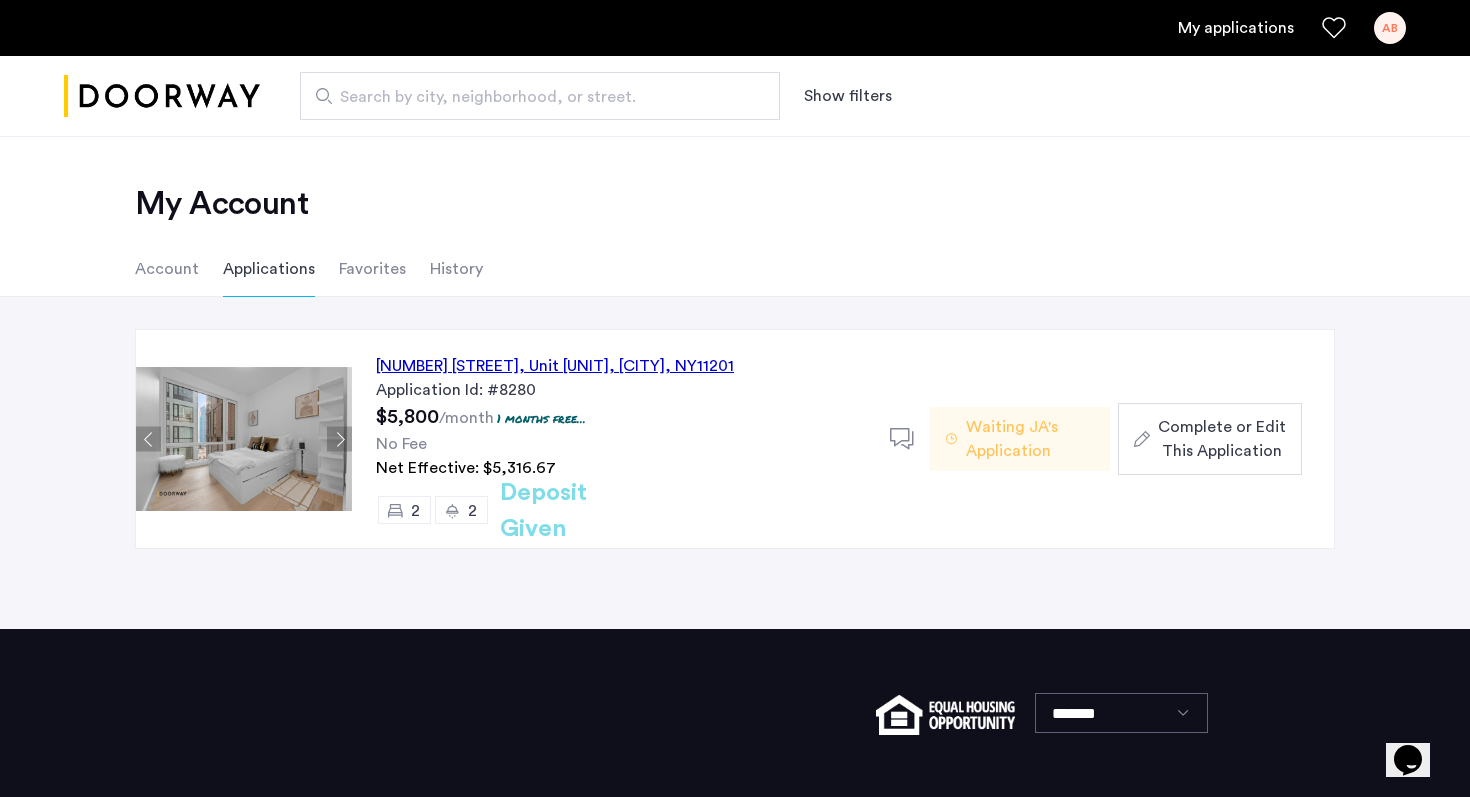 click on "Waiting JA's Application" 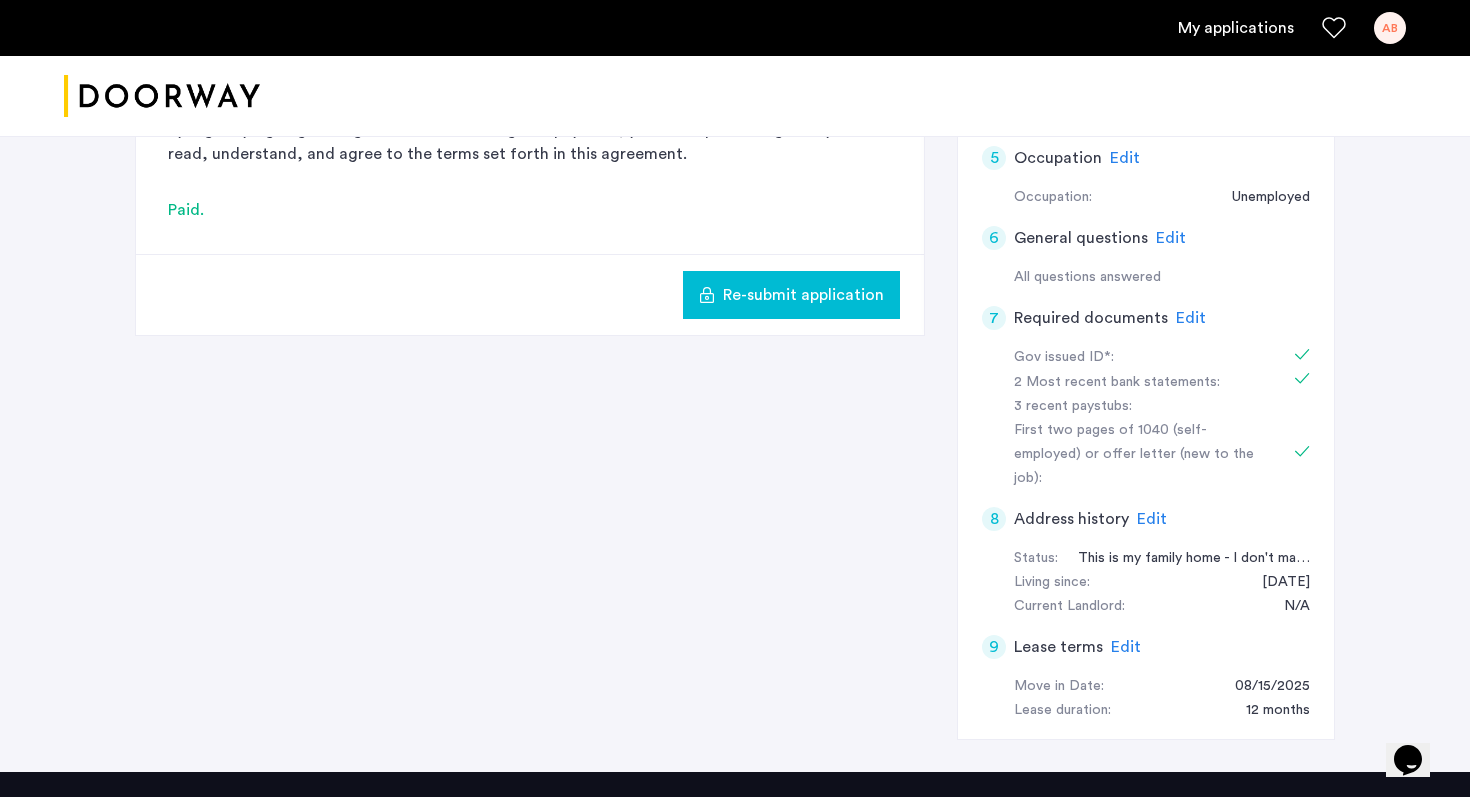 scroll, scrollTop: 708, scrollLeft: 0, axis: vertical 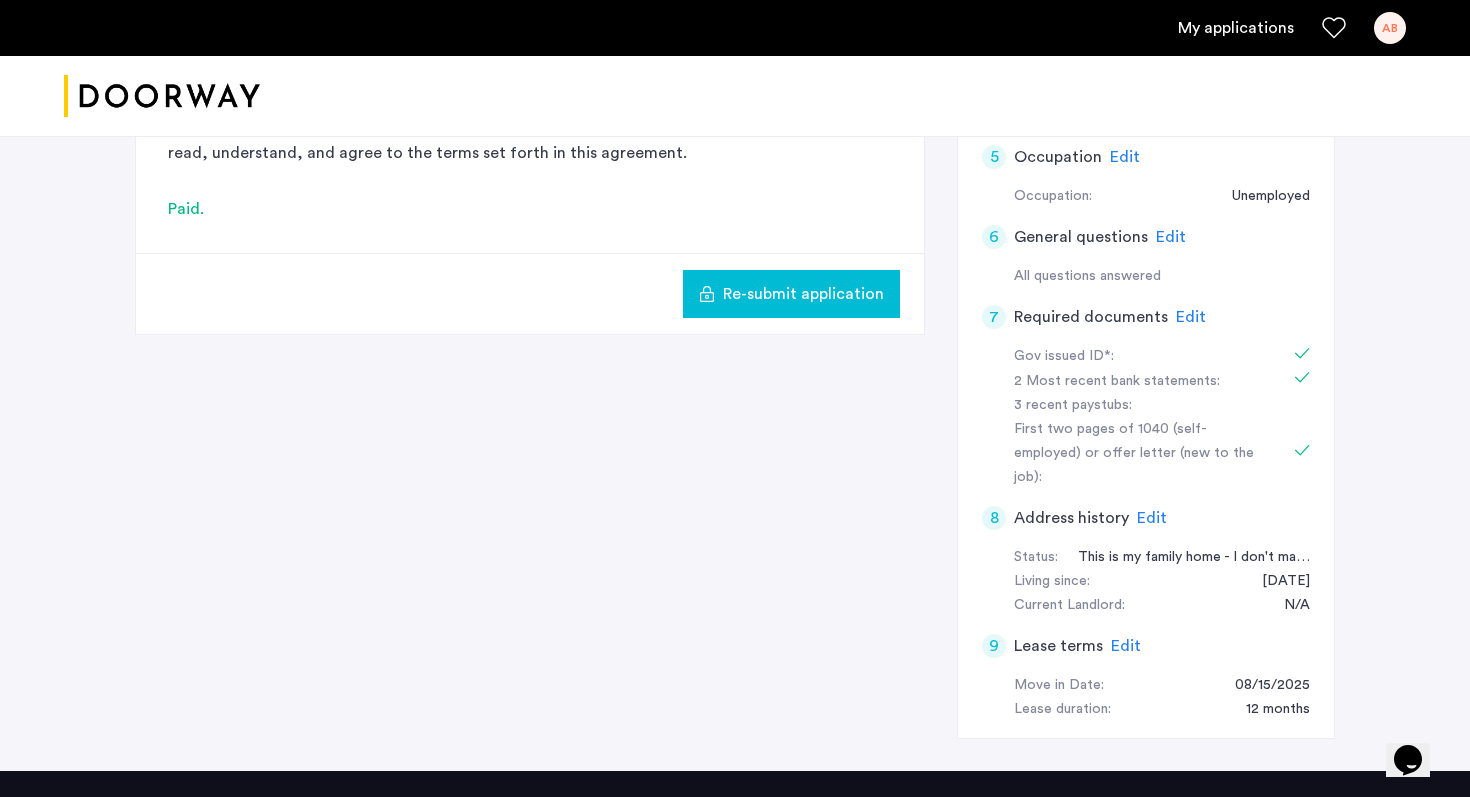 click on "Re-submit application" 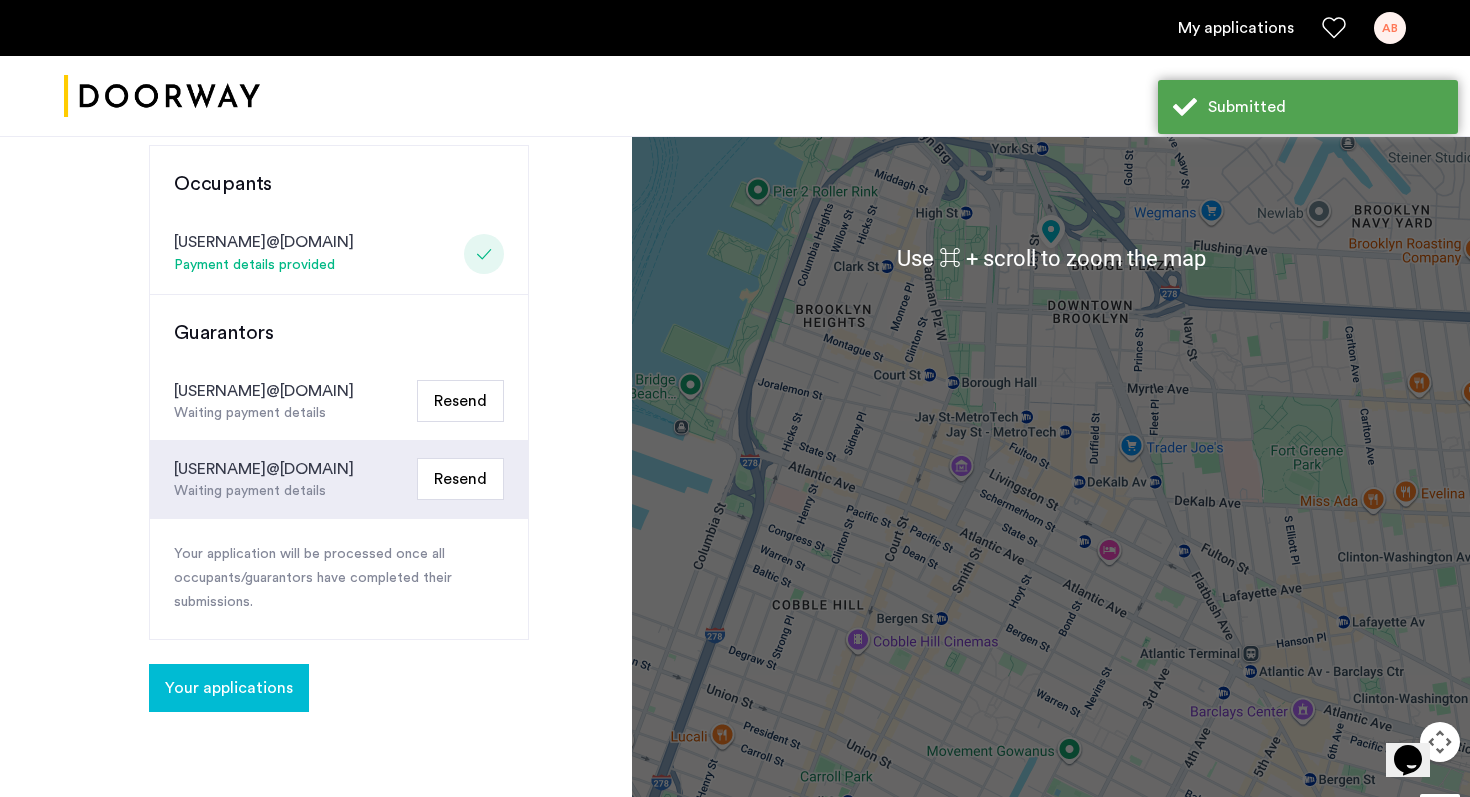 scroll, scrollTop: 496, scrollLeft: 0, axis: vertical 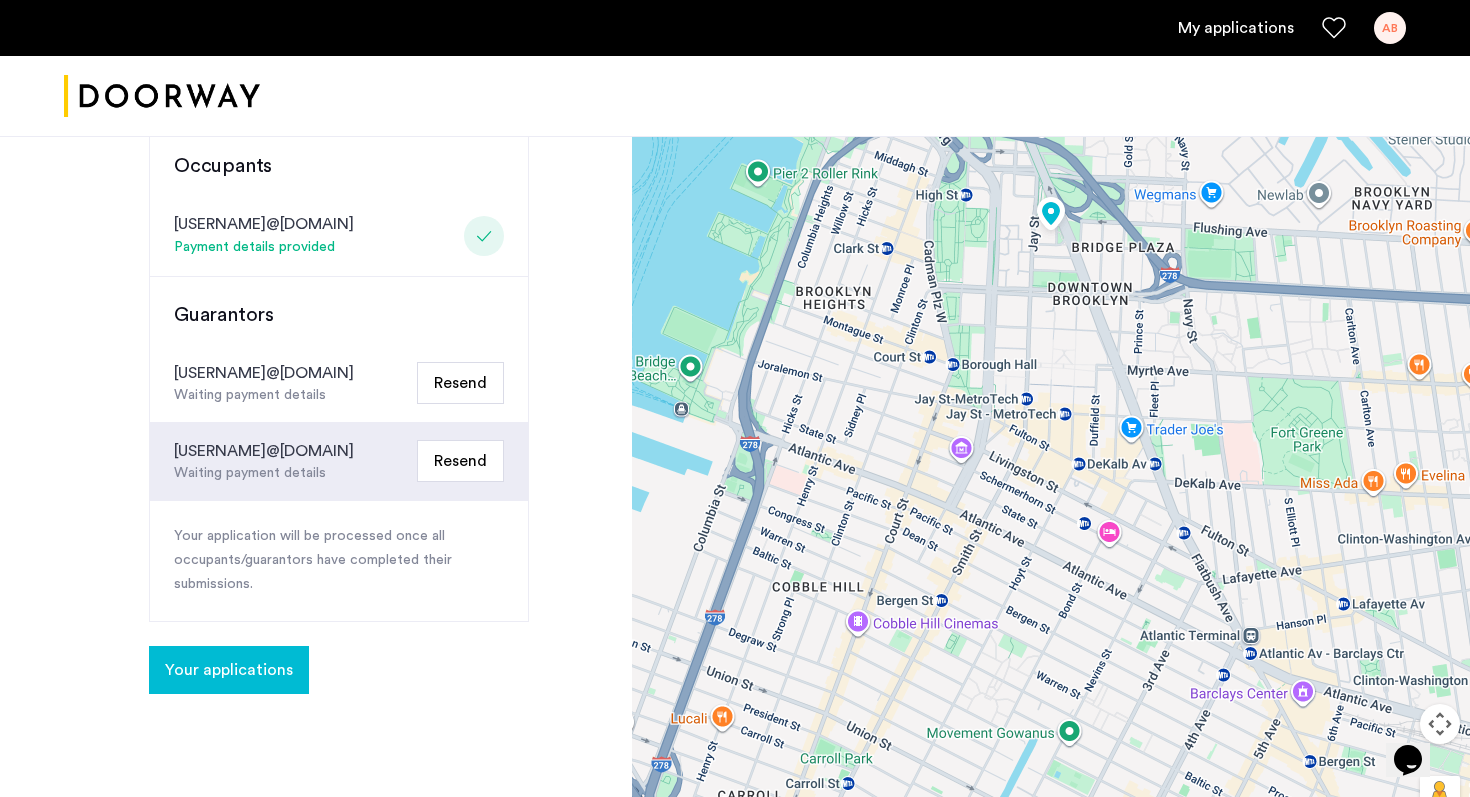 click on "Resend" 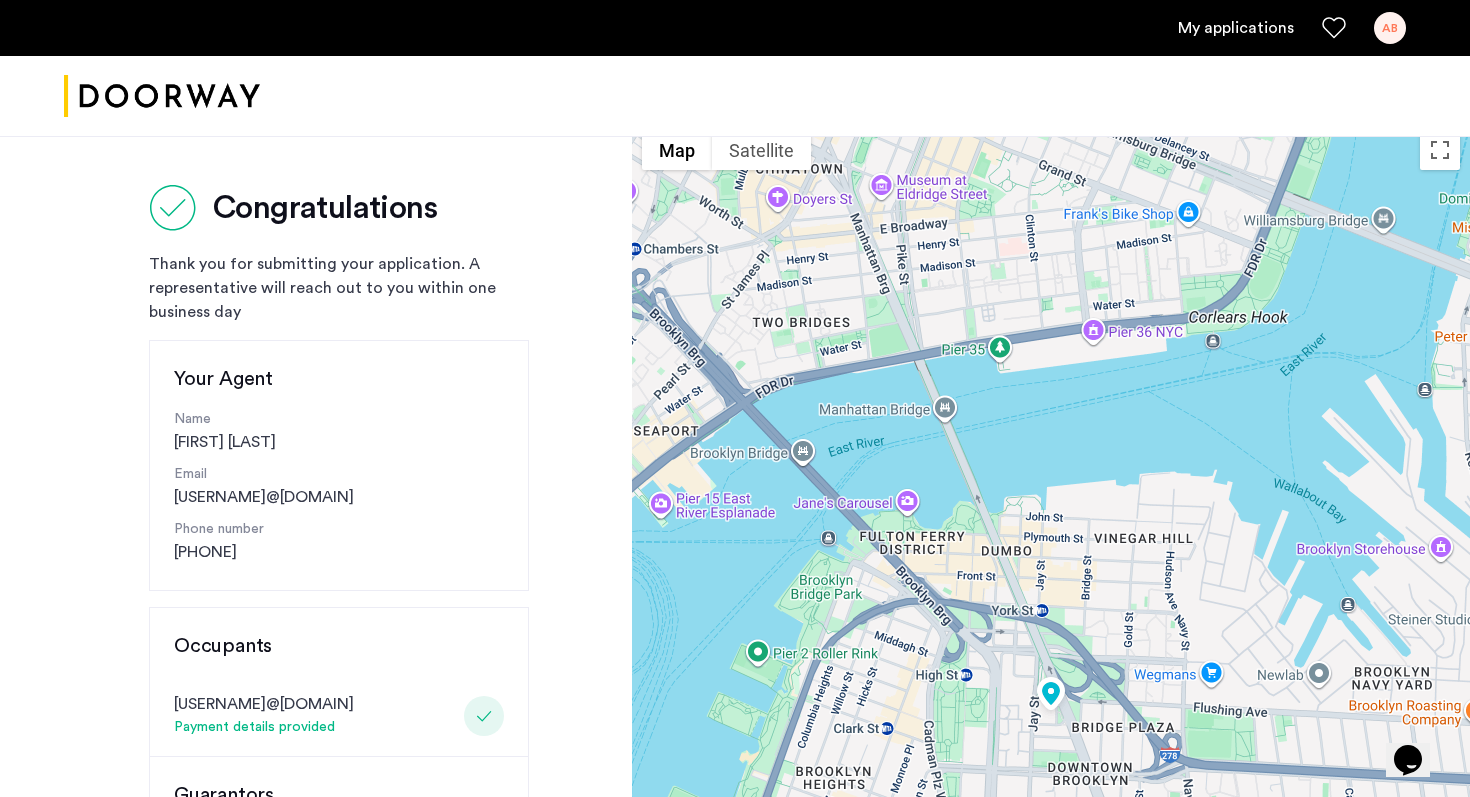 scroll, scrollTop: 0, scrollLeft: 0, axis: both 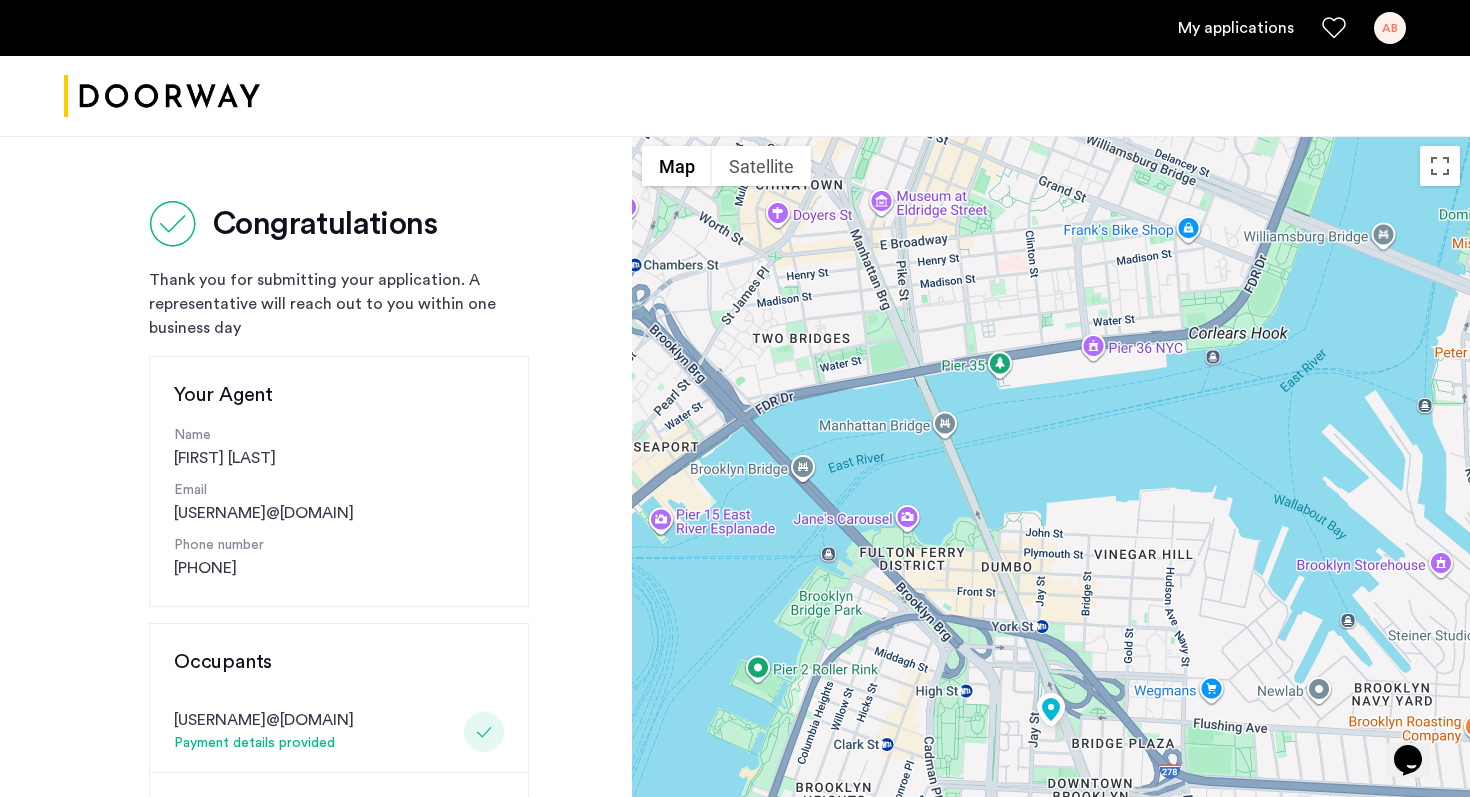 click on "My applications" at bounding box center [1236, 28] 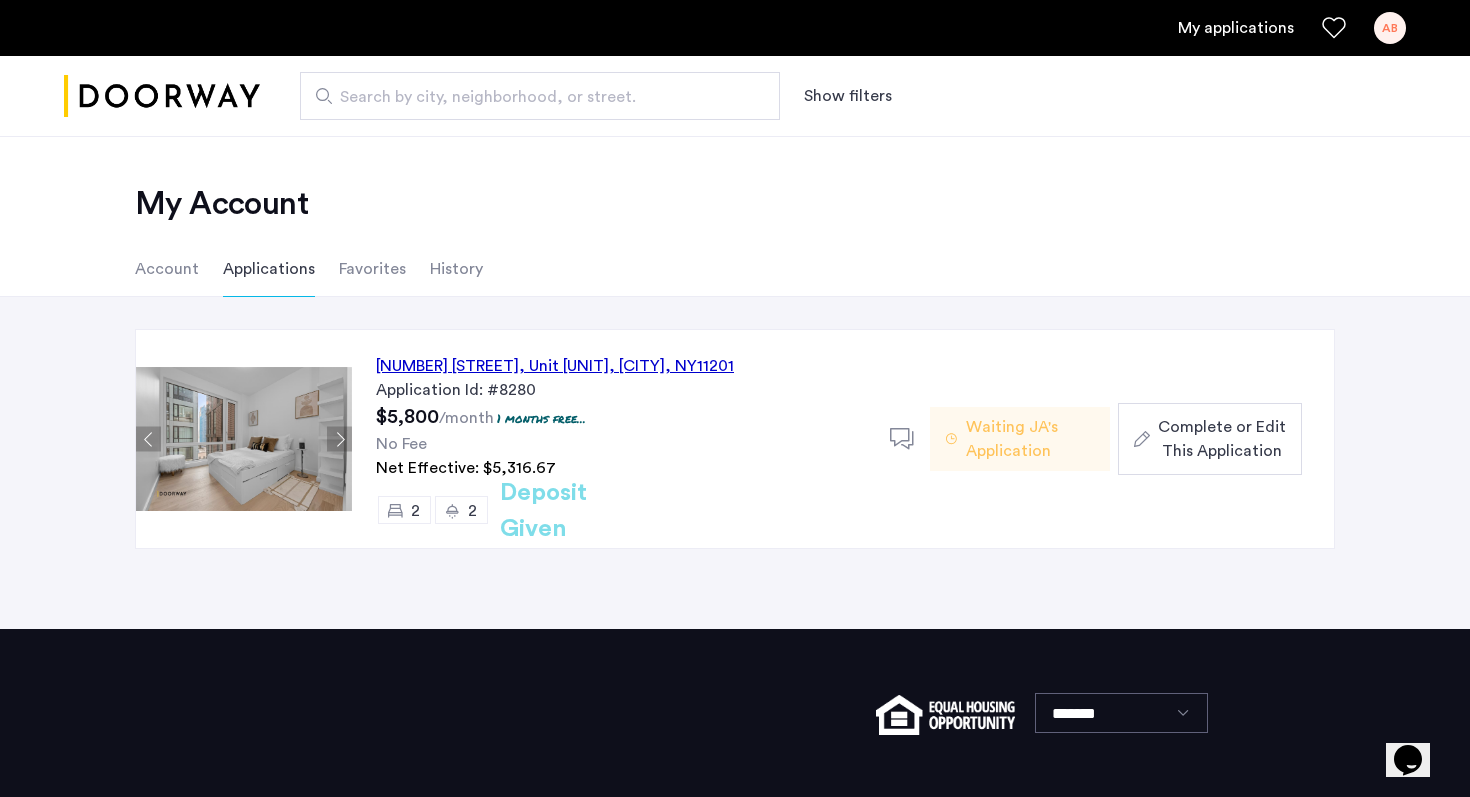 click on "Waiting JA's Application" 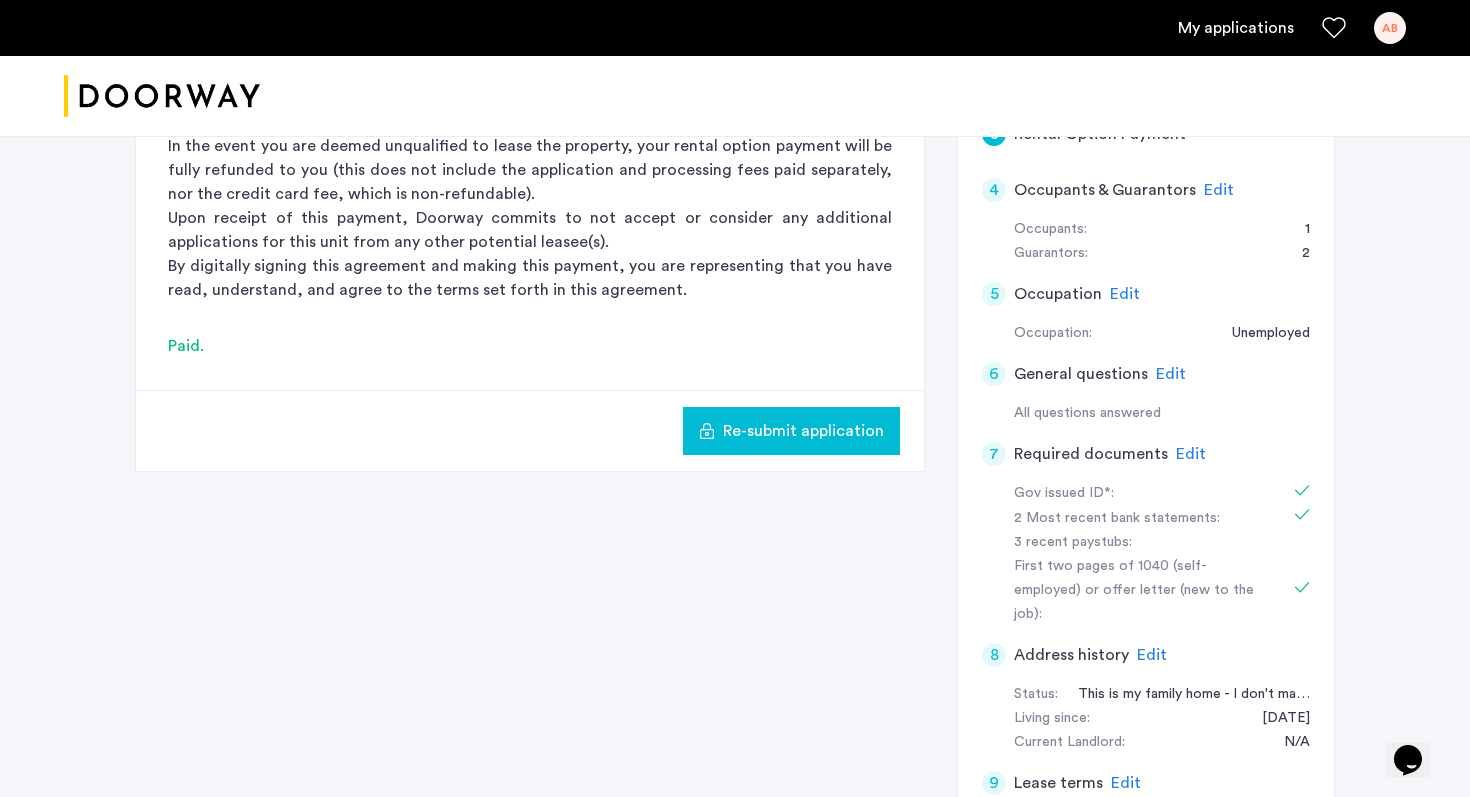 scroll, scrollTop: 584, scrollLeft: 0, axis: vertical 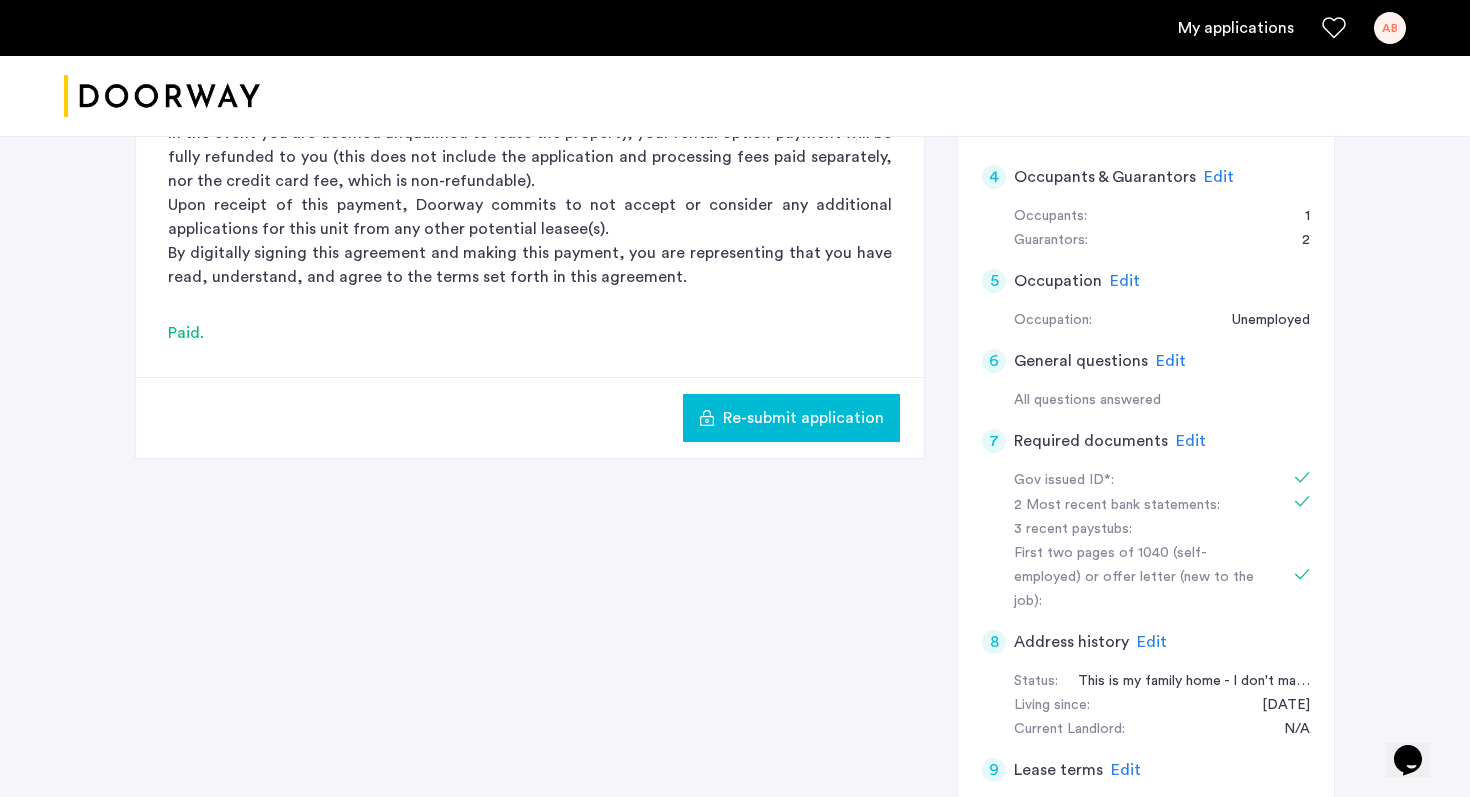 click on "4 Occupants & Guarantors Edit" 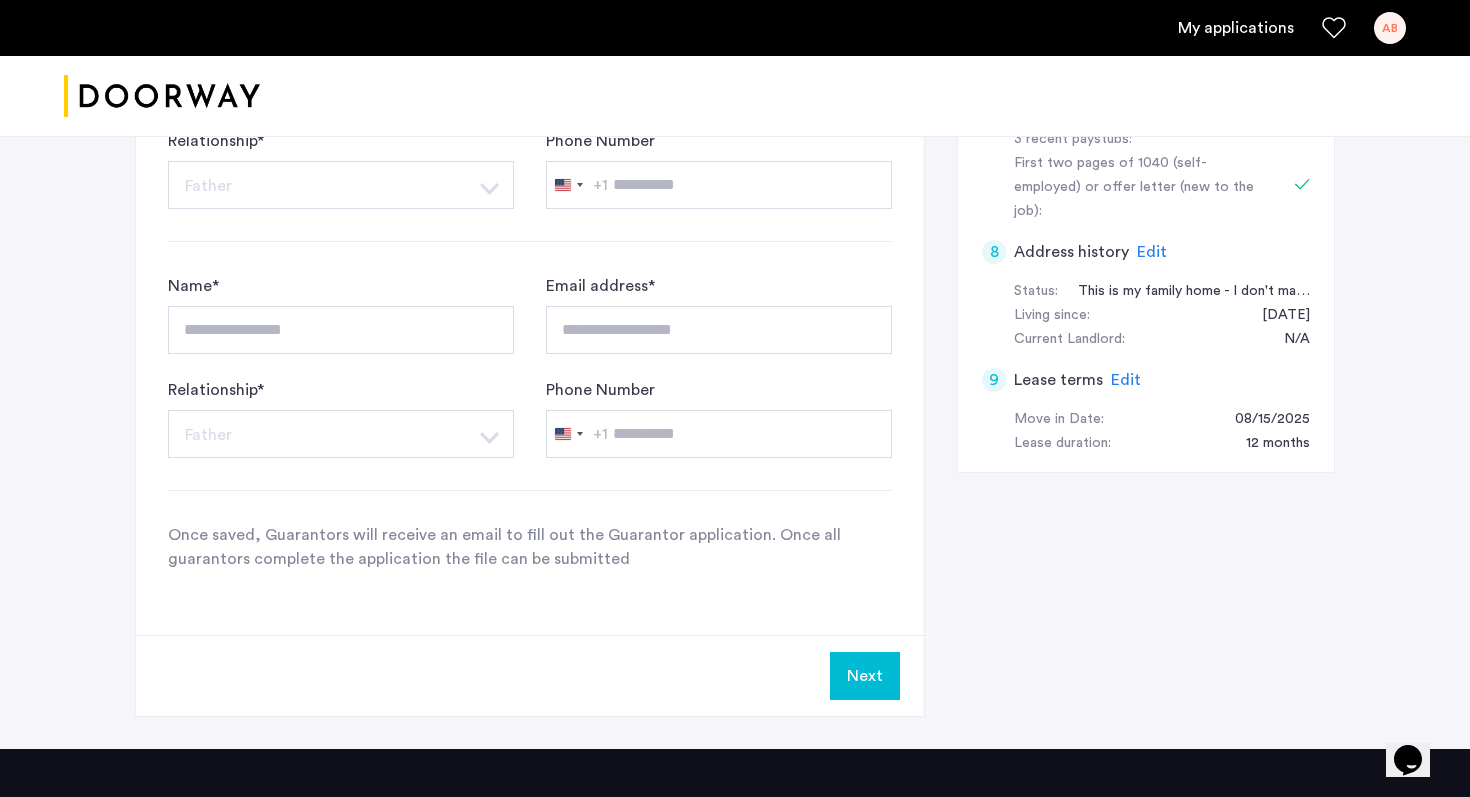 scroll, scrollTop: 0, scrollLeft: 0, axis: both 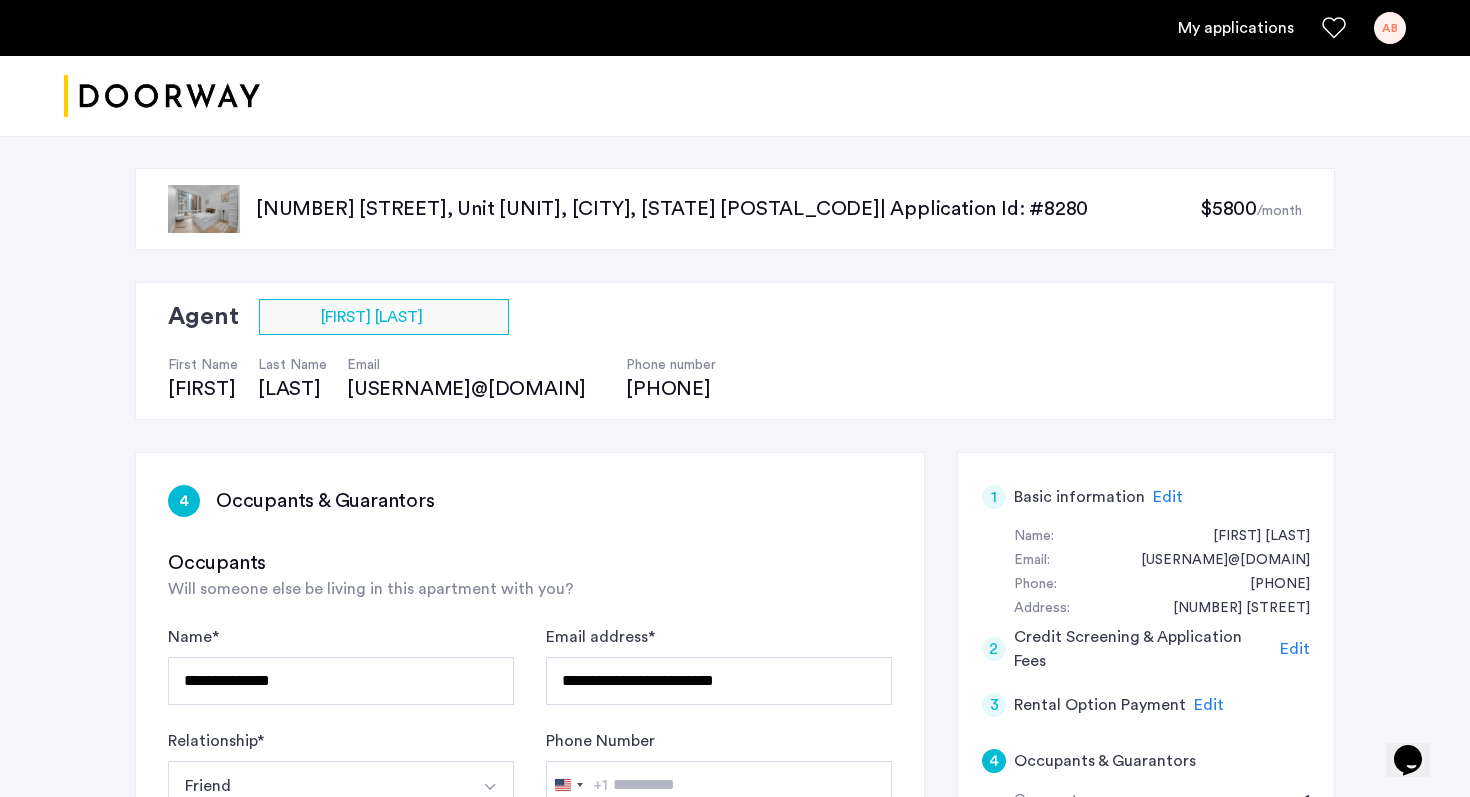 click on "My applications" at bounding box center [1236, 28] 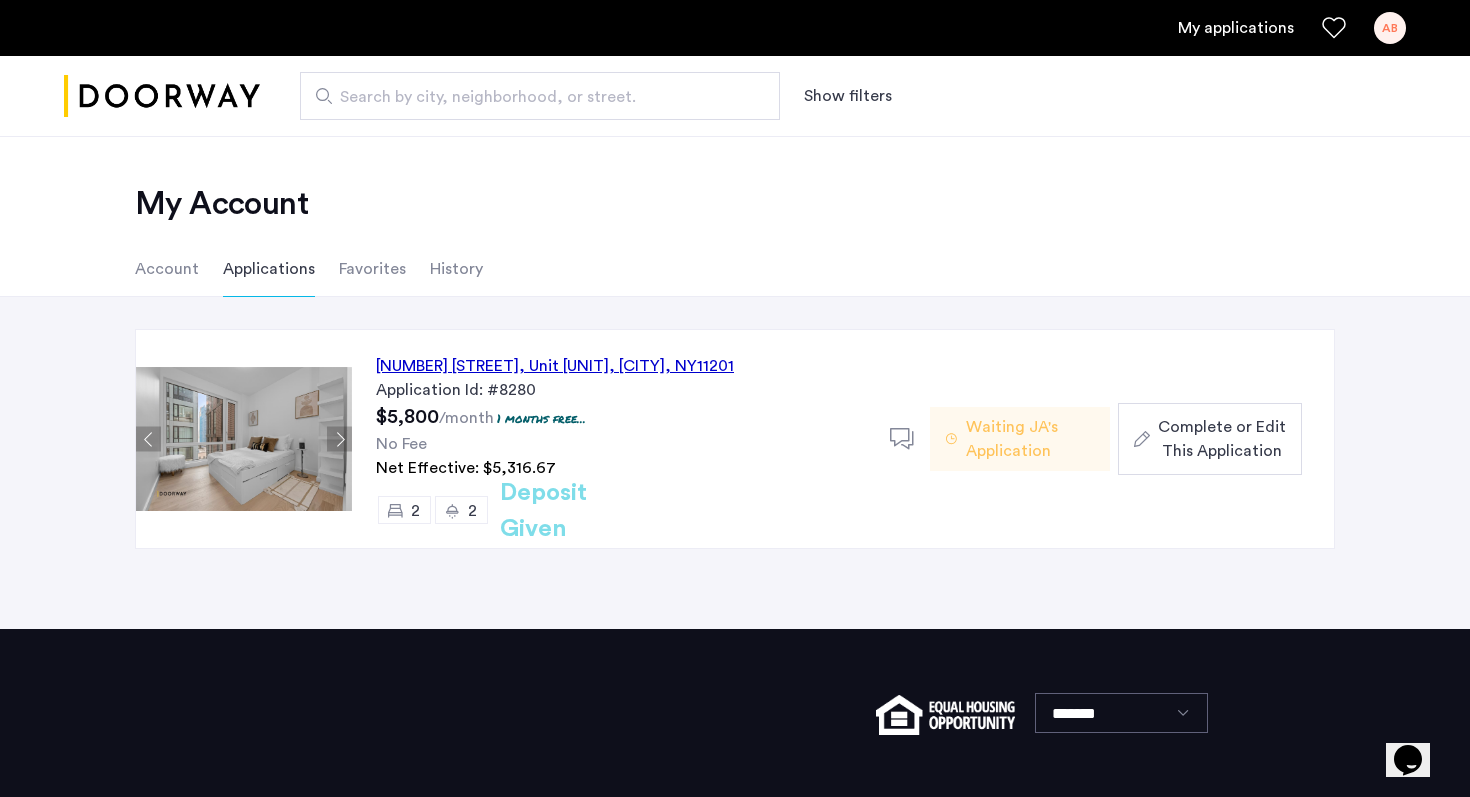 click 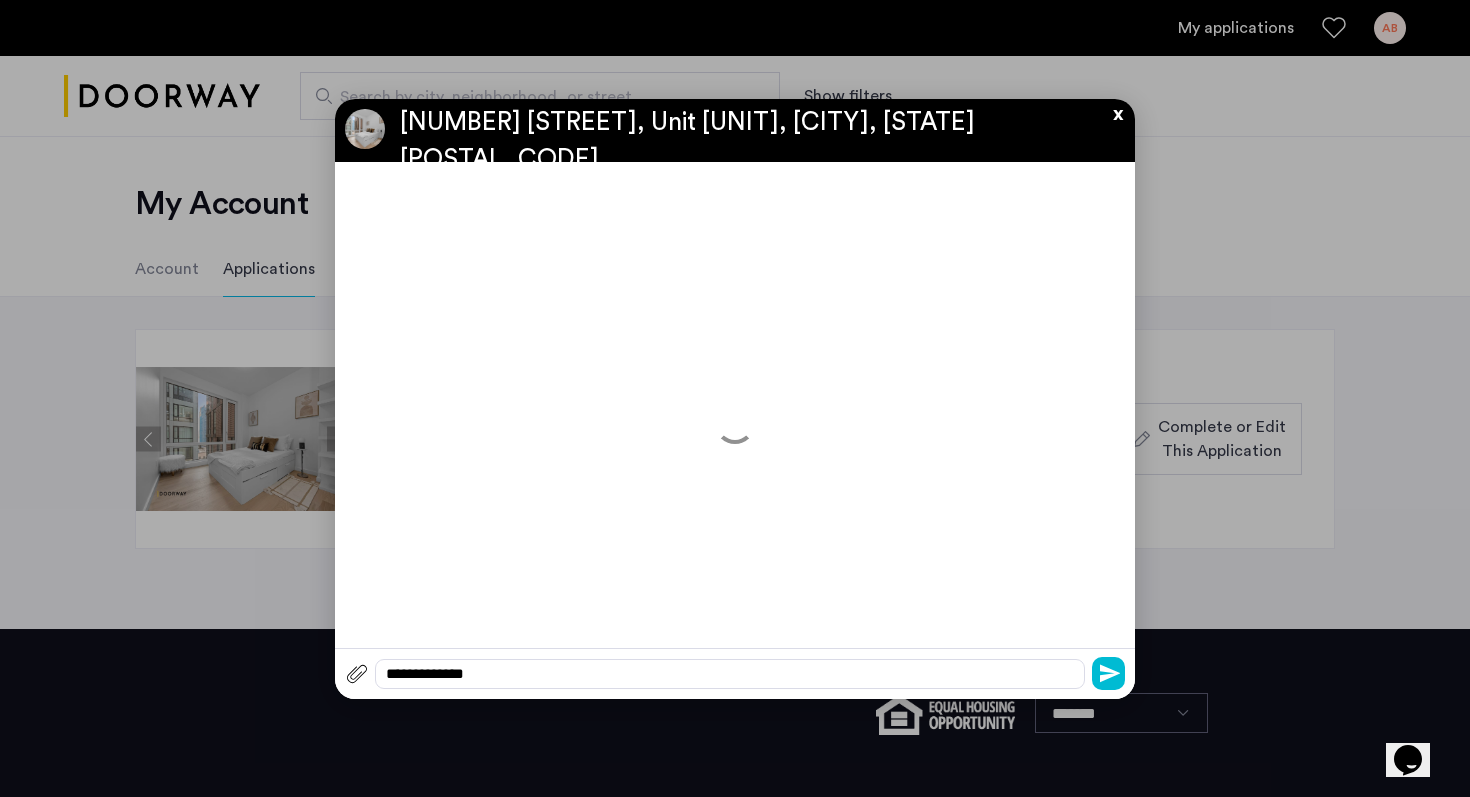 scroll, scrollTop: 0, scrollLeft: 0, axis: both 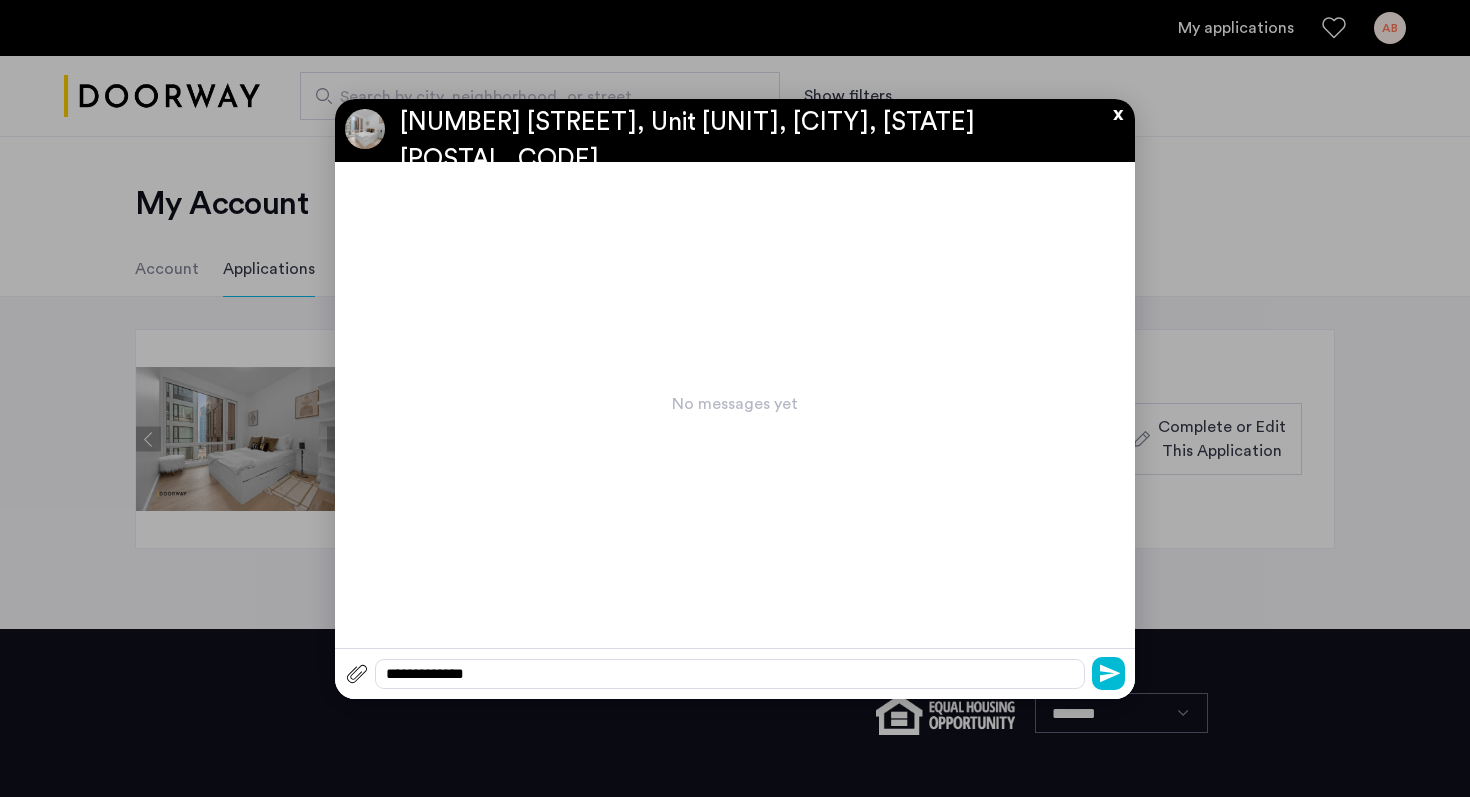 click on "x" at bounding box center [1113, 110] 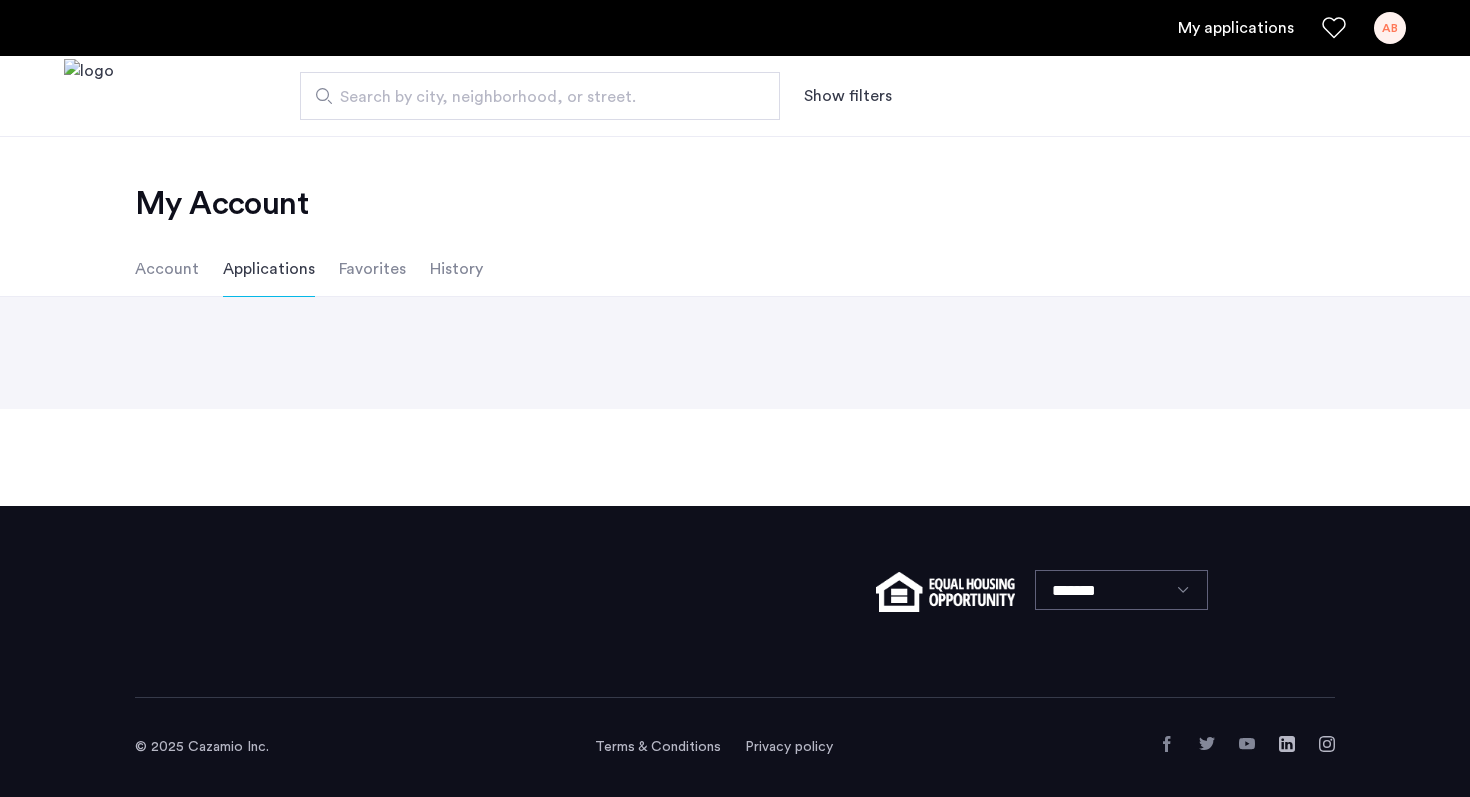 scroll, scrollTop: 0, scrollLeft: 0, axis: both 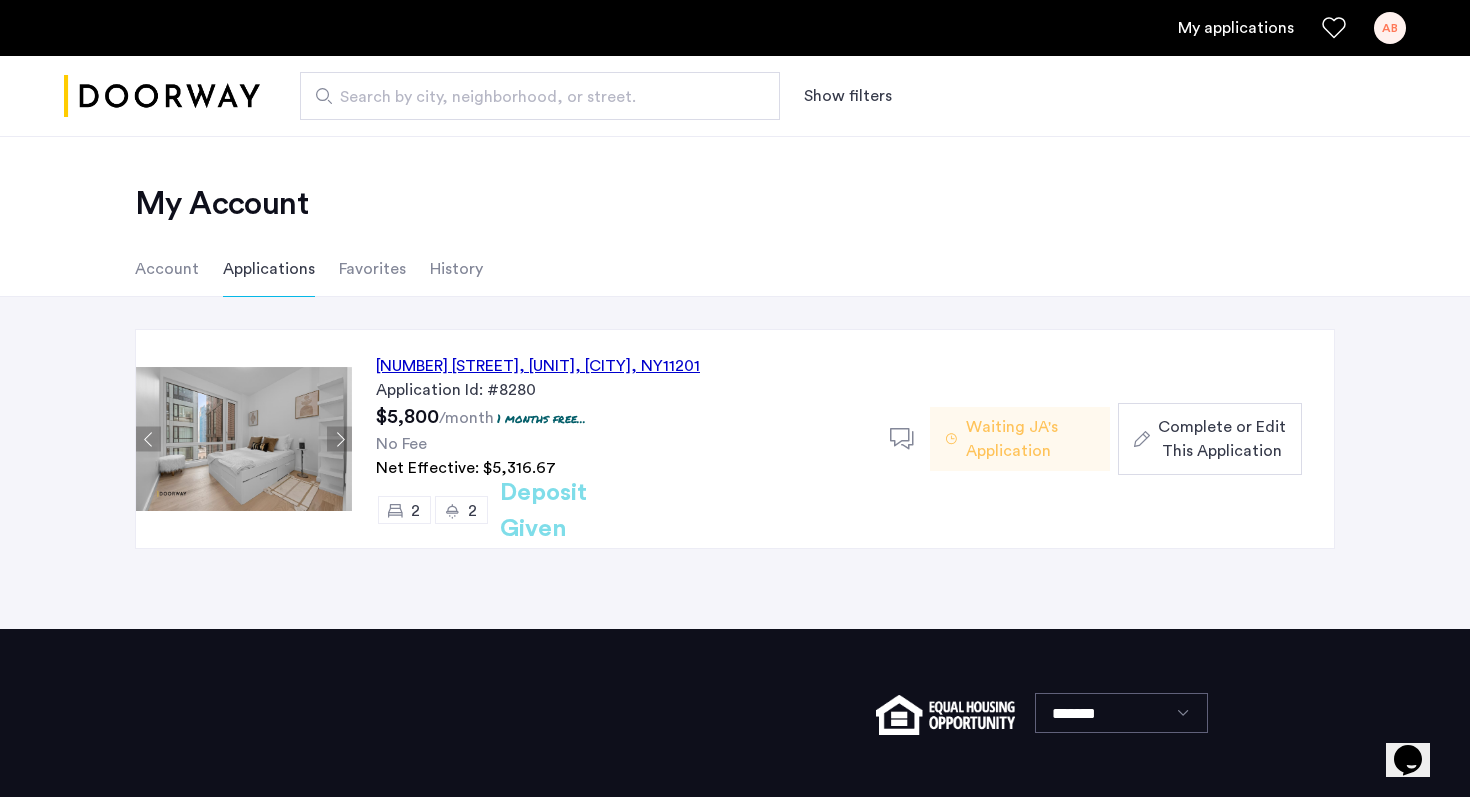 click on "[NUMBER] [STREET], [UNIT], [CITY] , [STATE]  [POSTAL_CODE]" 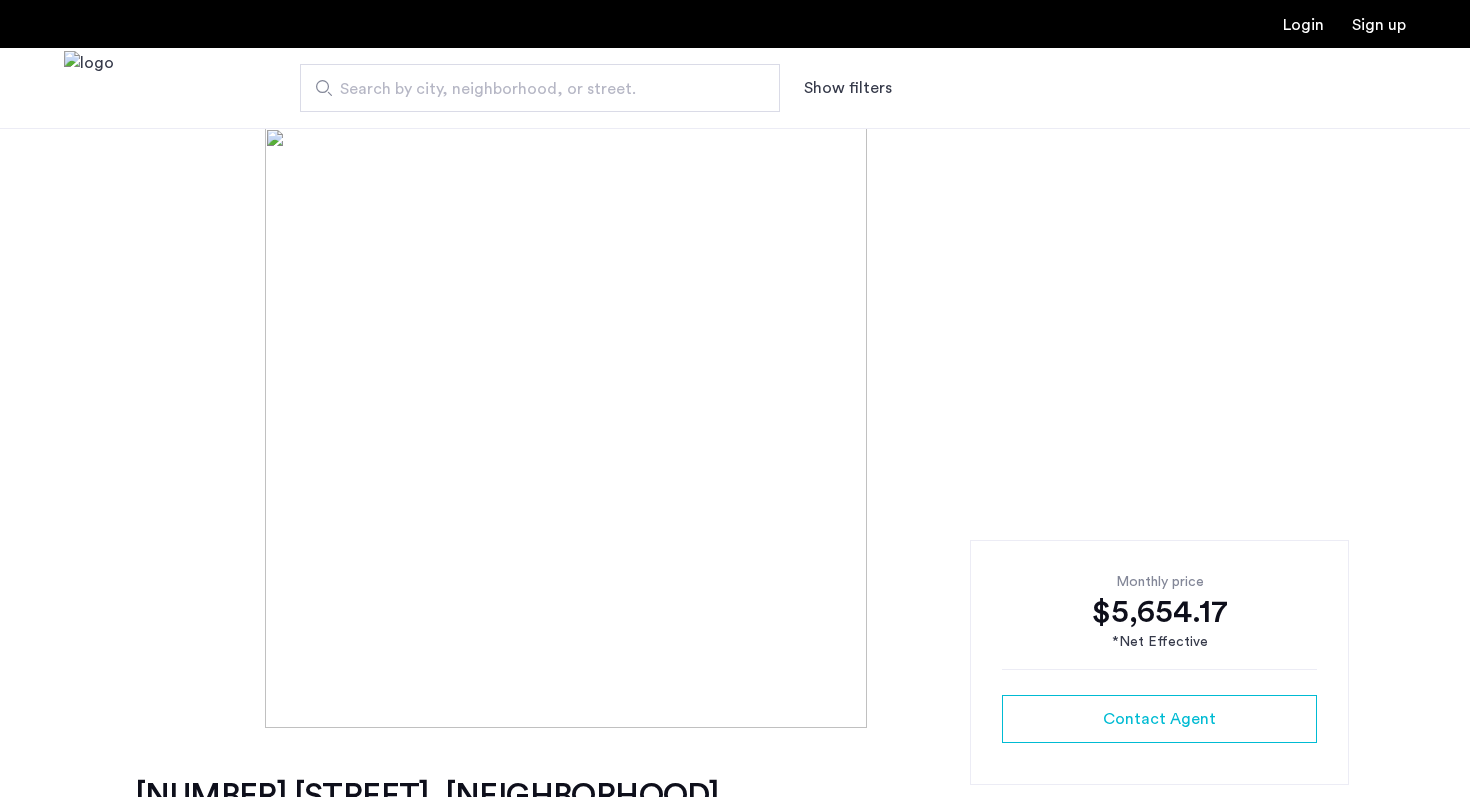 scroll, scrollTop: 0, scrollLeft: 0, axis: both 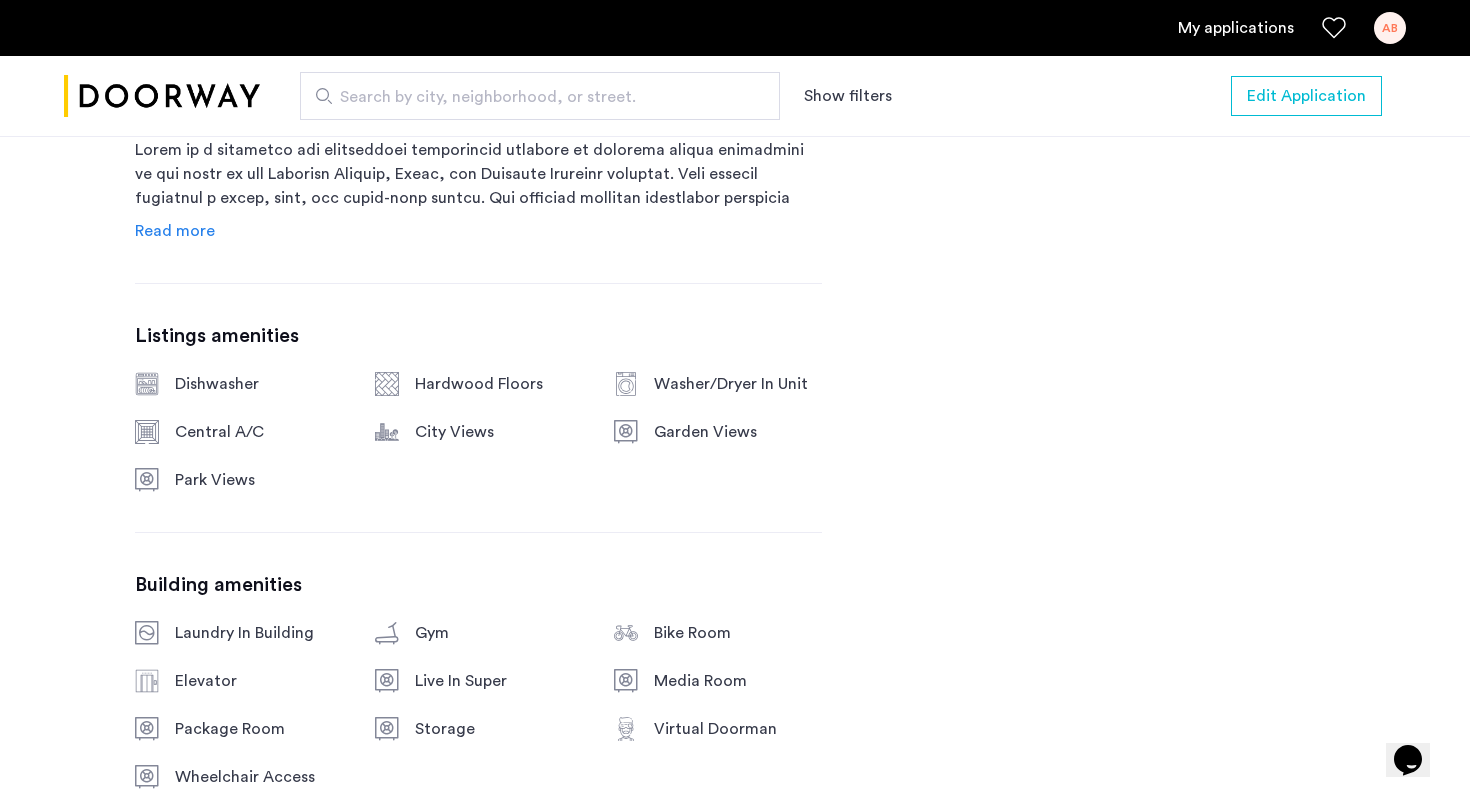 click on "My applications" at bounding box center [1236, 28] 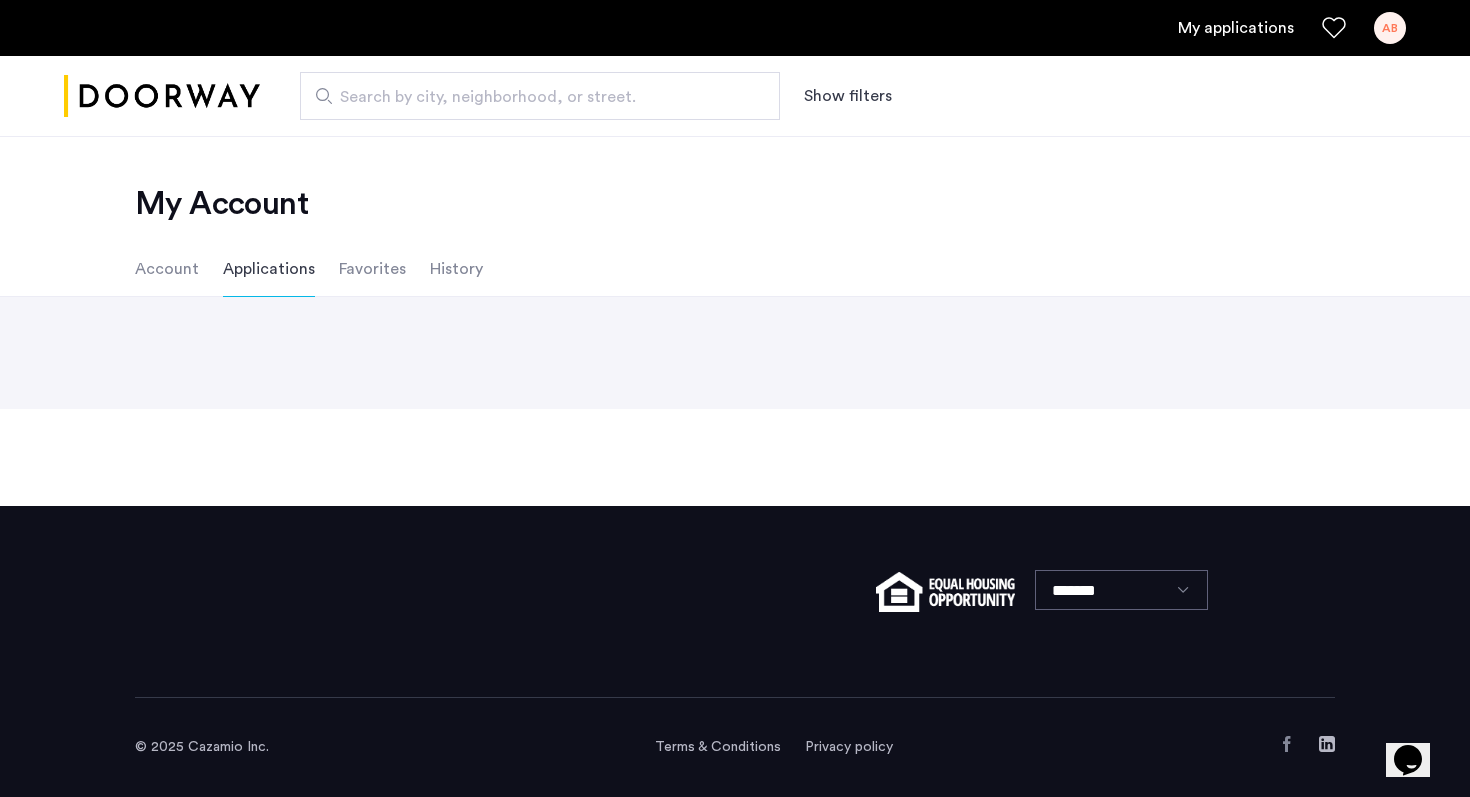 scroll, scrollTop: 0, scrollLeft: 0, axis: both 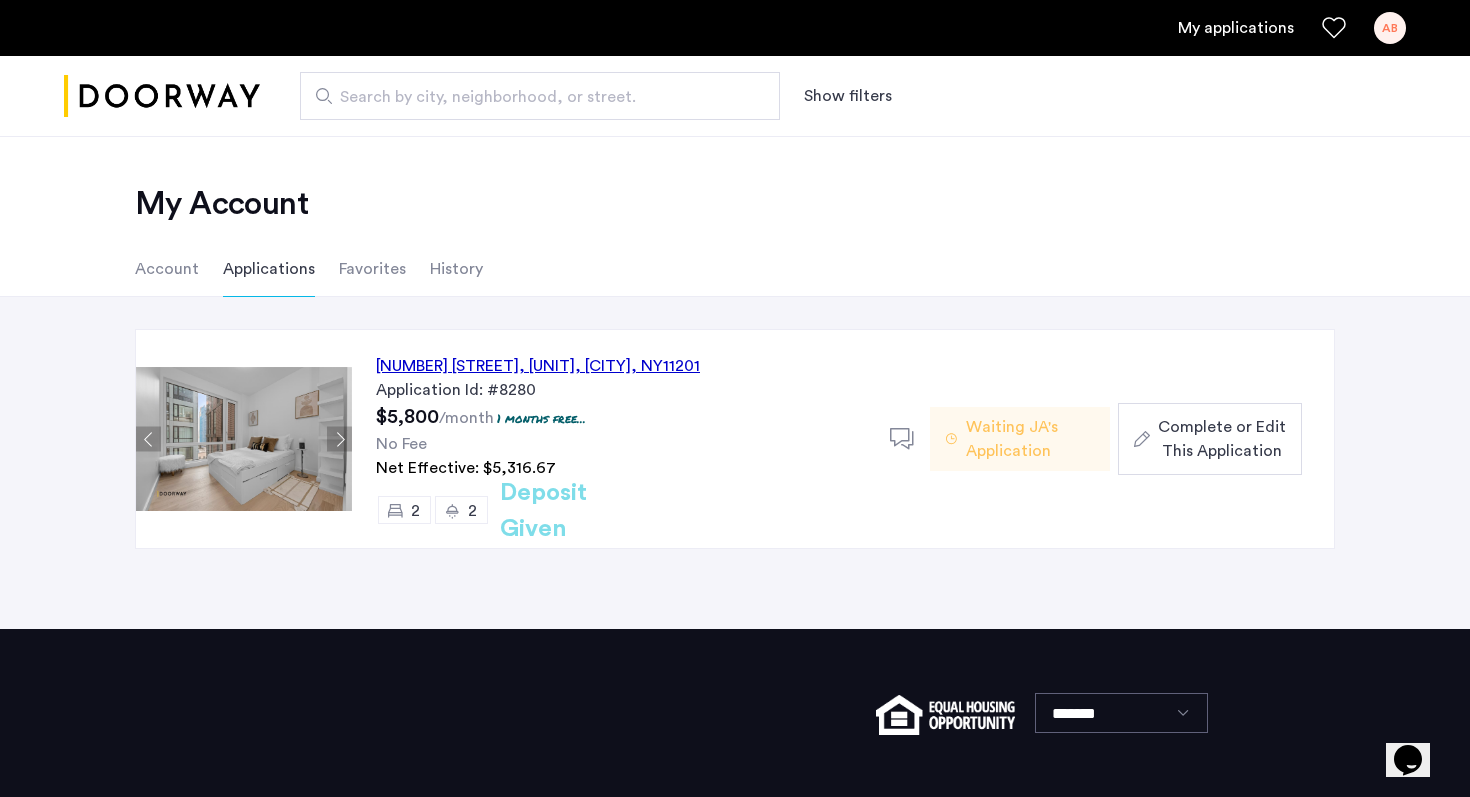 click on "[NUMBER] [STREET], [UNIT], [CITY] [STATE] [POSTAL_CODE]" 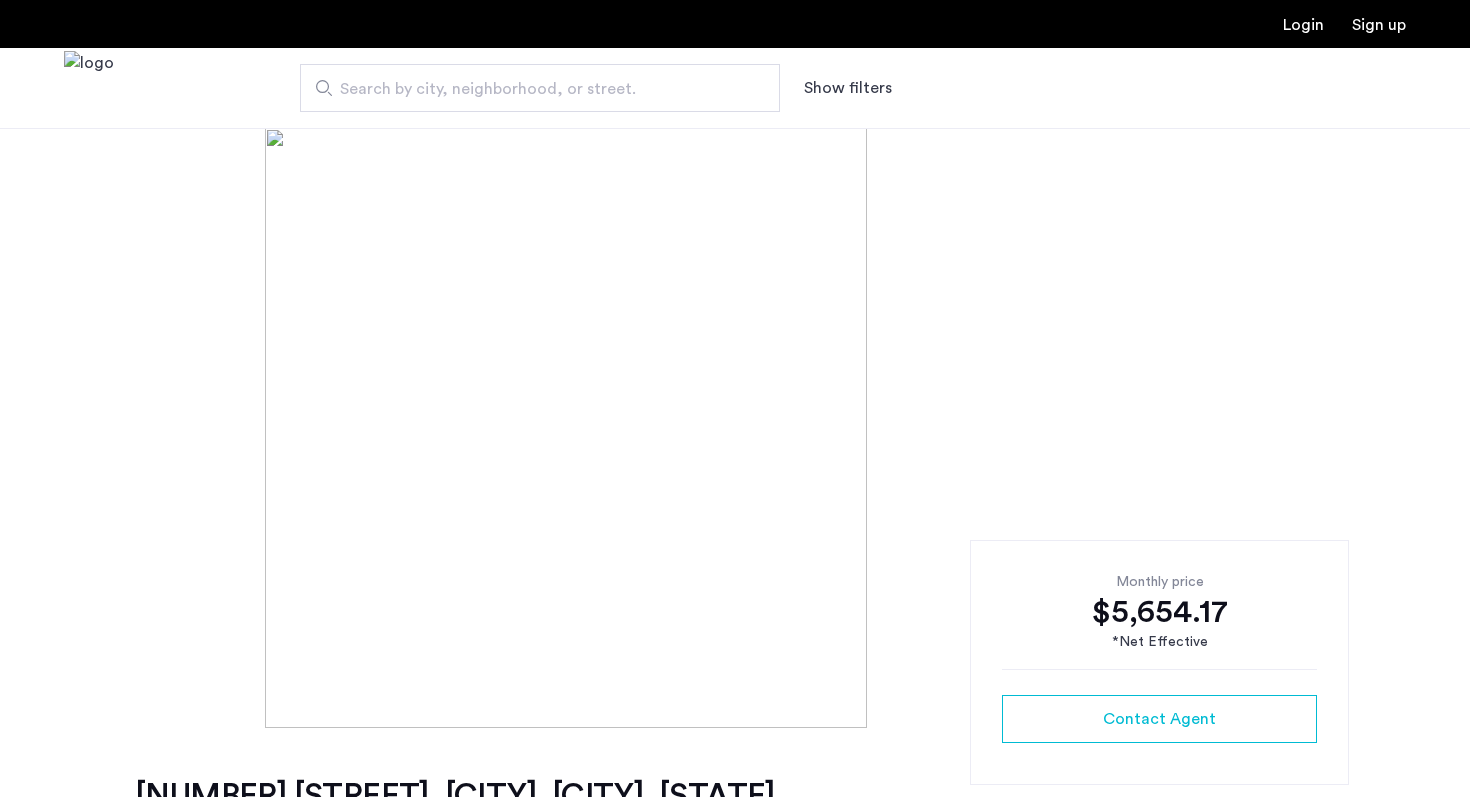 scroll, scrollTop: 0, scrollLeft: 0, axis: both 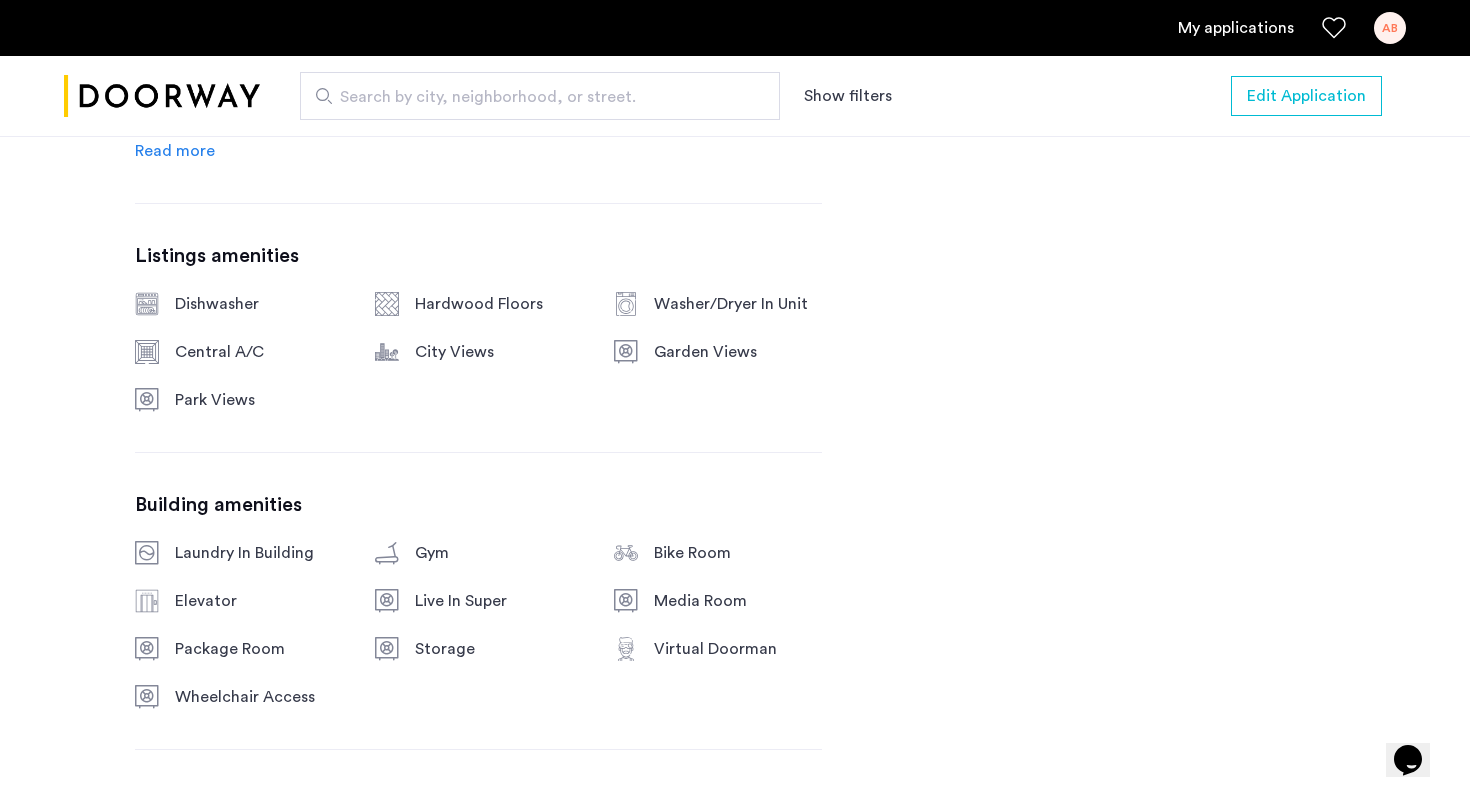 click on "My applications" at bounding box center [1236, 28] 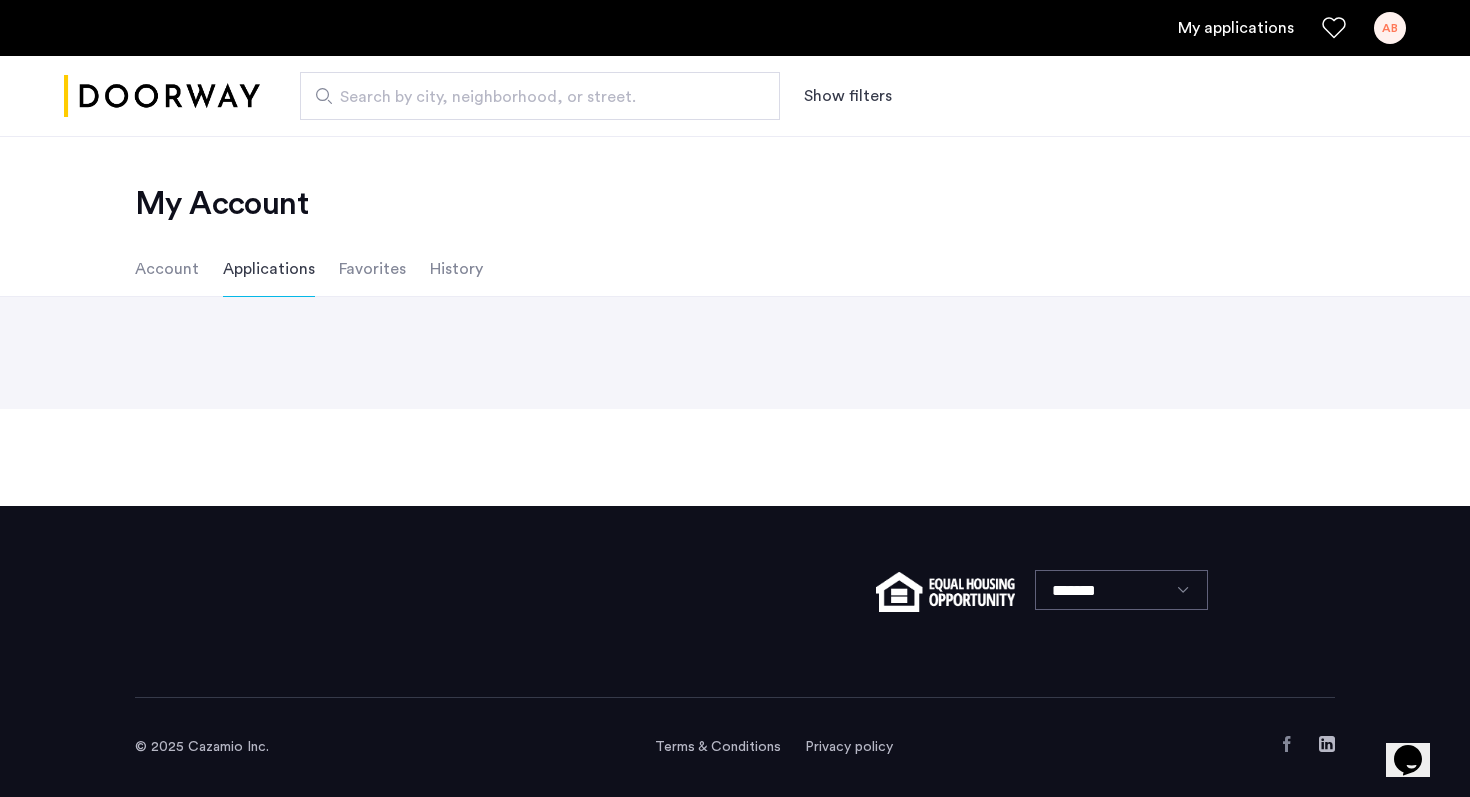 scroll, scrollTop: 0, scrollLeft: 0, axis: both 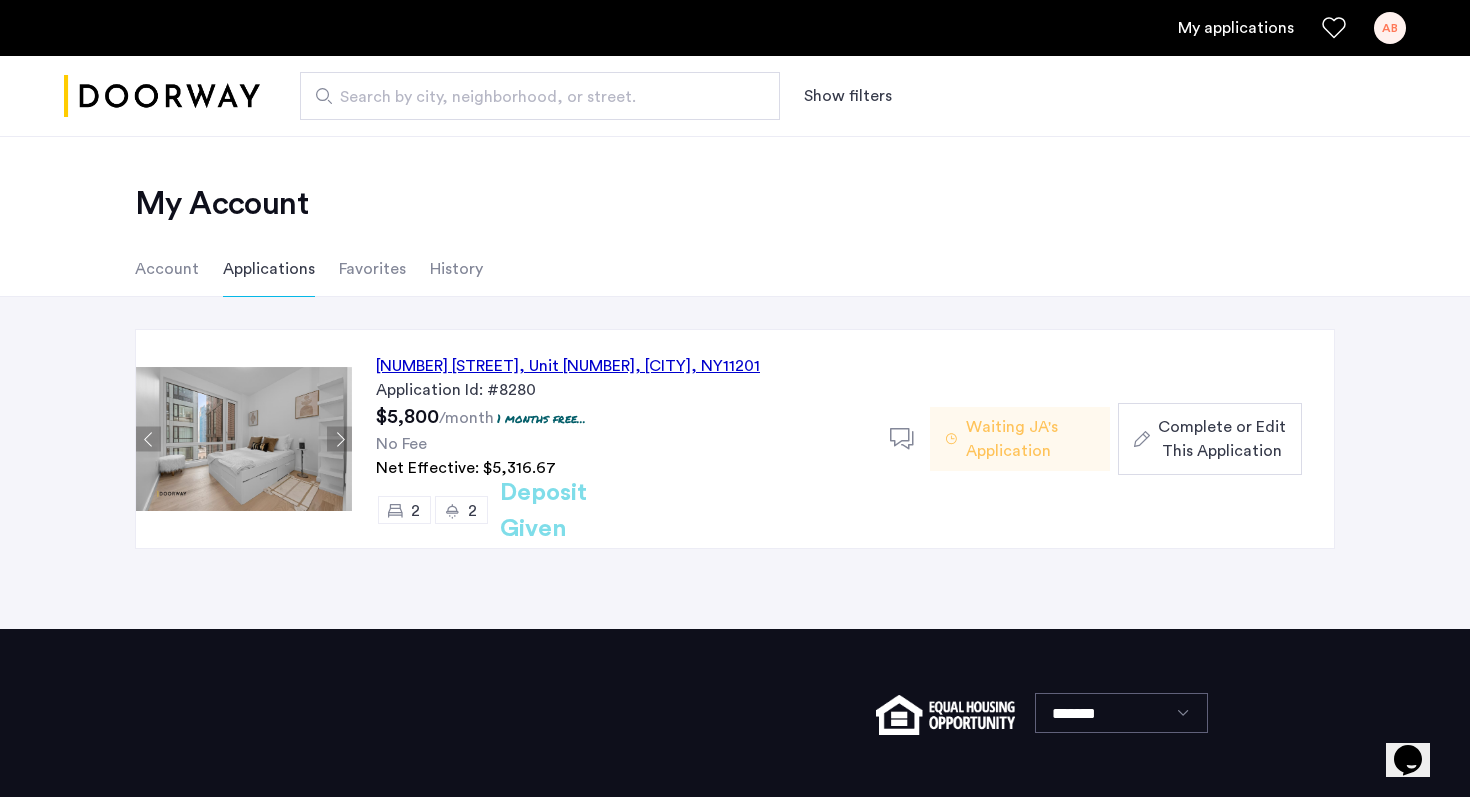 click on "Waiting JA's Application" 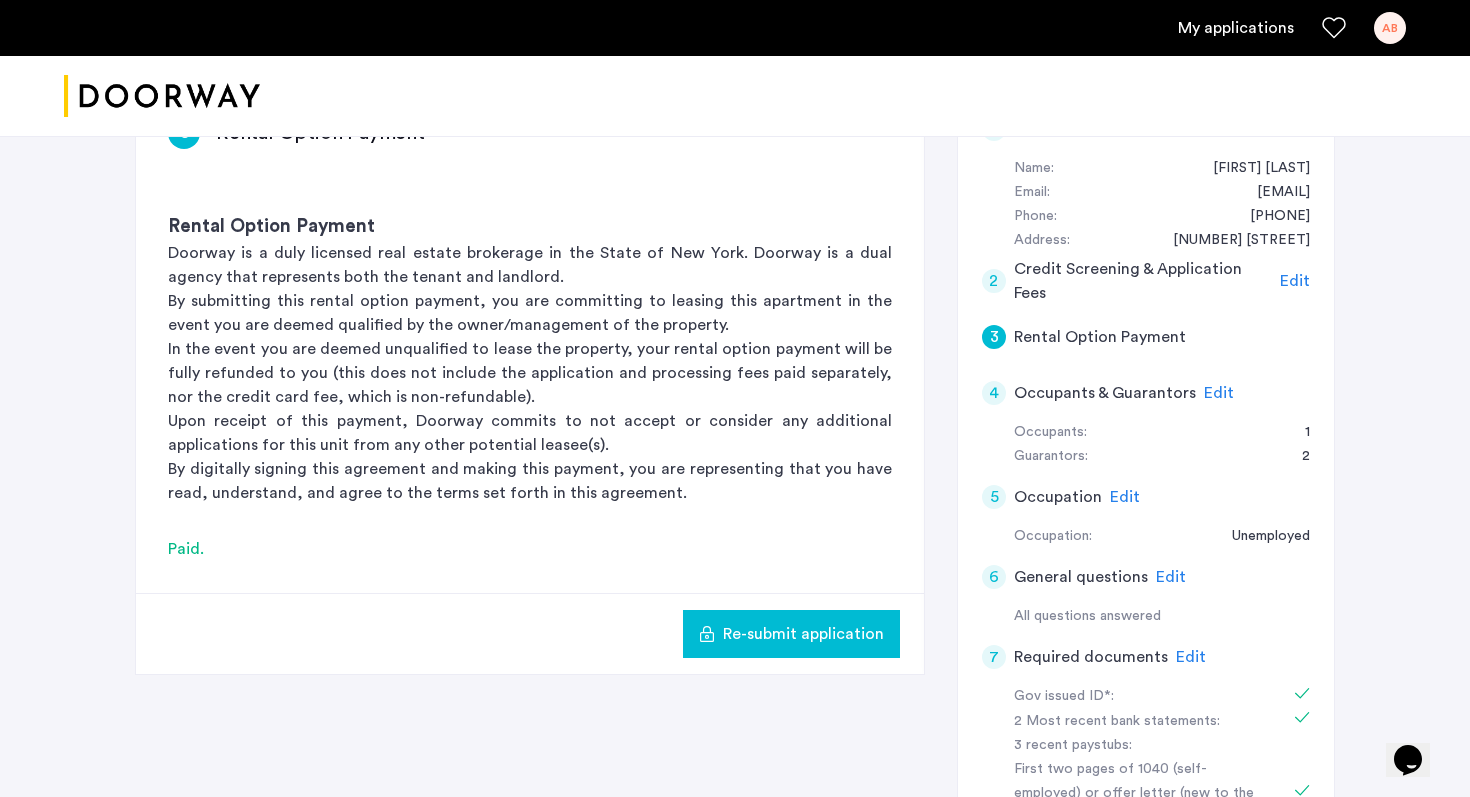 scroll, scrollTop: 369, scrollLeft: 0, axis: vertical 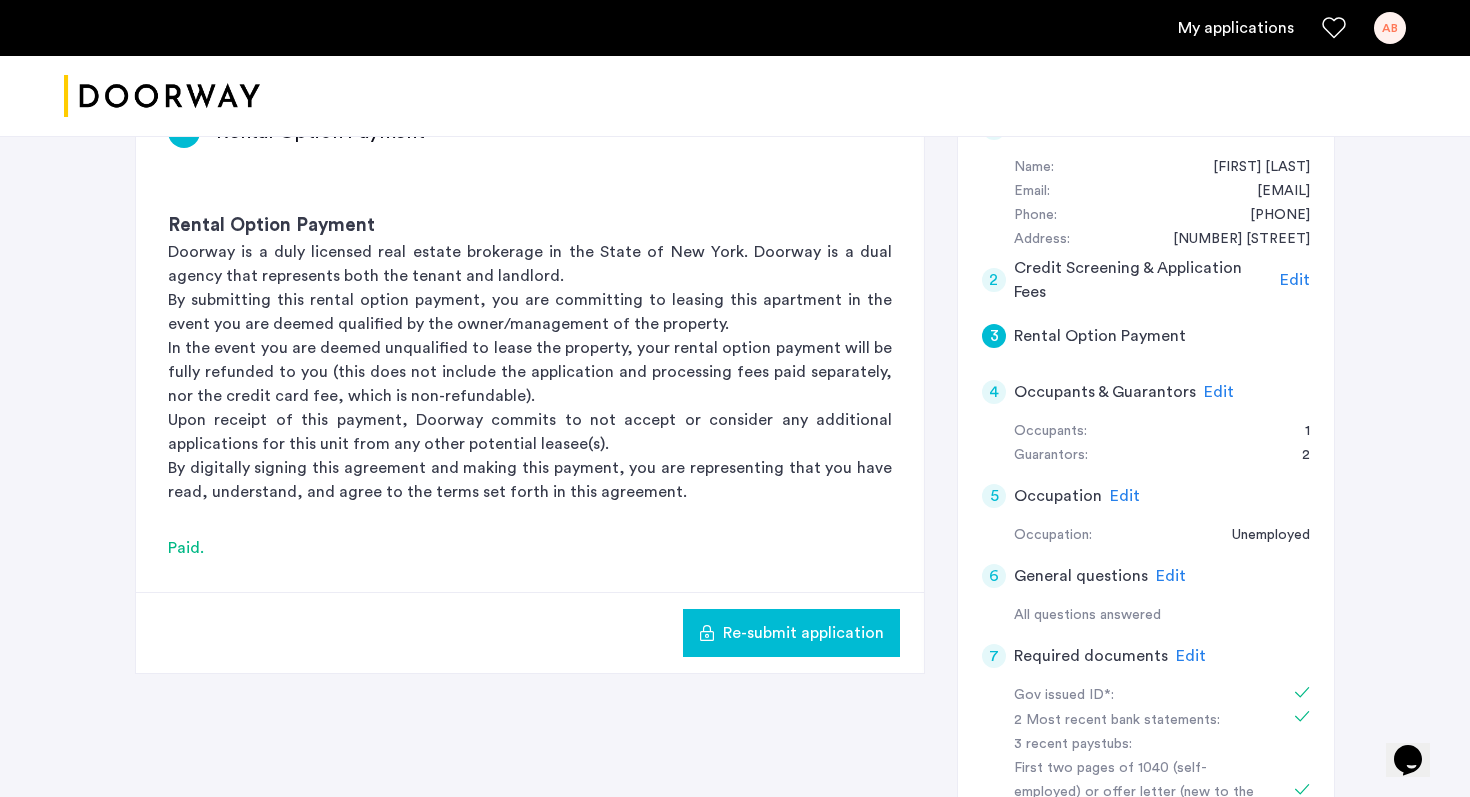click on "Edit" 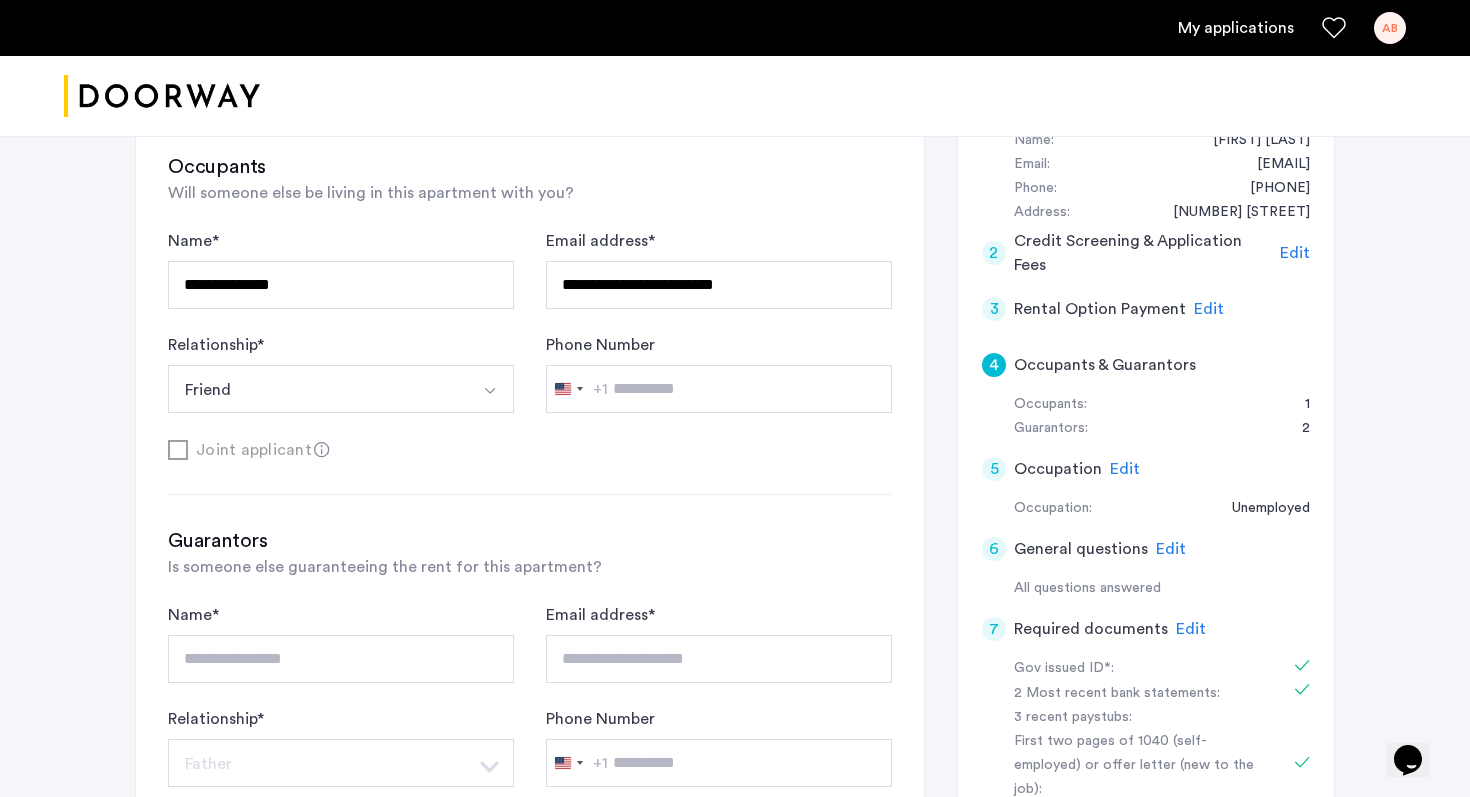 scroll, scrollTop: 314, scrollLeft: 0, axis: vertical 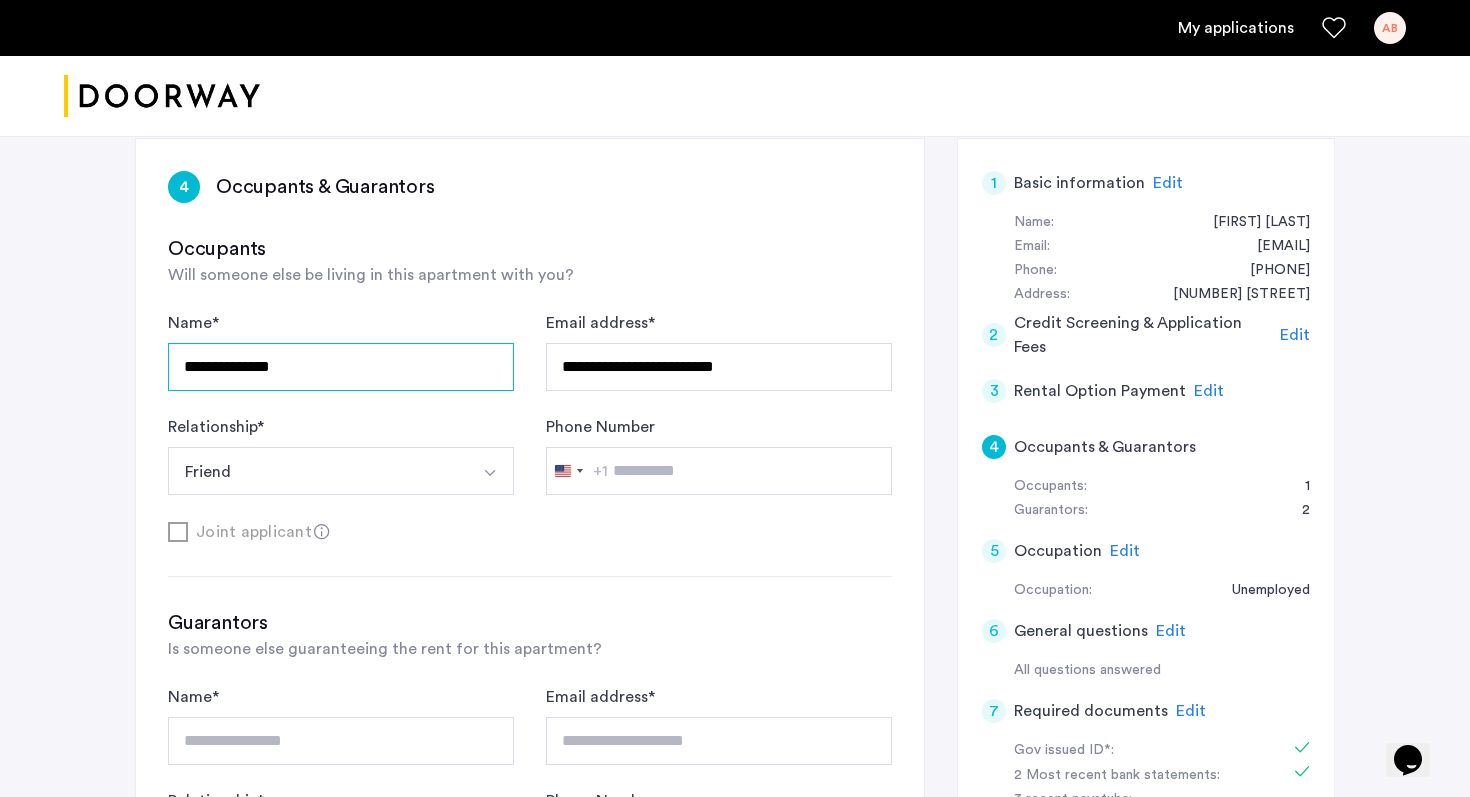 click on "**********" at bounding box center [341, 367] 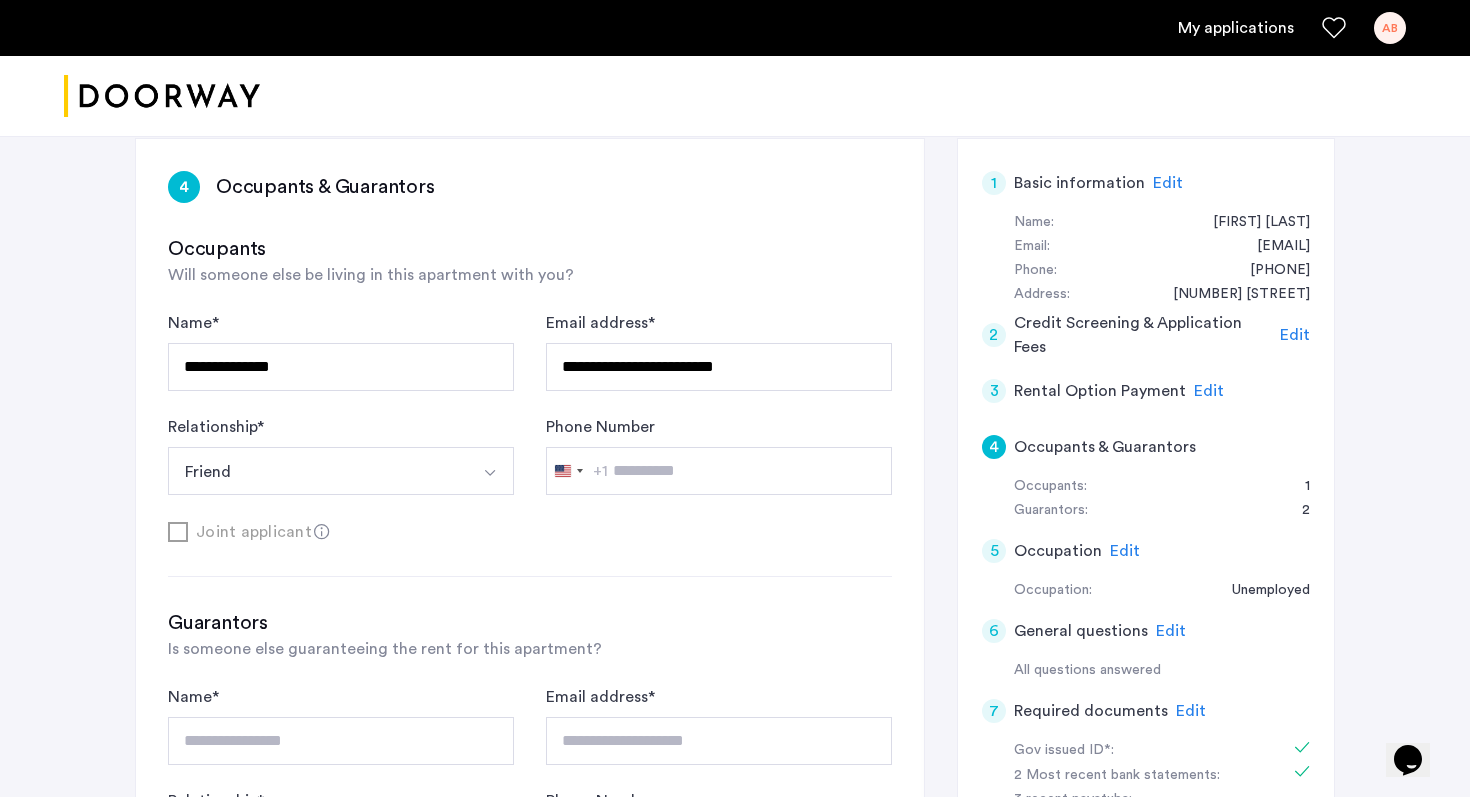click on "Relationship  * ****** Friend Husband Wife Son Daughter Mother Father Friend Other" 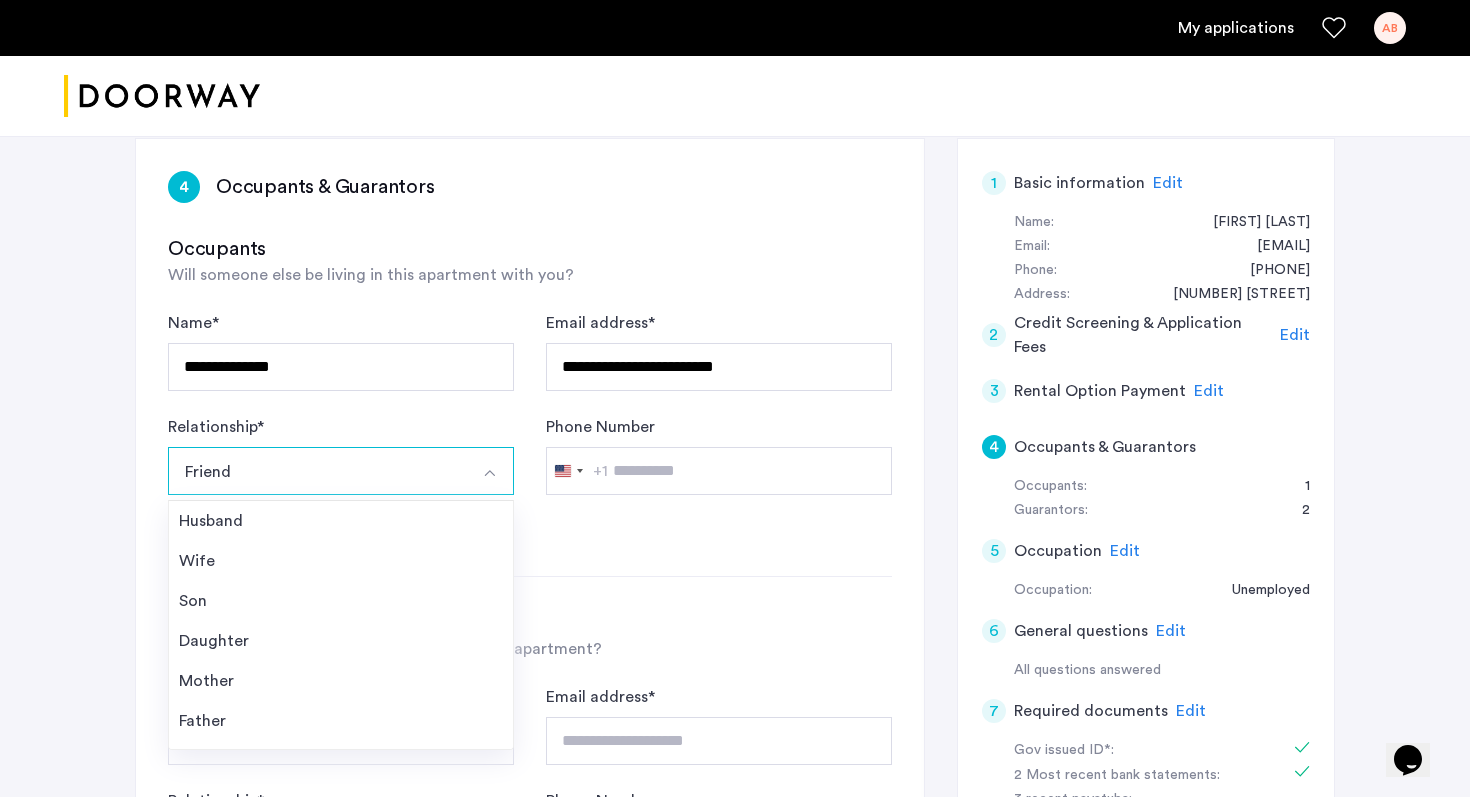 click on "**********" 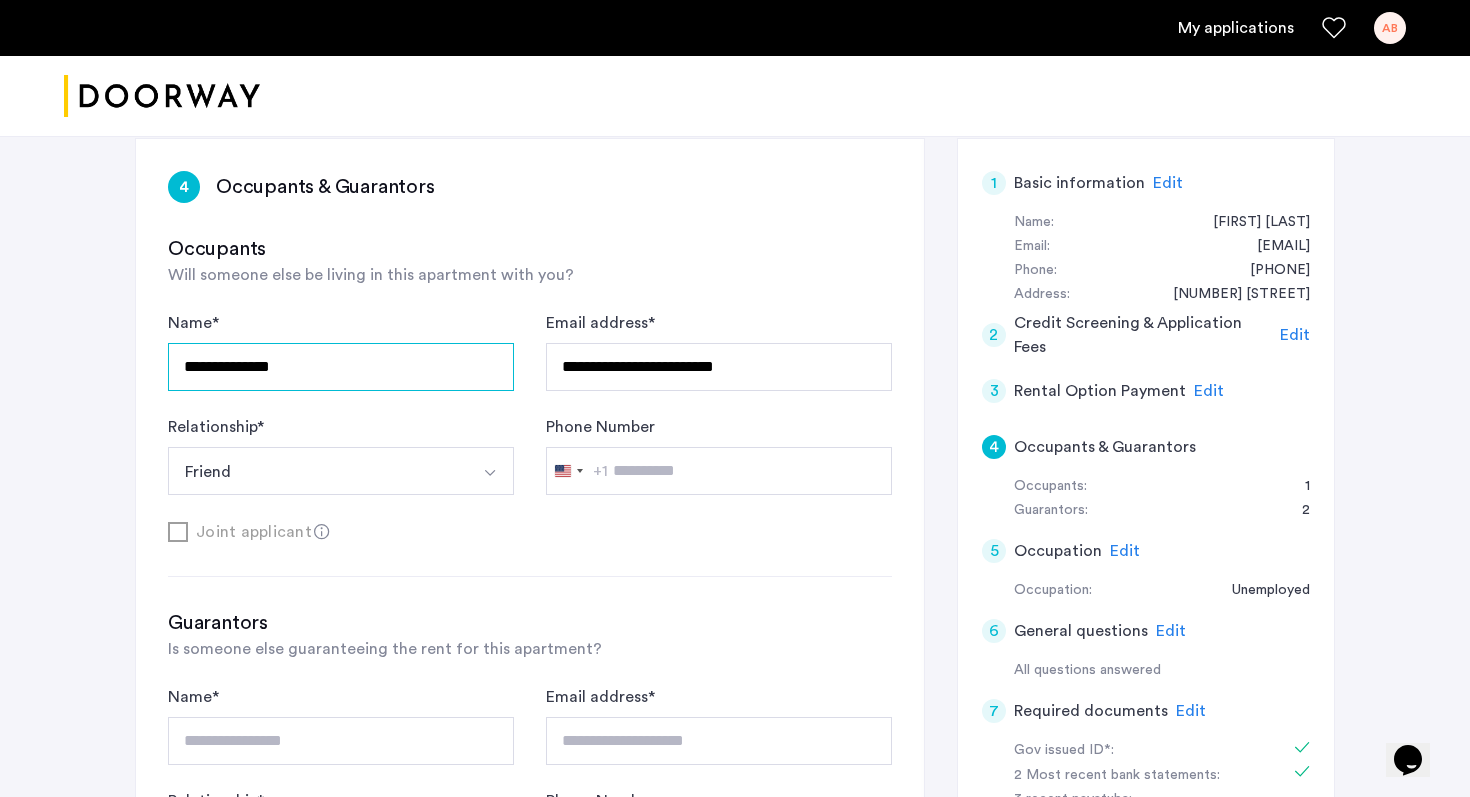 click on "**********" at bounding box center (341, 367) 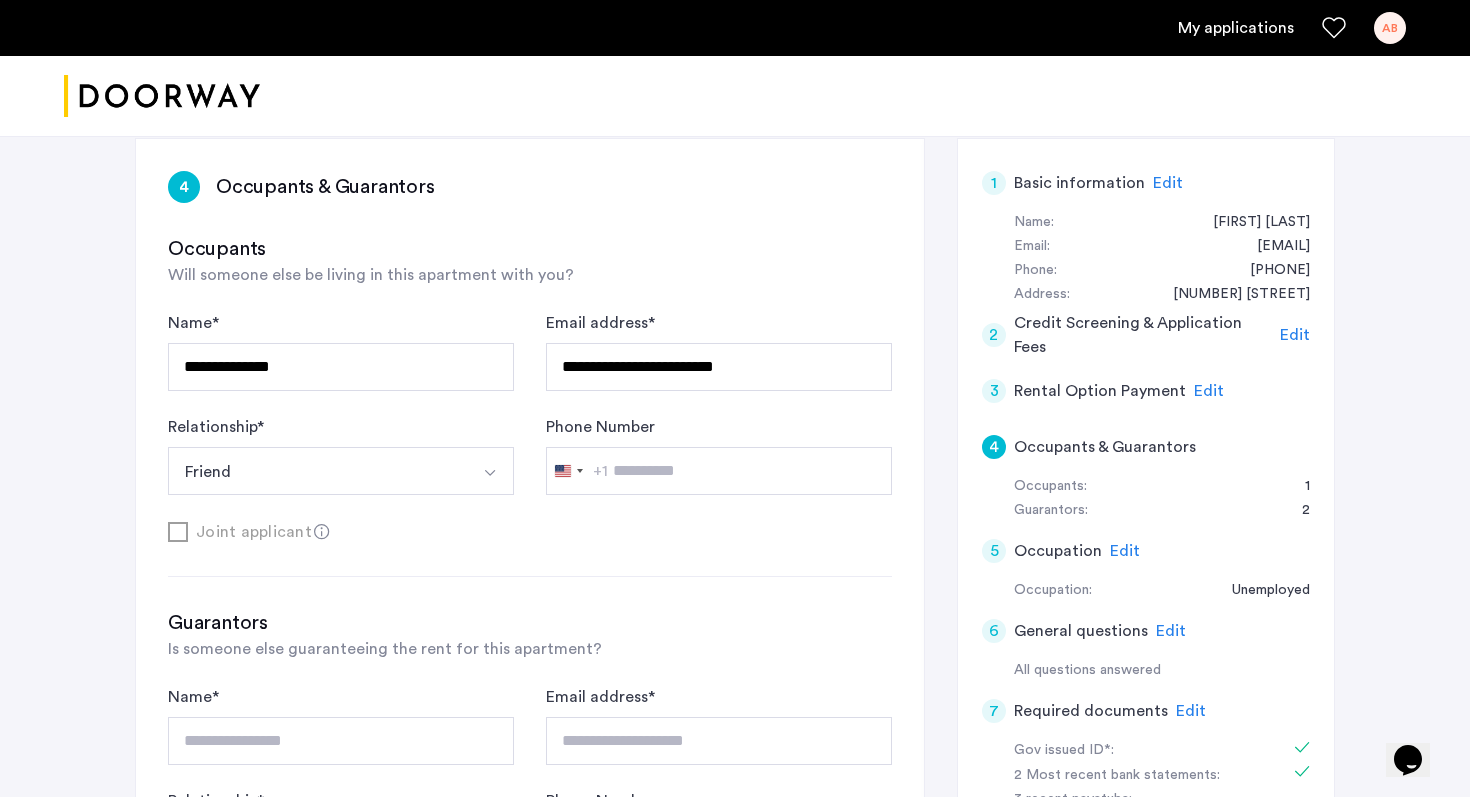 click on "Friend" at bounding box center [317, 471] 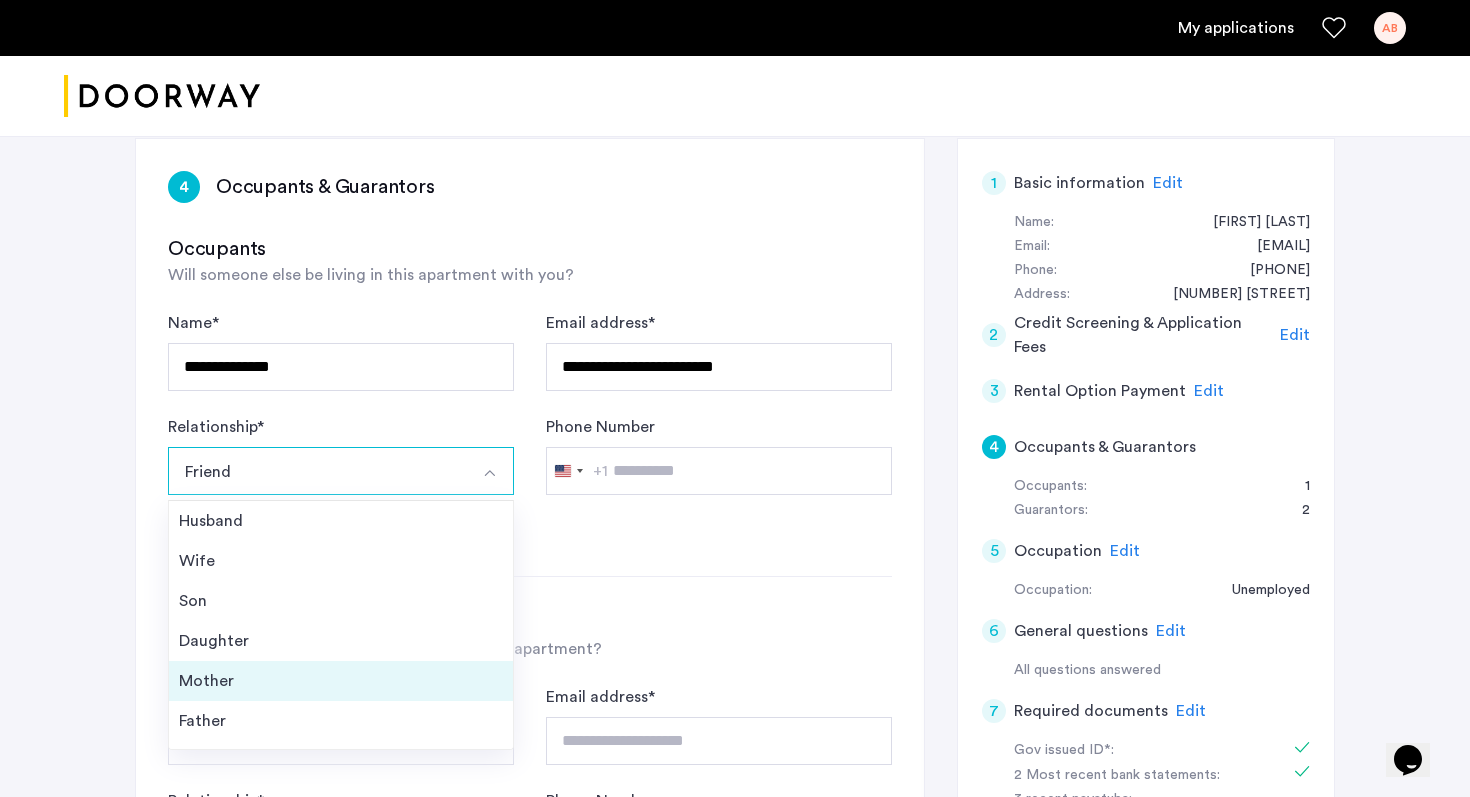 scroll, scrollTop: 72, scrollLeft: 0, axis: vertical 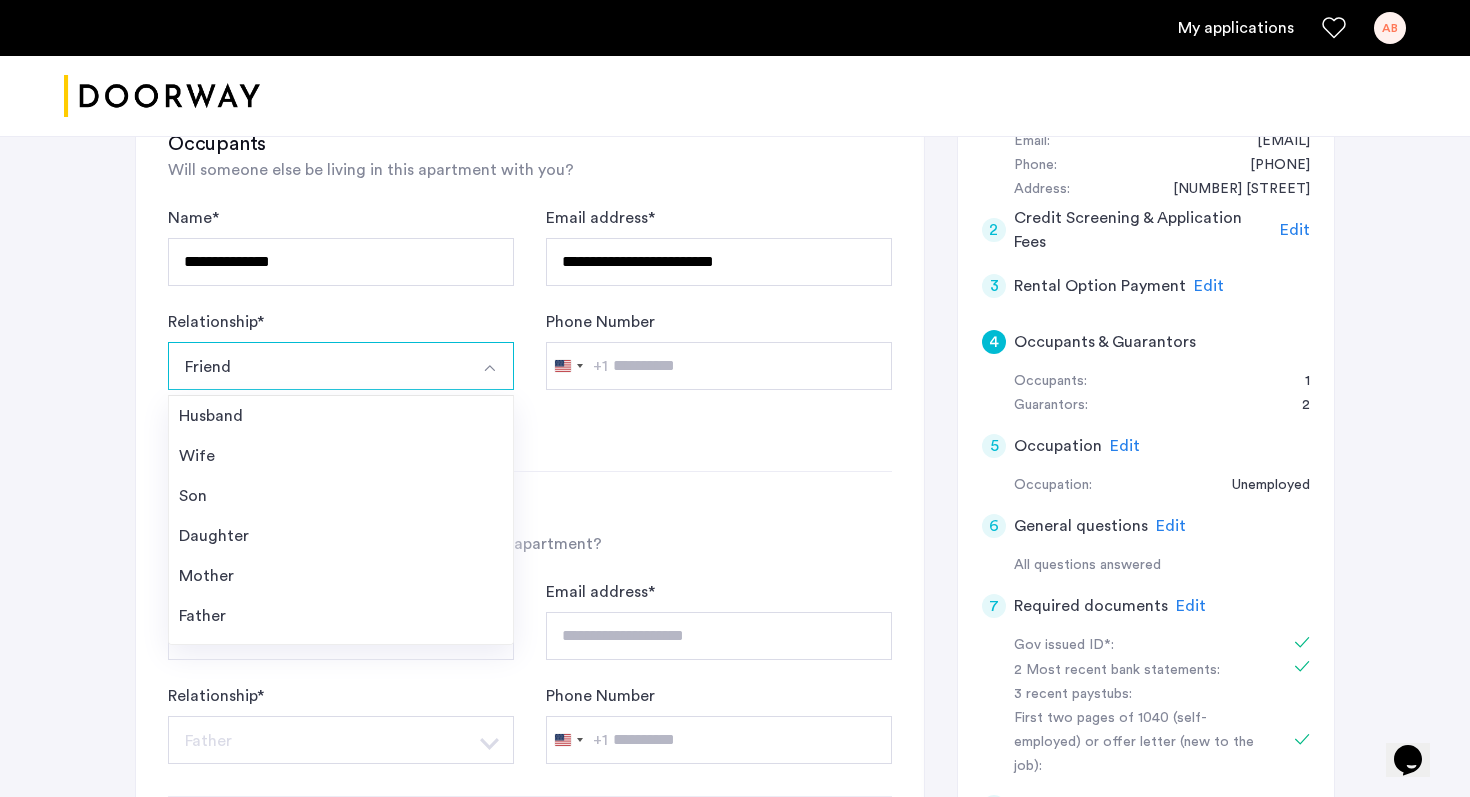 click on "**********" 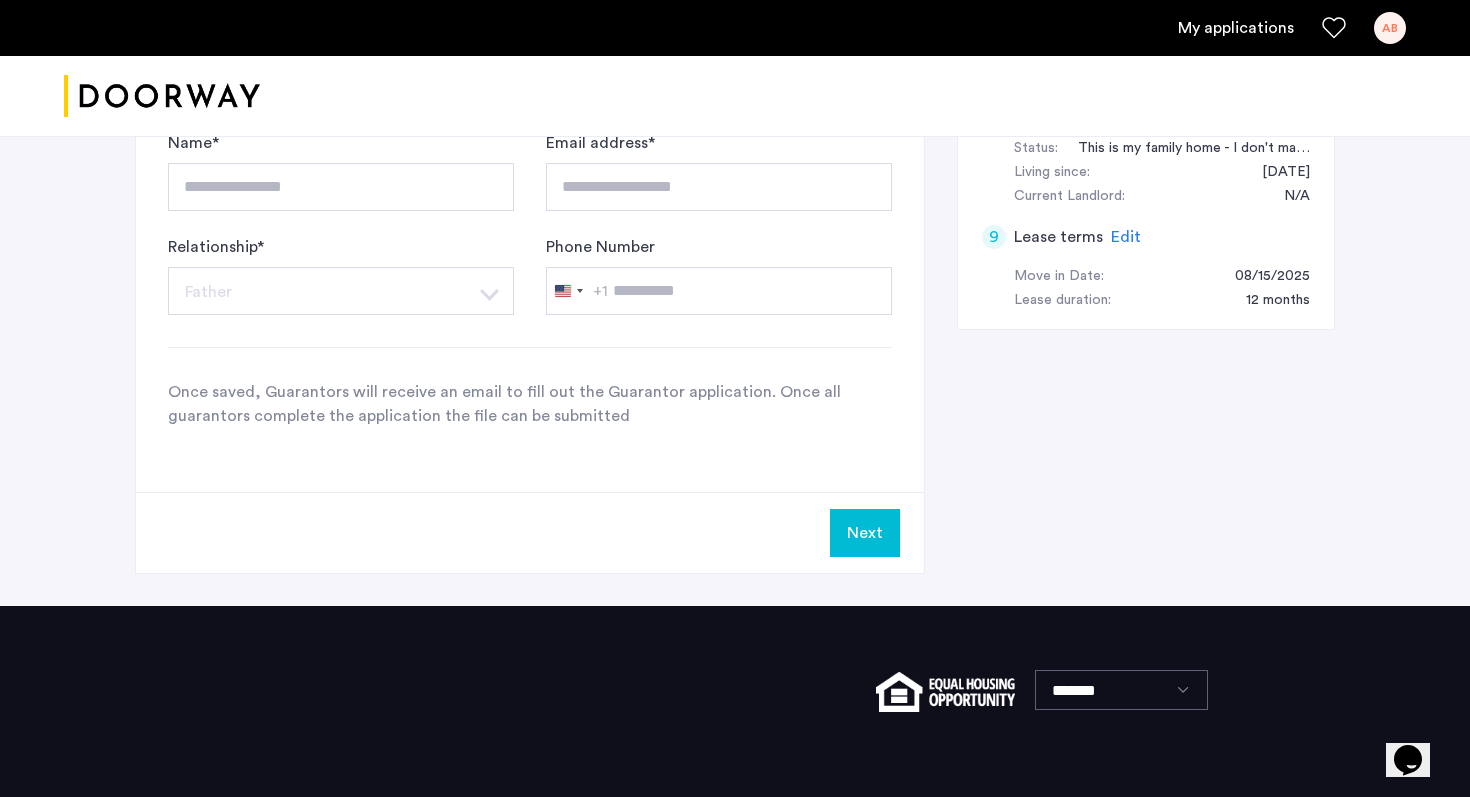 scroll, scrollTop: 1010, scrollLeft: 0, axis: vertical 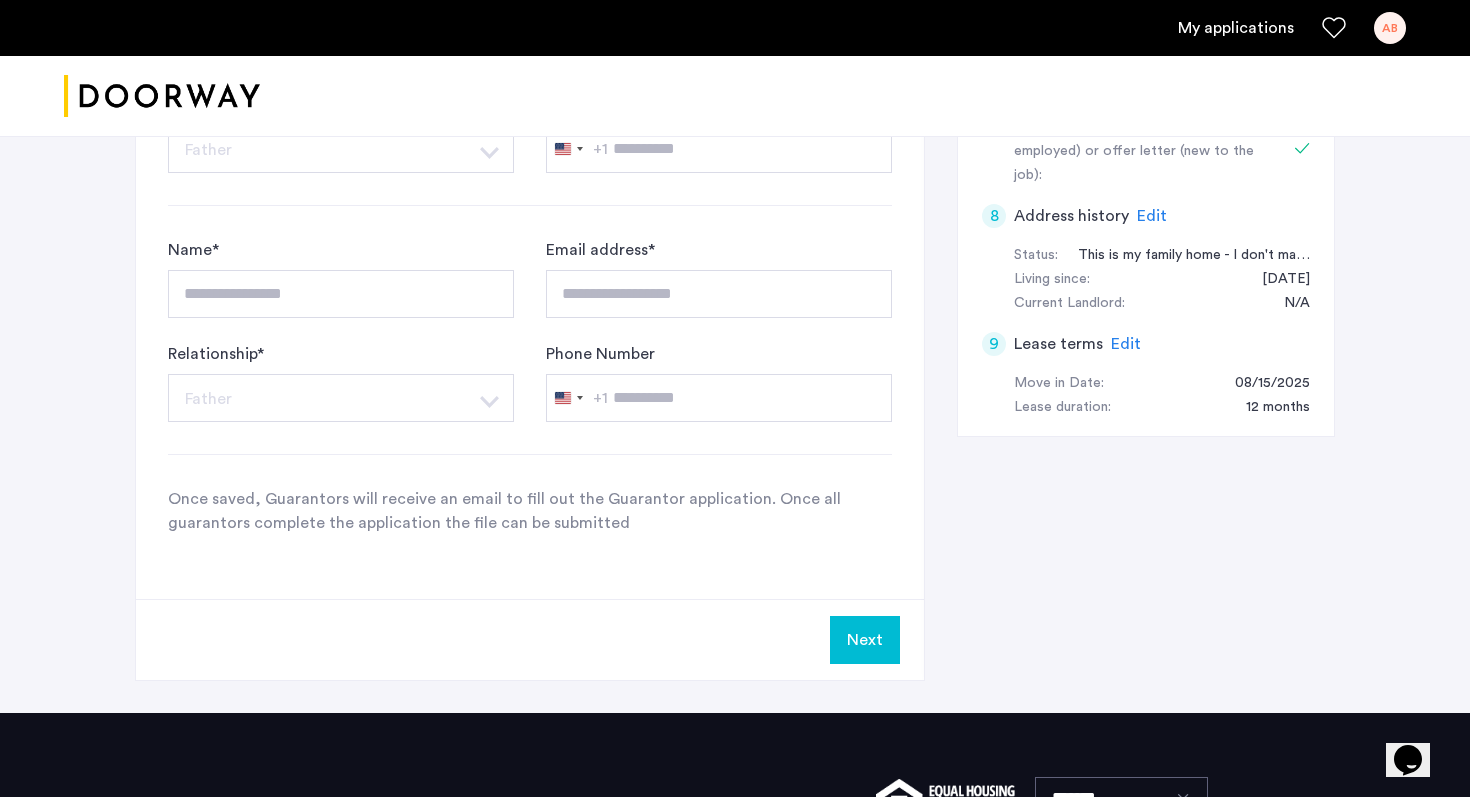 click on "AB" at bounding box center (1390, 28) 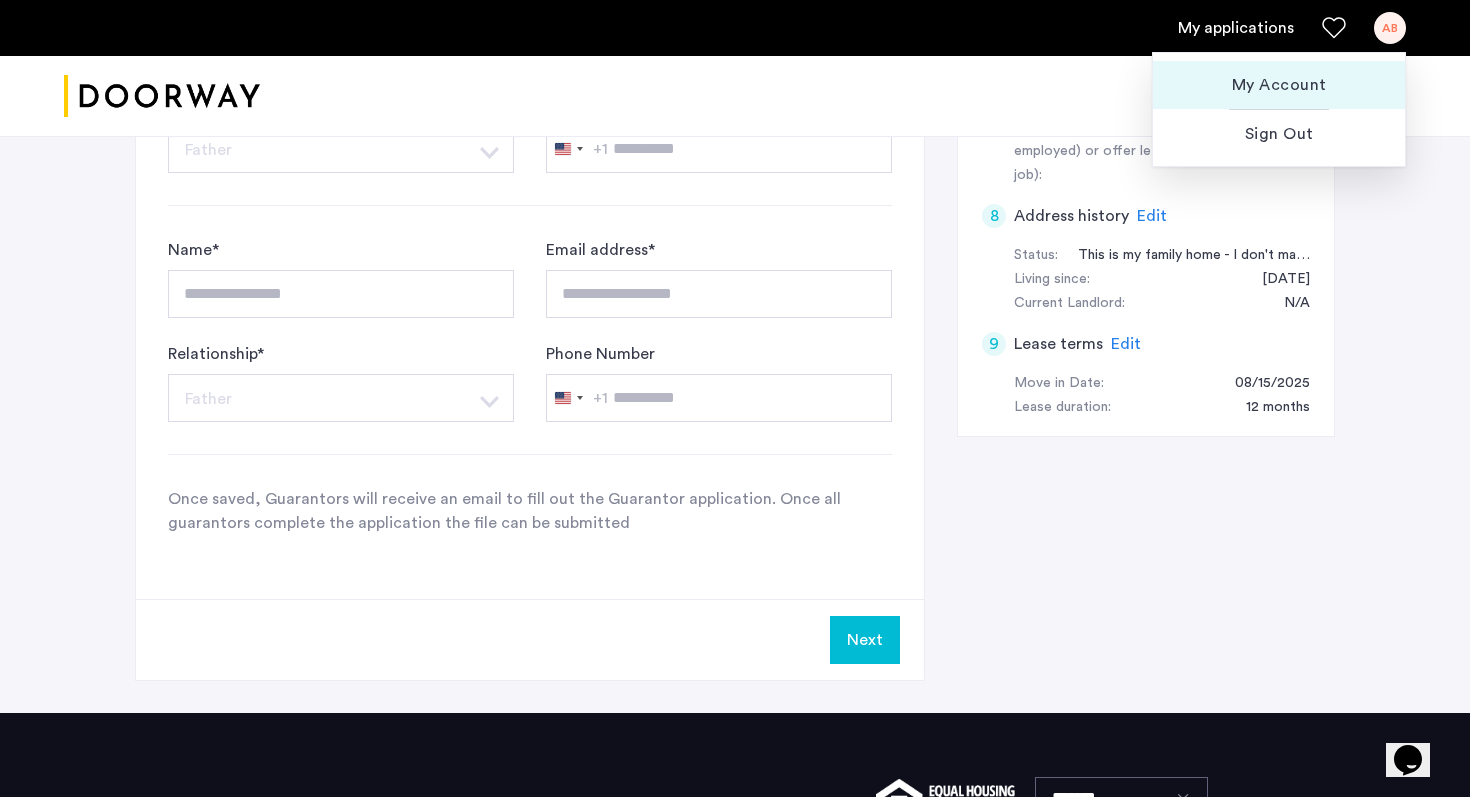 click on "My Account" at bounding box center [1279, 85] 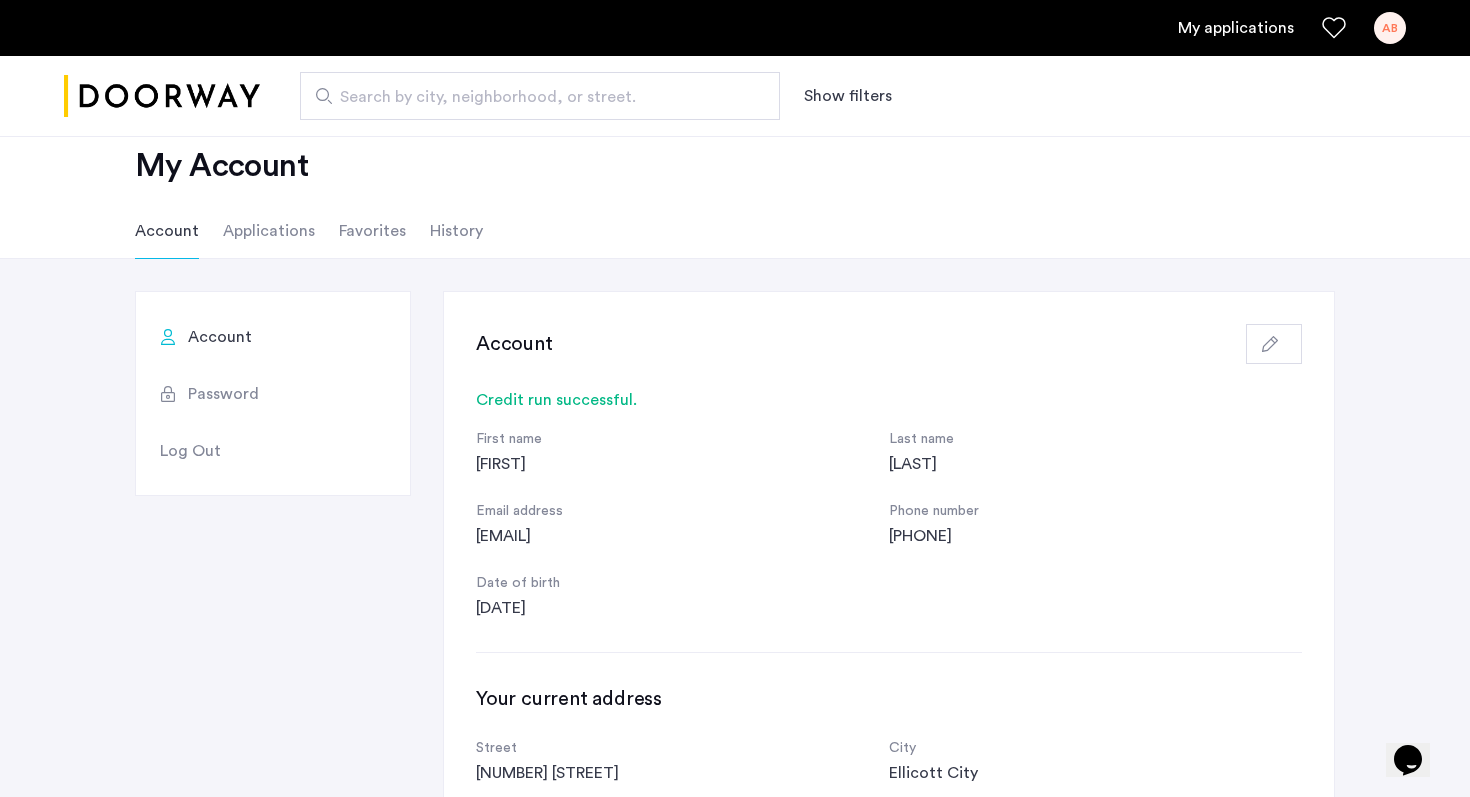 scroll, scrollTop: 0, scrollLeft: 0, axis: both 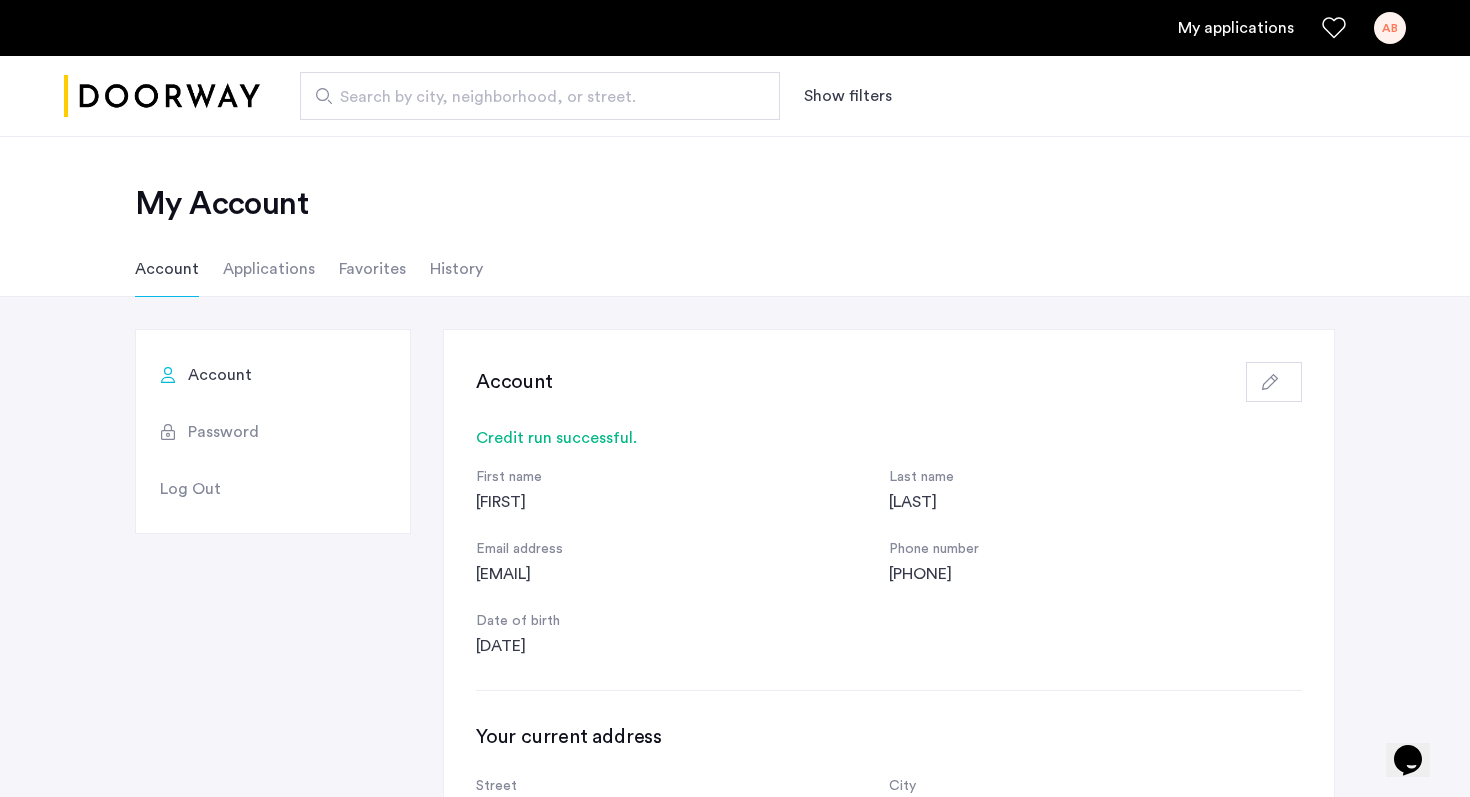 click on "Applications" 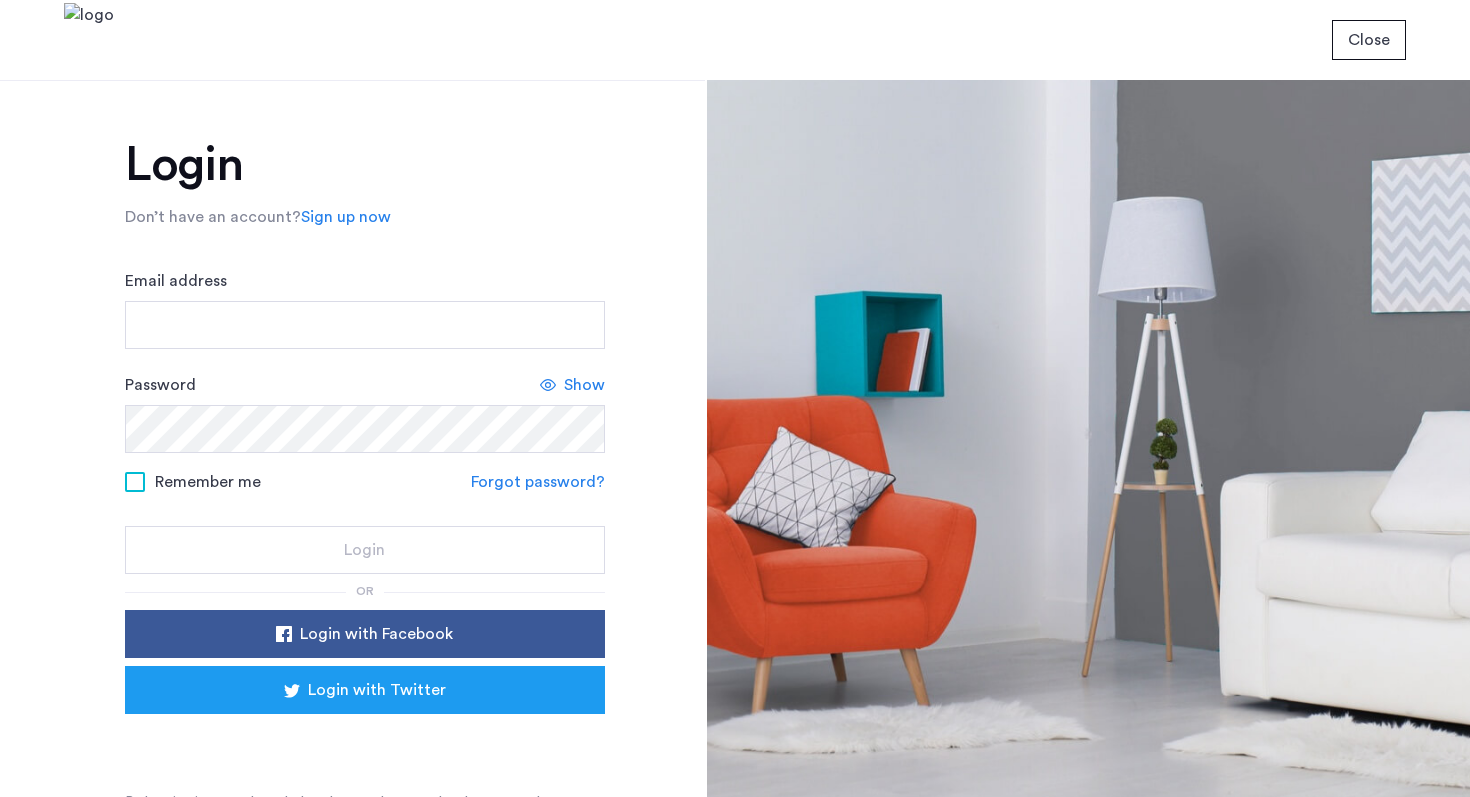 scroll, scrollTop: 0, scrollLeft: 0, axis: both 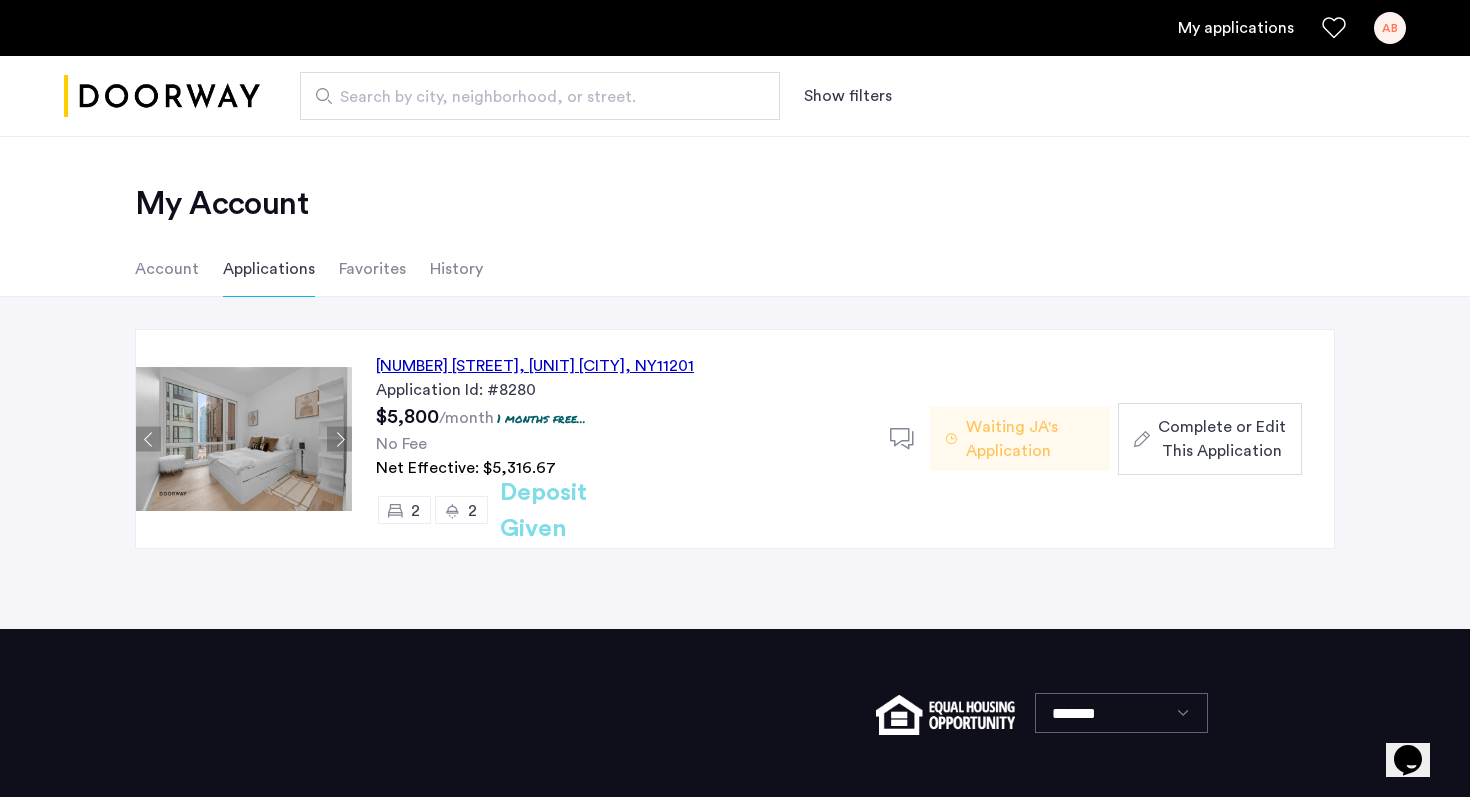 click on "Search by city, neighborhood, or street.  Show filters" at bounding box center [735, 96] 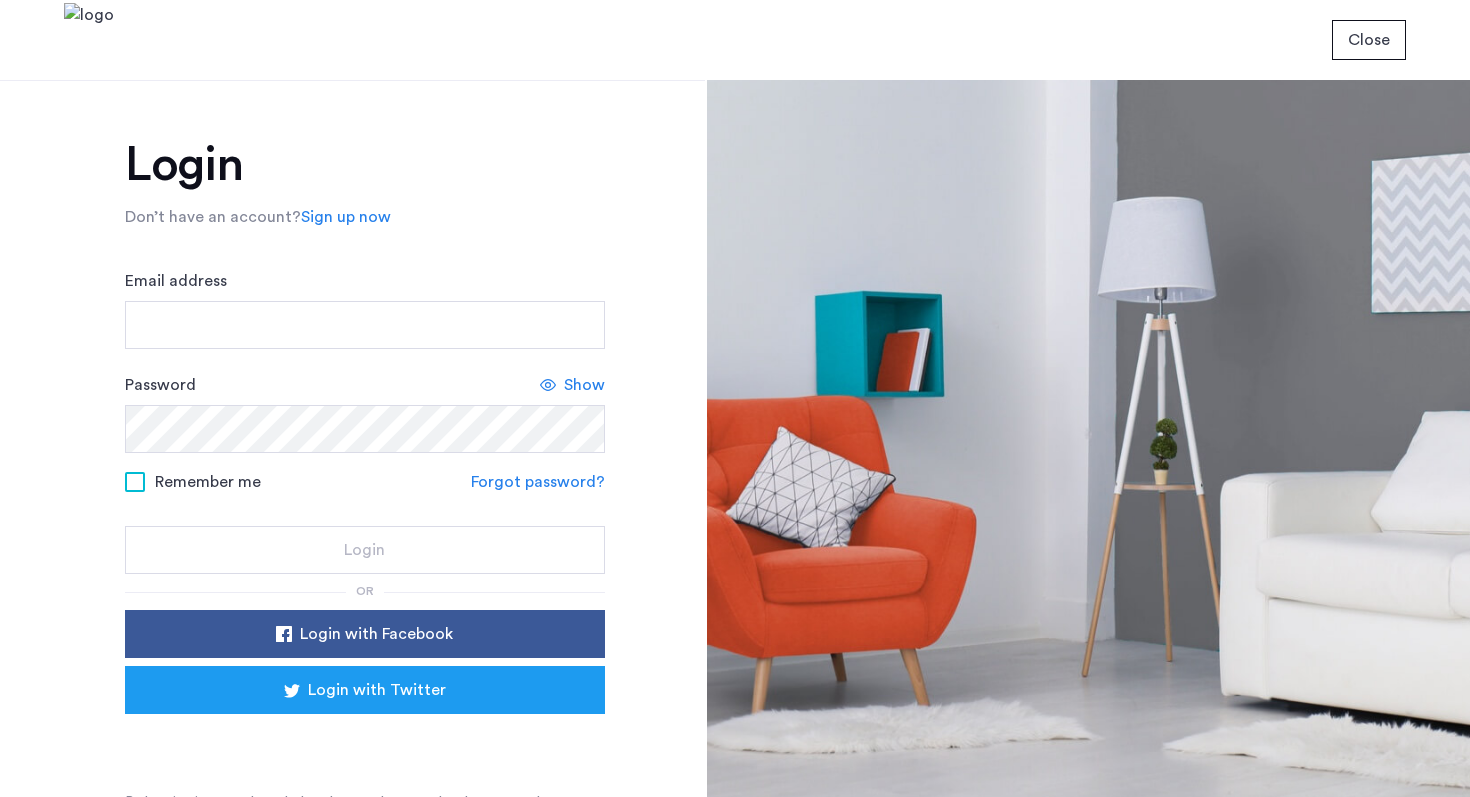scroll, scrollTop: 0, scrollLeft: 0, axis: both 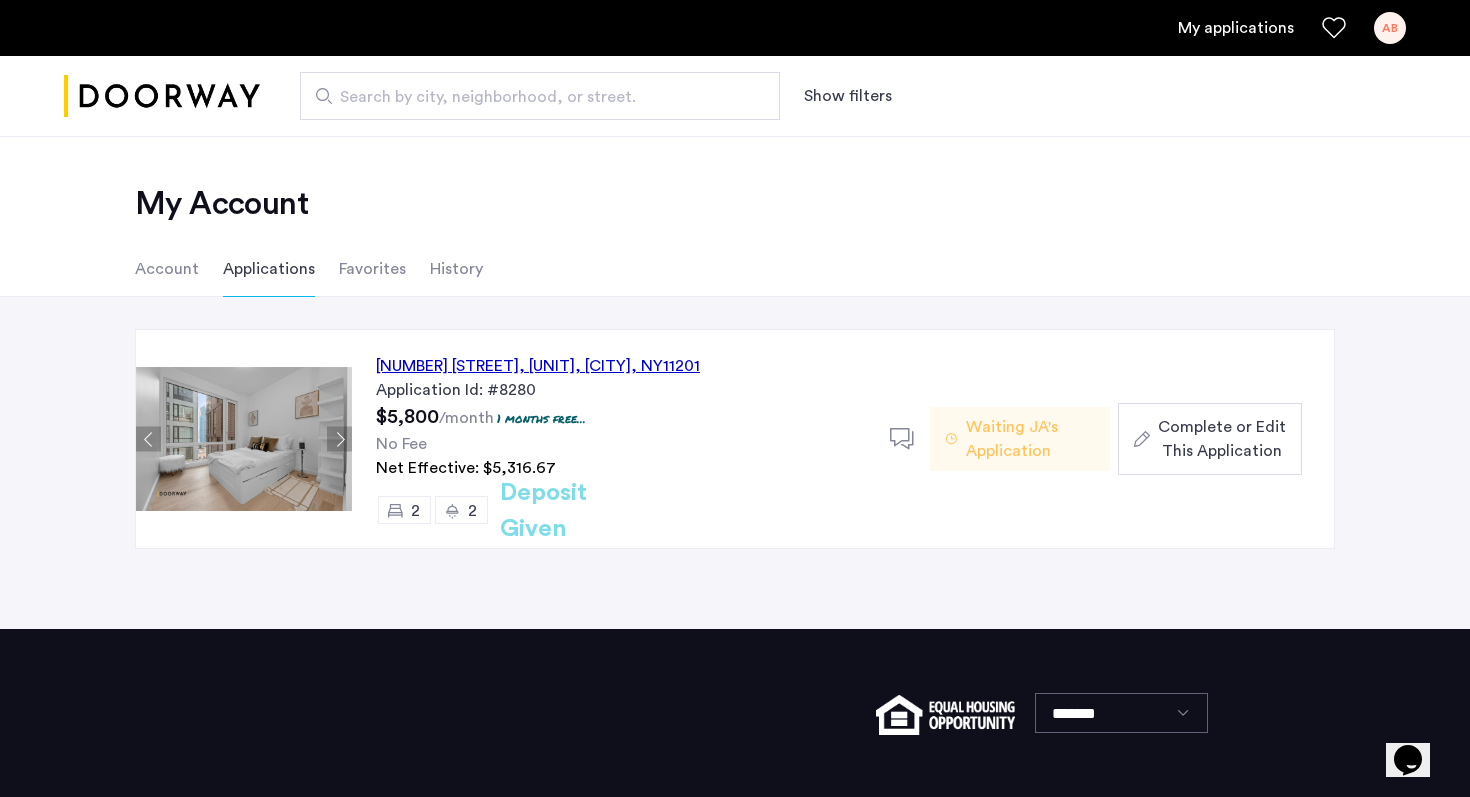click on "[NUMBER] [STREET], [UNIT], [CITY], [STATE] [POSTAL_CODE]" 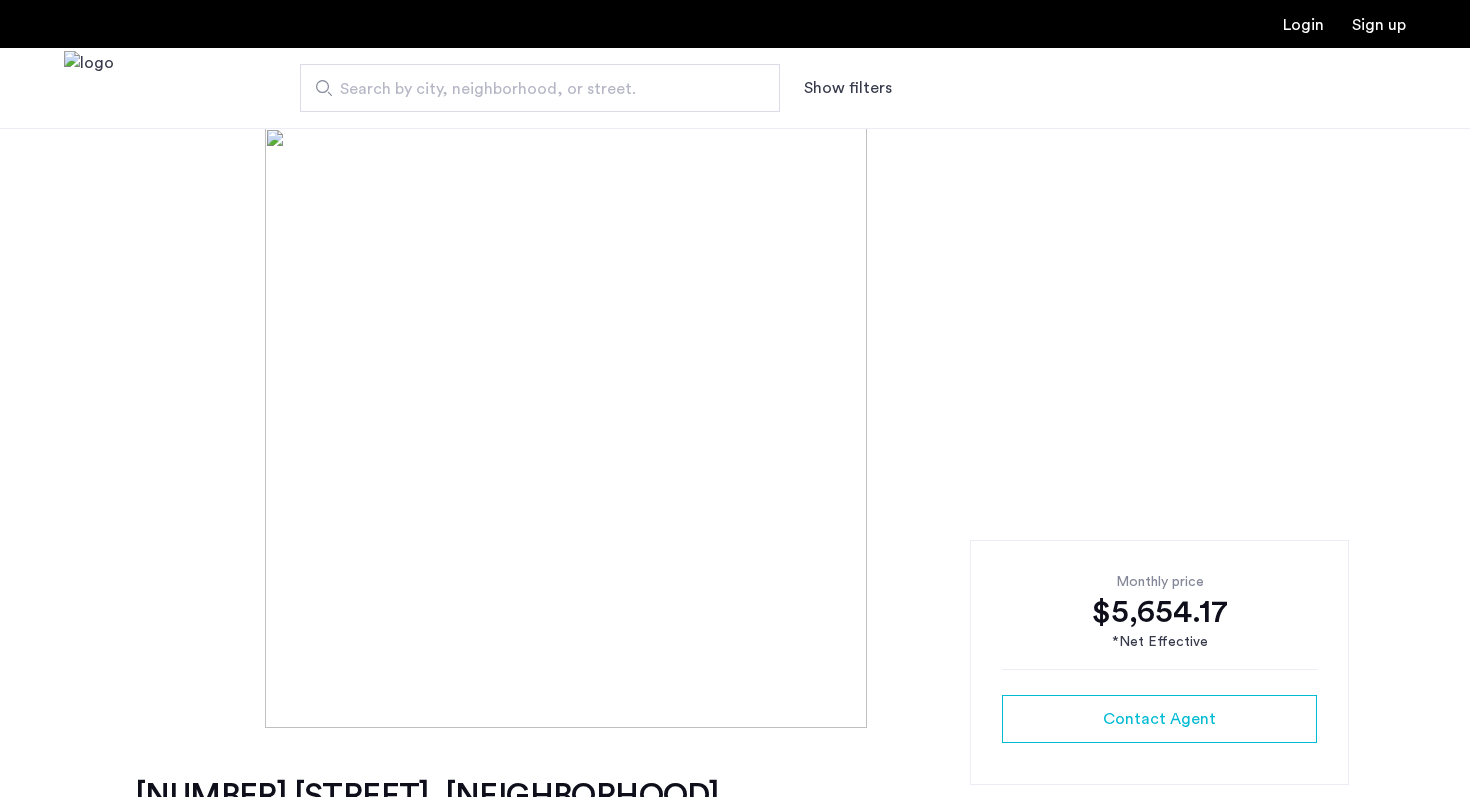 scroll, scrollTop: 0, scrollLeft: 0, axis: both 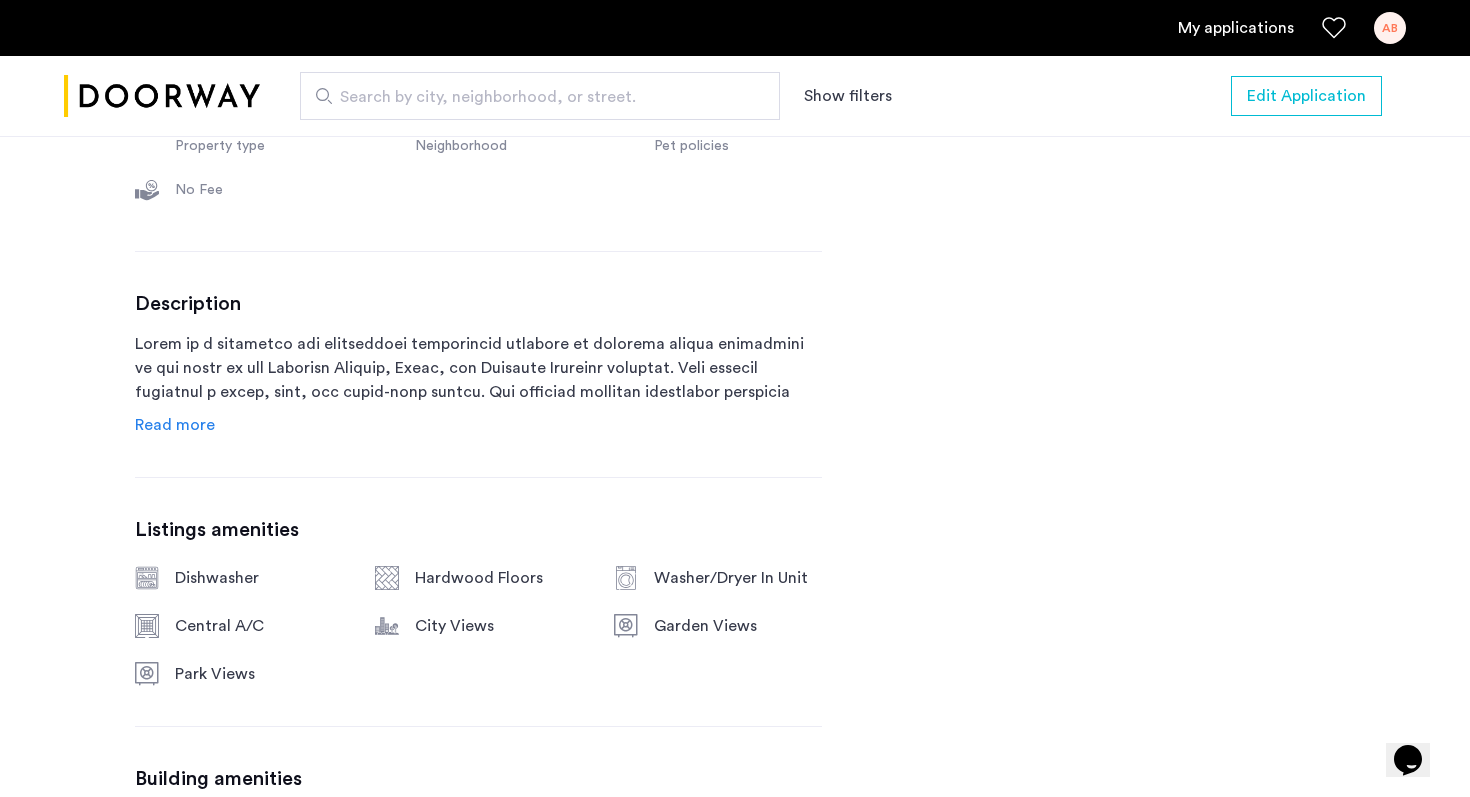 click on "Read more" 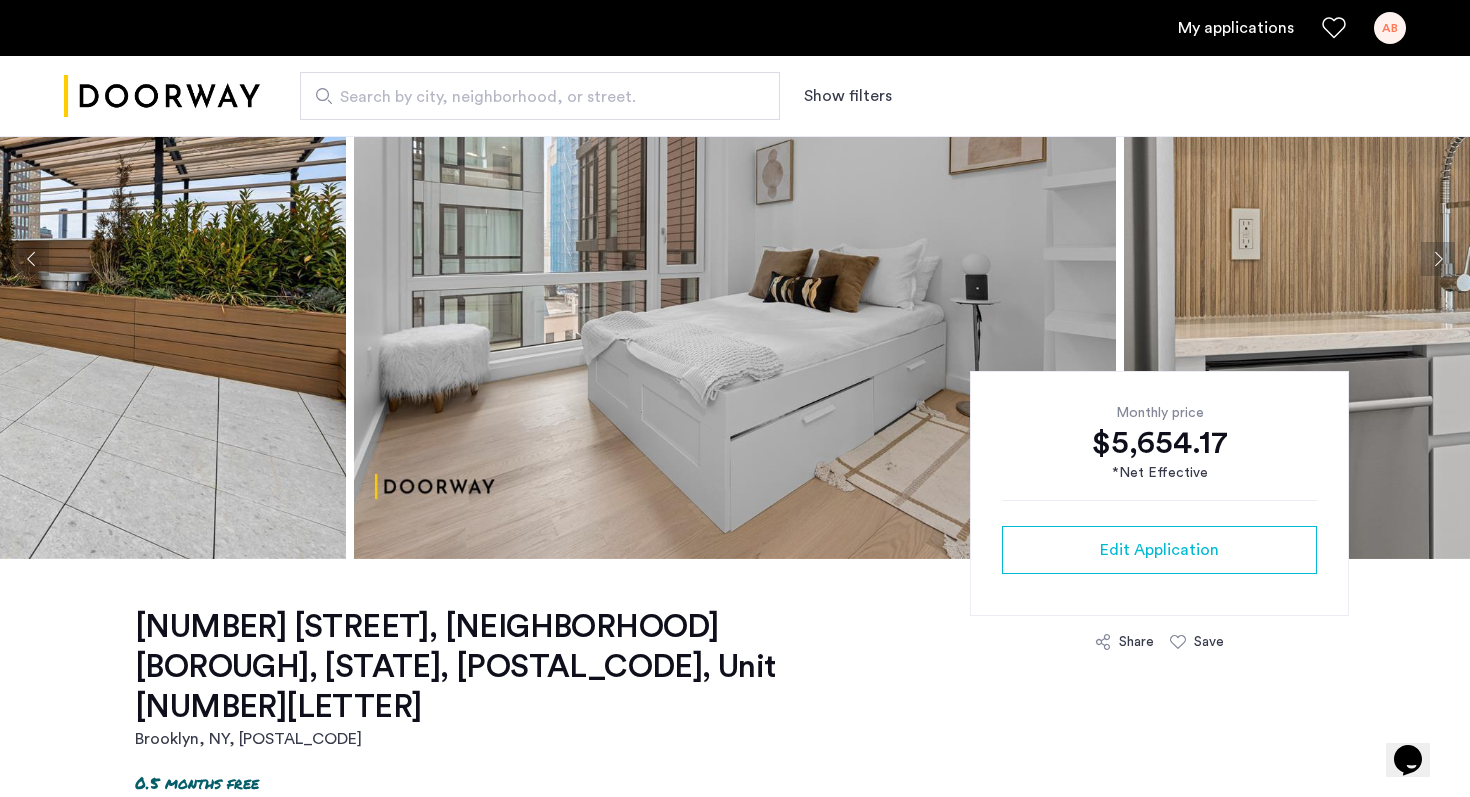 scroll, scrollTop: 0, scrollLeft: 0, axis: both 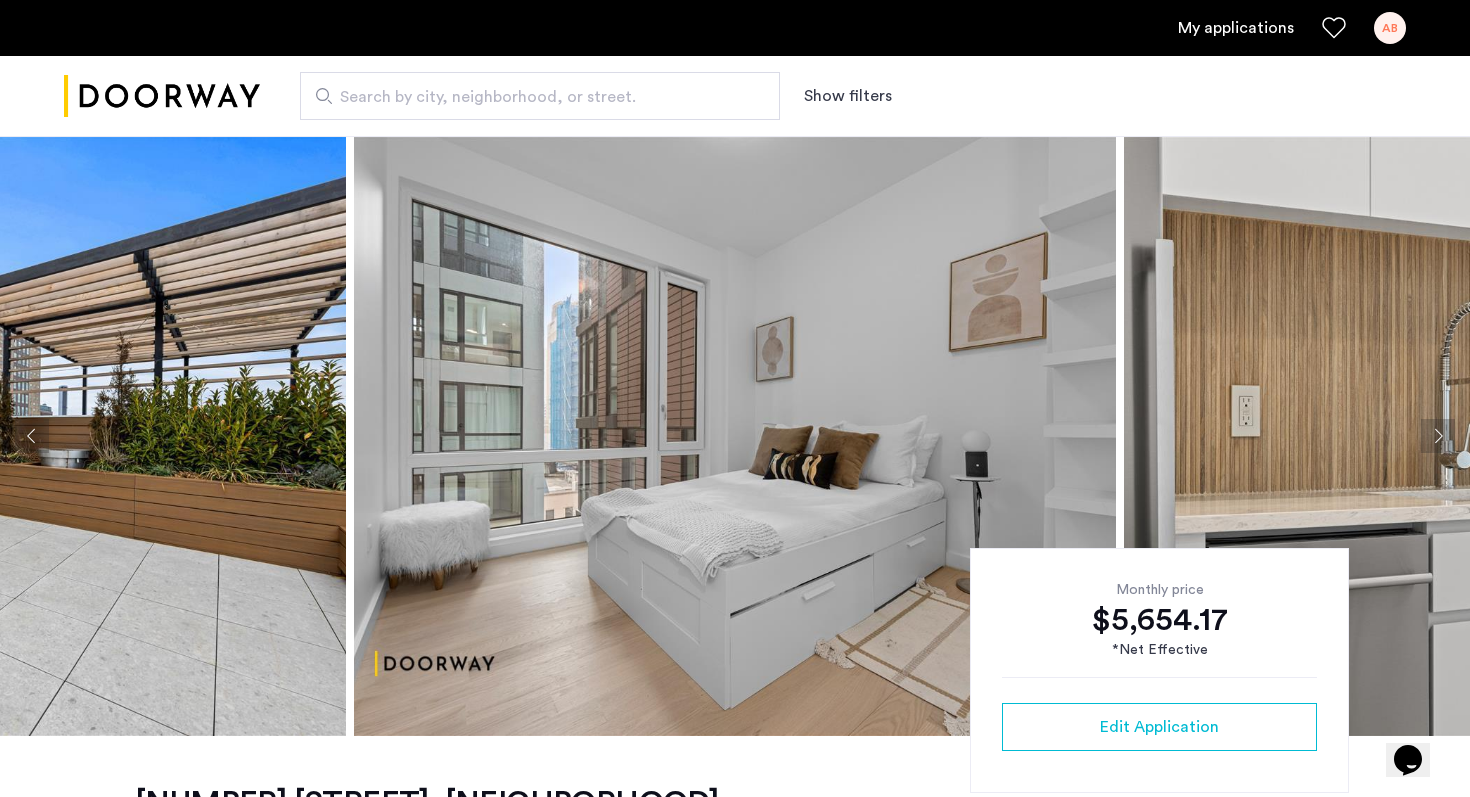 click on "My applications" at bounding box center (1236, 28) 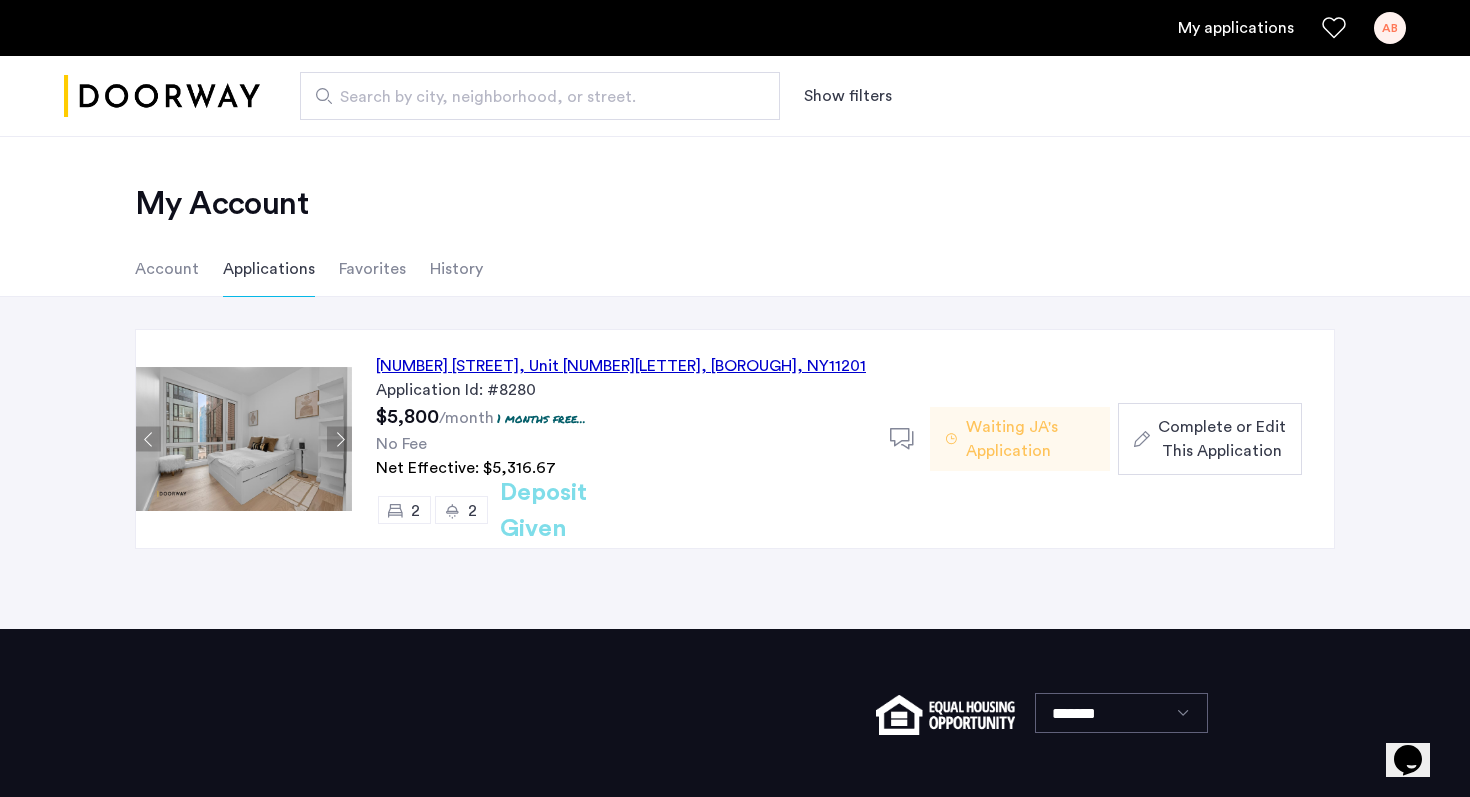 click on "Waiting JA's Application" 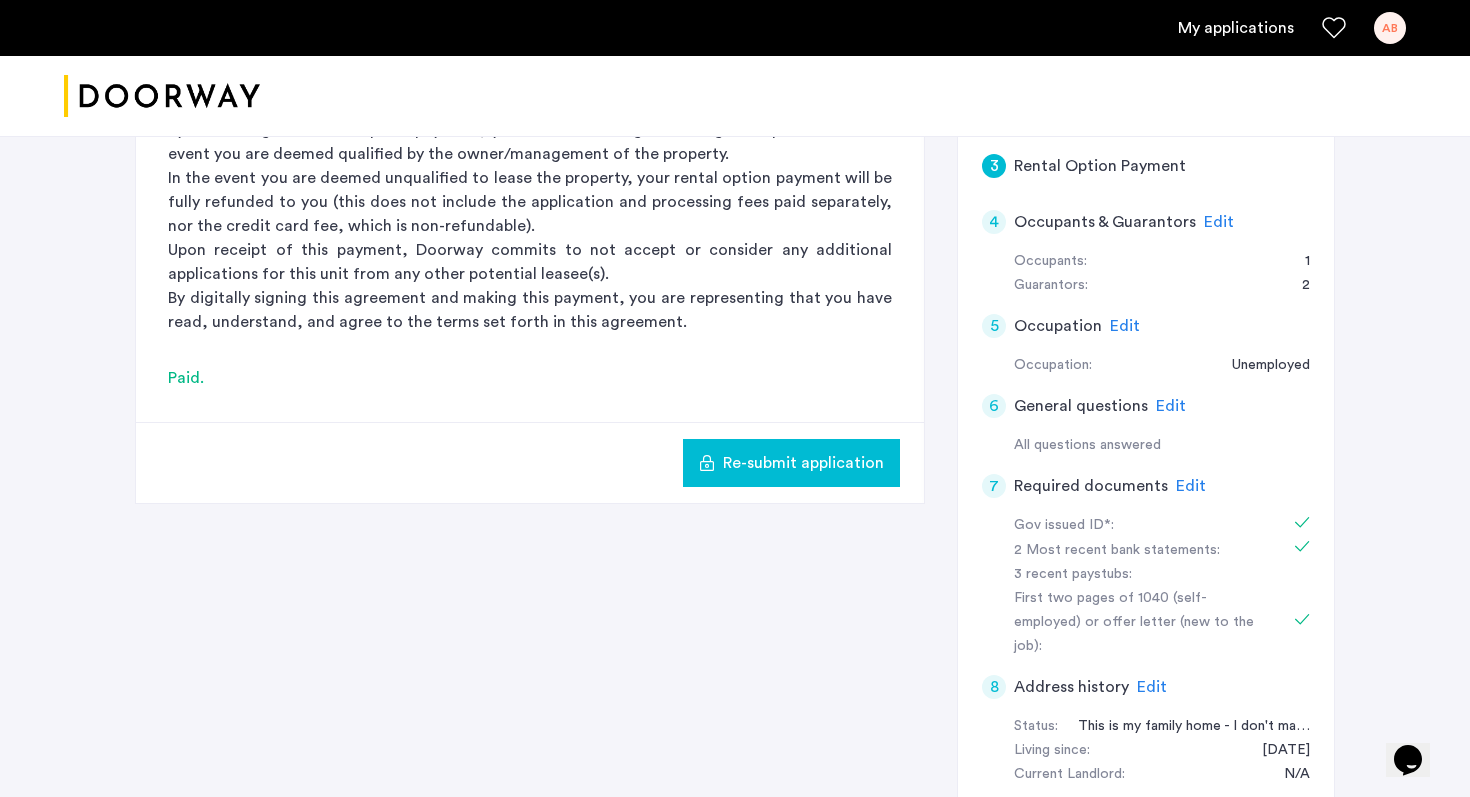 scroll, scrollTop: 537, scrollLeft: 0, axis: vertical 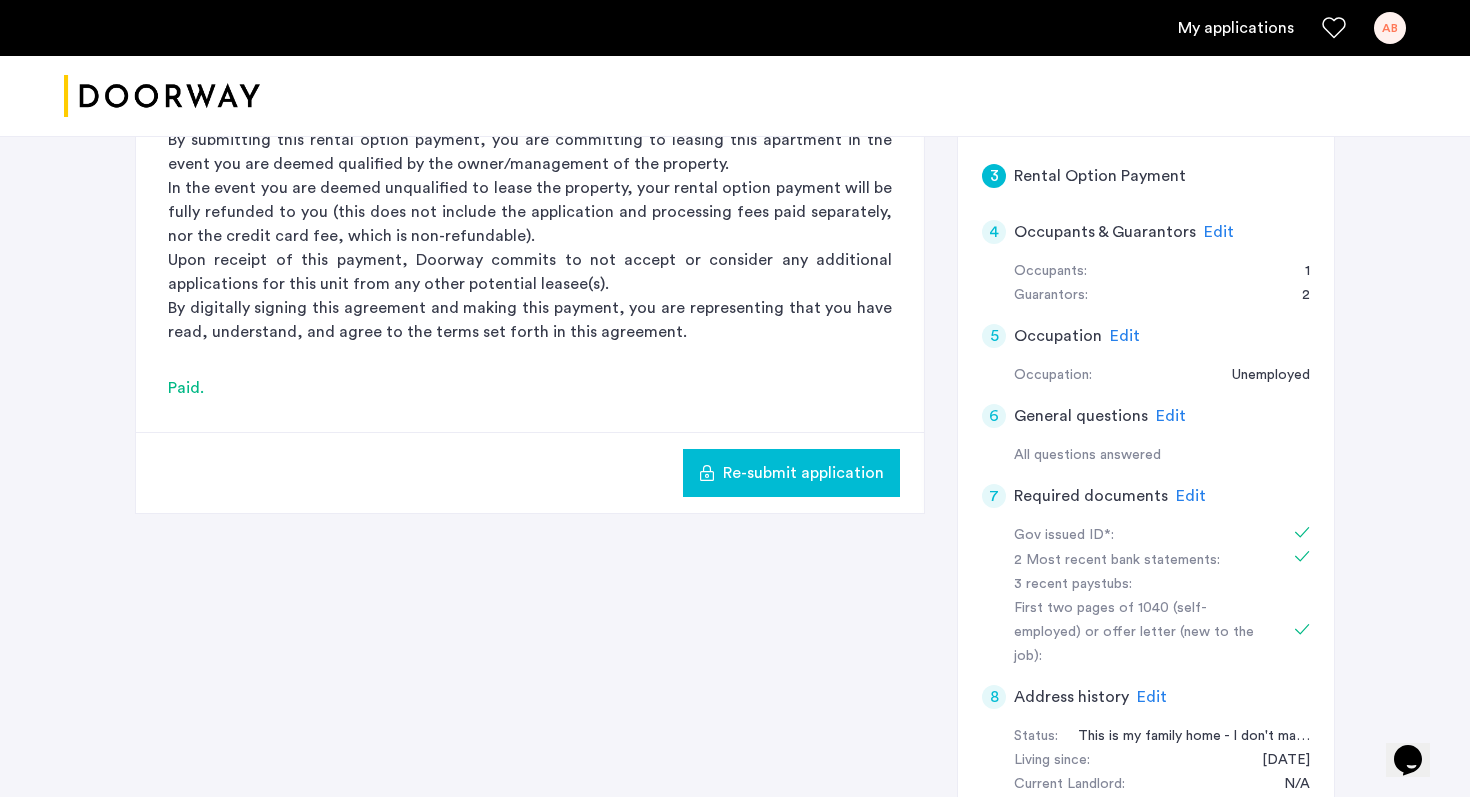 click on "Edit" 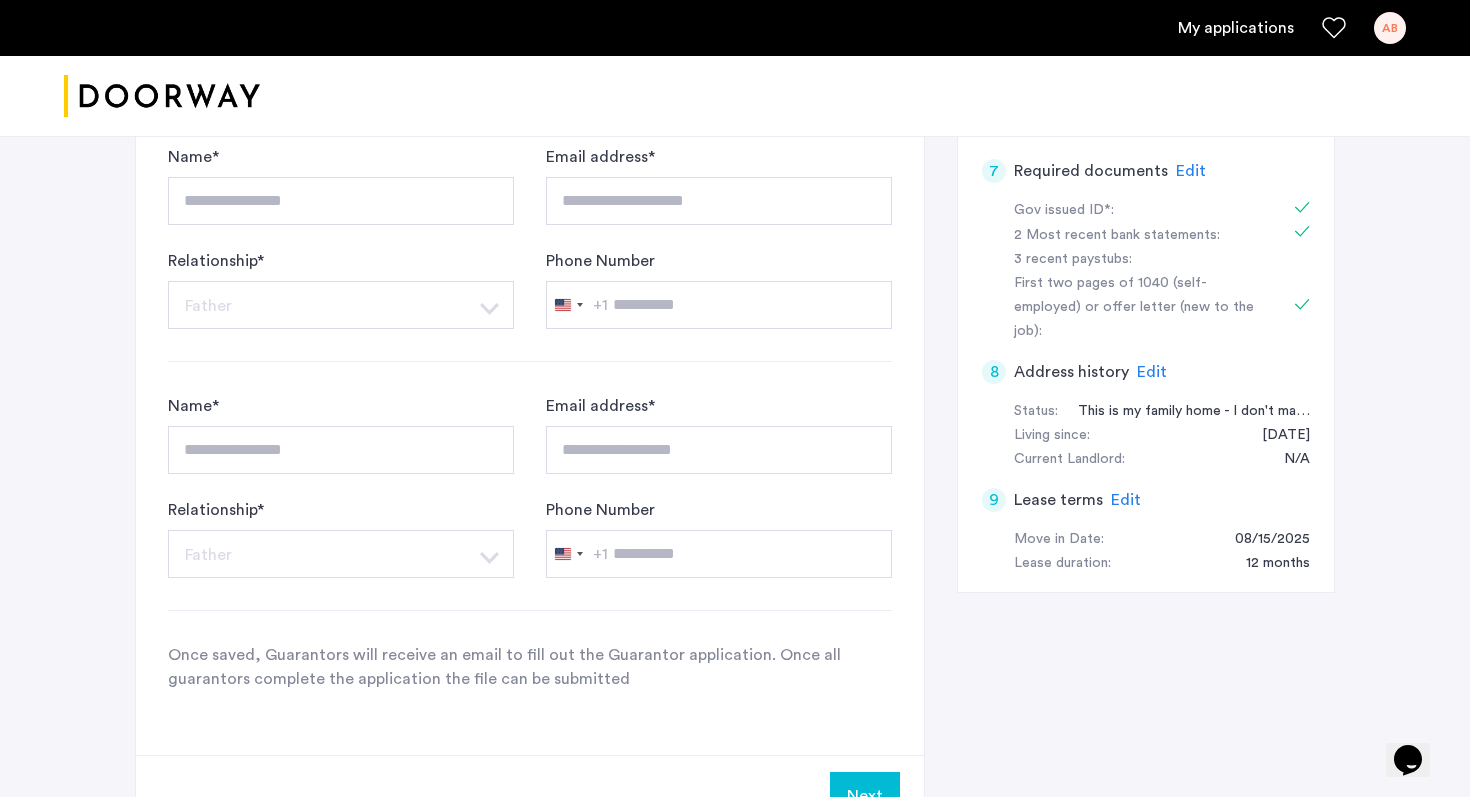 scroll, scrollTop: 898, scrollLeft: 0, axis: vertical 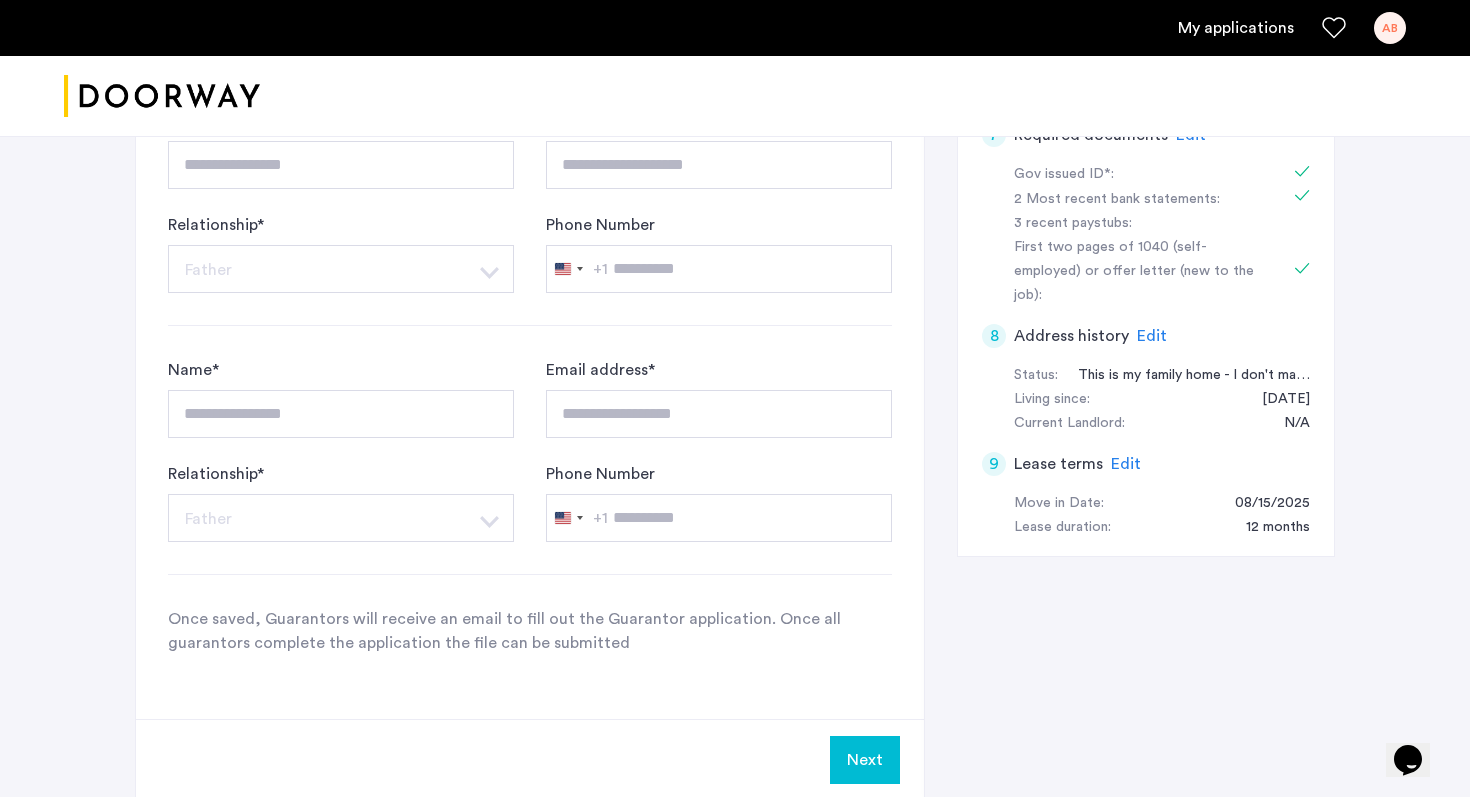 click on "My applications" at bounding box center (1236, 28) 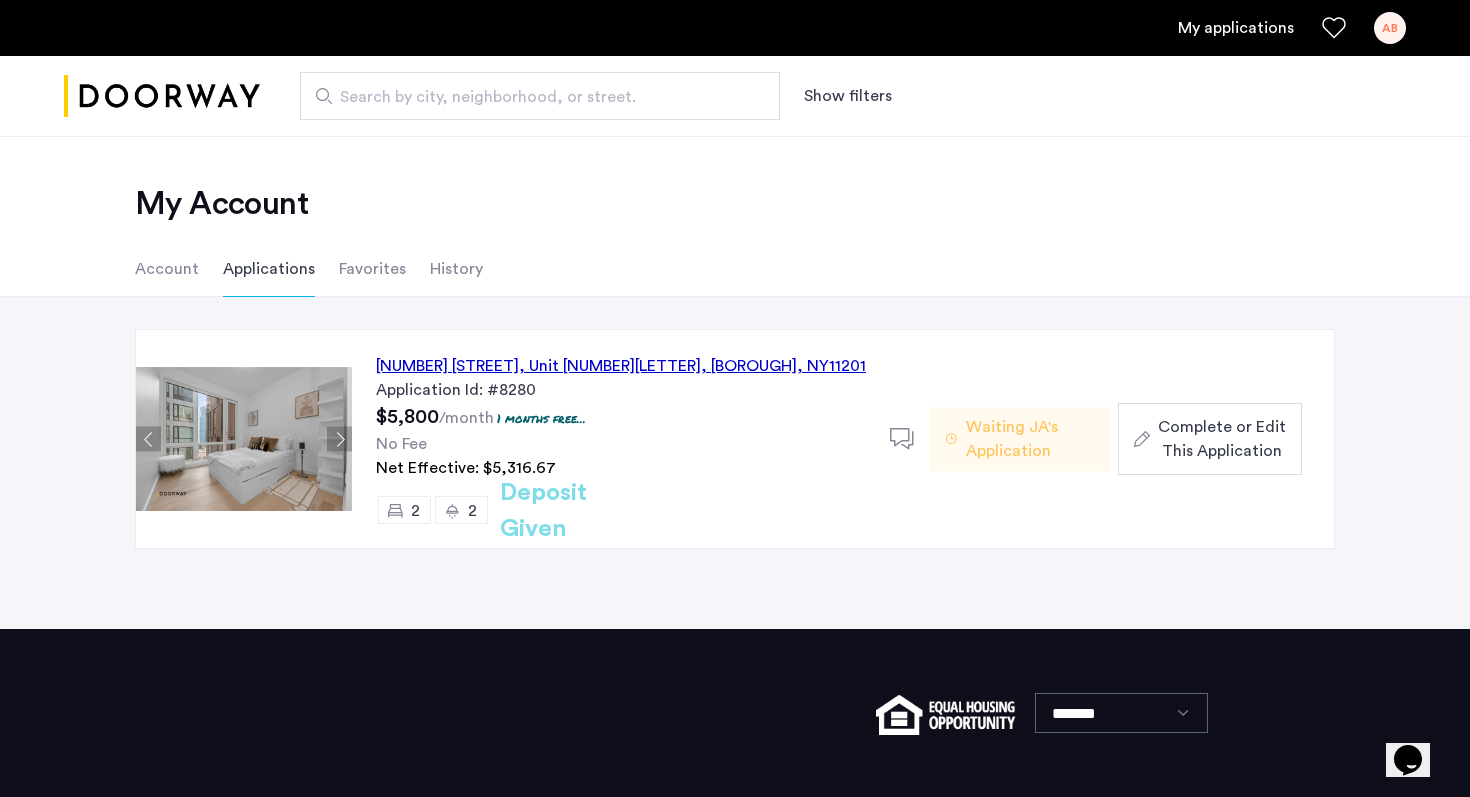 click on "My Account" 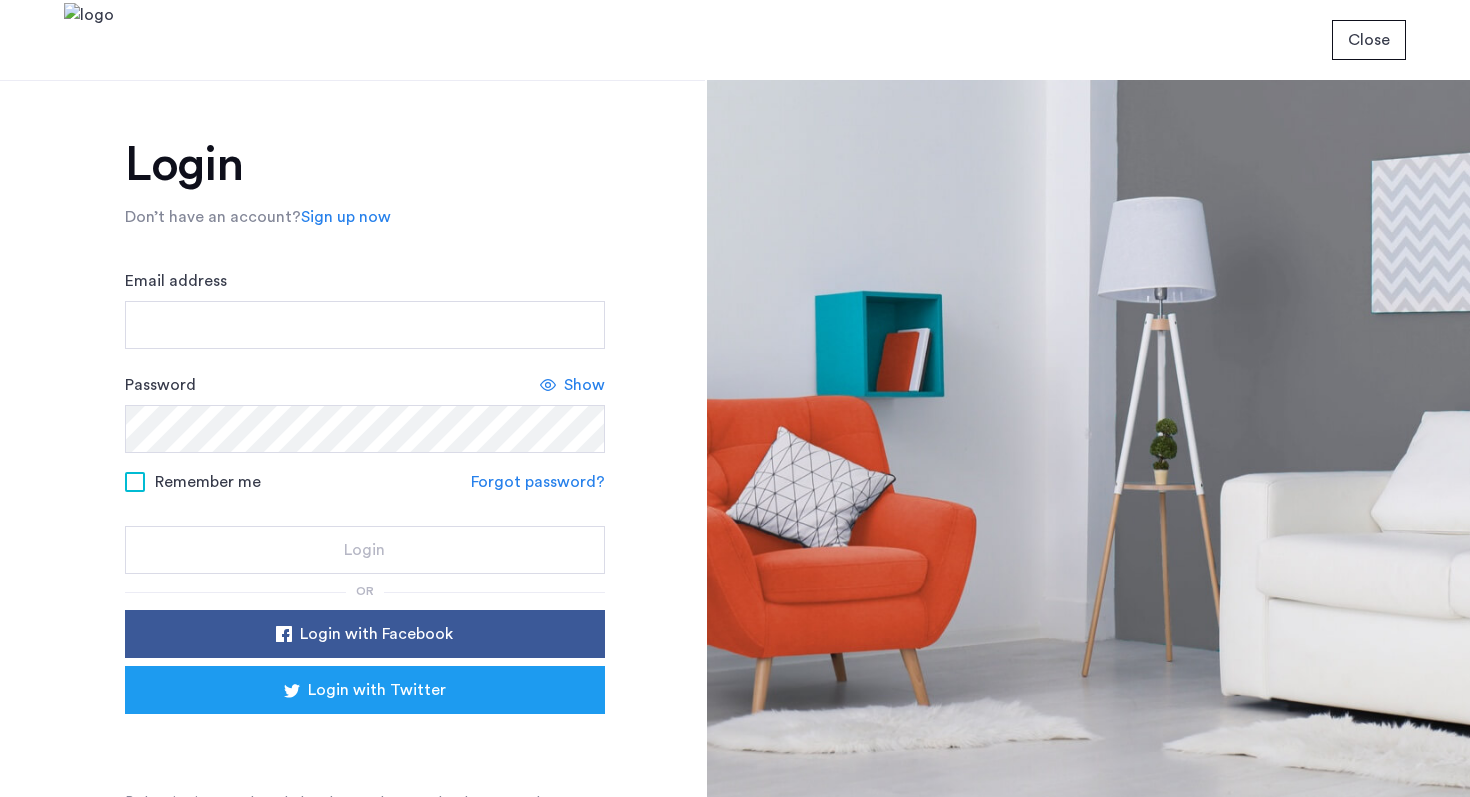 scroll, scrollTop: 0, scrollLeft: 0, axis: both 